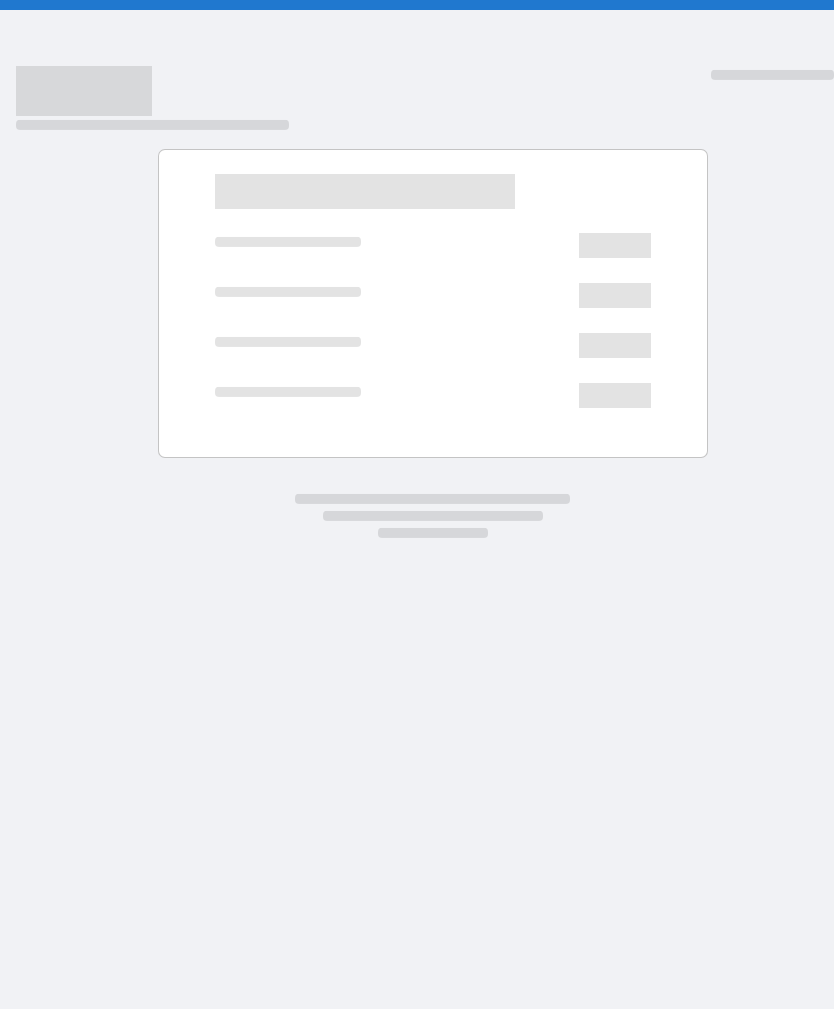 scroll, scrollTop: 0, scrollLeft: 0, axis: both 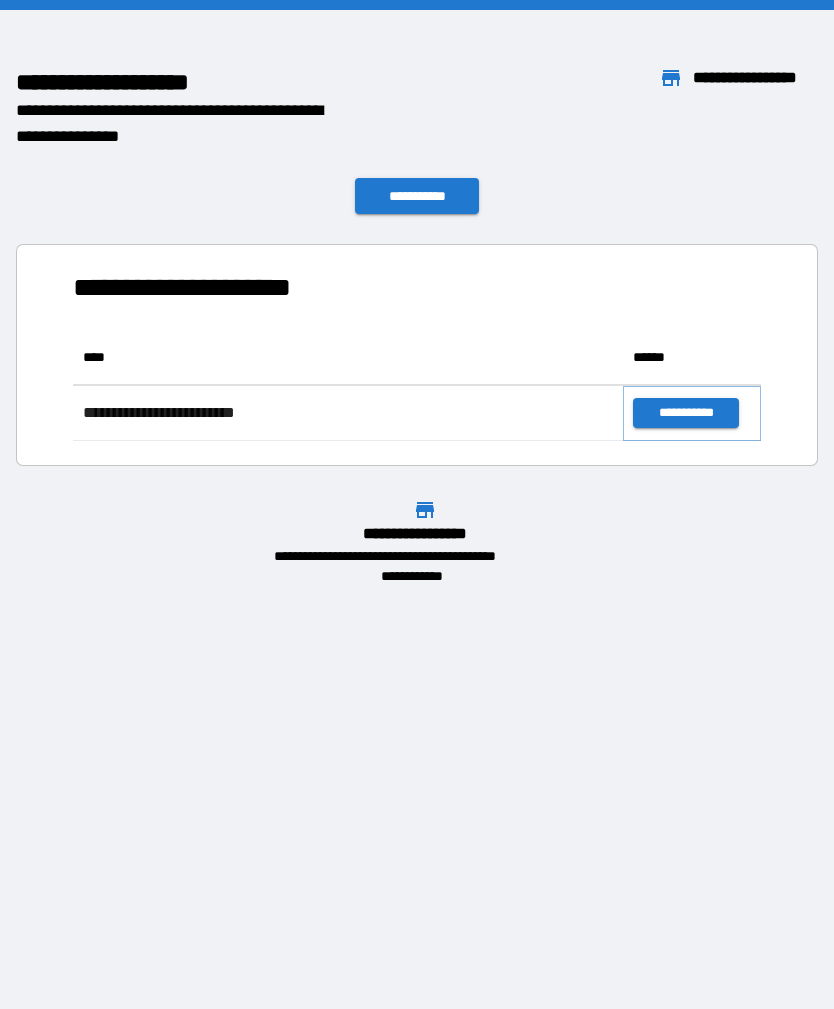 click on "**********" at bounding box center [685, 413] 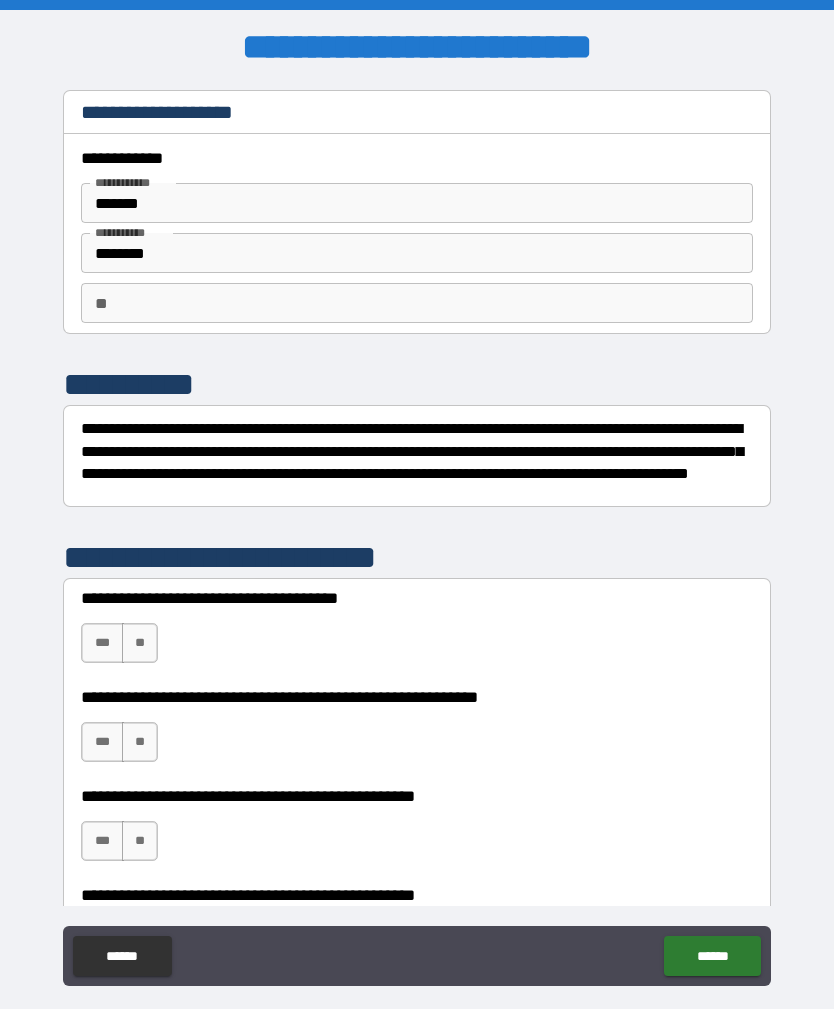 click on "**" at bounding box center [140, 643] 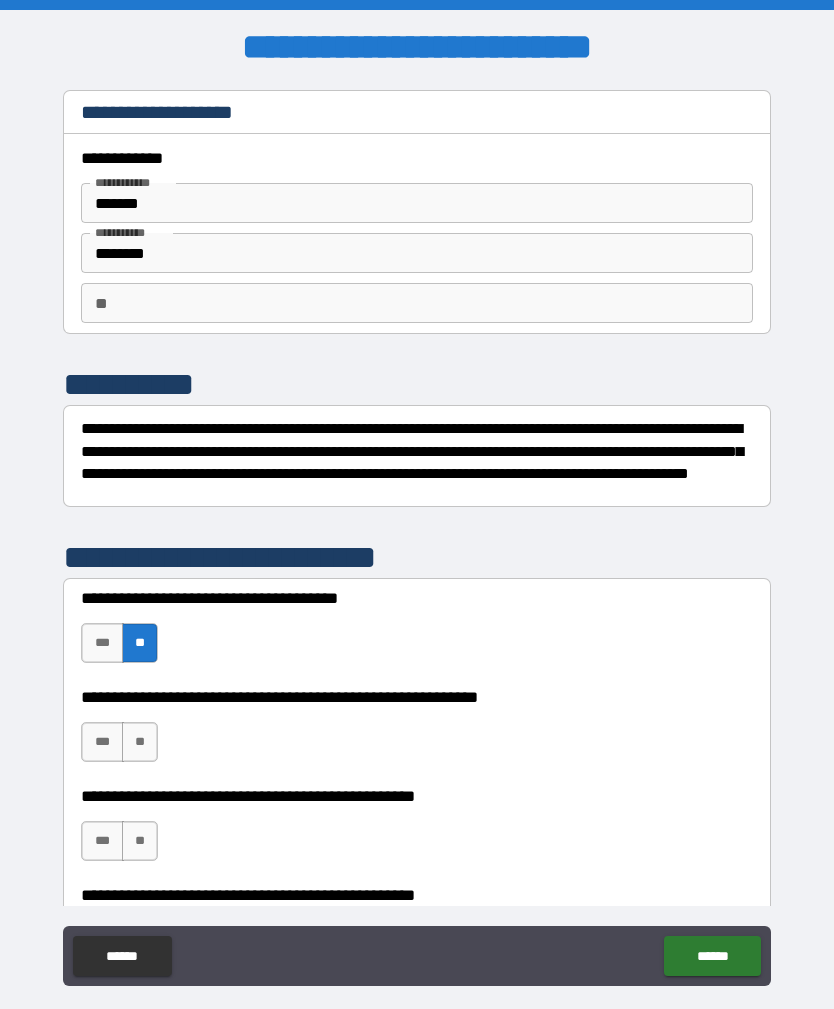 click on "**" at bounding box center (140, 742) 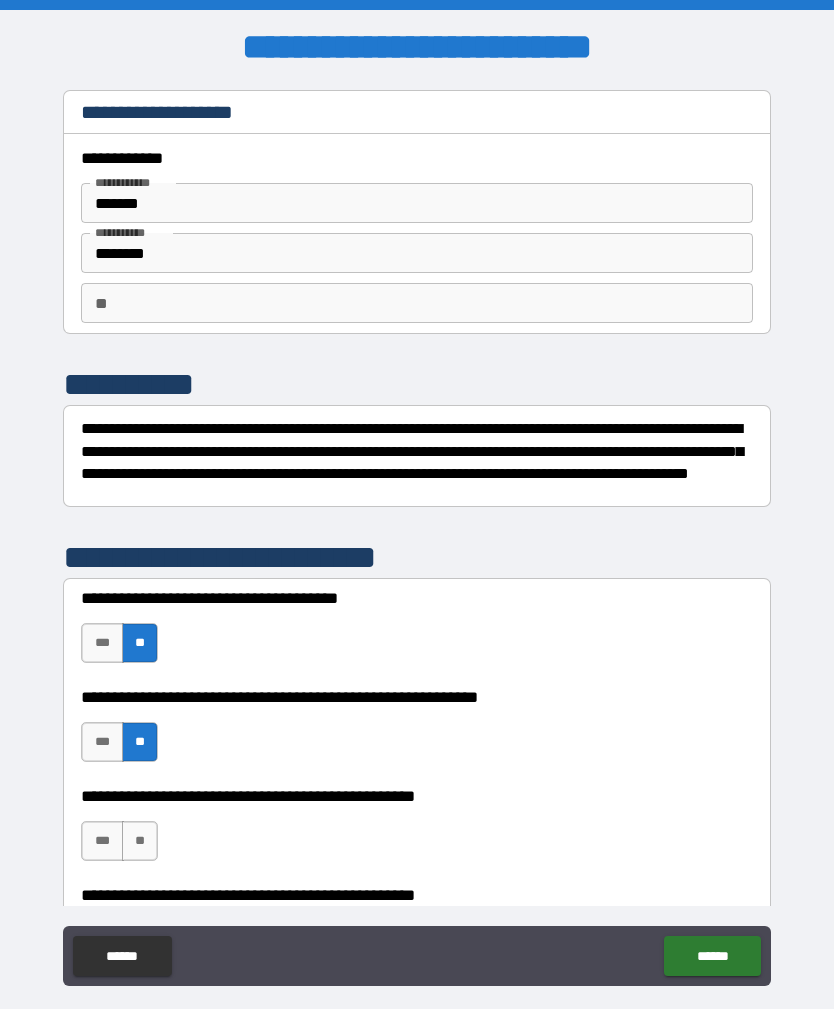 click on "**" at bounding box center (140, 841) 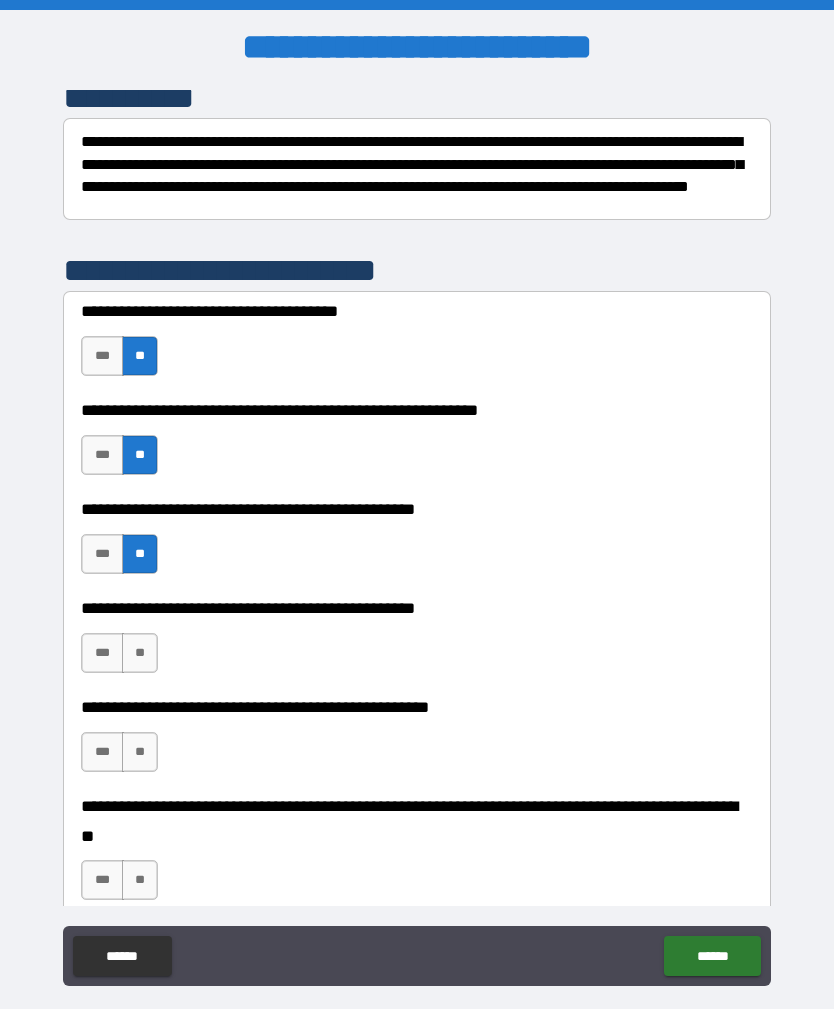 scroll, scrollTop: 288, scrollLeft: 0, axis: vertical 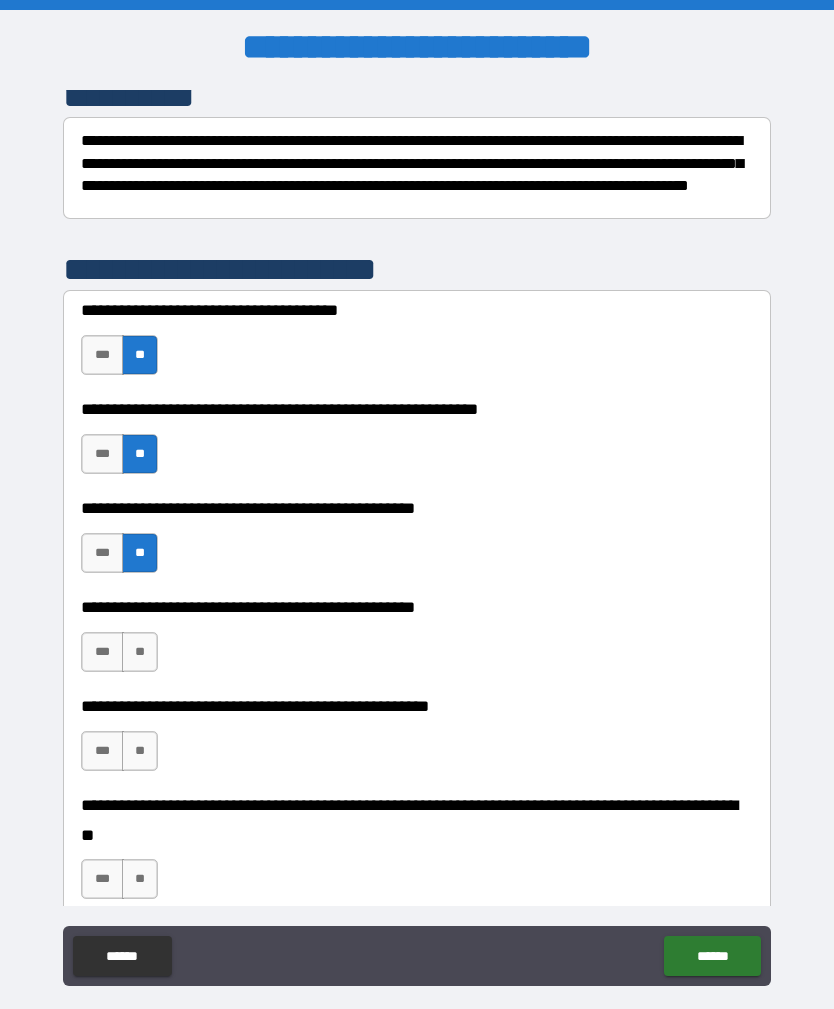 click on "**" at bounding box center (140, 652) 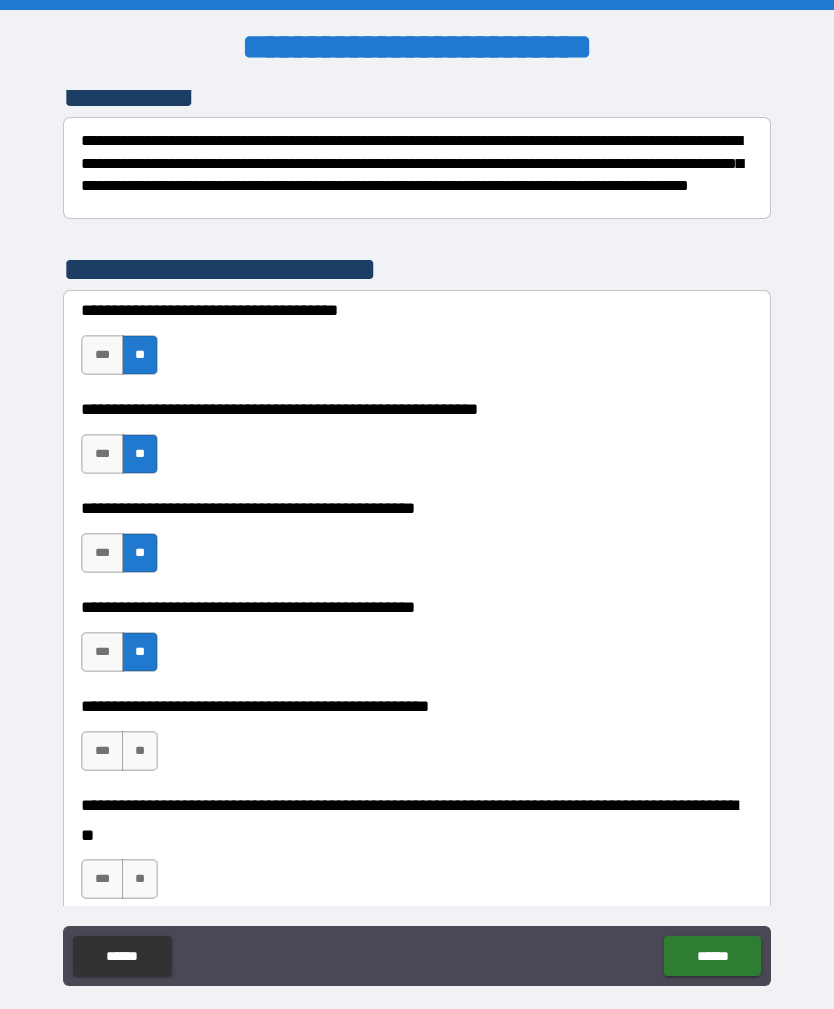 click on "**" at bounding box center [140, 751] 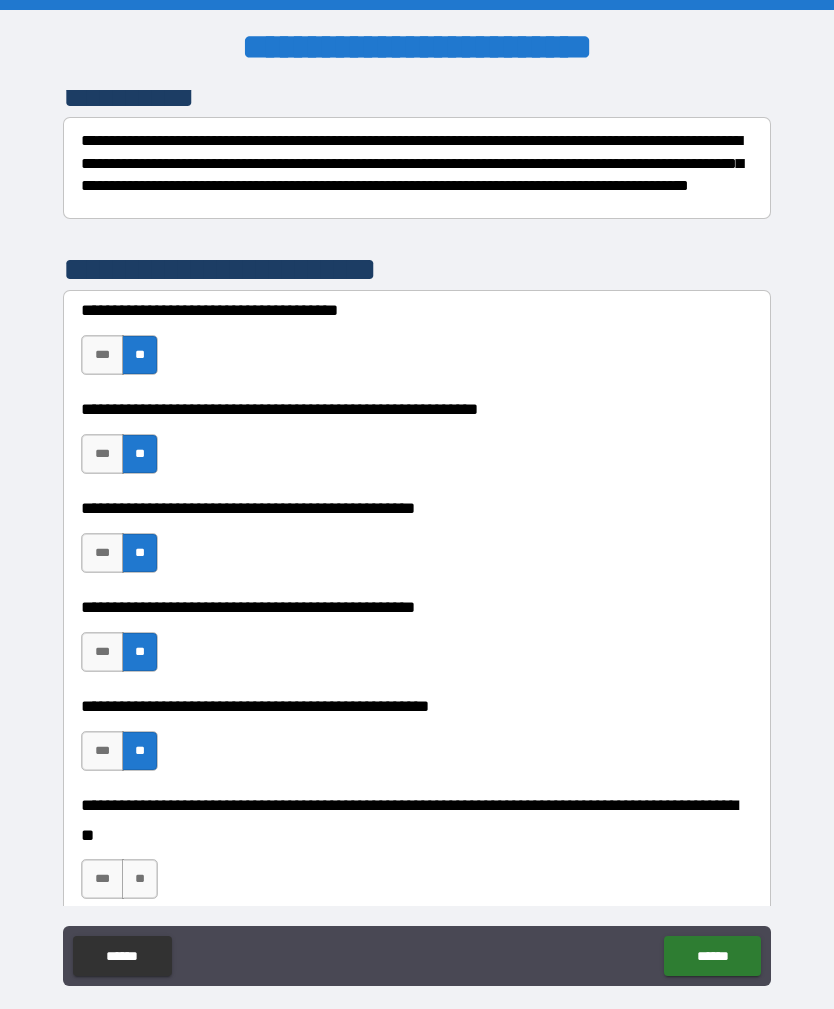 click on "**" at bounding box center (140, 879) 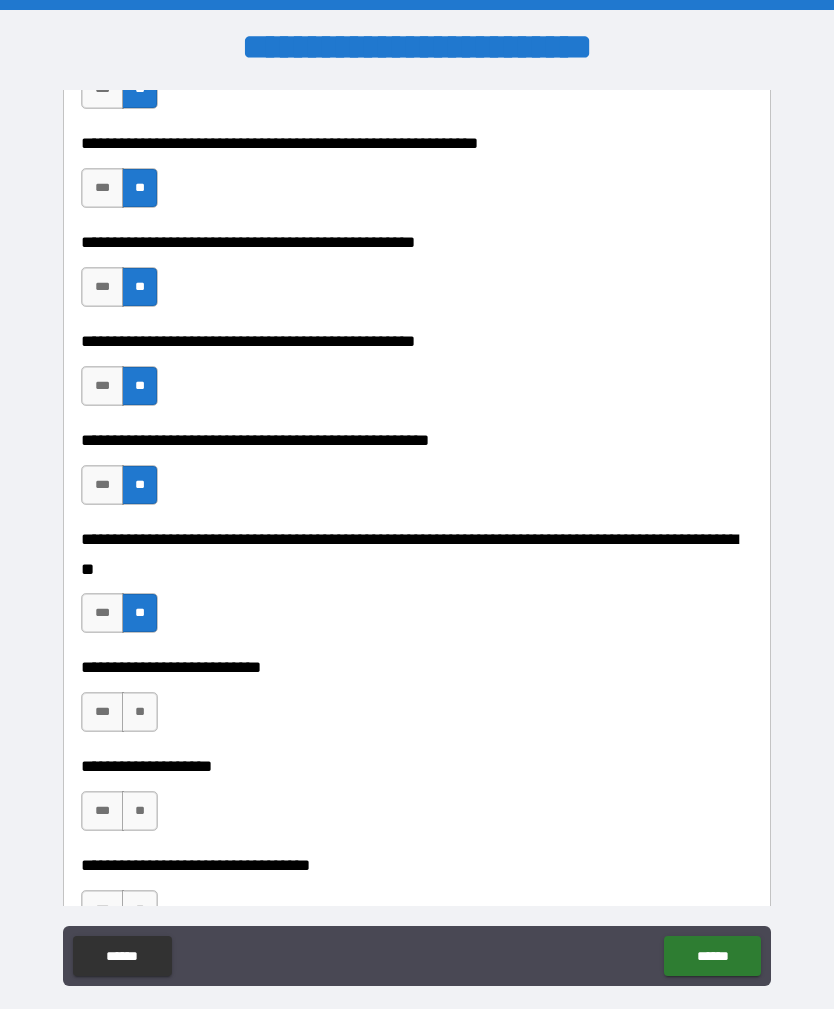 scroll, scrollTop: 566, scrollLeft: 0, axis: vertical 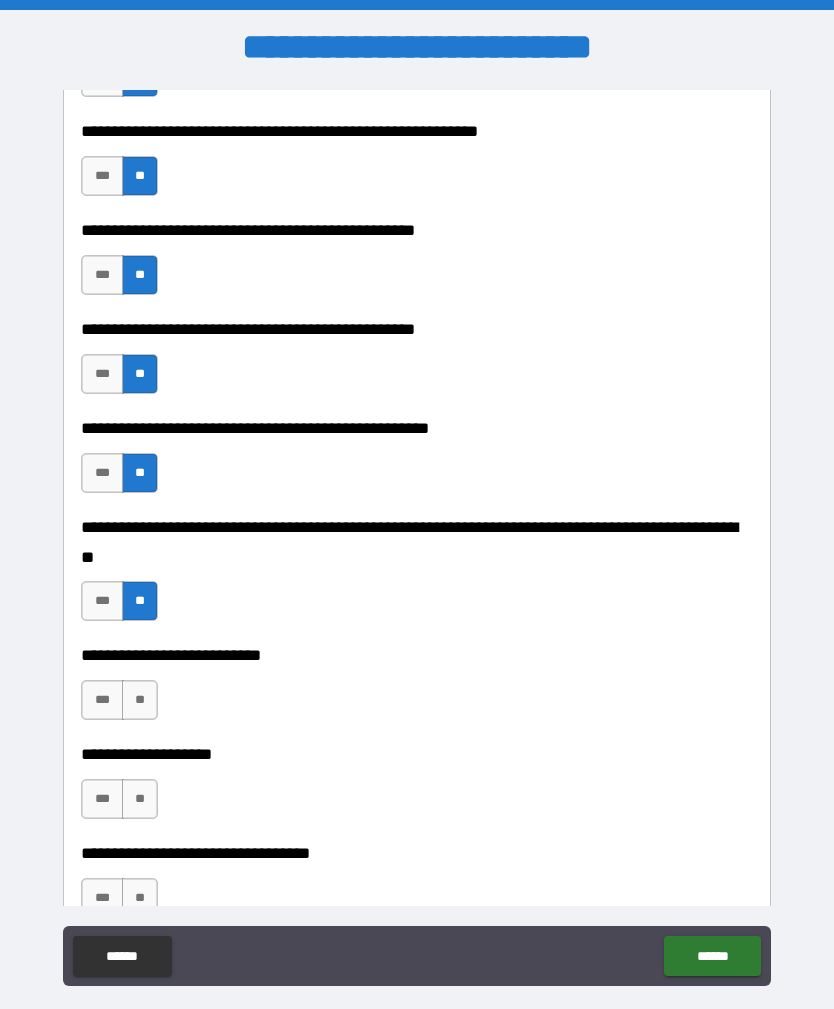 click on "**" at bounding box center [140, 700] 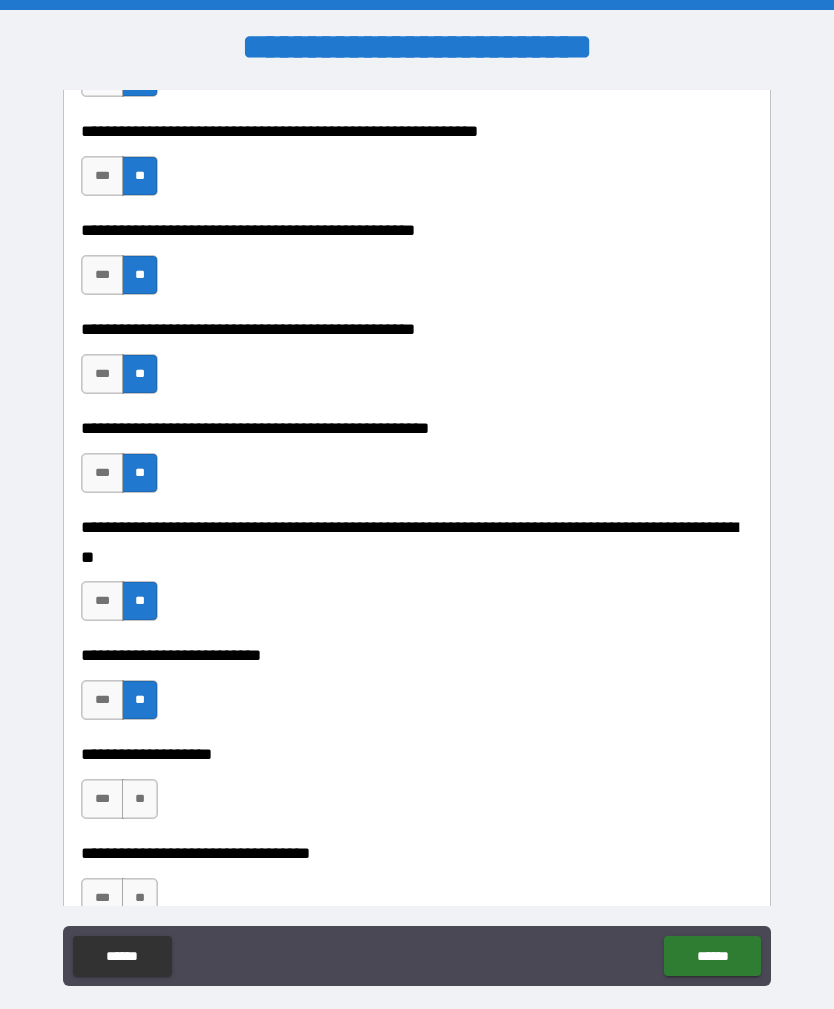 click on "**" at bounding box center (140, 799) 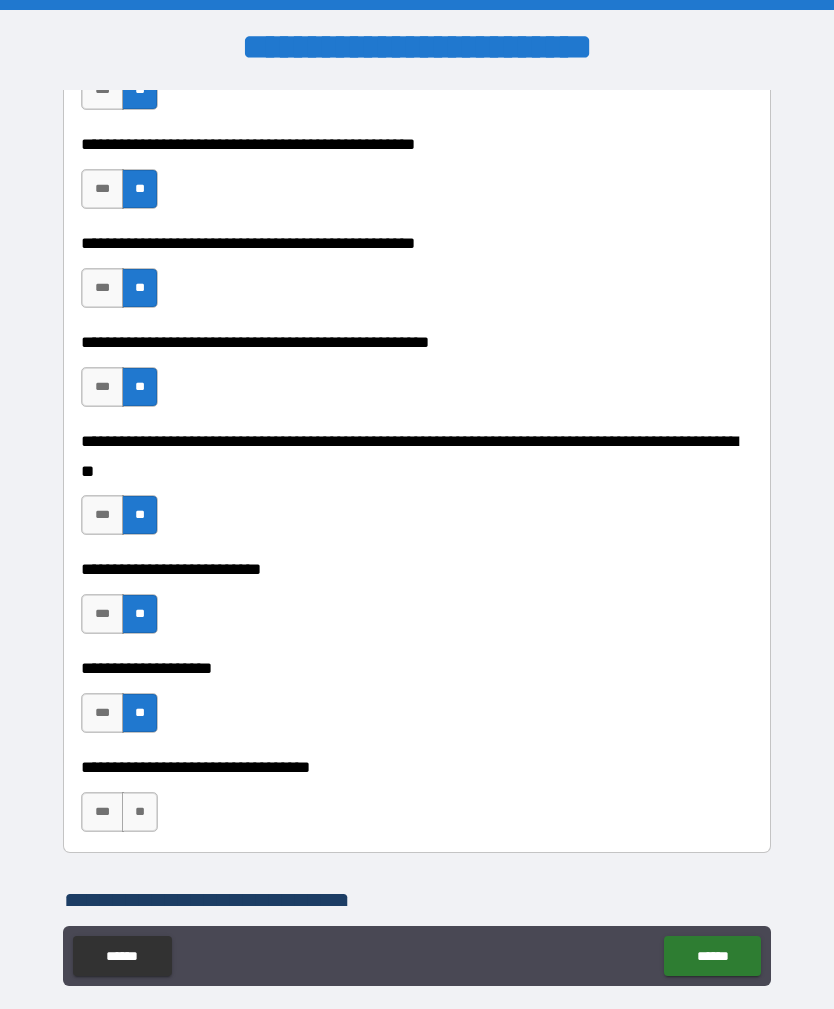 scroll, scrollTop: 657, scrollLeft: 0, axis: vertical 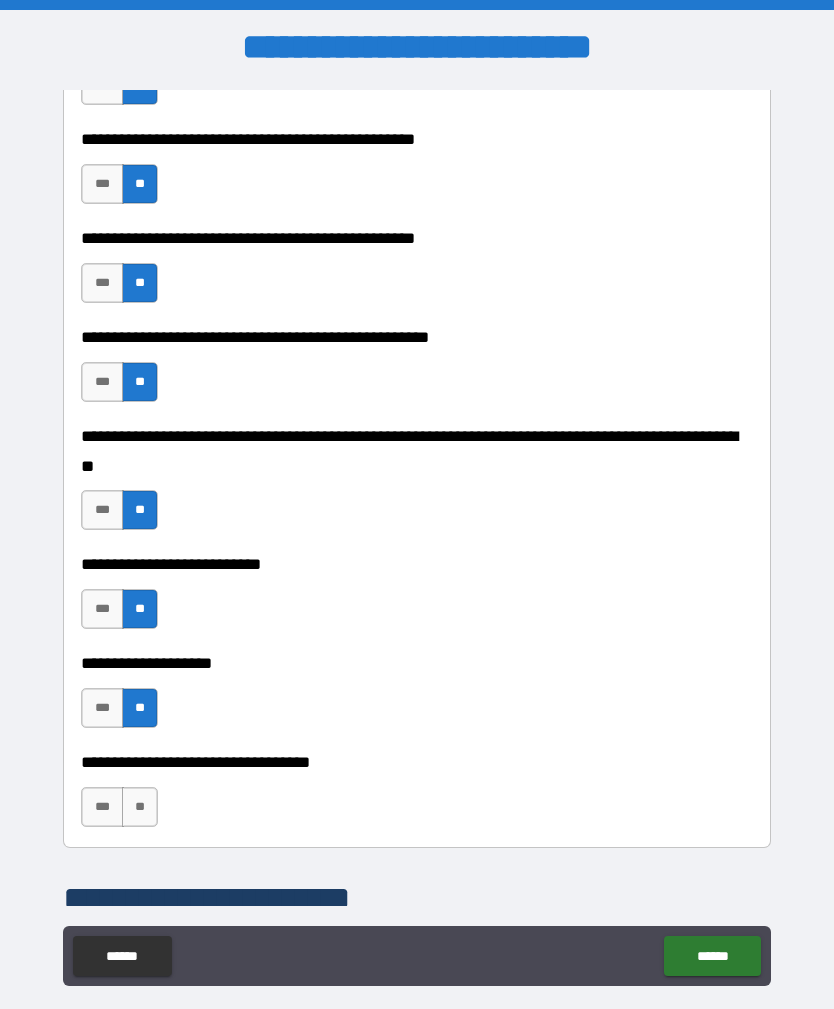 click on "**" at bounding box center [140, 807] 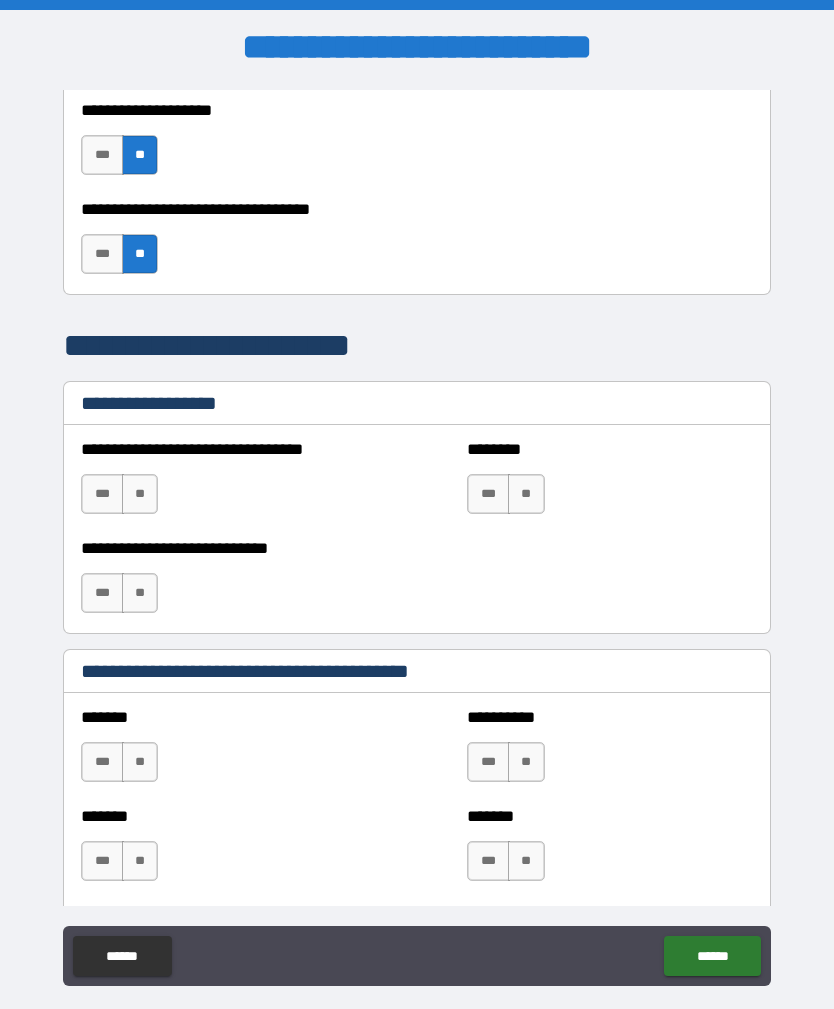 scroll, scrollTop: 1212, scrollLeft: 0, axis: vertical 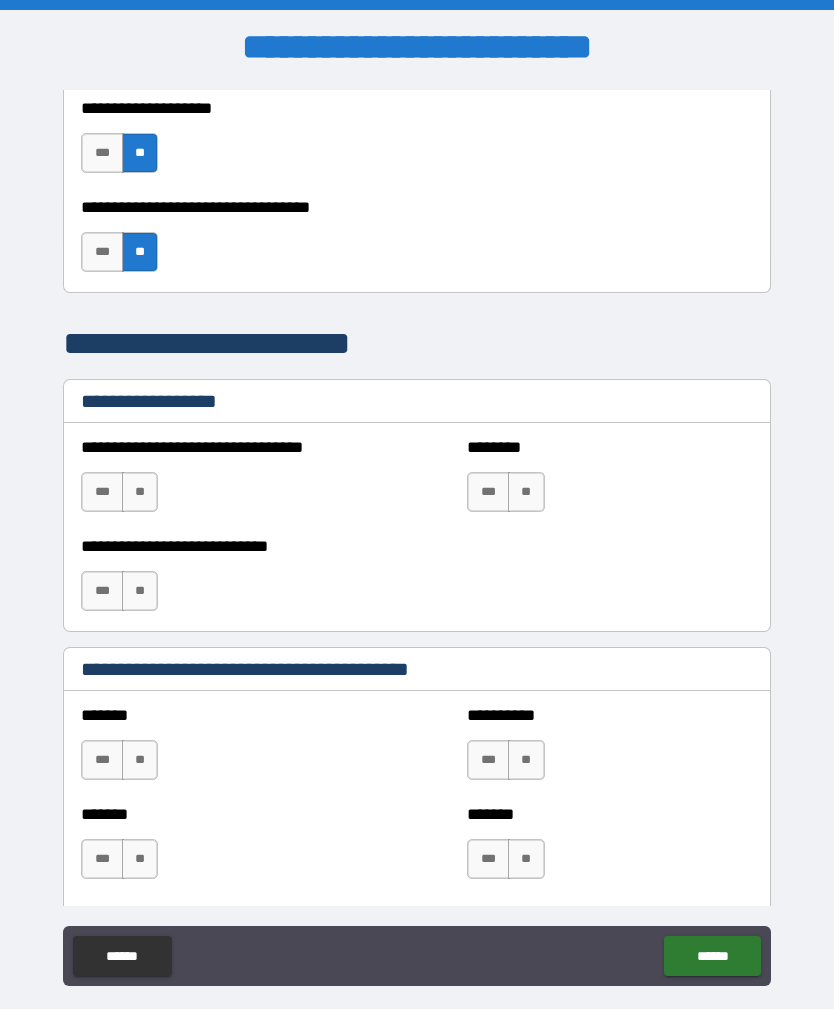 click on "**" at bounding box center (140, 492) 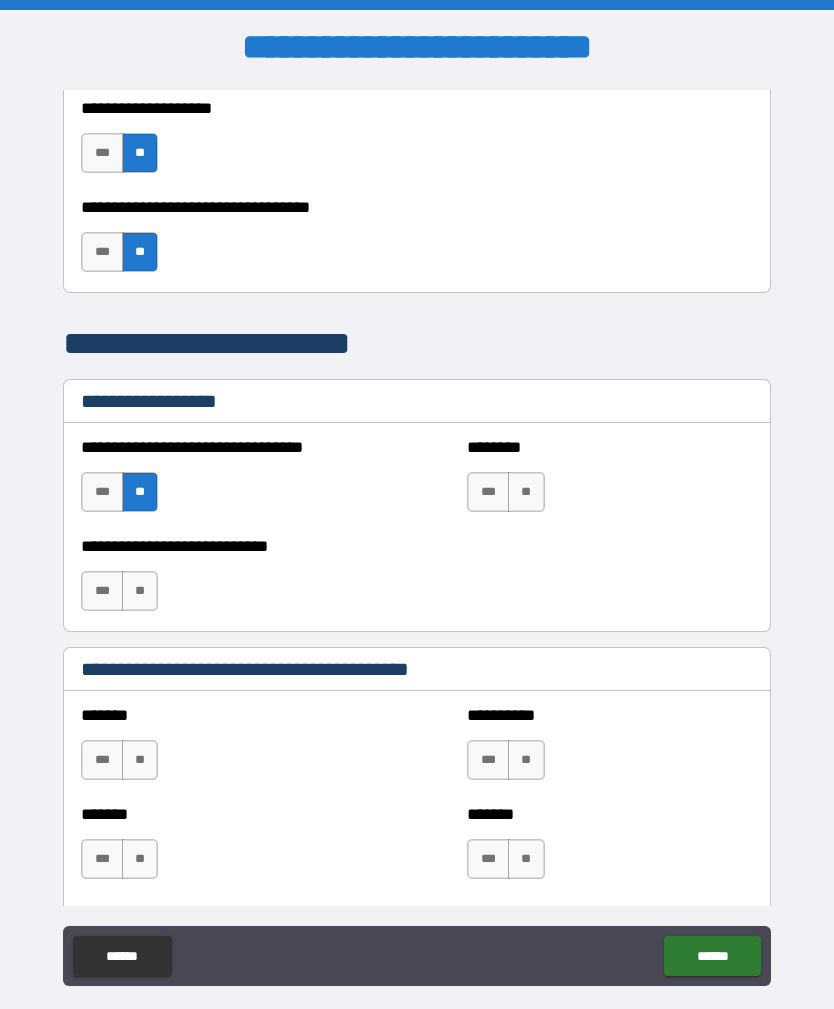 click on "**" at bounding box center (526, 492) 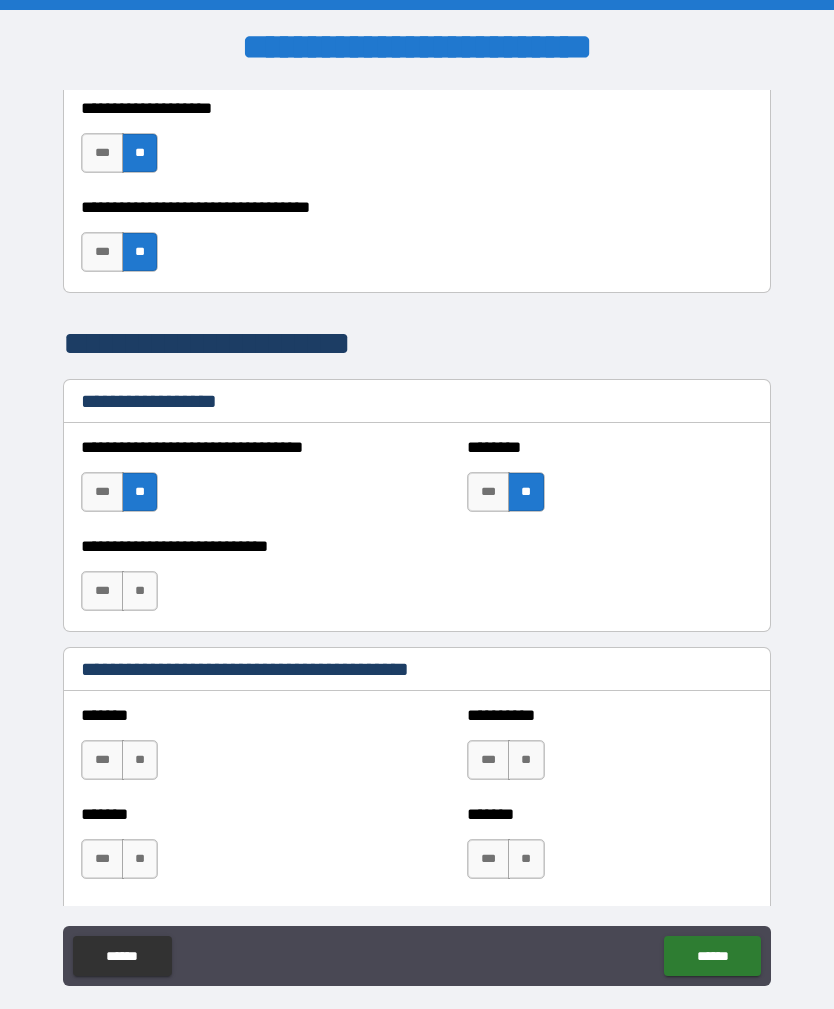 click on "**" at bounding box center [140, 591] 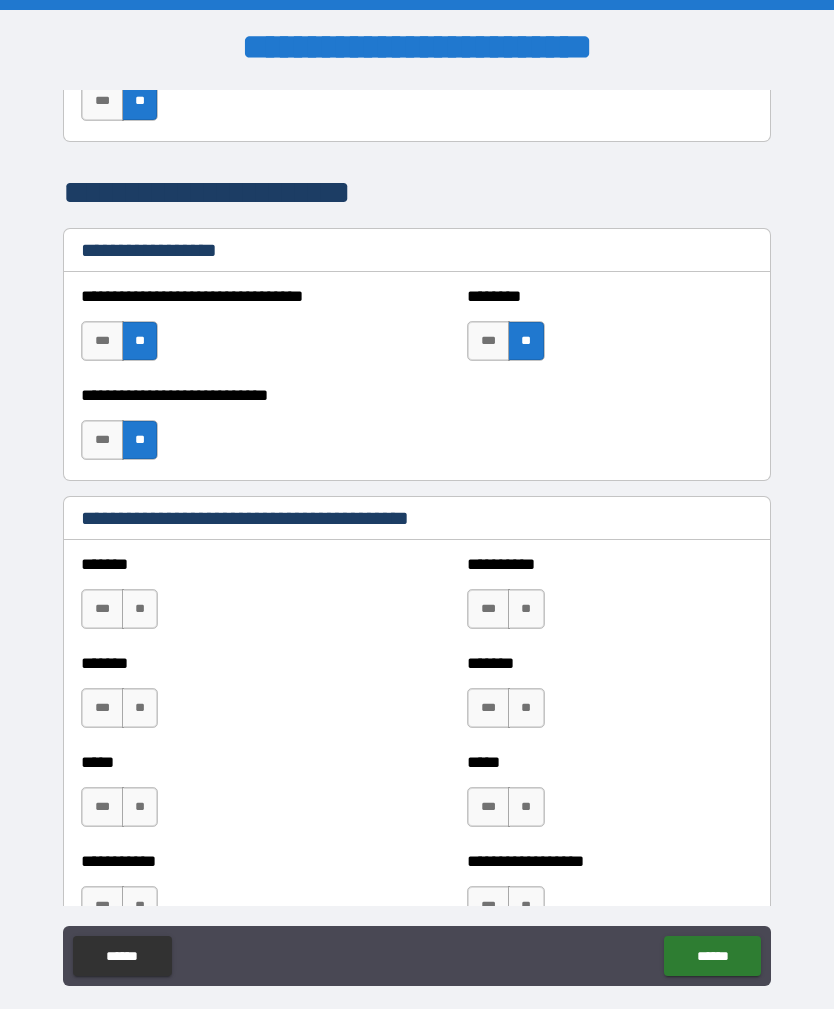 scroll, scrollTop: 1371, scrollLeft: 0, axis: vertical 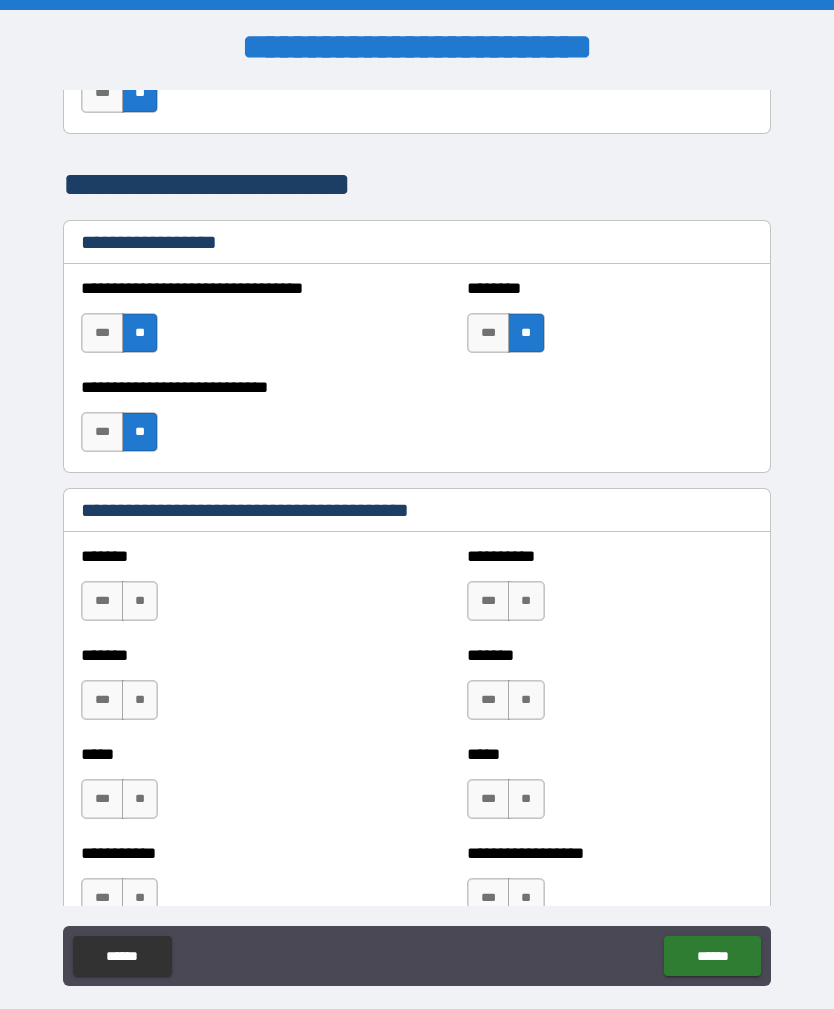 click on "**" at bounding box center (140, 601) 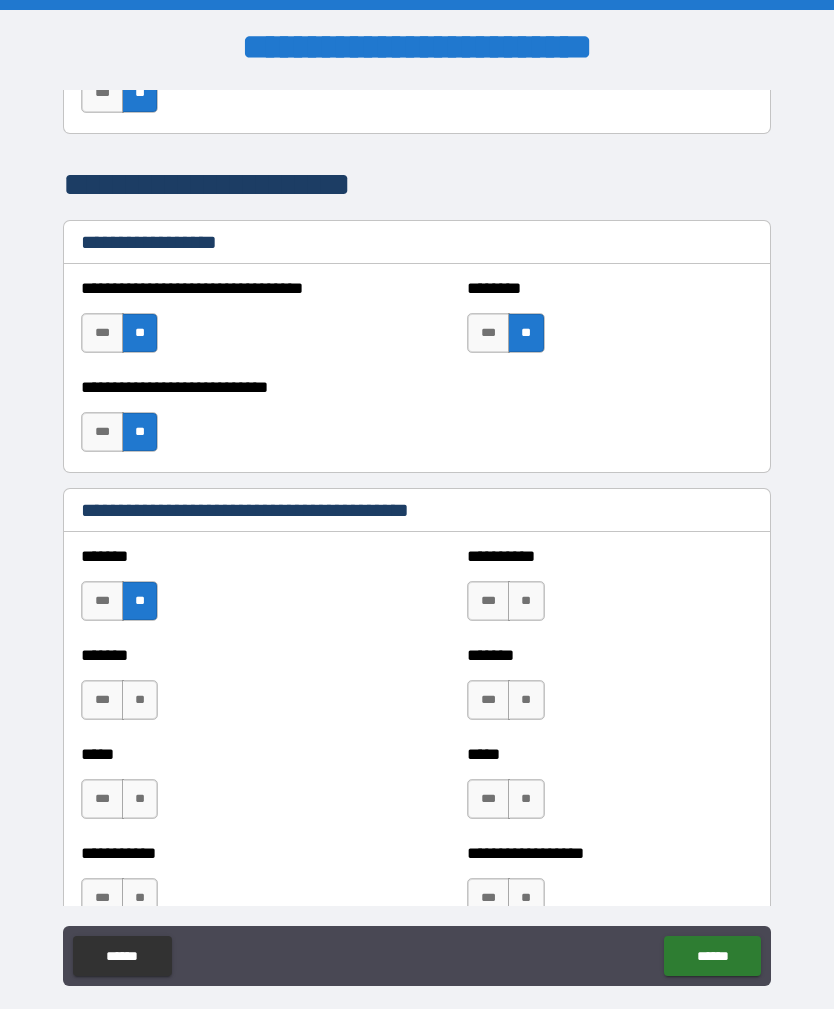 click on "**" at bounding box center [140, 700] 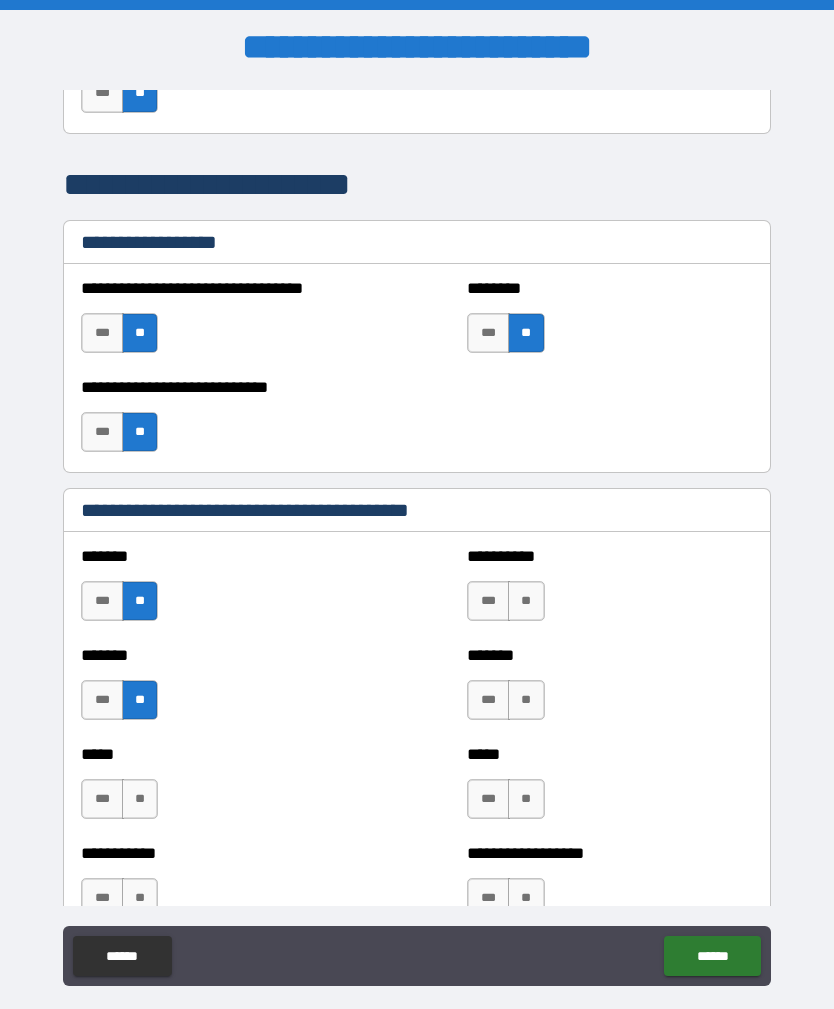 click on "**" at bounding box center (140, 799) 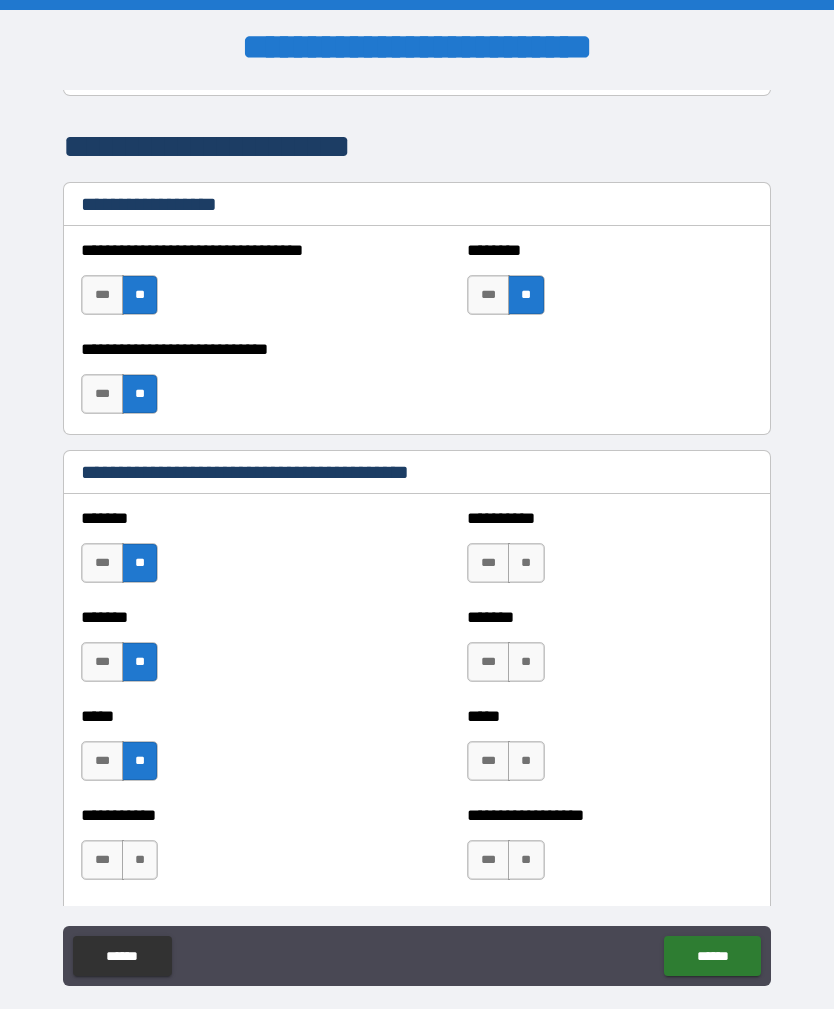 scroll, scrollTop: 1410, scrollLeft: 0, axis: vertical 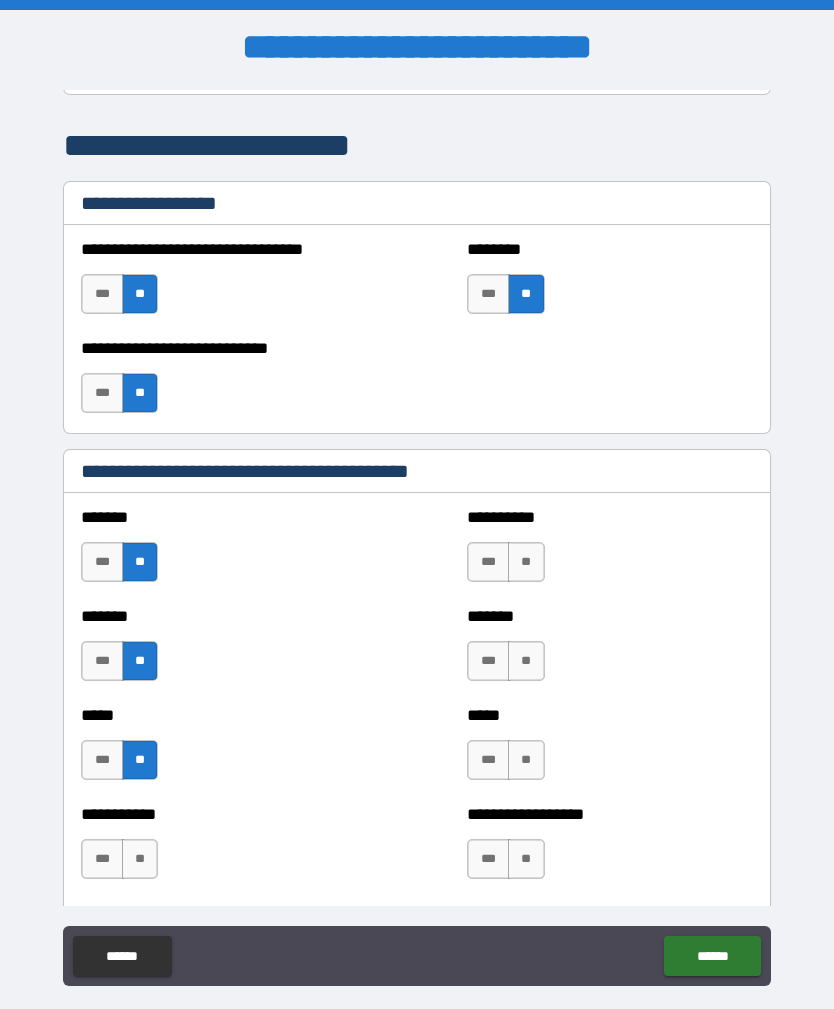 click on "**" at bounding box center (526, 661) 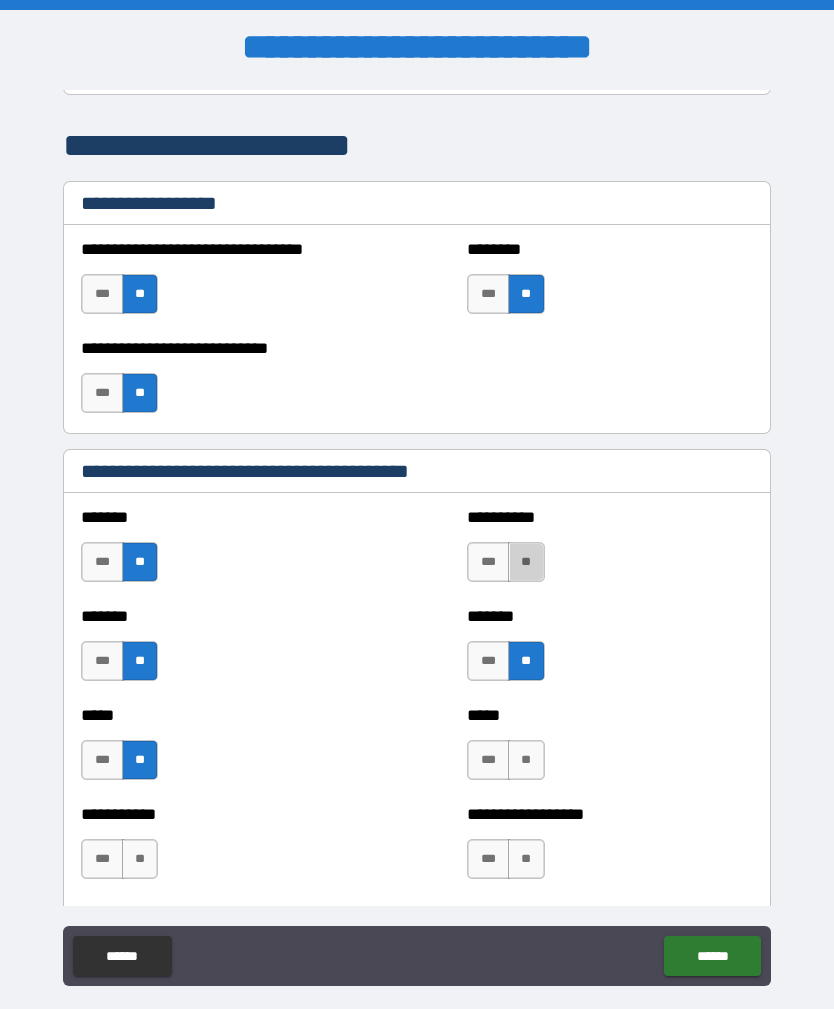 click on "**" at bounding box center [526, 562] 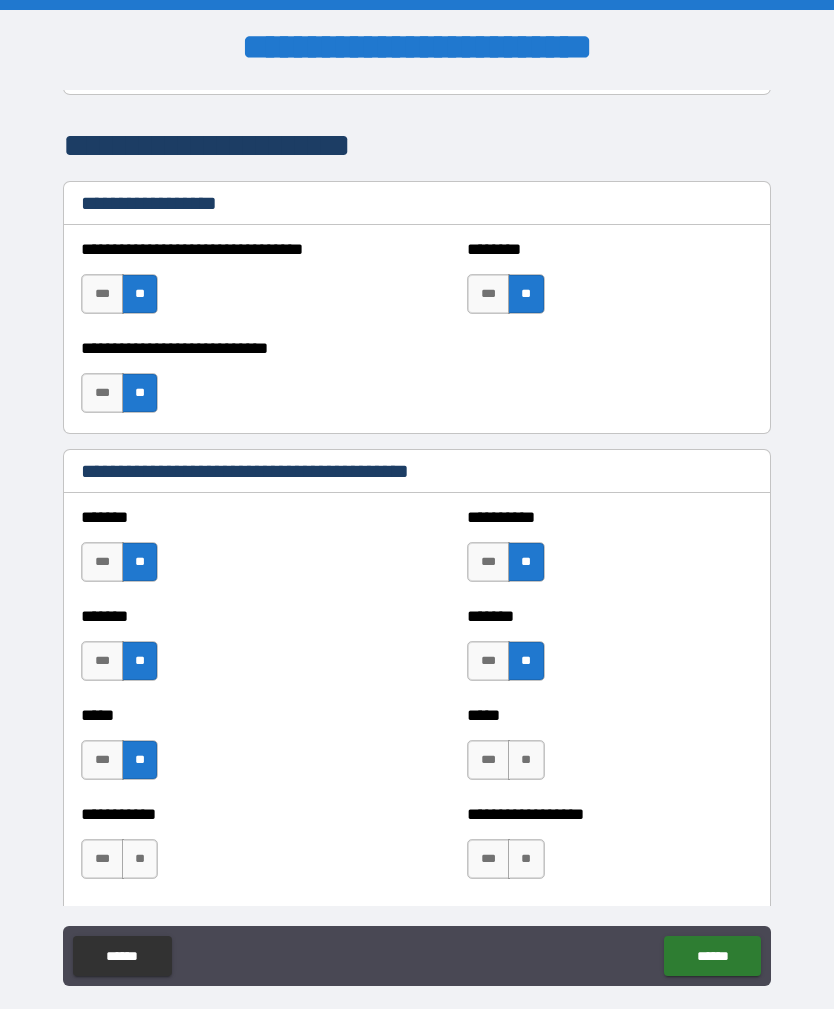 click on "**" at bounding box center [526, 760] 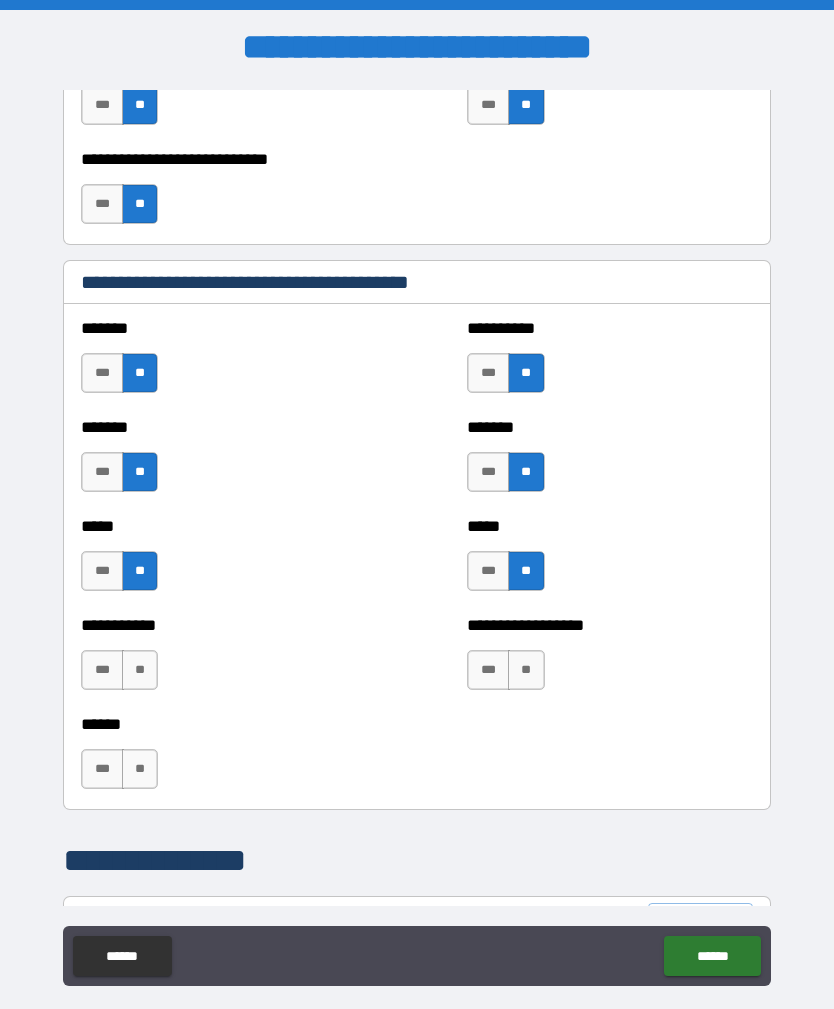 scroll, scrollTop: 1605, scrollLeft: 0, axis: vertical 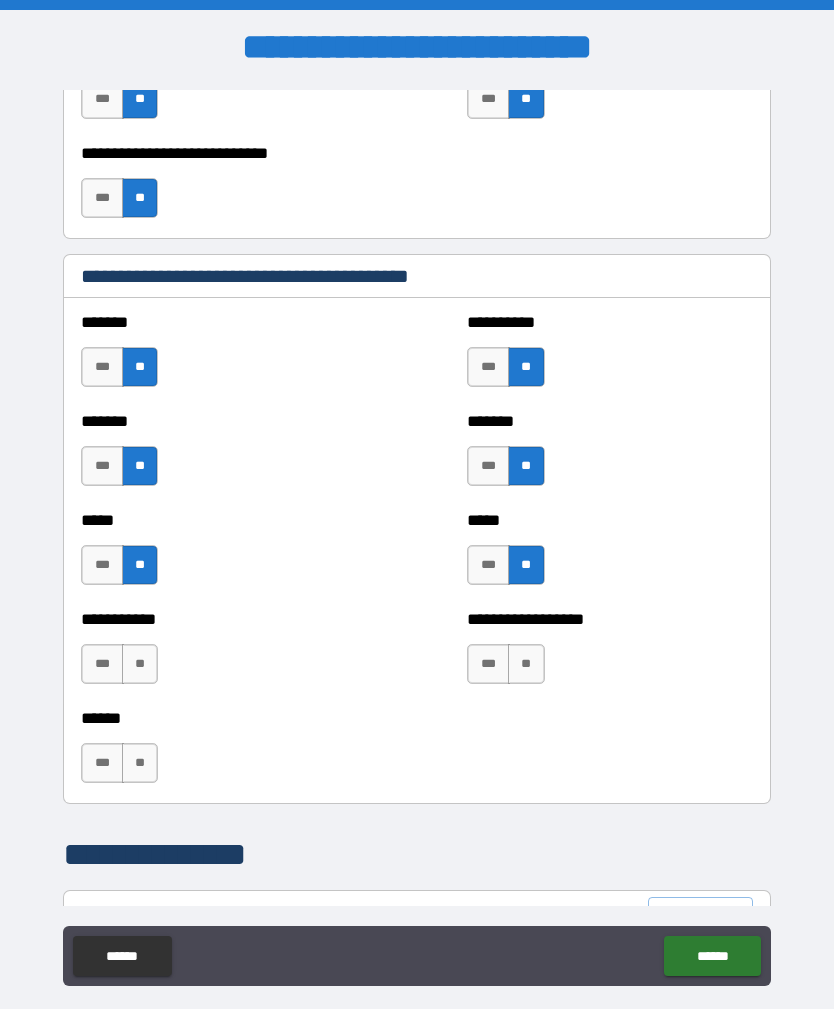 click on "**" at bounding box center [526, 664] 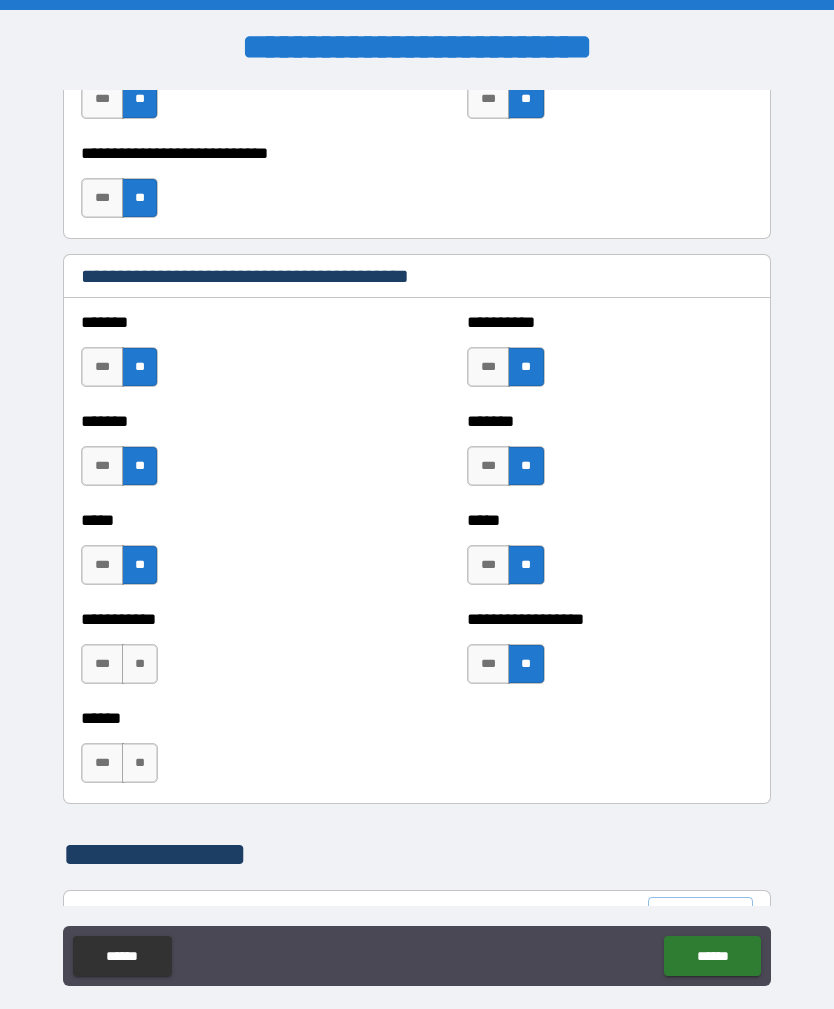 click on "**" at bounding box center (140, 664) 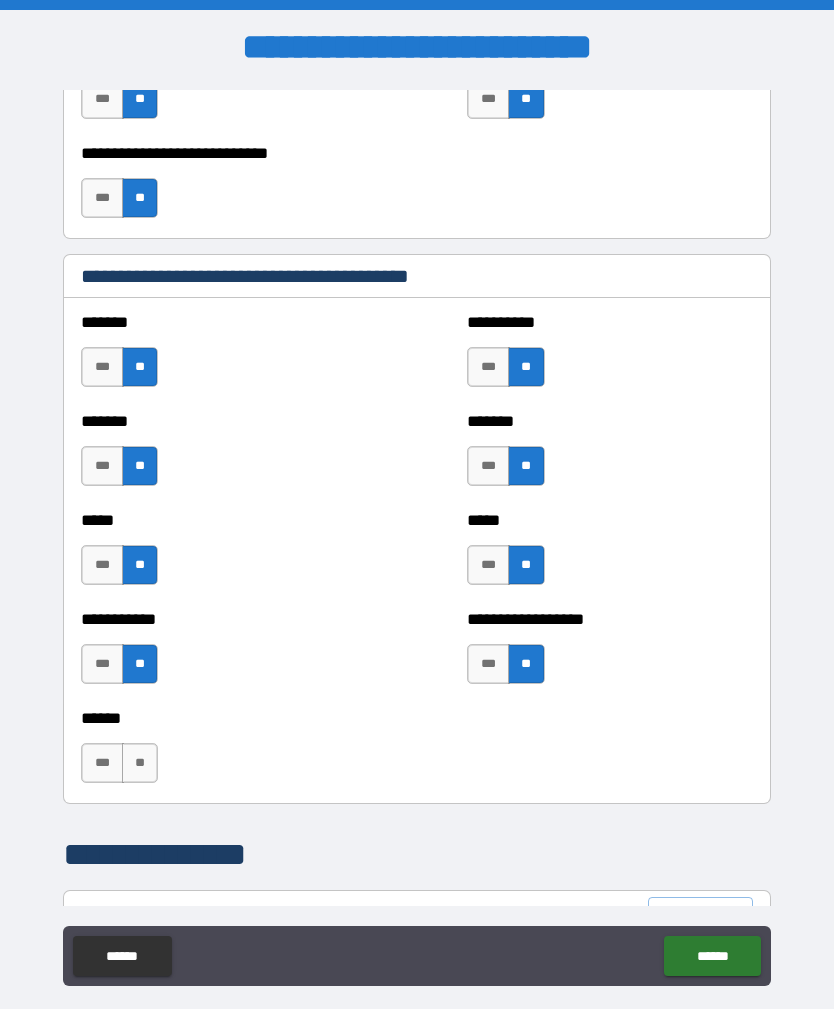 click on "**" at bounding box center [140, 763] 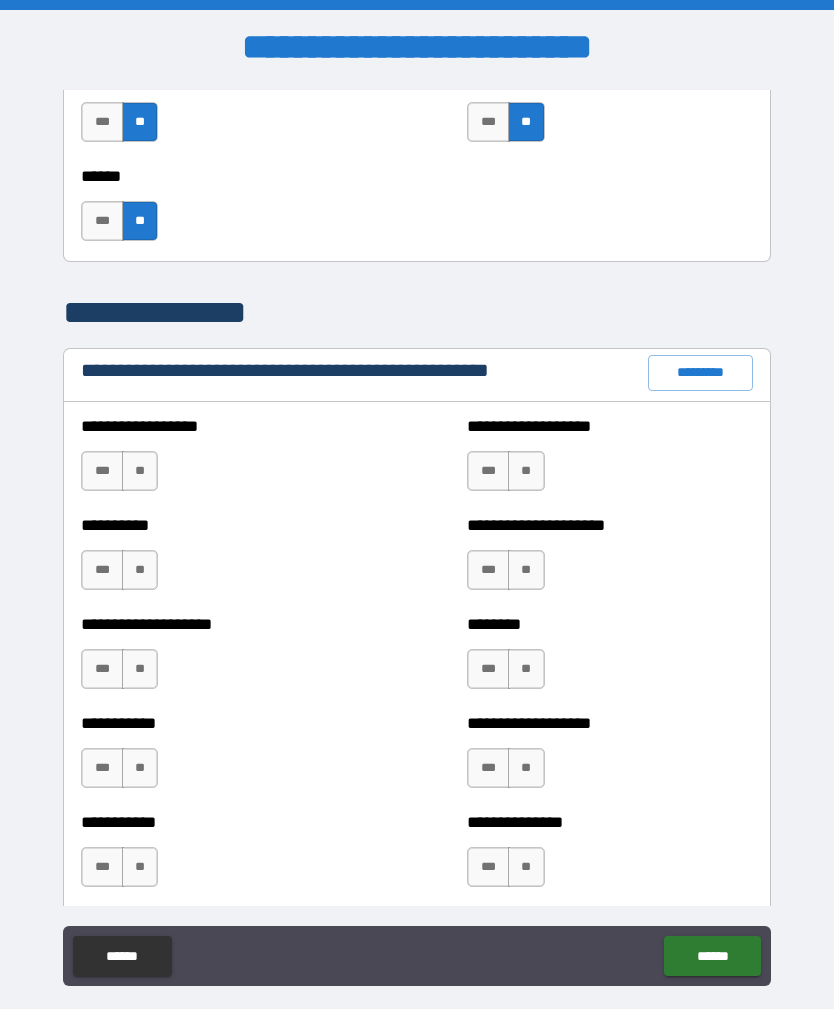 scroll, scrollTop: 2147, scrollLeft: 0, axis: vertical 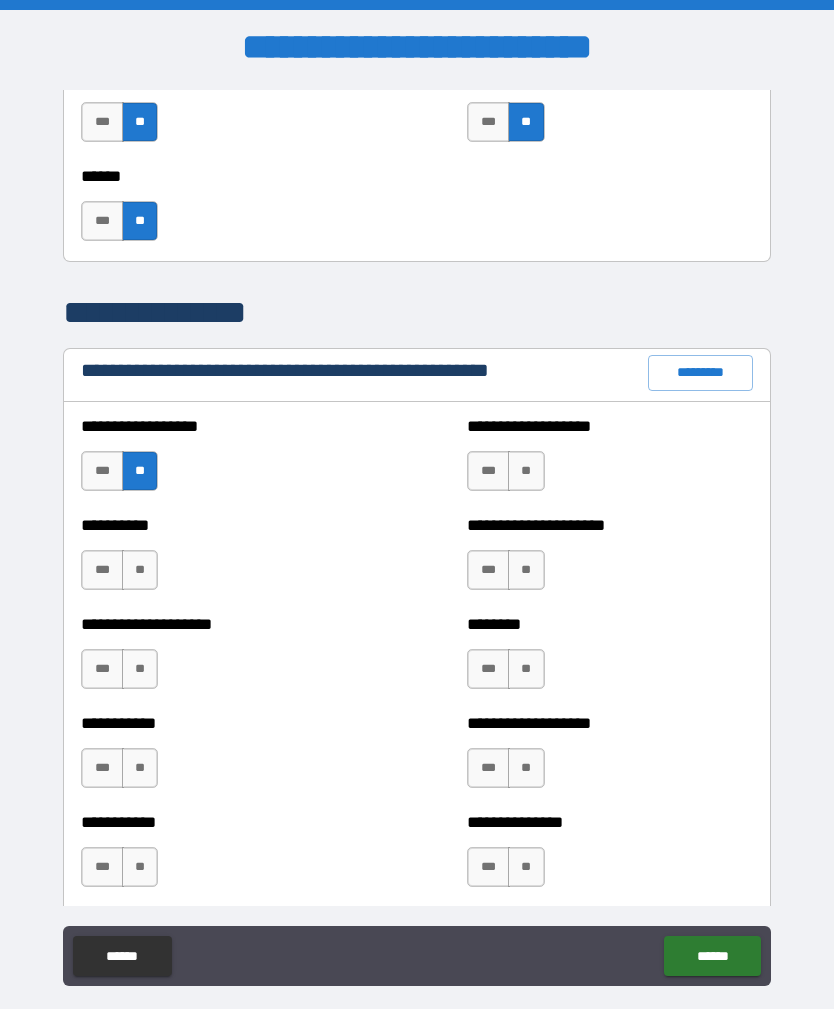 click on "**" at bounding box center (140, 570) 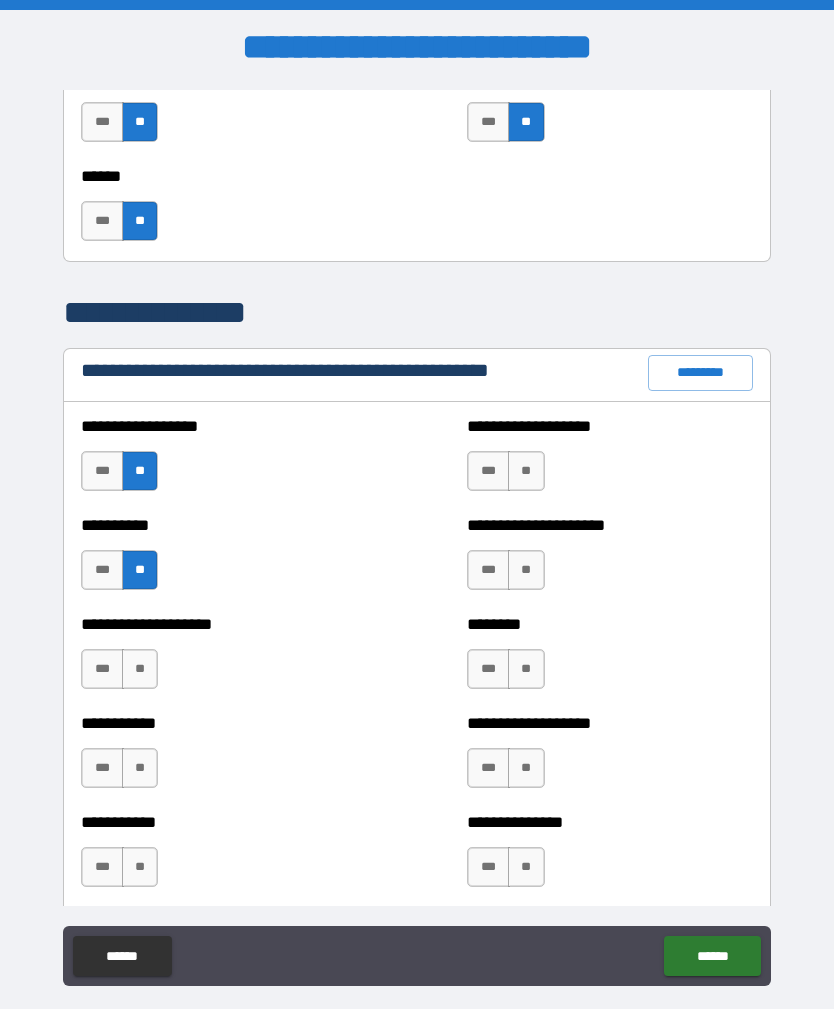 click on "**" at bounding box center [140, 669] 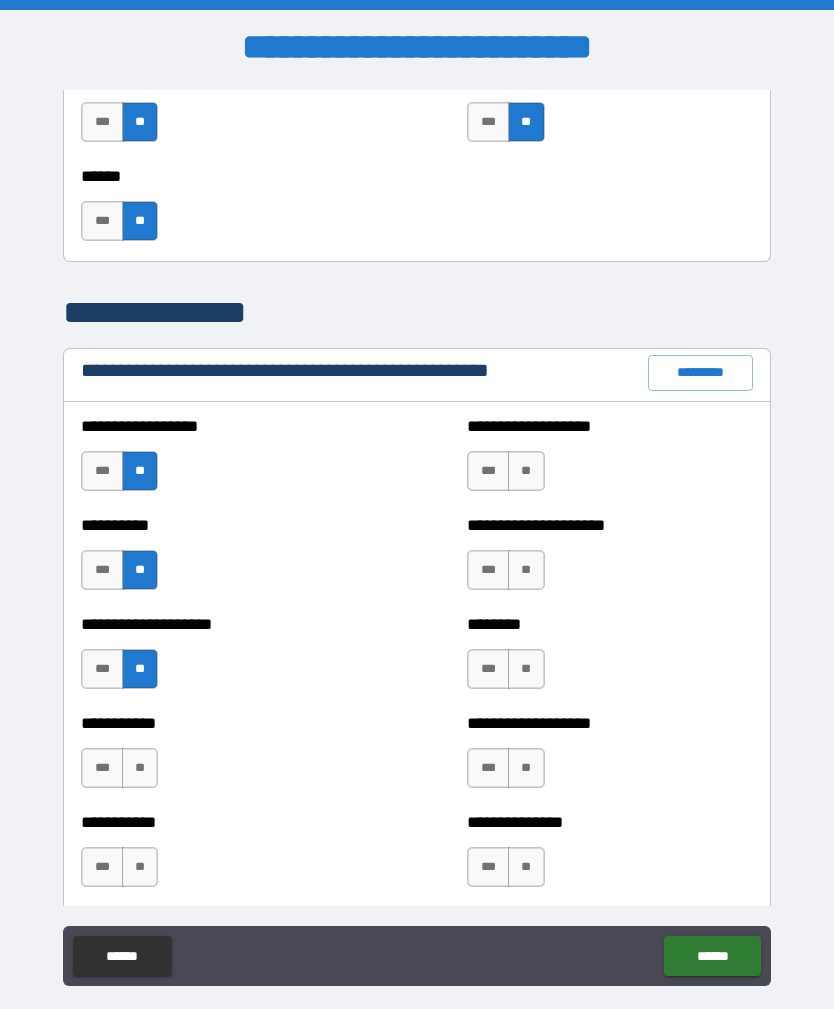 click on "**" at bounding box center (140, 768) 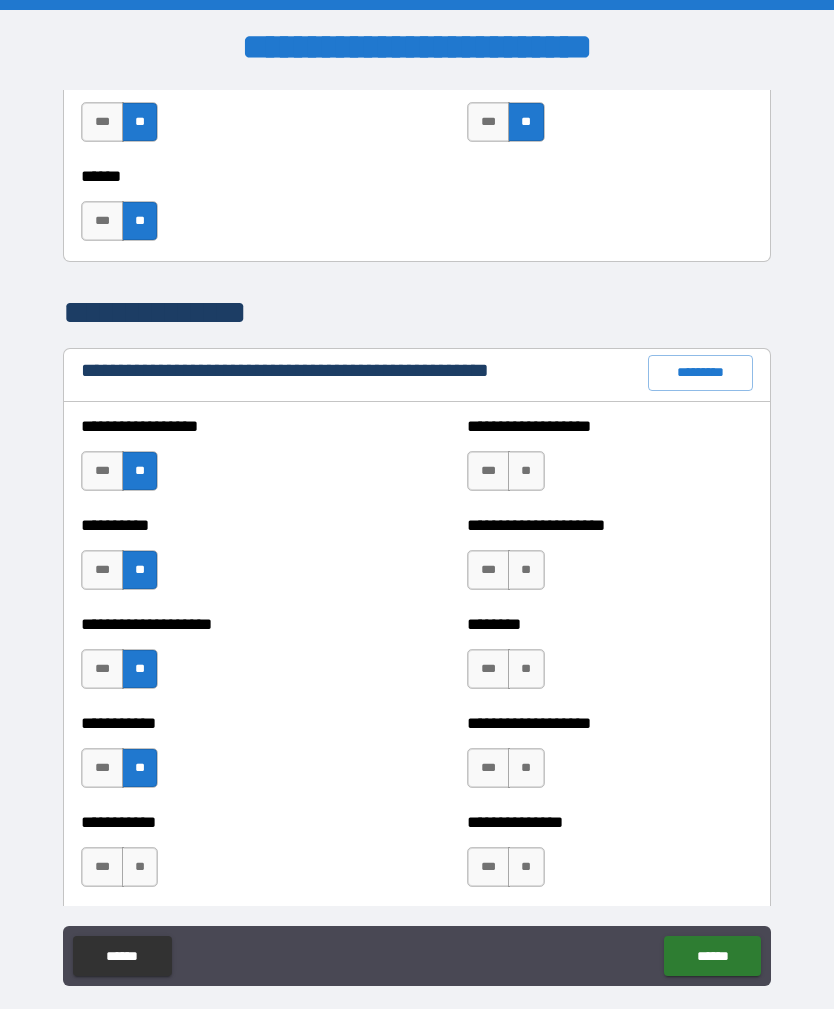 click on "**" at bounding box center [140, 867] 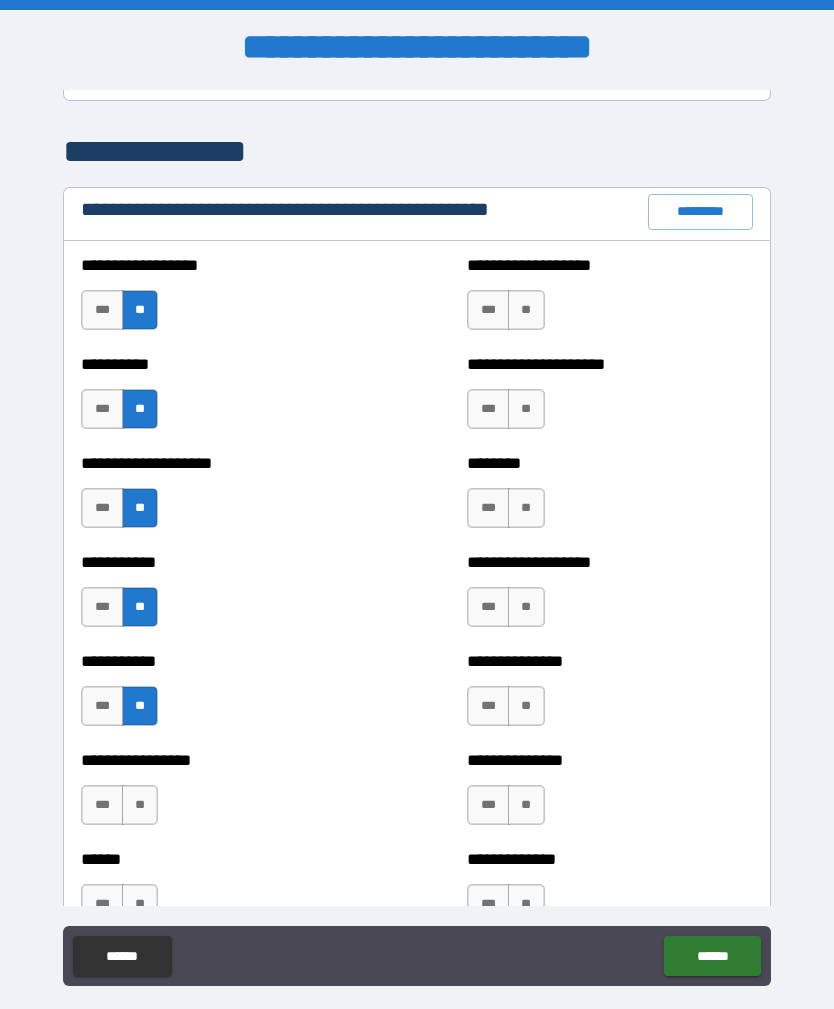 click on "**" at bounding box center [140, 805] 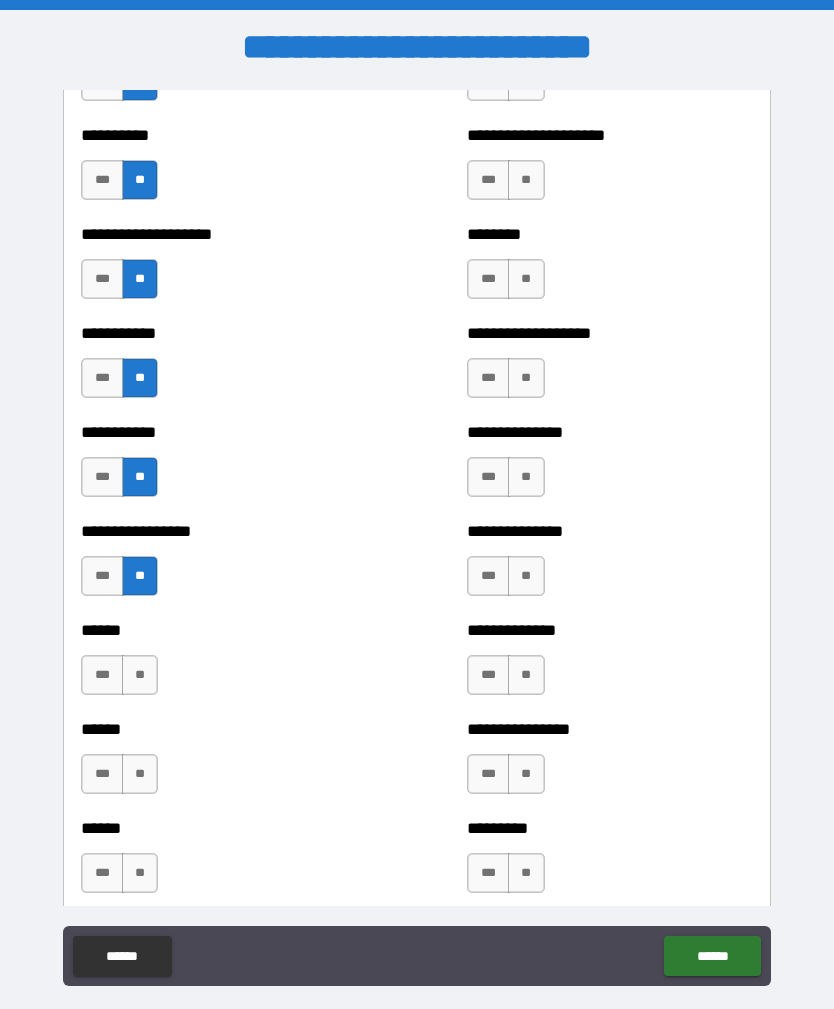 scroll, scrollTop: 2542, scrollLeft: 0, axis: vertical 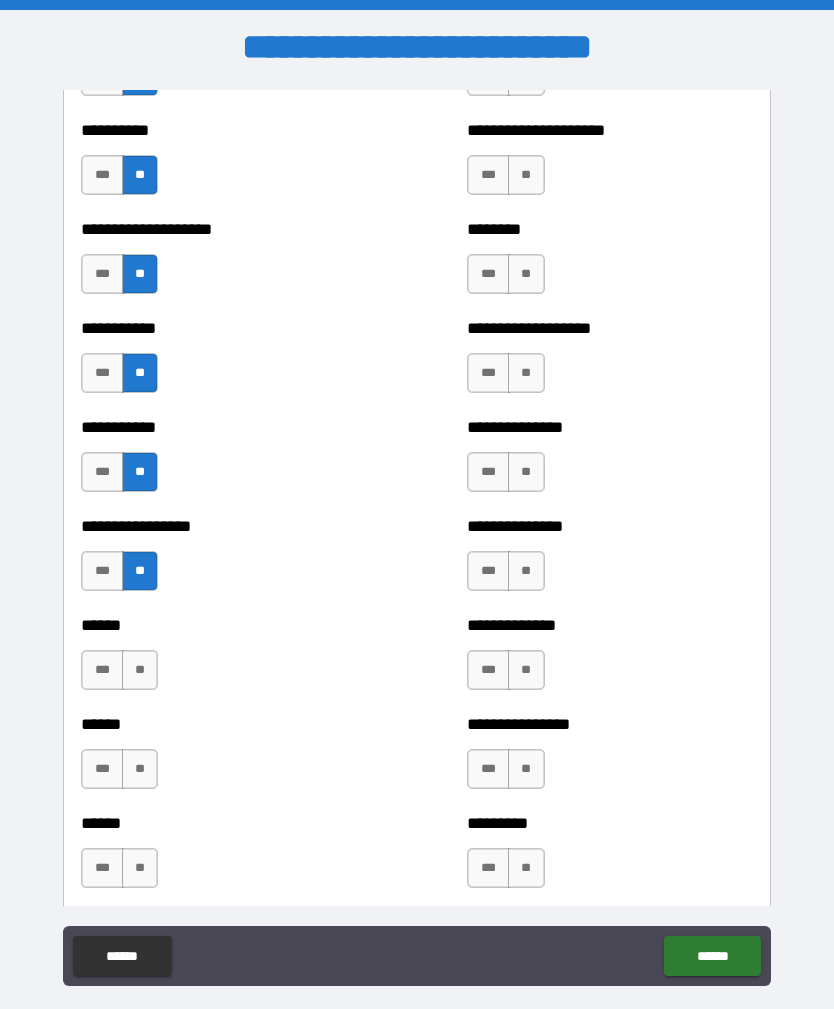click on "**" at bounding box center [140, 670] 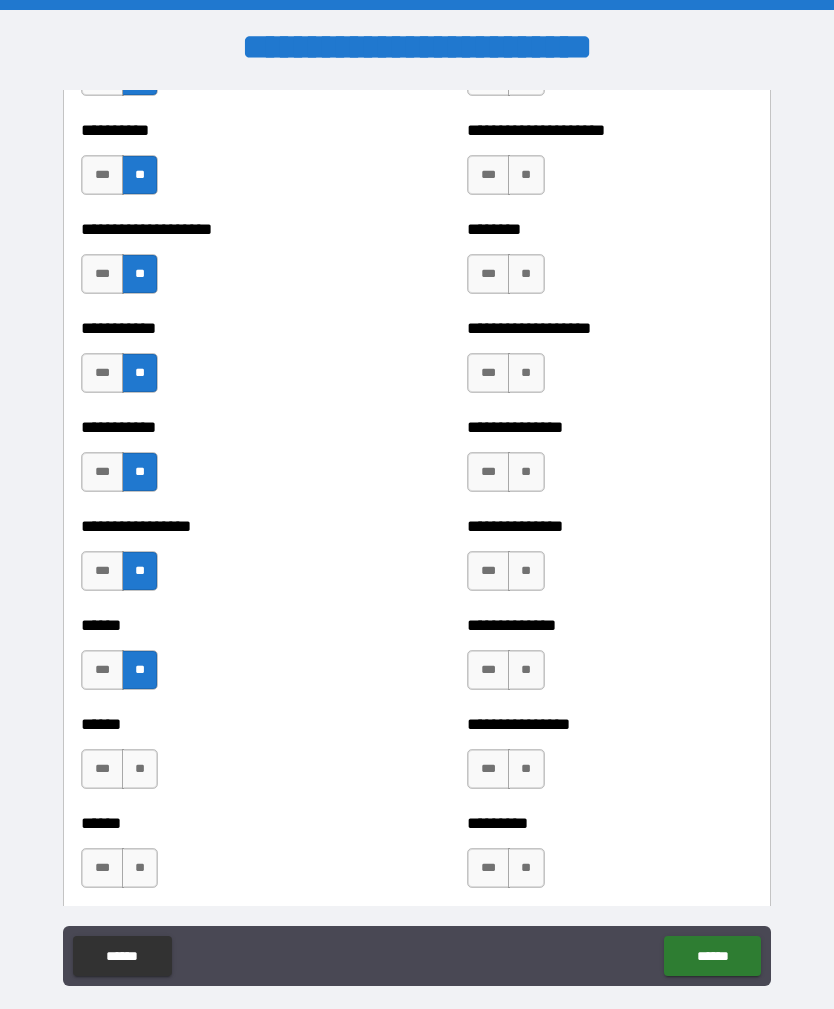 click on "**" at bounding box center [140, 769] 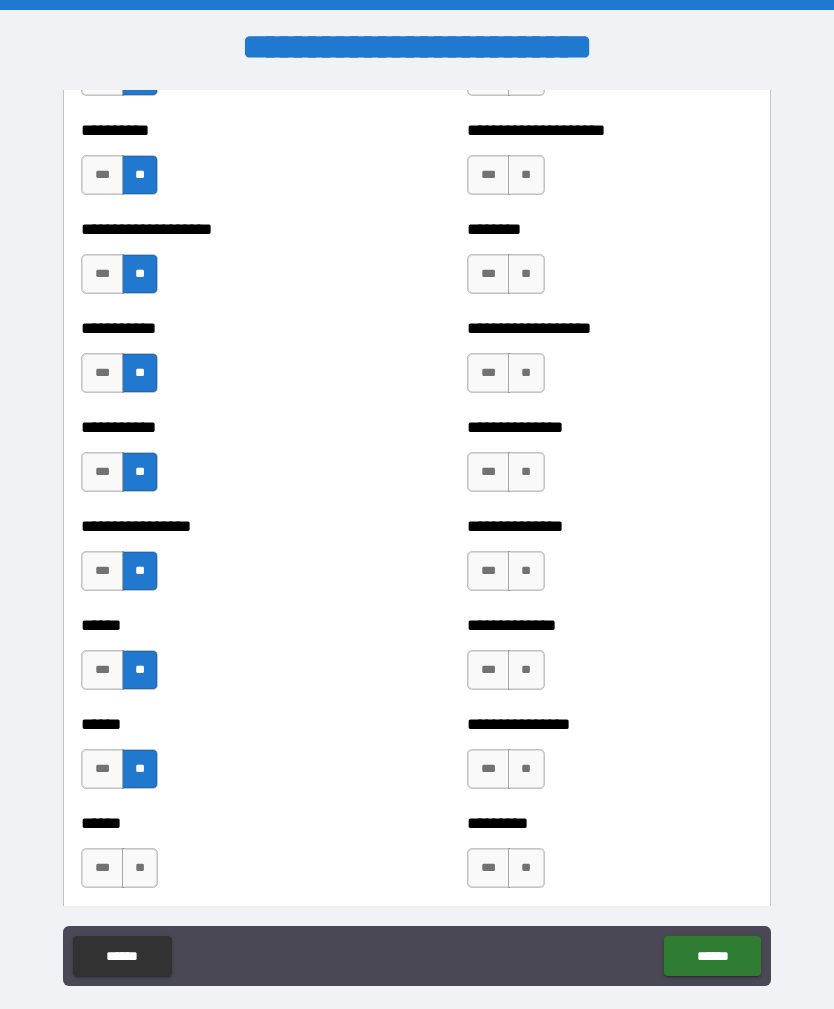 click on "**" at bounding box center [140, 868] 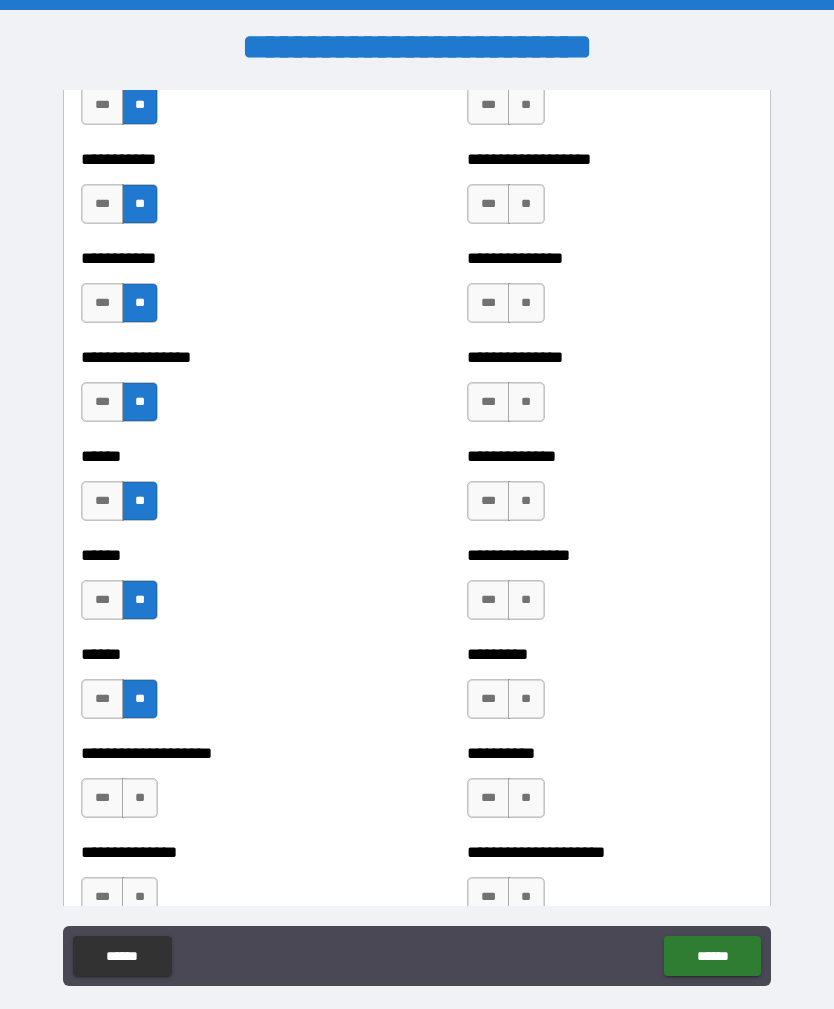 scroll, scrollTop: 2715, scrollLeft: 0, axis: vertical 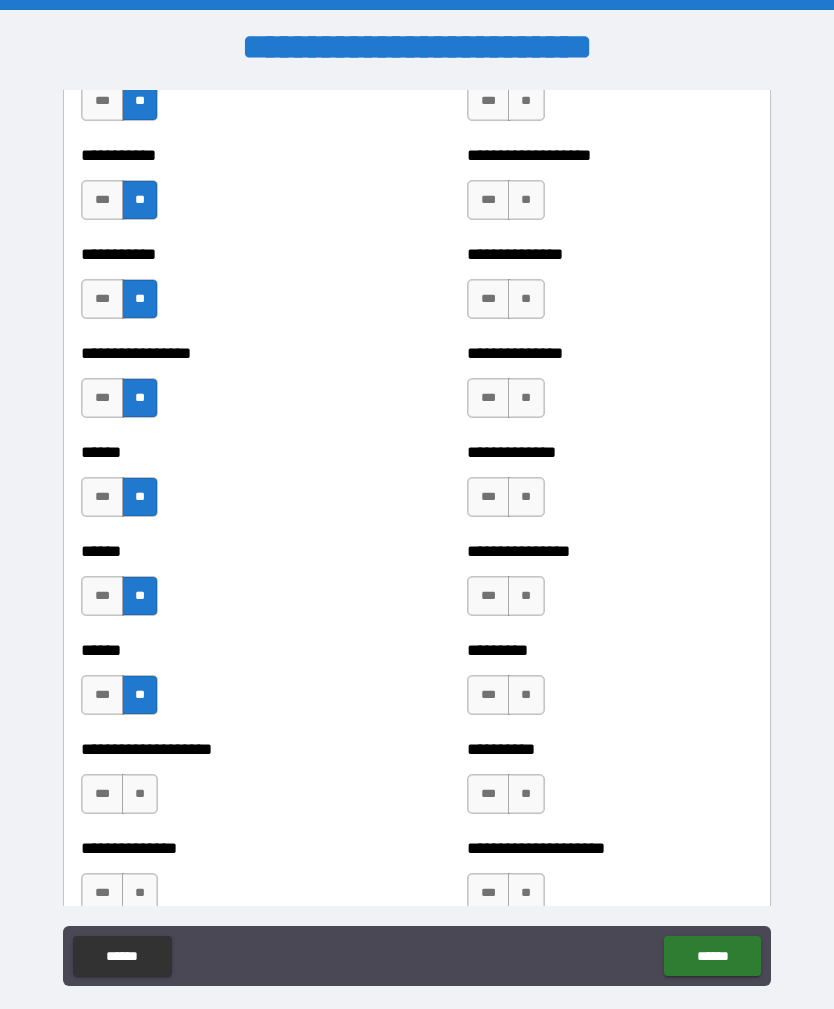 click on "**" at bounding box center (140, 794) 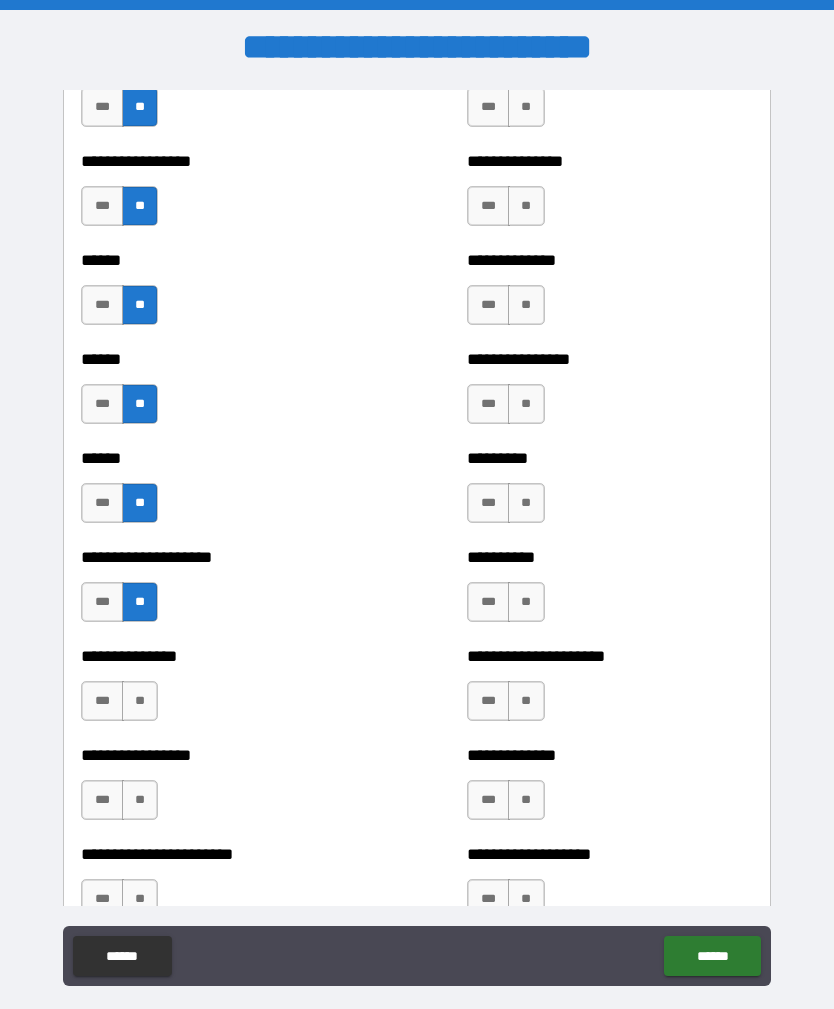 scroll, scrollTop: 2909, scrollLeft: 0, axis: vertical 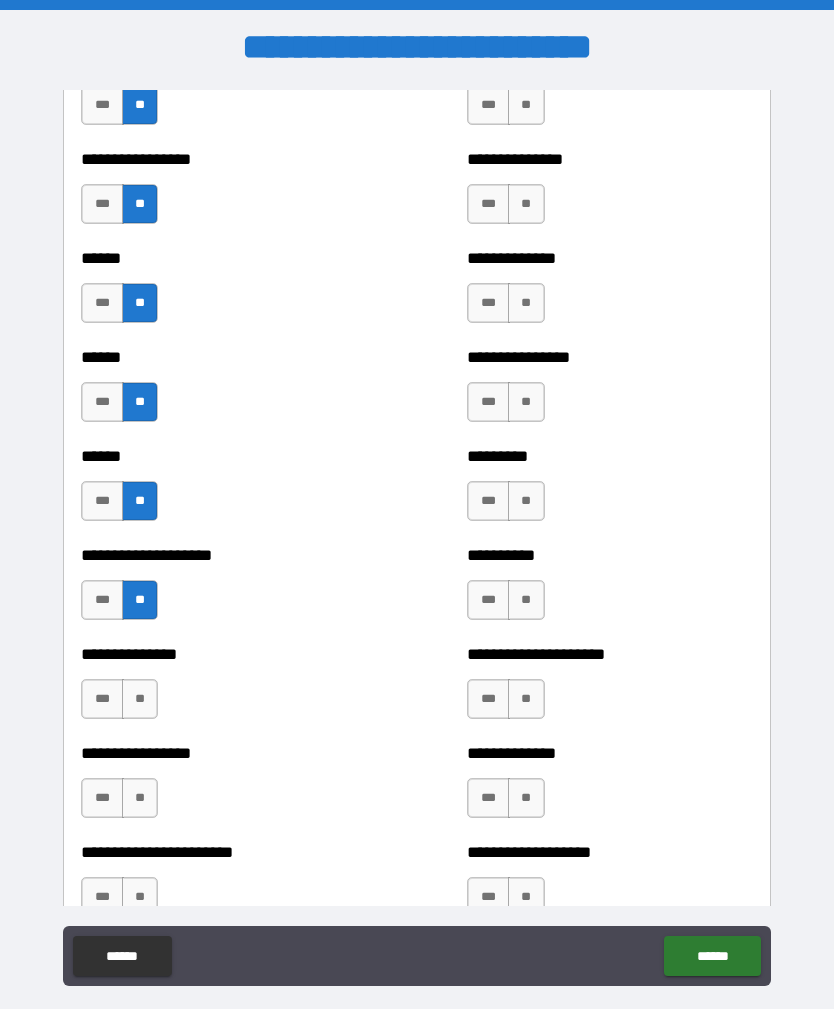 click on "**" at bounding box center (140, 699) 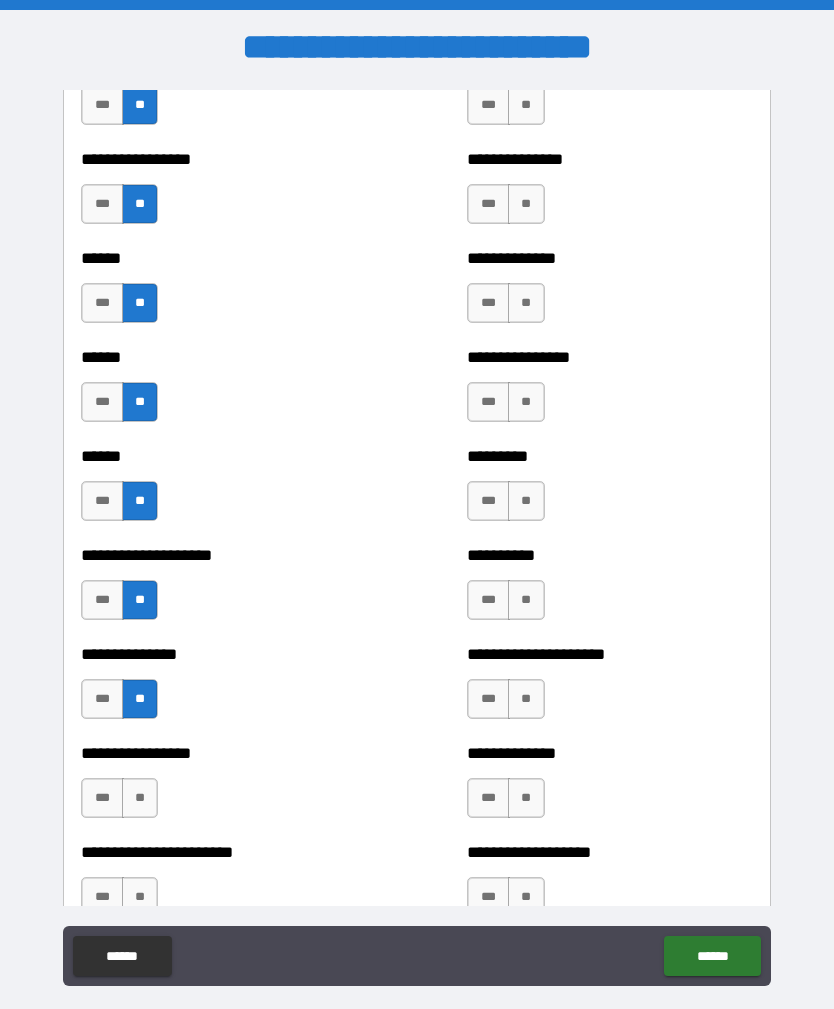 click on "**" at bounding box center (140, 798) 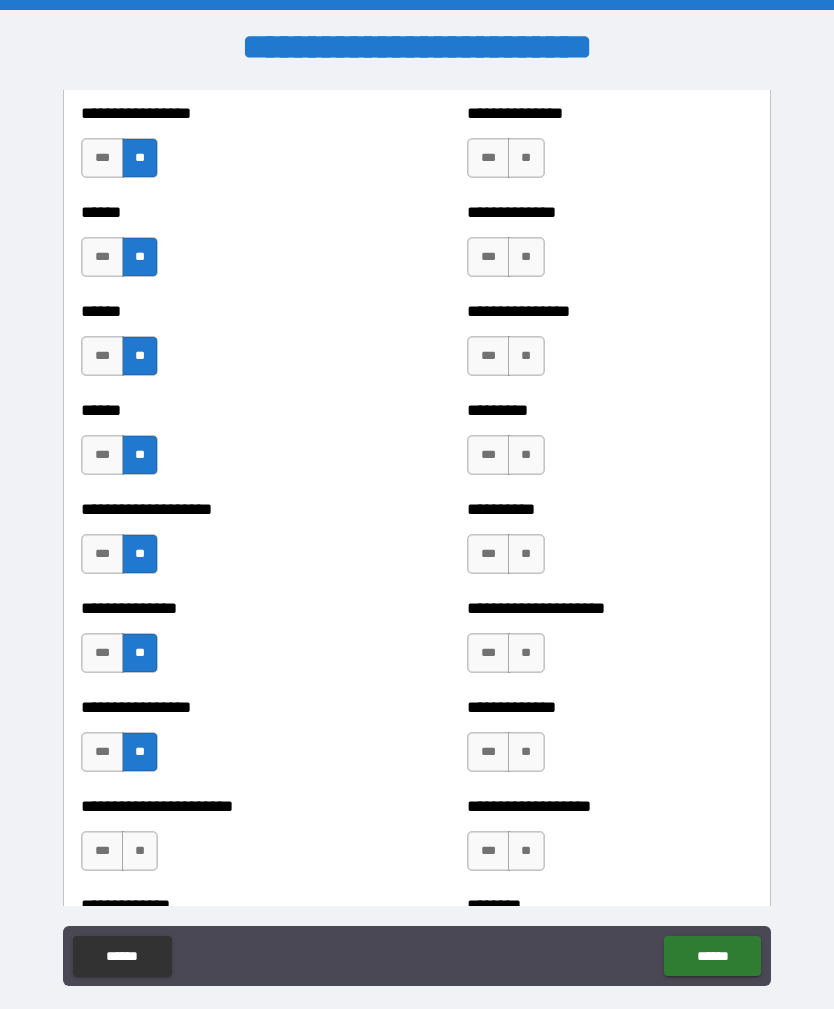 scroll, scrollTop: 2966, scrollLeft: 0, axis: vertical 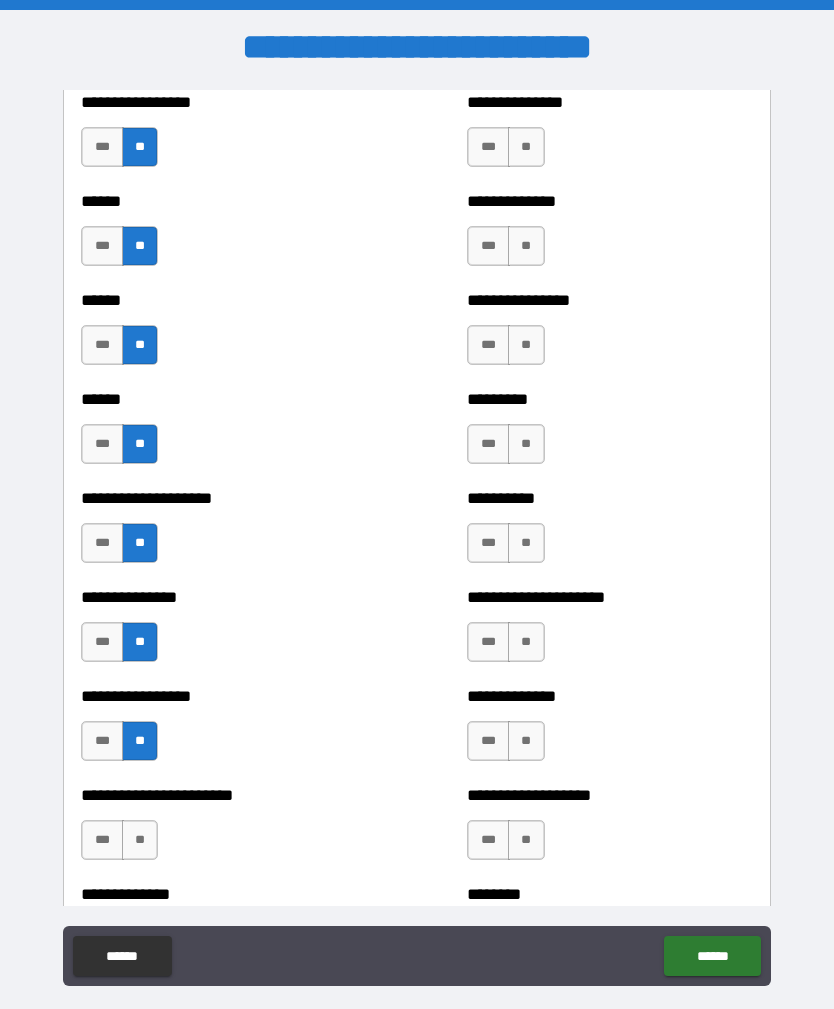 click on "**********" at bounding box center (223, 830) 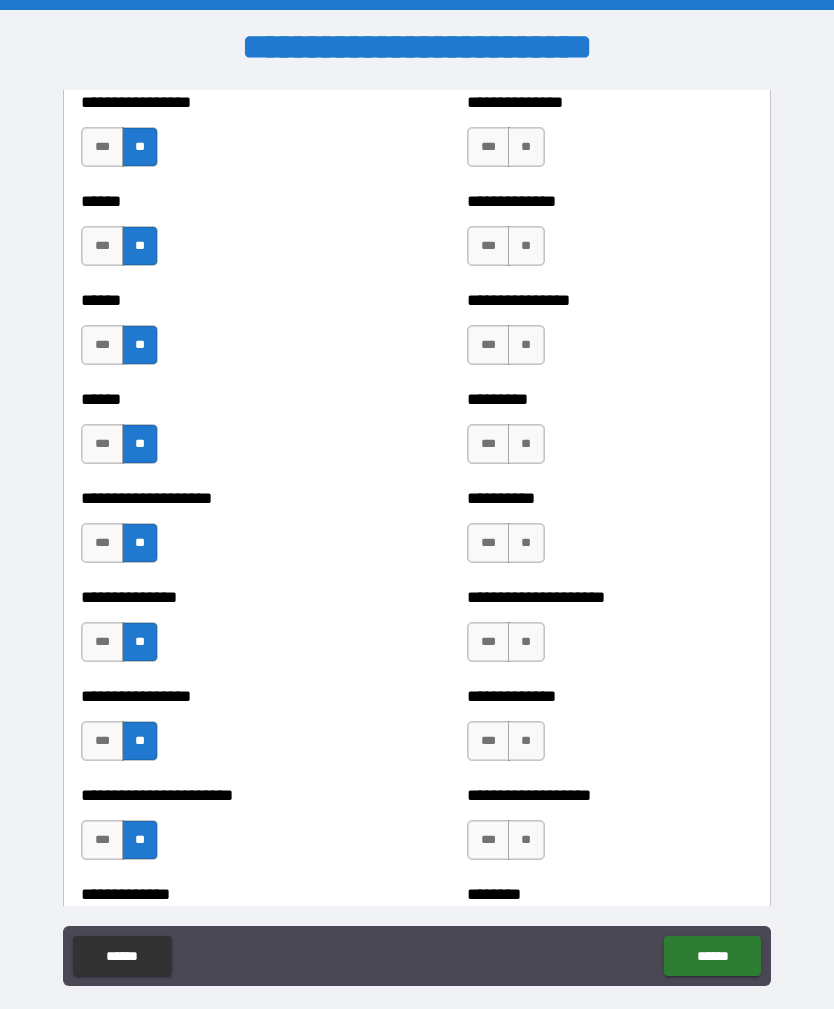 click on "**" at bounding box center [526, 147] 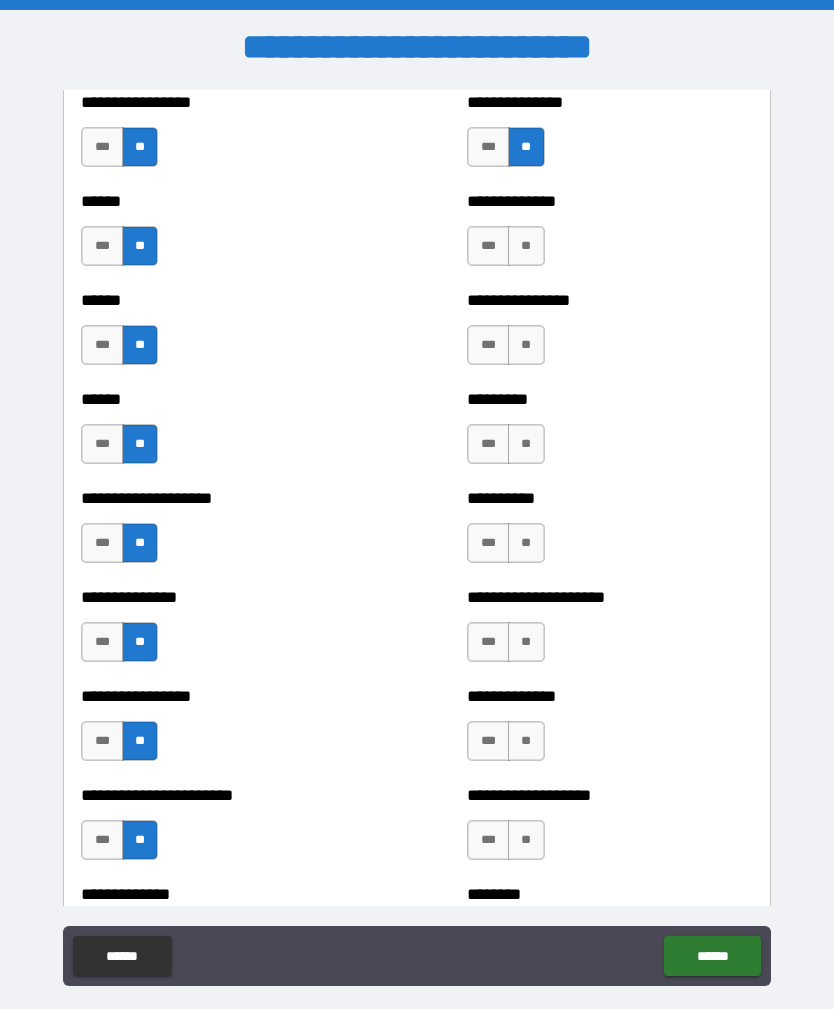 click on "**" at bounding box center (526, 246) 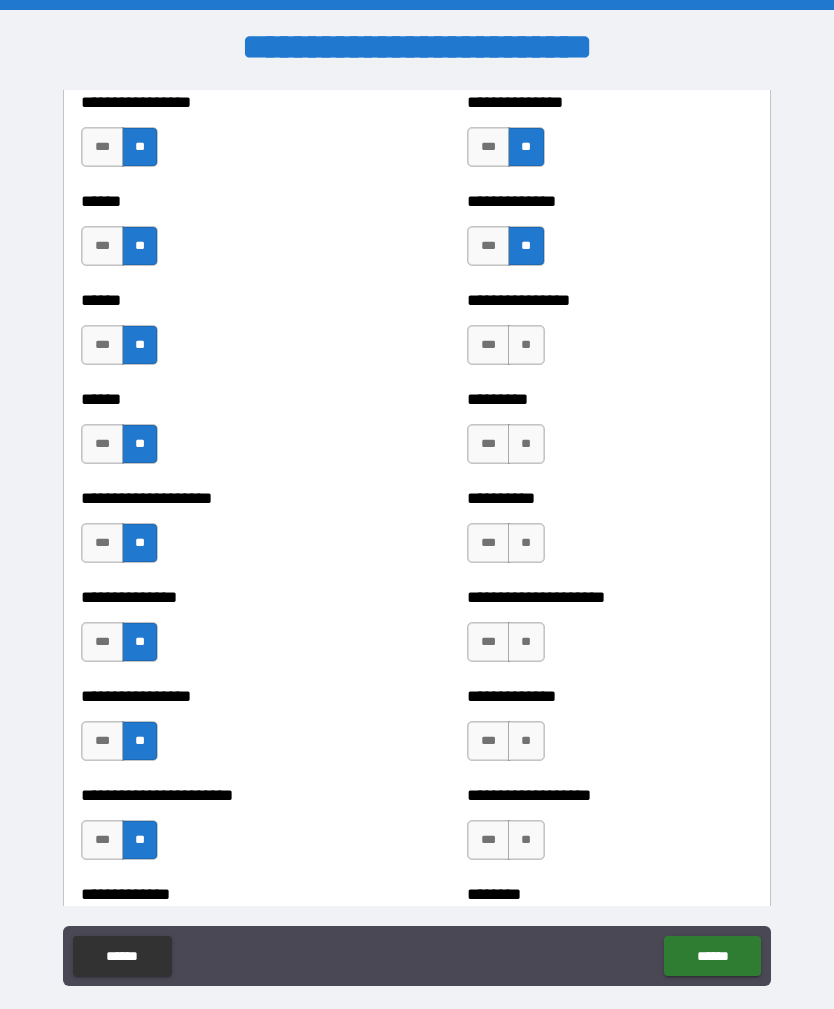 click on "**" at bounding box center [526, 345] 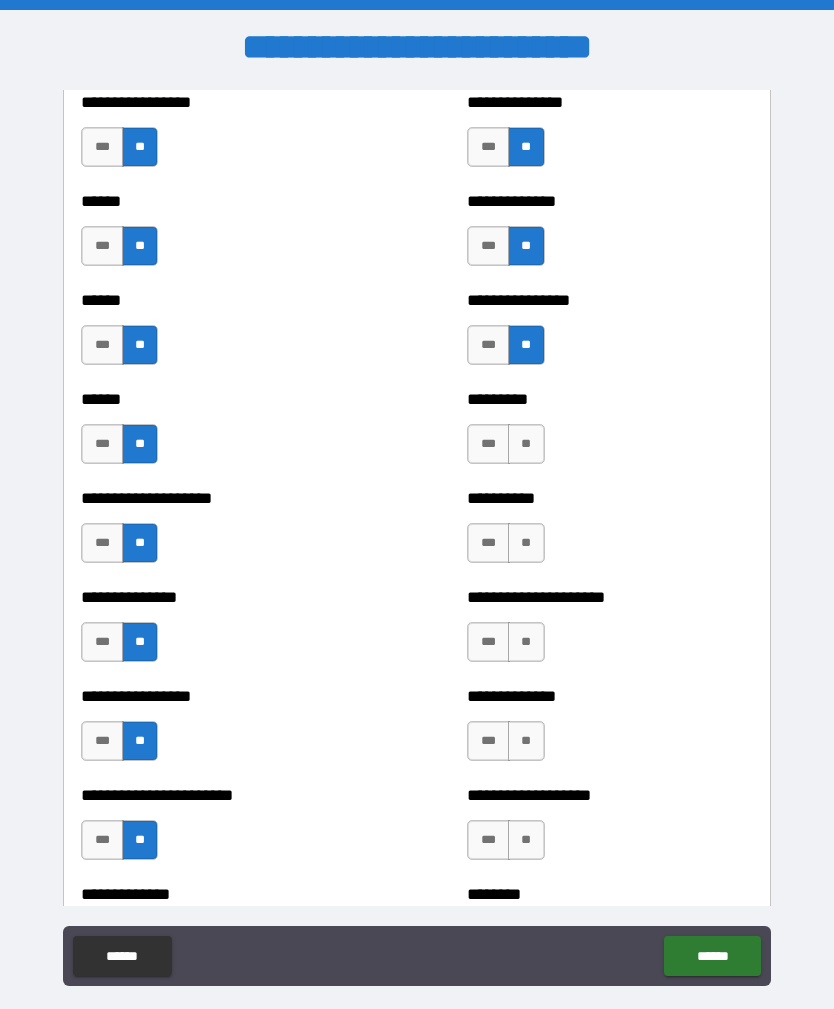 click on "**" at bounding box center (526, 444) 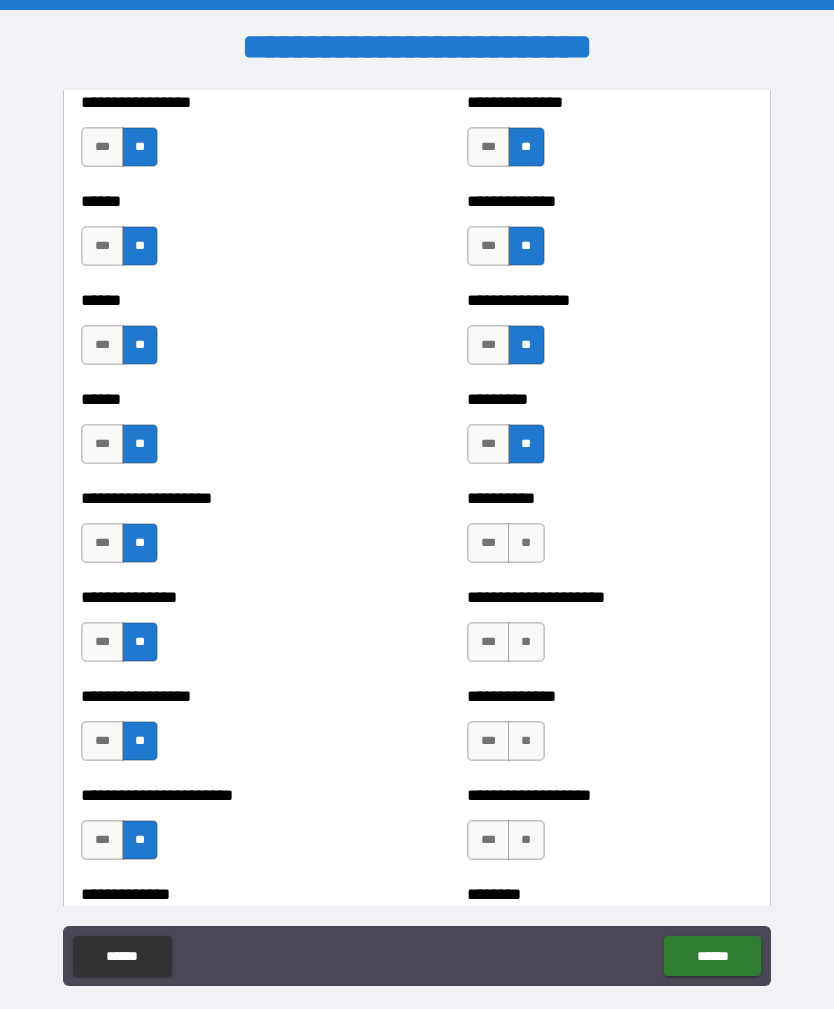 click on "**" at bounding box center (526, 543) 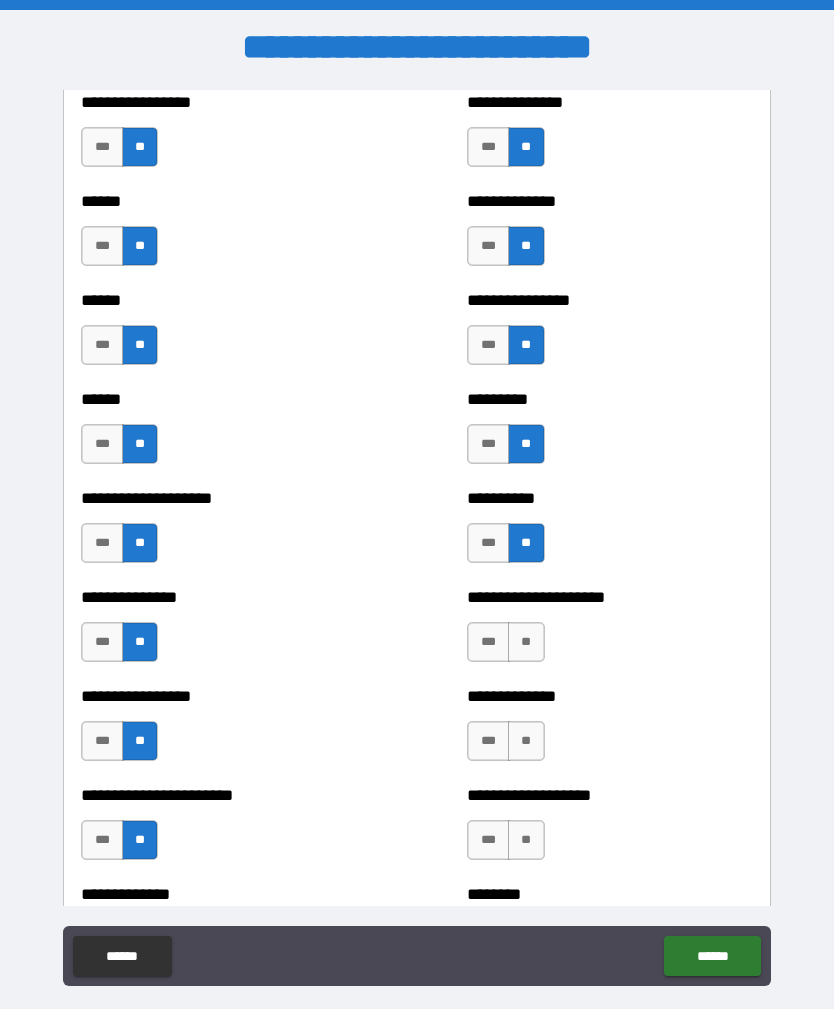 click on "**" at bounding box center [526, 642] 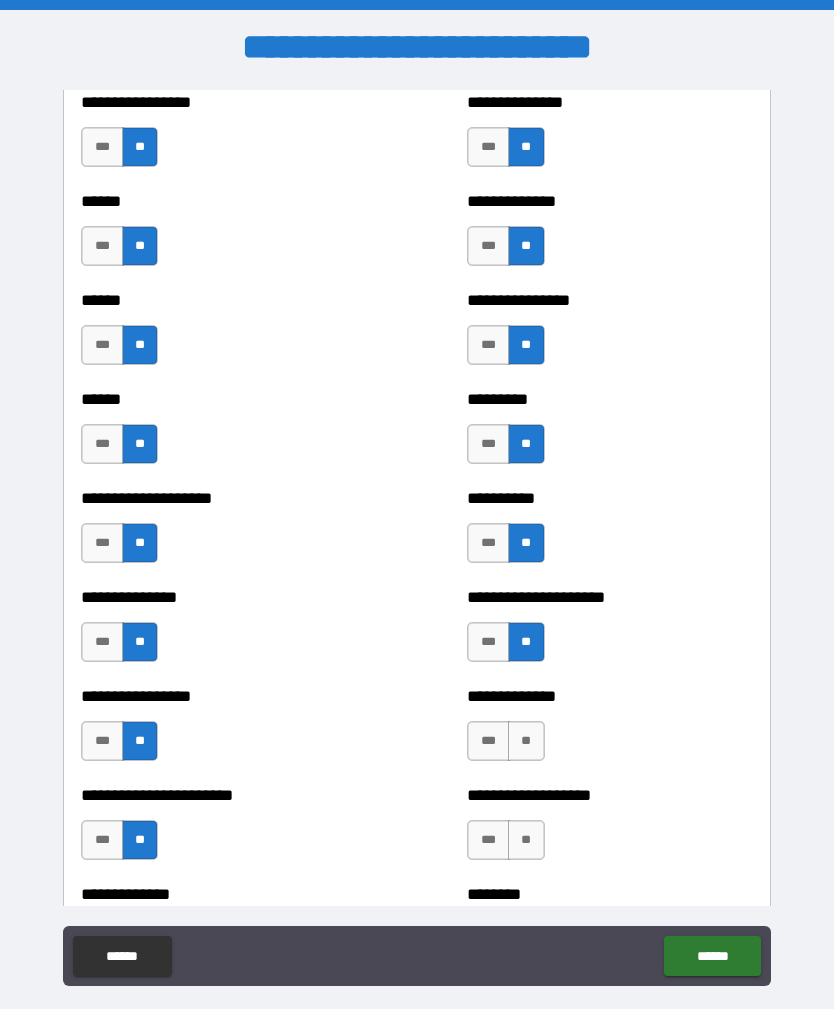 click on "**********" at bounding box center (609, 731) 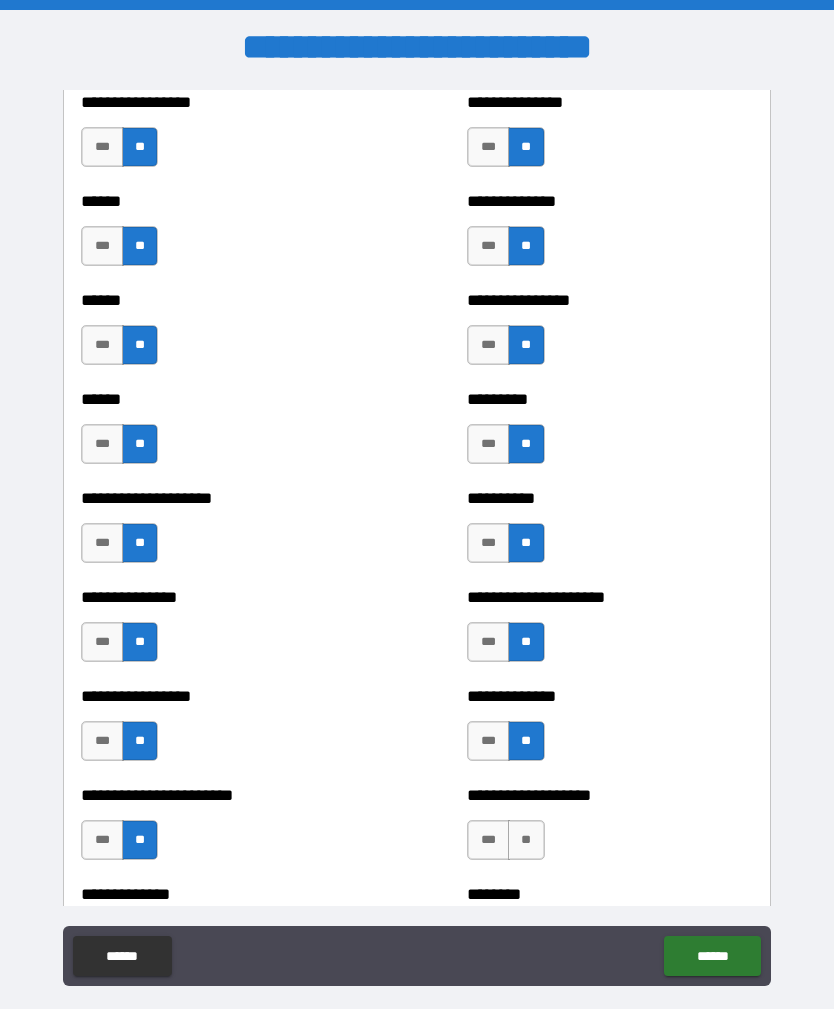 scroll, scrollTop: 3051, scrollLeft: 0, axis: vertical 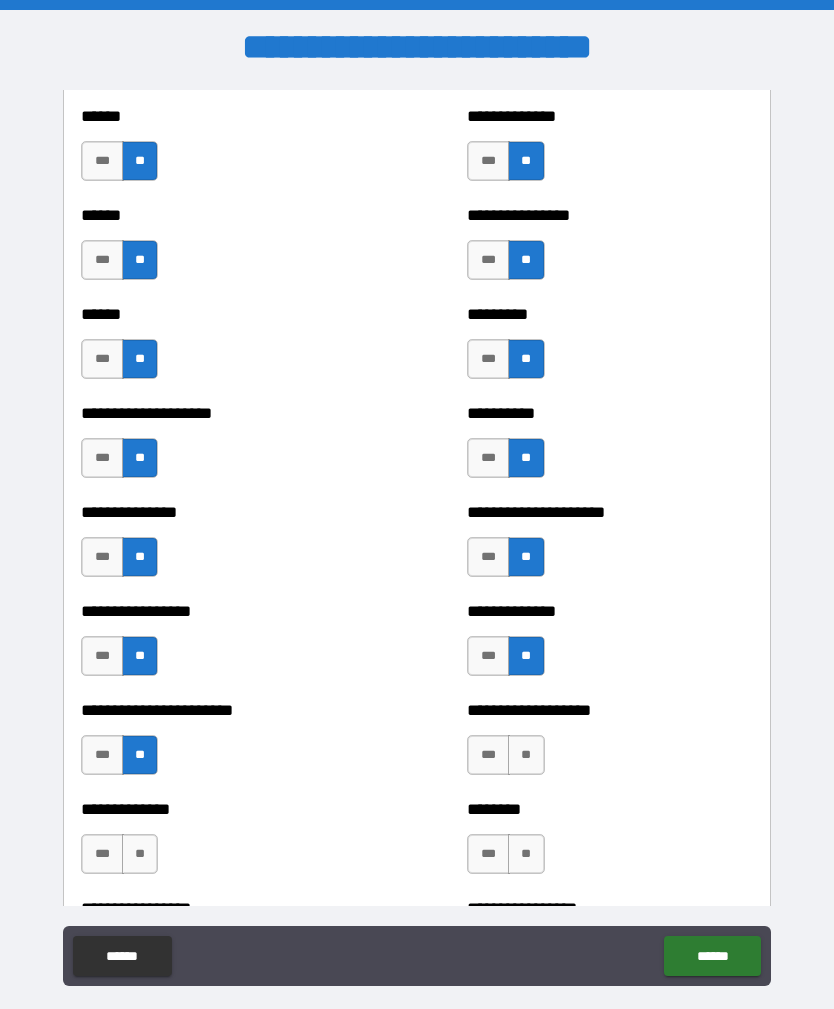 click on "**" at bounding box center (526, 755) 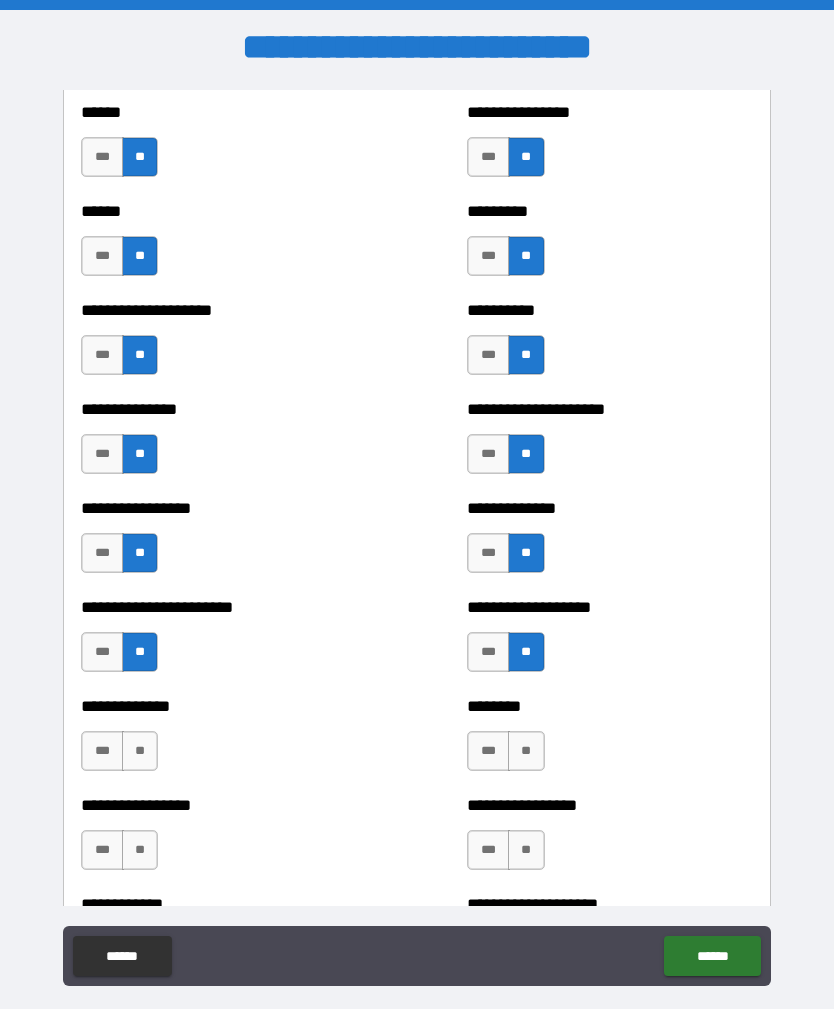 scroll, scrollTop: 3167, scrollLeft: 0, axis: vertical 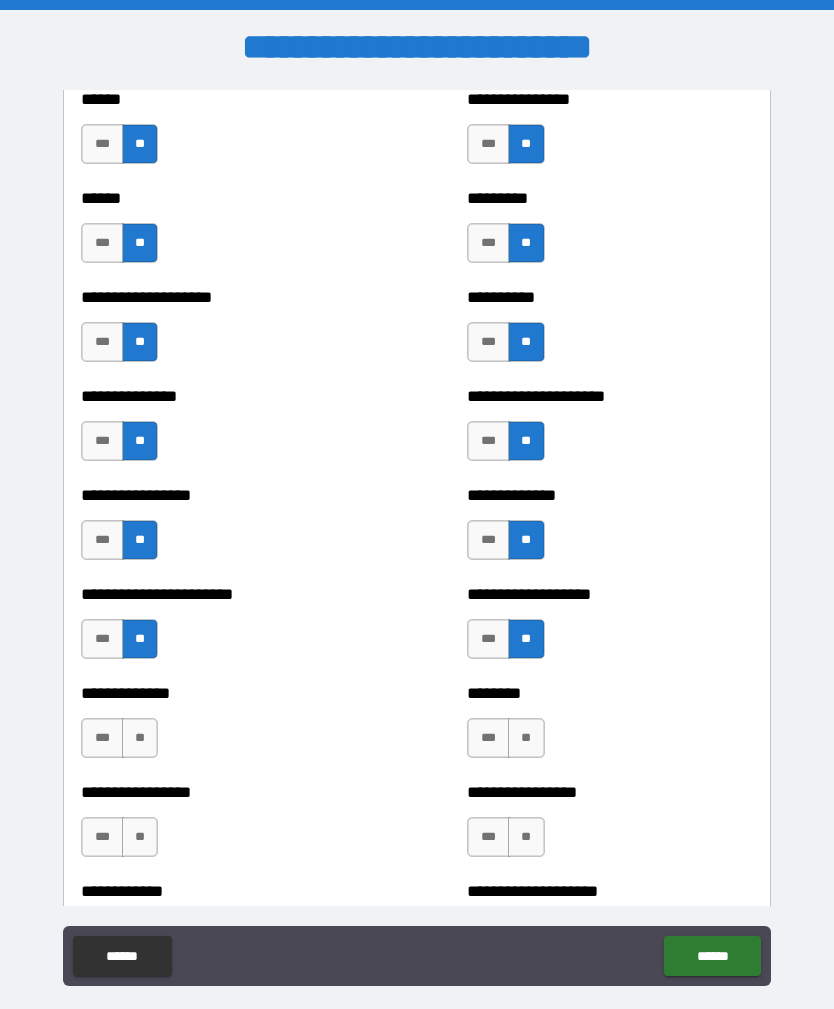 click on "**" at bounding box center [526, 738] 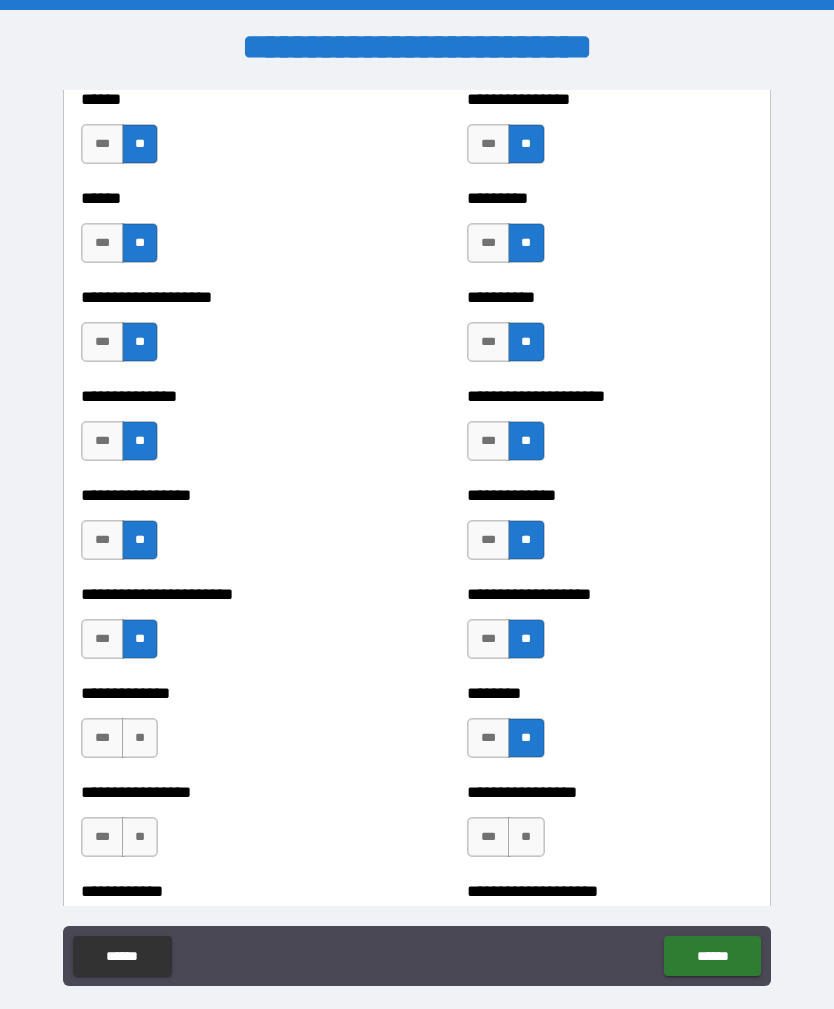 click on "**" at bounding box center [526, 837] 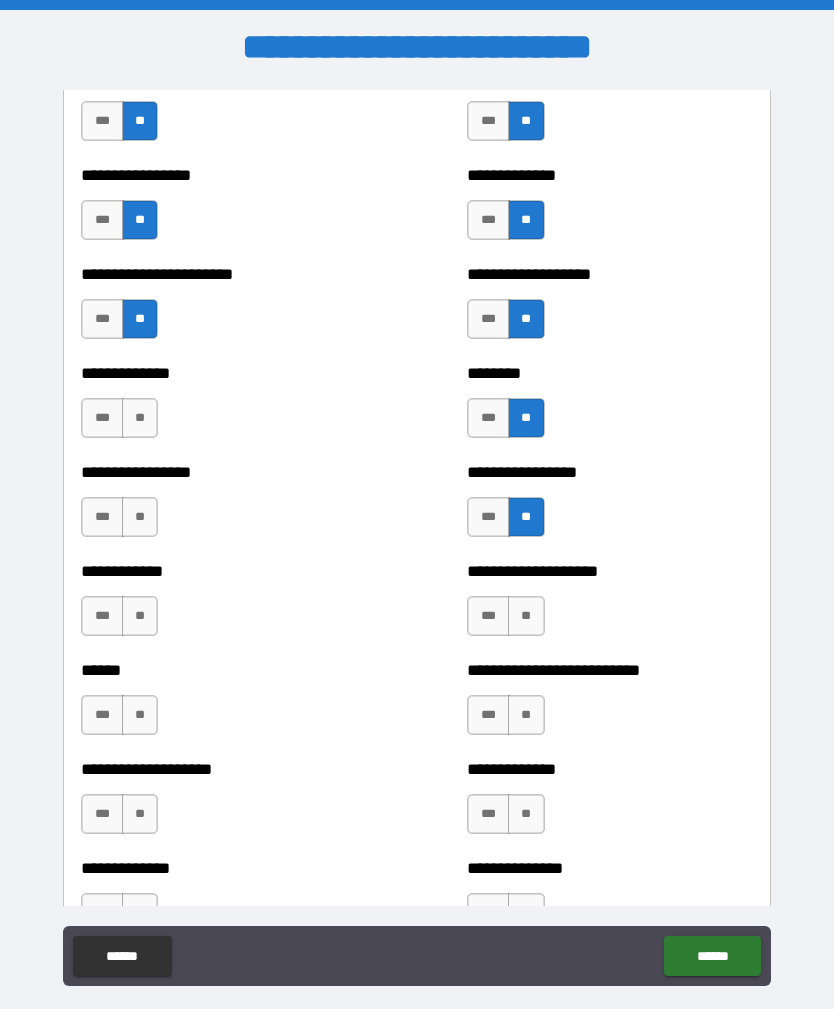 scroll, scrollTop: 3510, scrollLeft: 0, axis: vertical 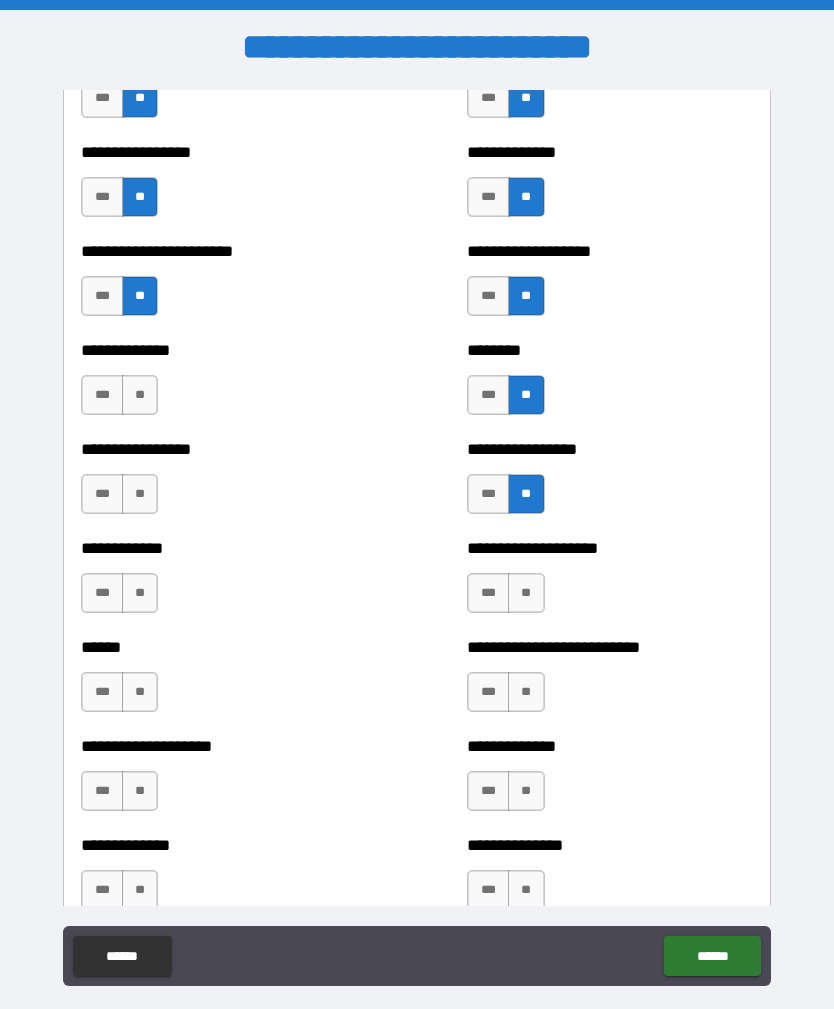click on "**" at bounding box center (526, 593) 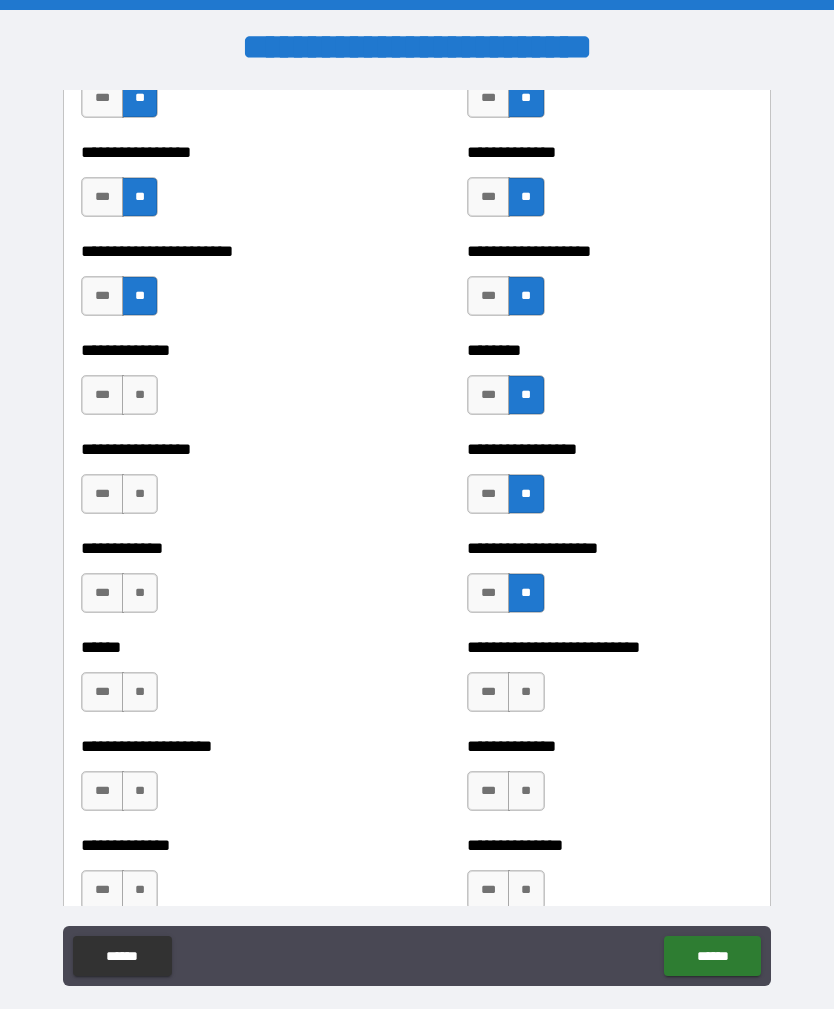 click on "**" at bounding box center (526, 692) 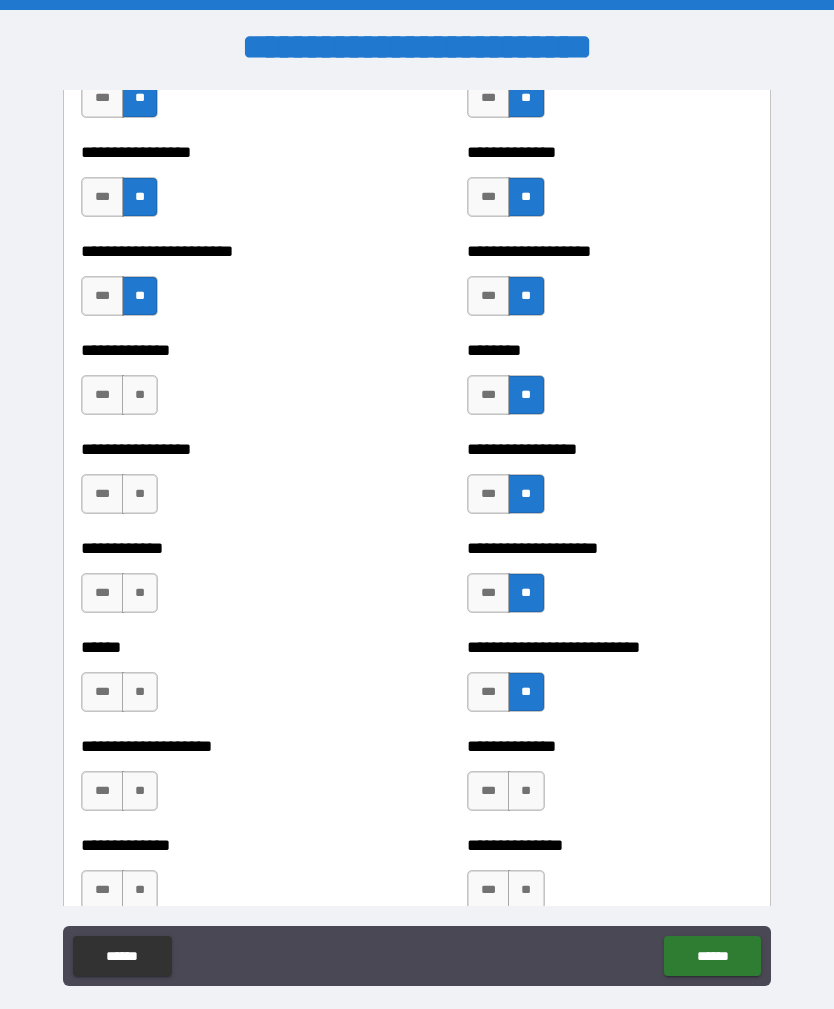 click on "**" at bounding box center (526, 791) 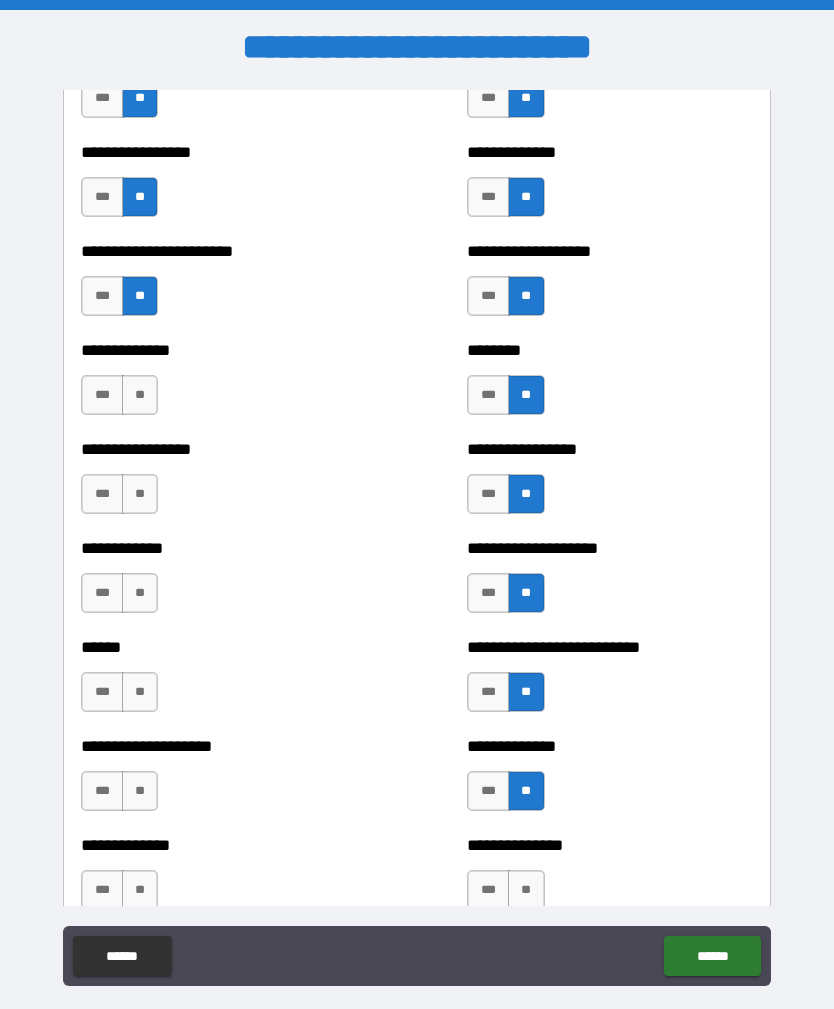 click on "**" at bounding box center (526, 890) 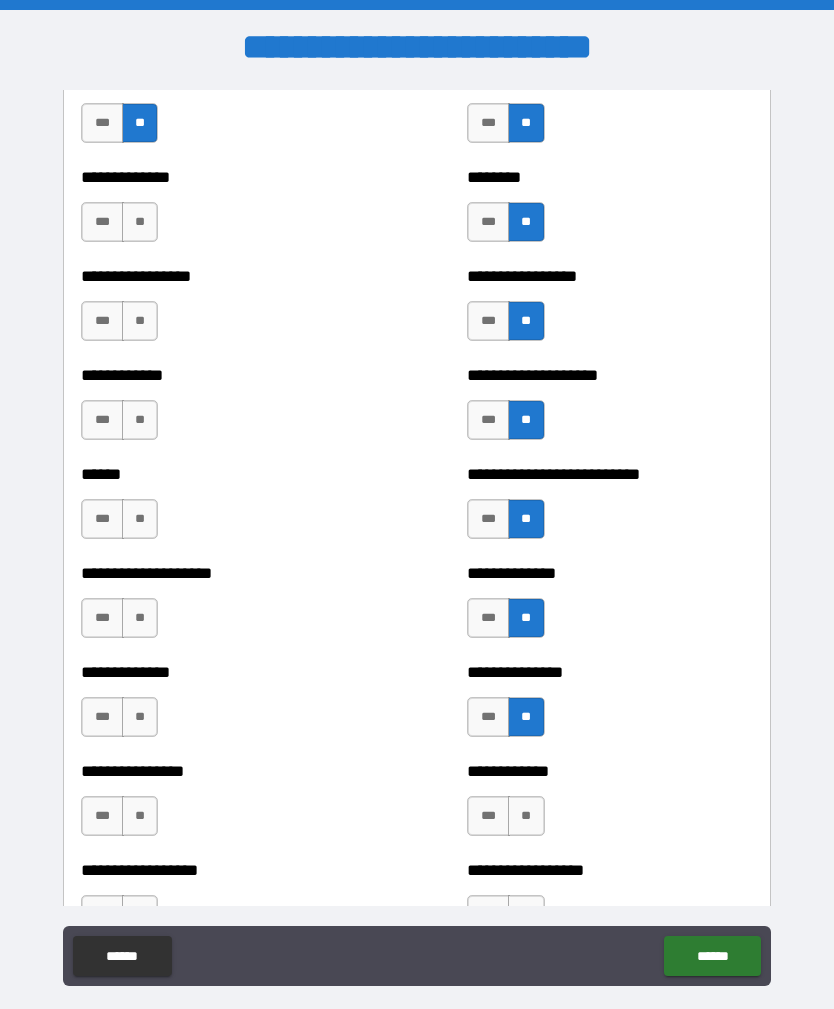 scroll, scrollTop: 3683, scrollLeft: 0, axis: vertical 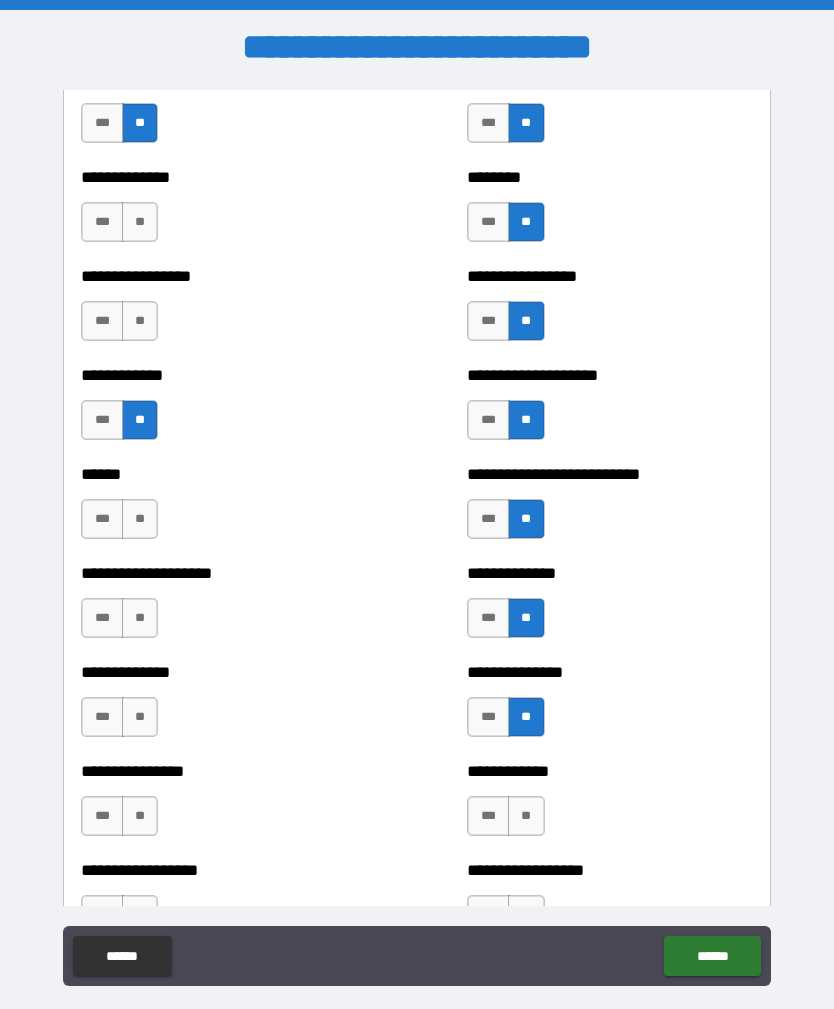 click on "**" at bounding box center (140, 519) 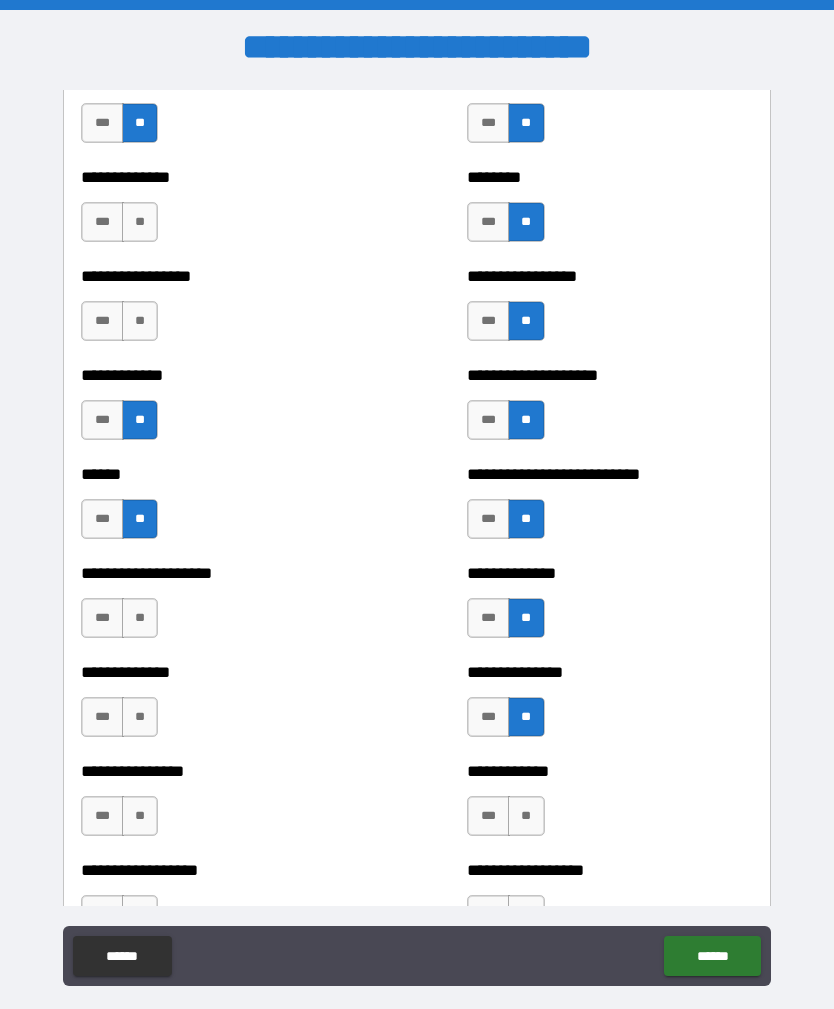 click on "**********" at bounding box center (223, 608) 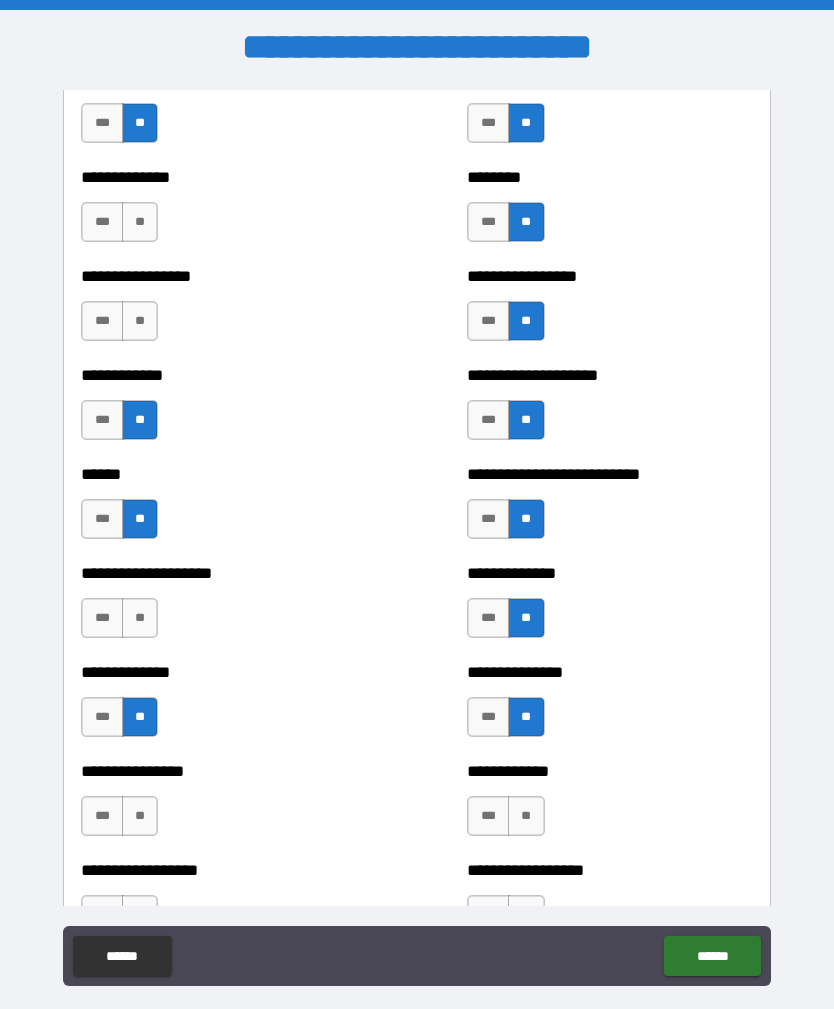 click on "**" at bounding box center (140, 618) 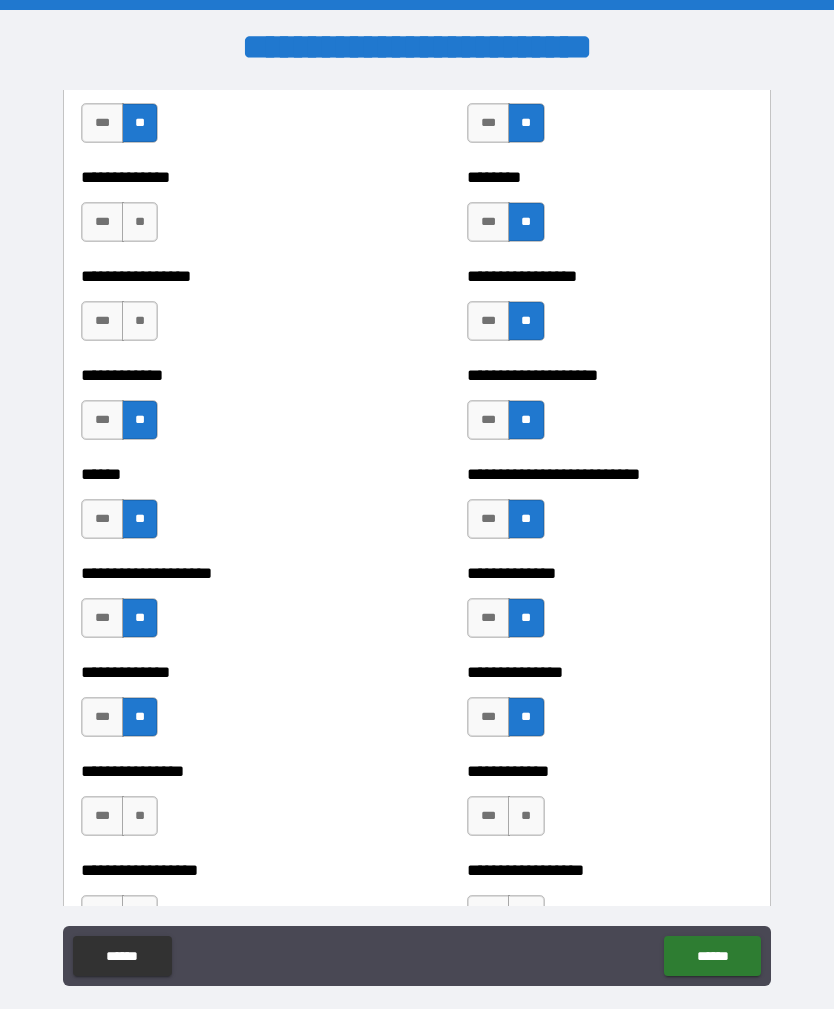 click on "**" at bounding box center (140, 816) 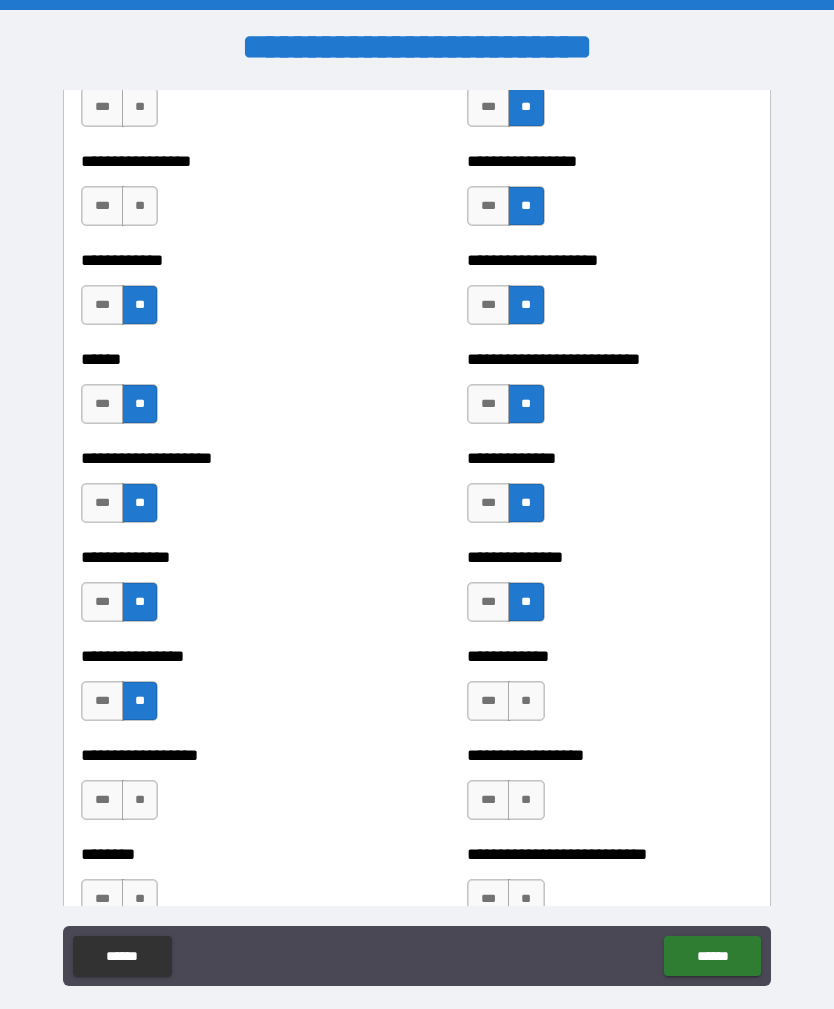 scroll, scrollTop: 3821, scrollLeft: 0, axis: vertical 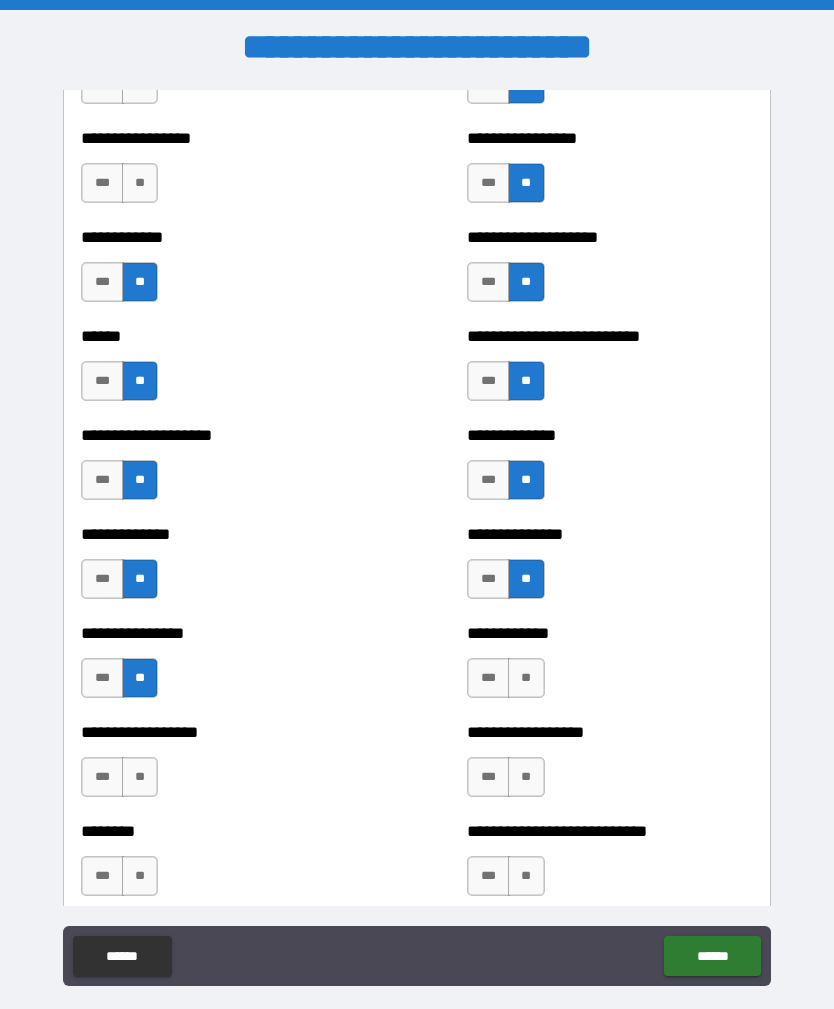 click on "**" at bounding box center [140, 777] 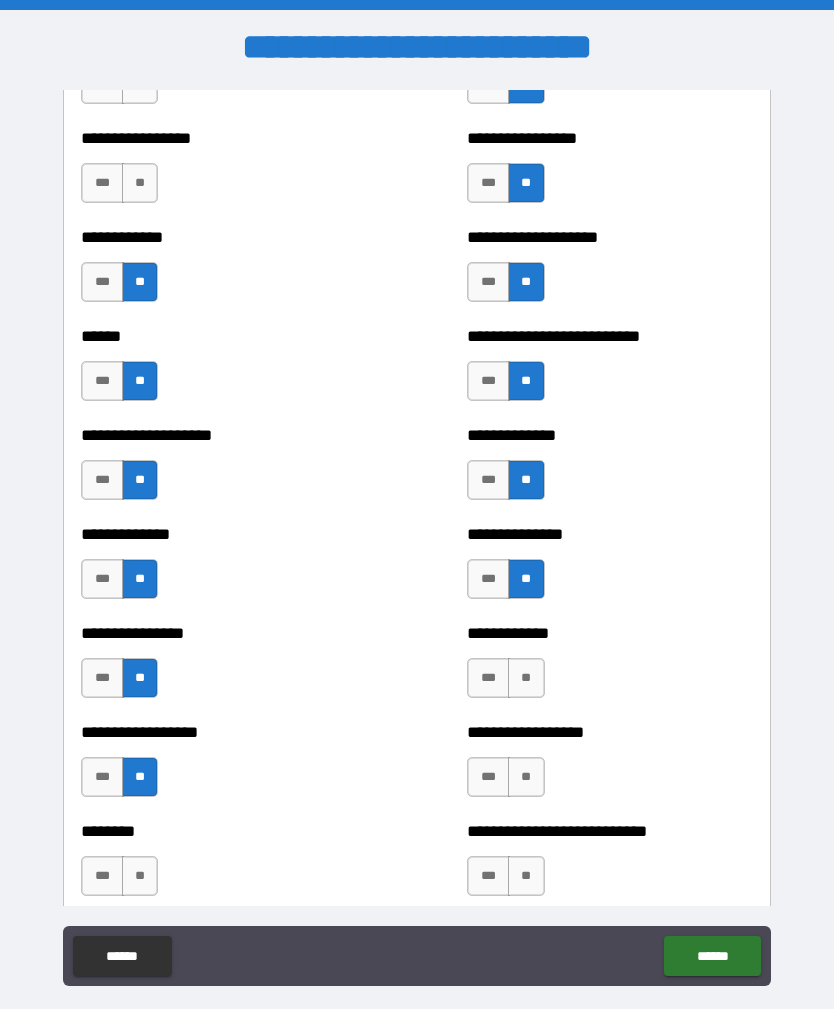 click on "**" at bounding box center [140, 876] 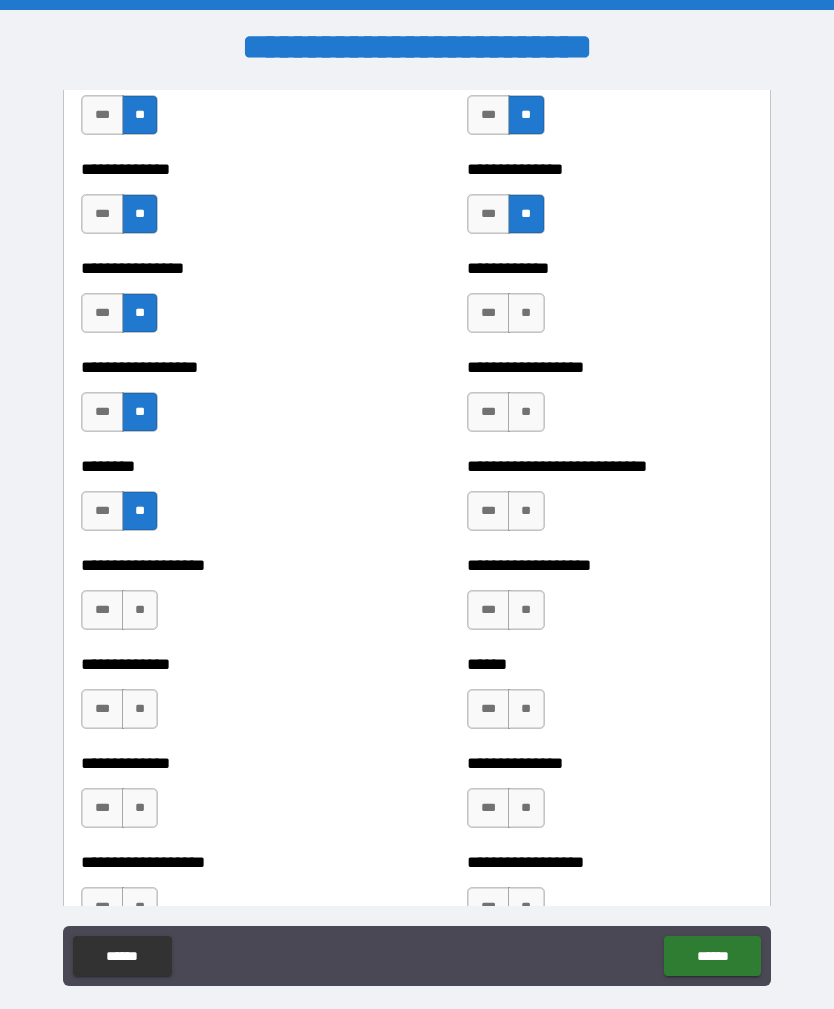 scroll, scrollTop: 4194, scrollLeft: 0, axis: vertical 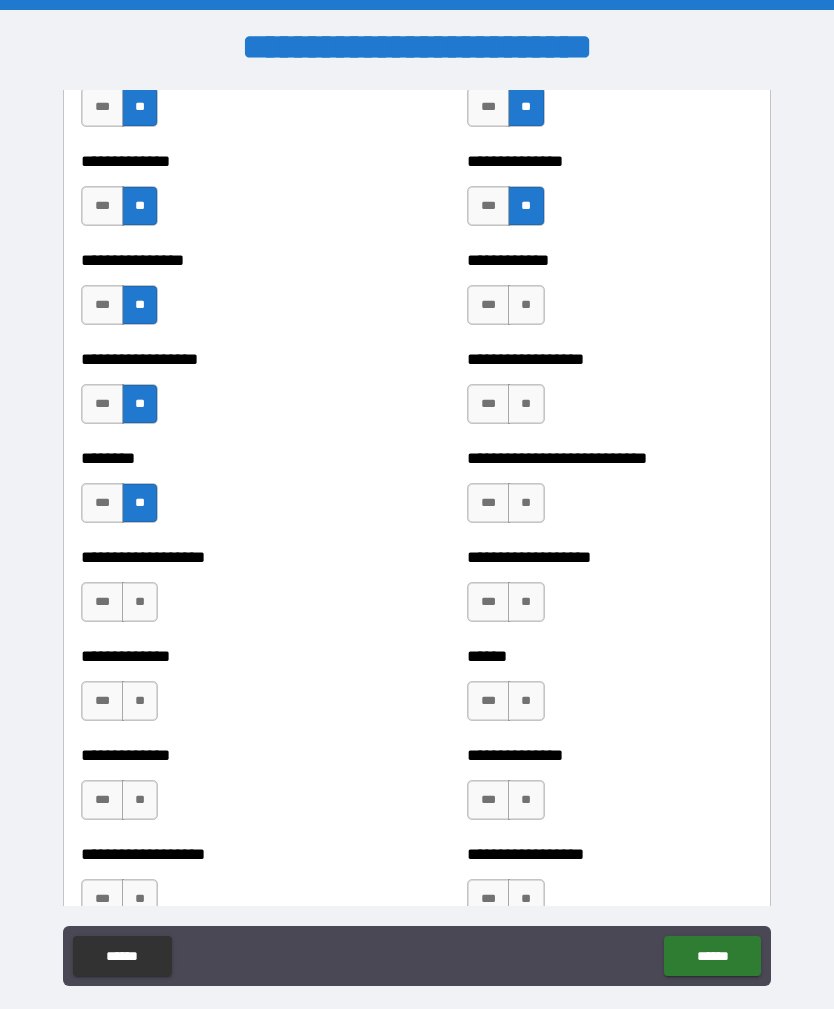 click on "**" at bounding box center [140, 701] 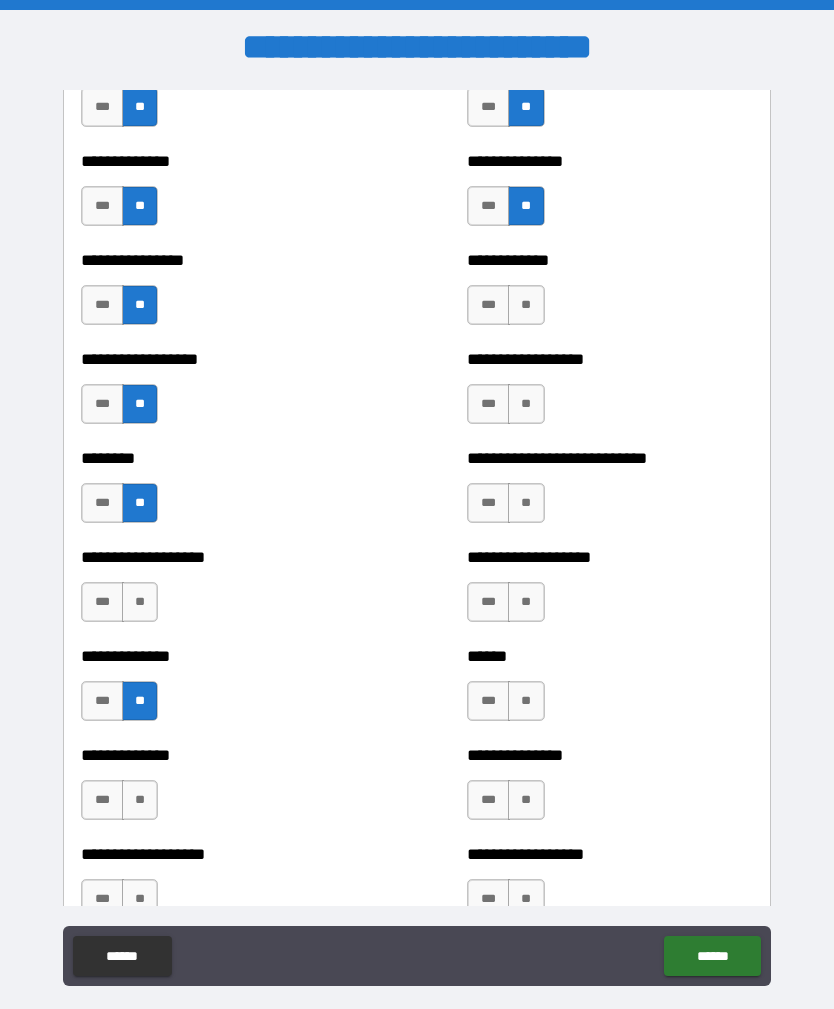 click on "**" at bounding box center (140, 800) 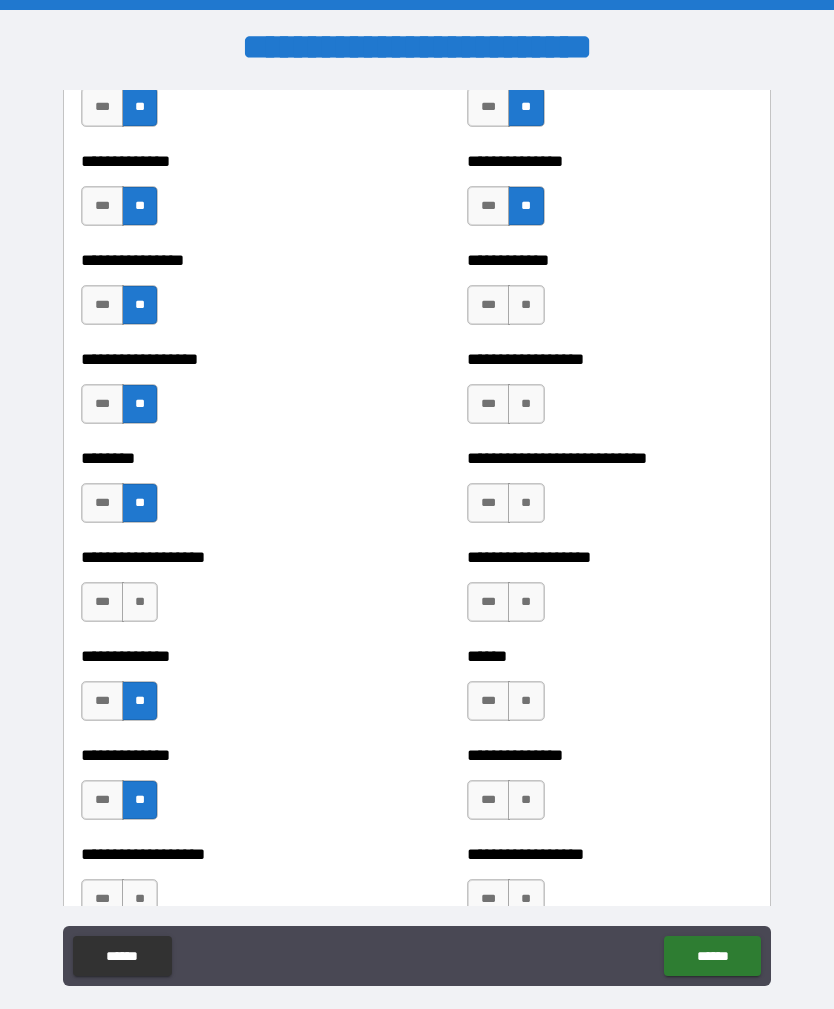 click on "**" at bounding box center [140, 899] 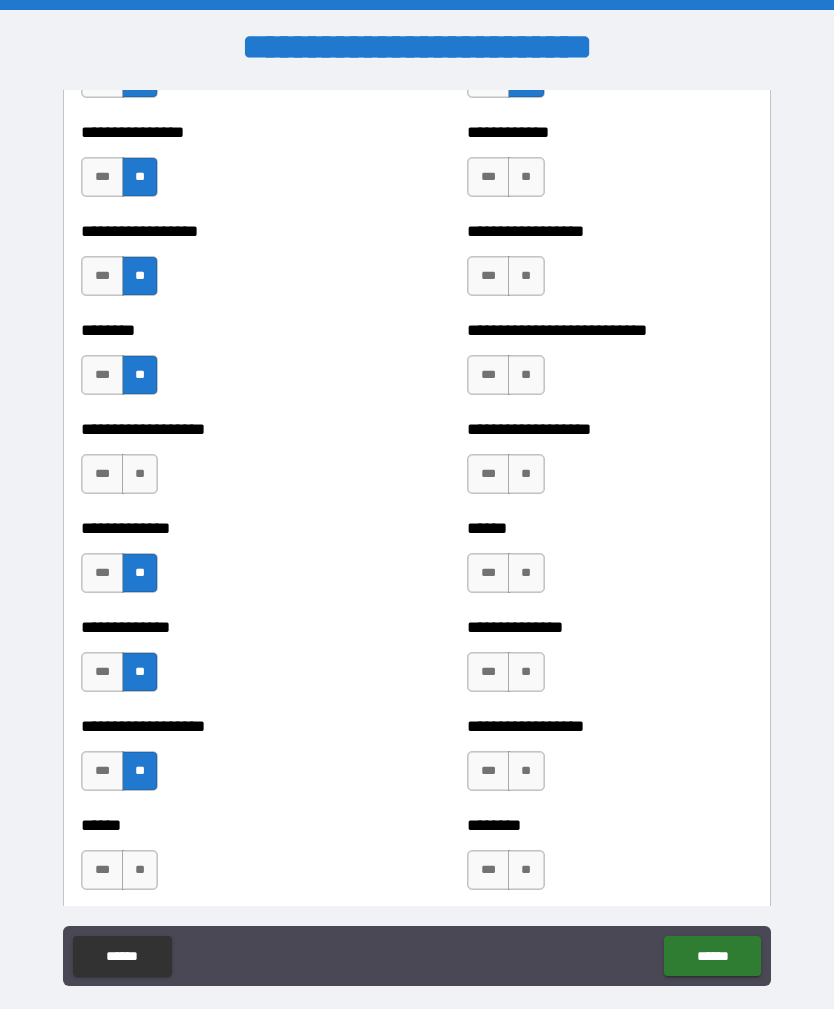 scroll, scrollTop: 4324, scrollLeft: 0, axis: vertical 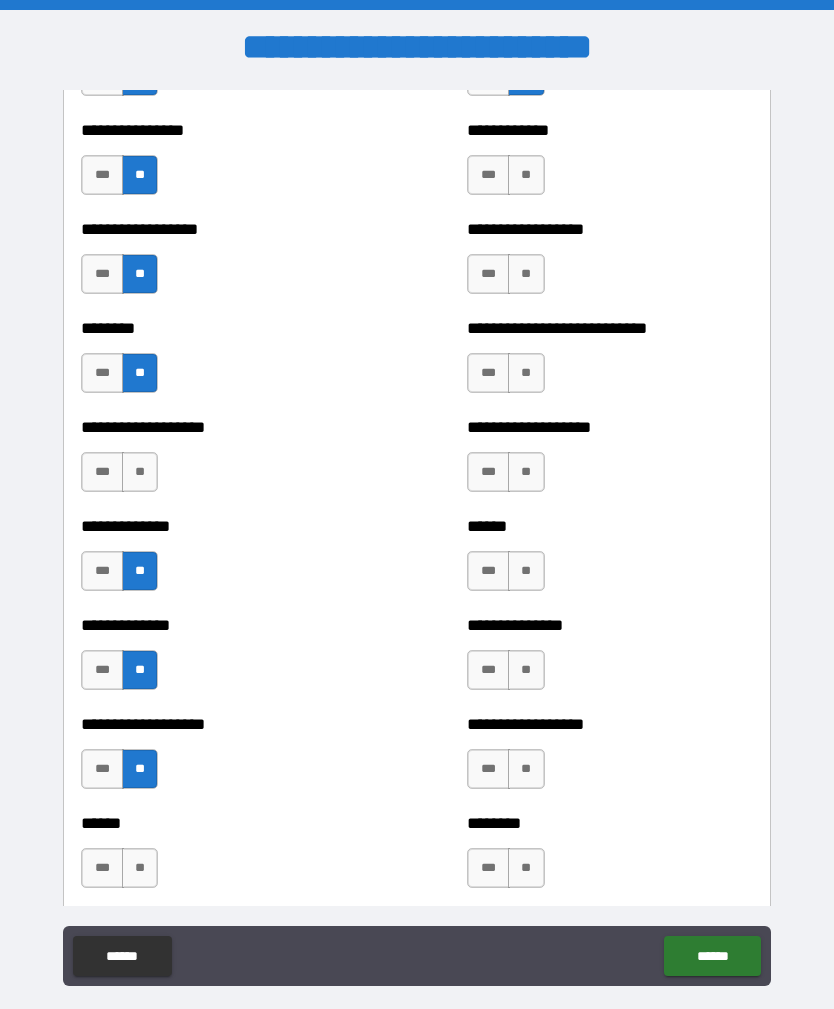 click on "**" at bounding box center (140, 868) 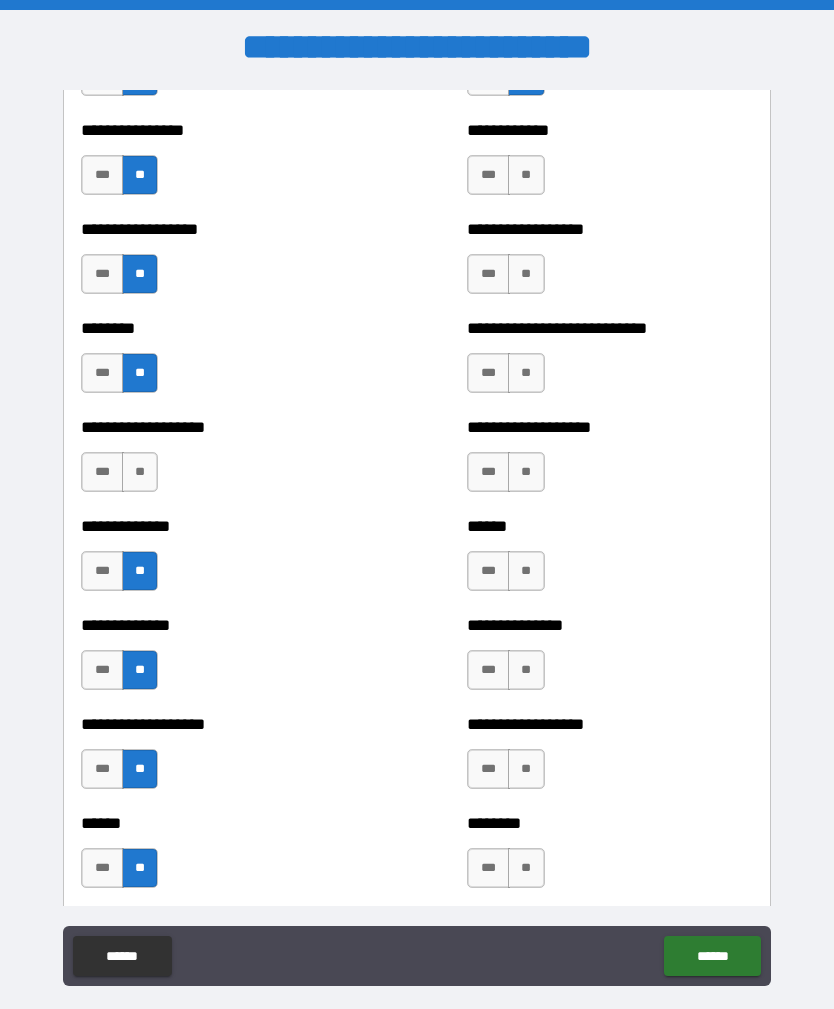 click on "**" at bounding box center [526, 769] 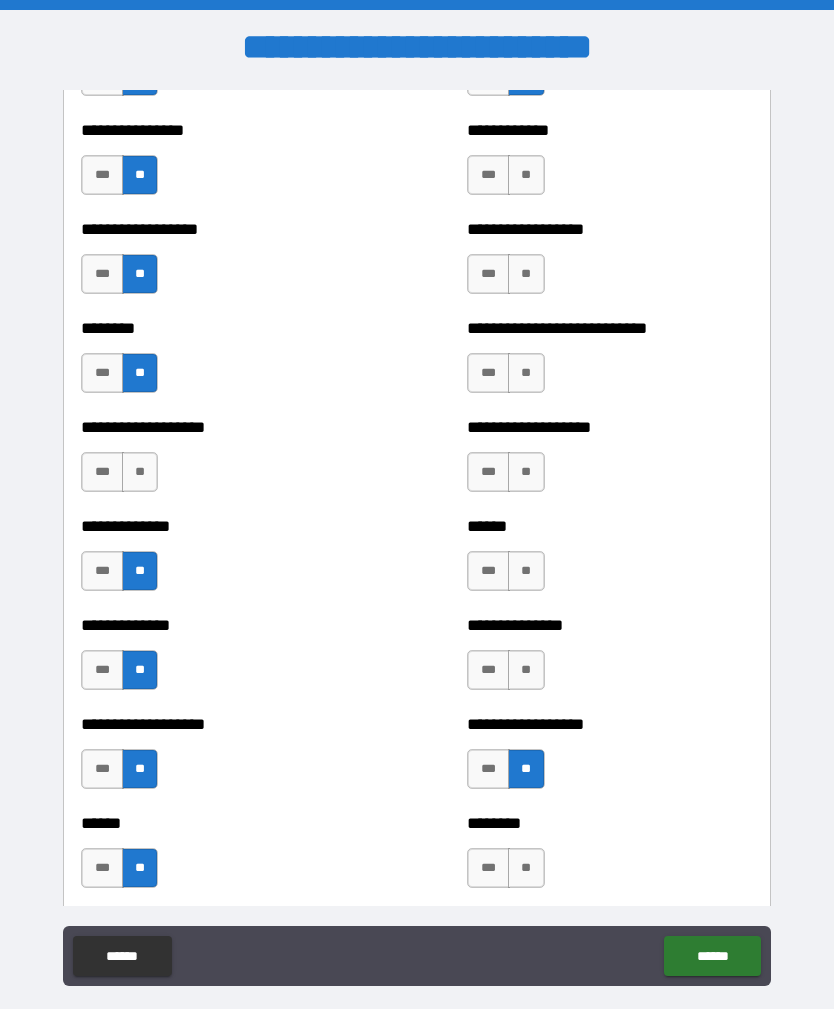 click on "**" at bounding box center (526, 868) 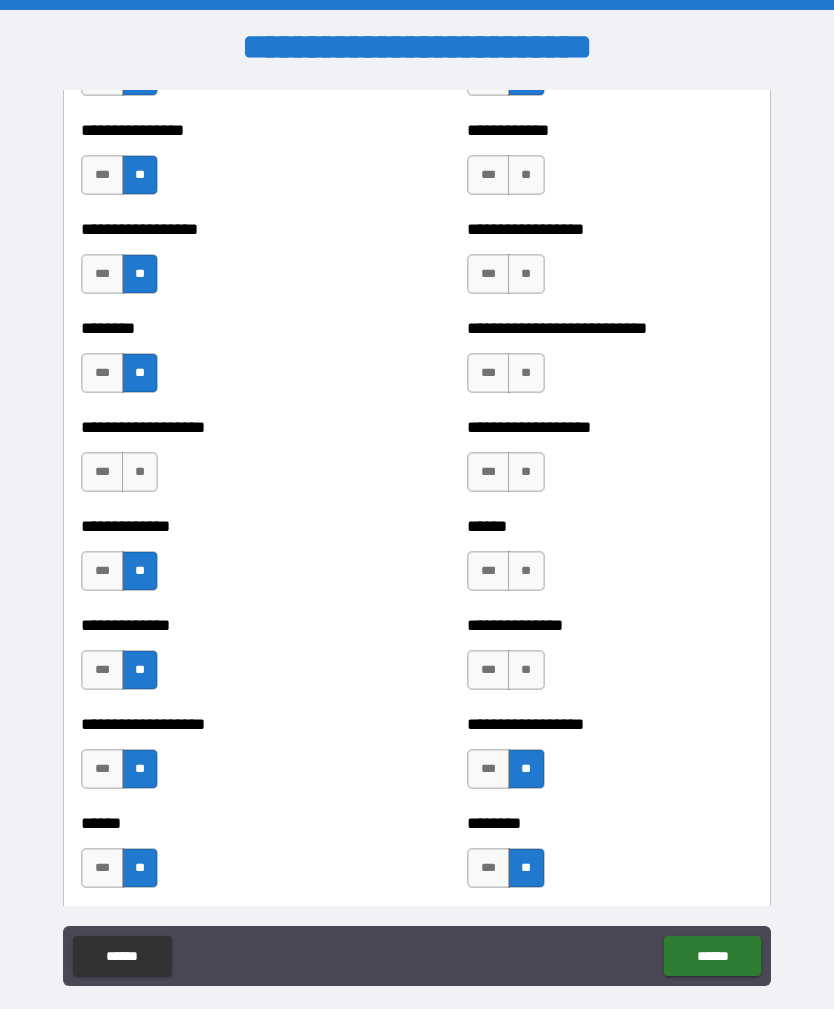 click on "**" at bounding box center [526, 670] 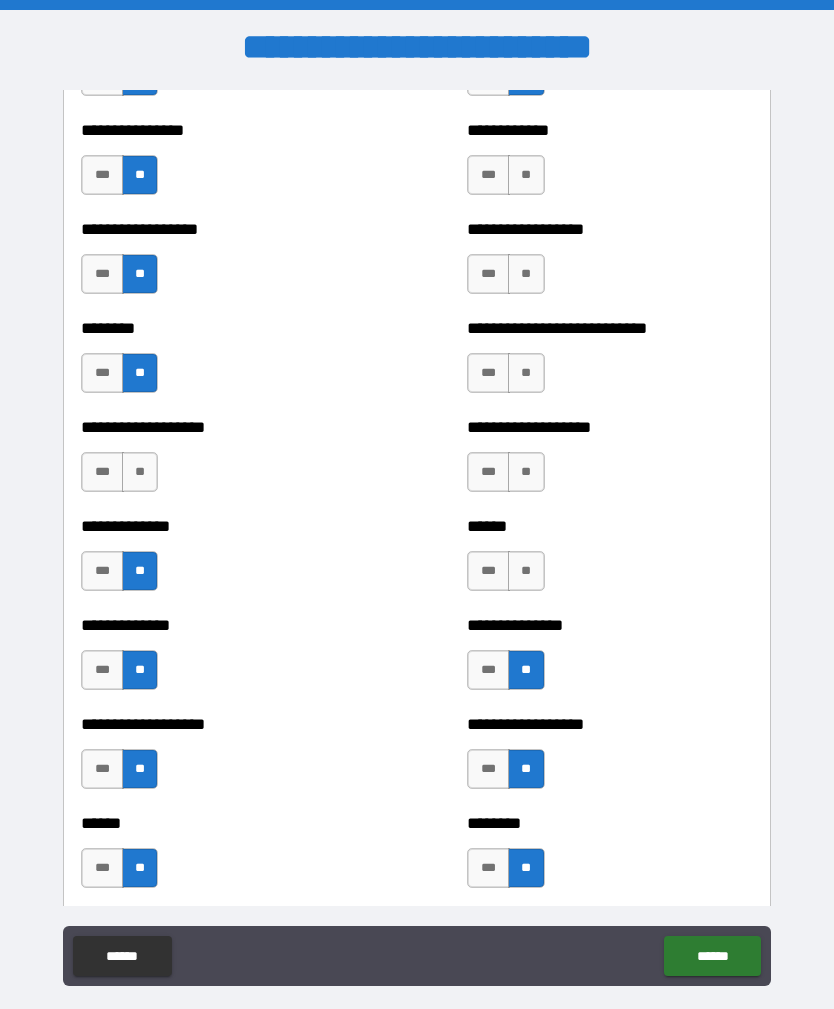 click on "**" at bounding box center [526, 571] 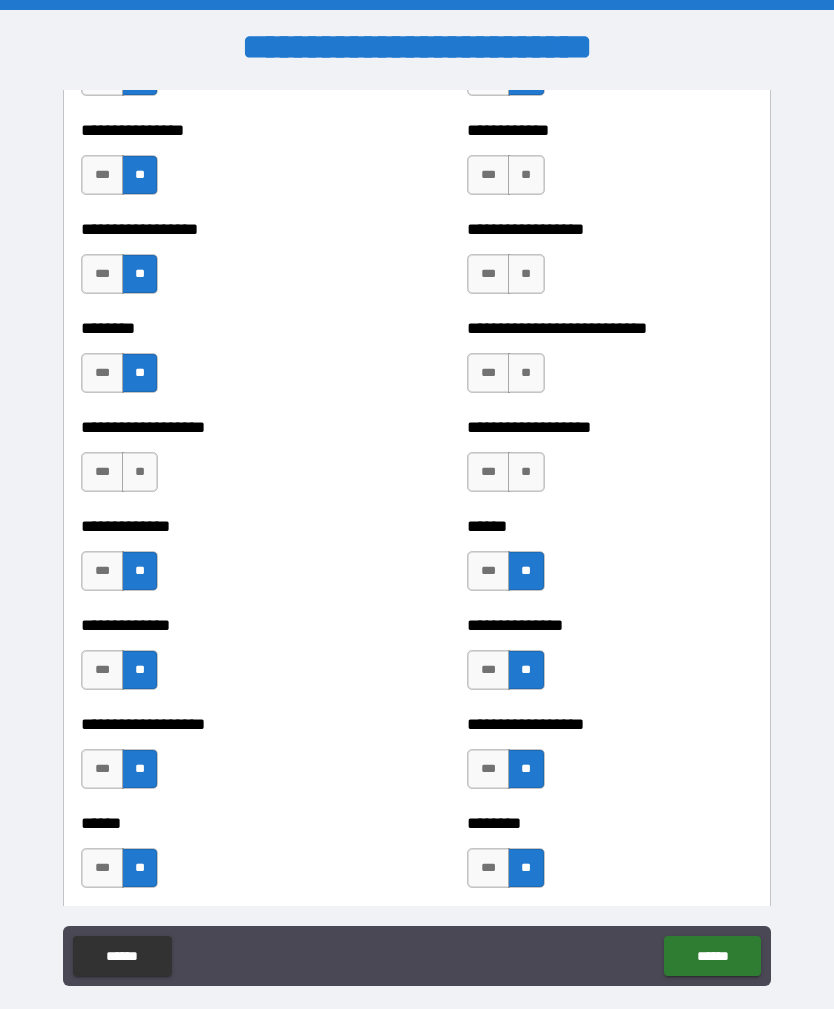 click on "**" at bounding box center (526, 472) 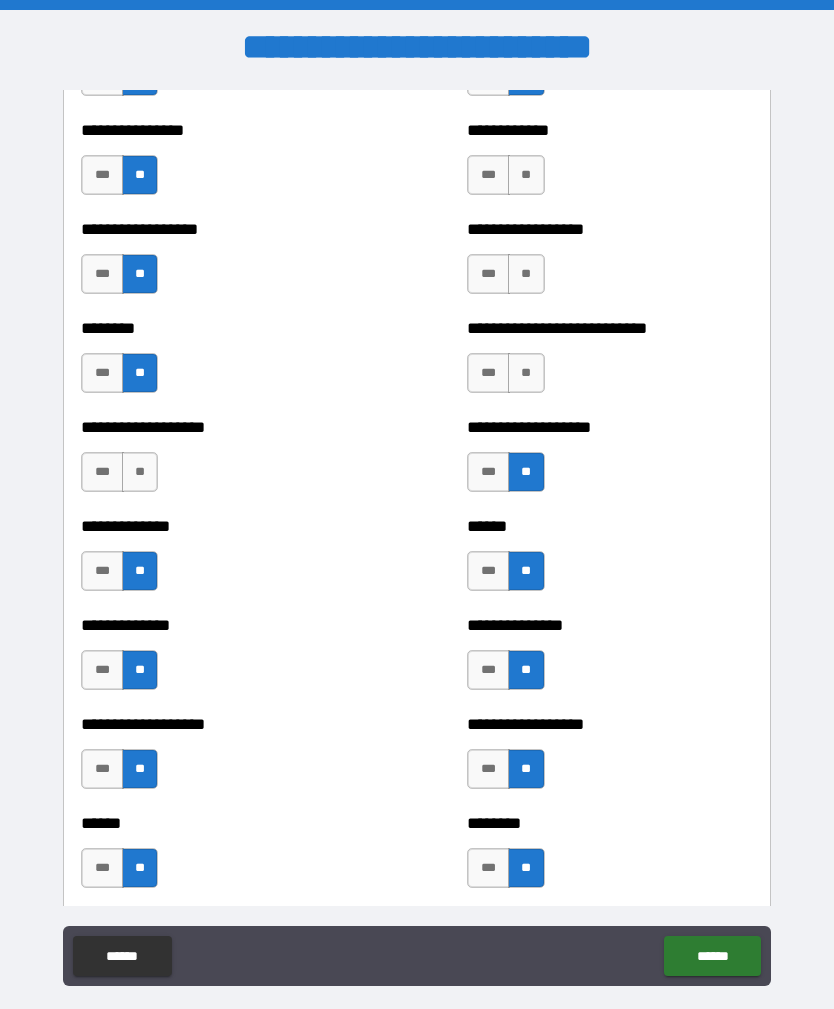 click on "**" at bounding box center (526, 373) 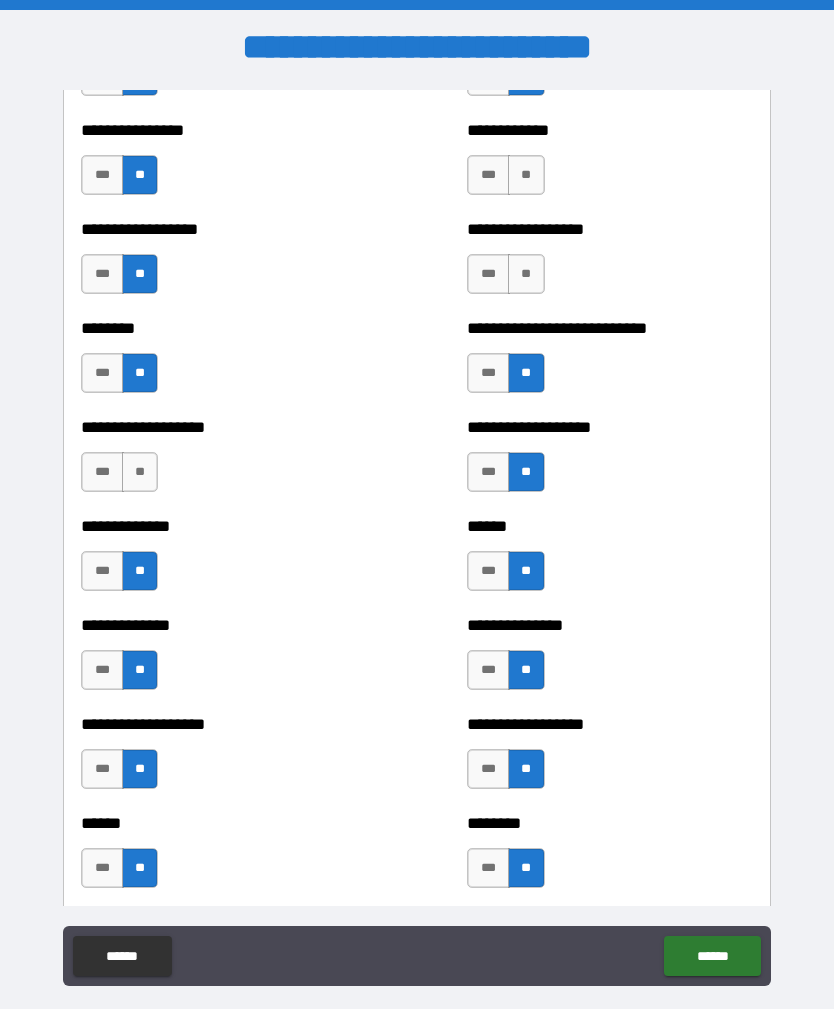 click on "**" at bounding box center (526, 274) 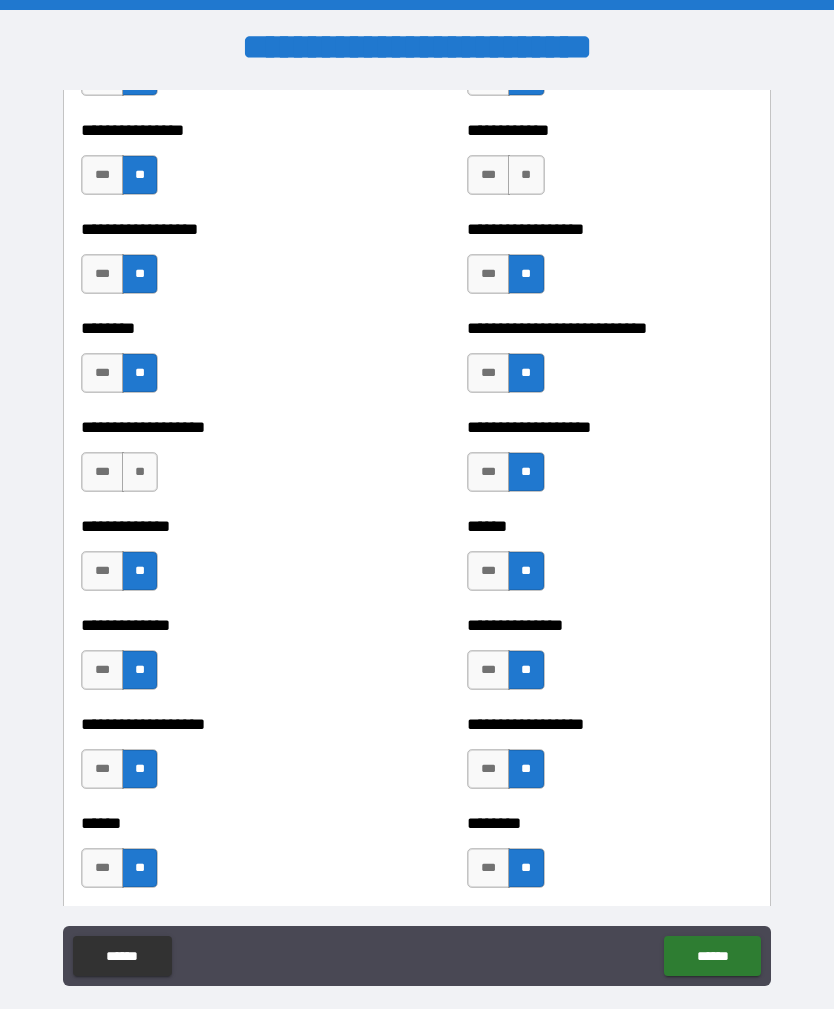 click on "**" at bounding box center [526, 175] 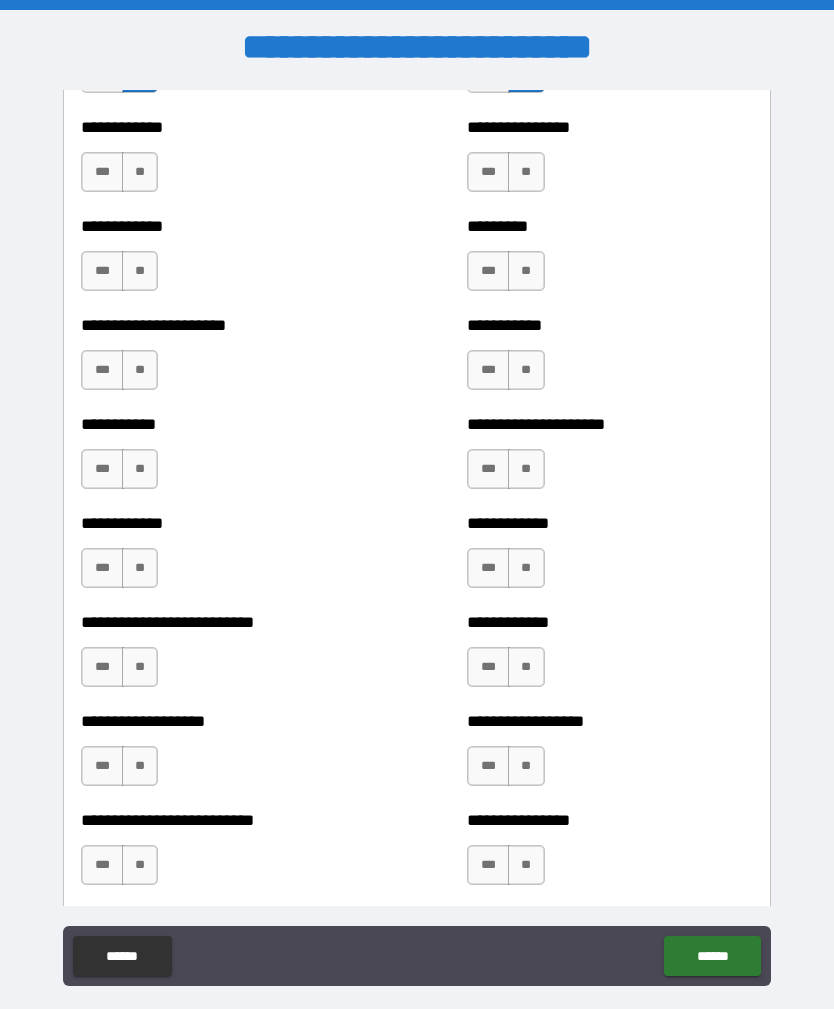 scroll, scrollTop: 5088, scrollLeft: 0, axis: vertical 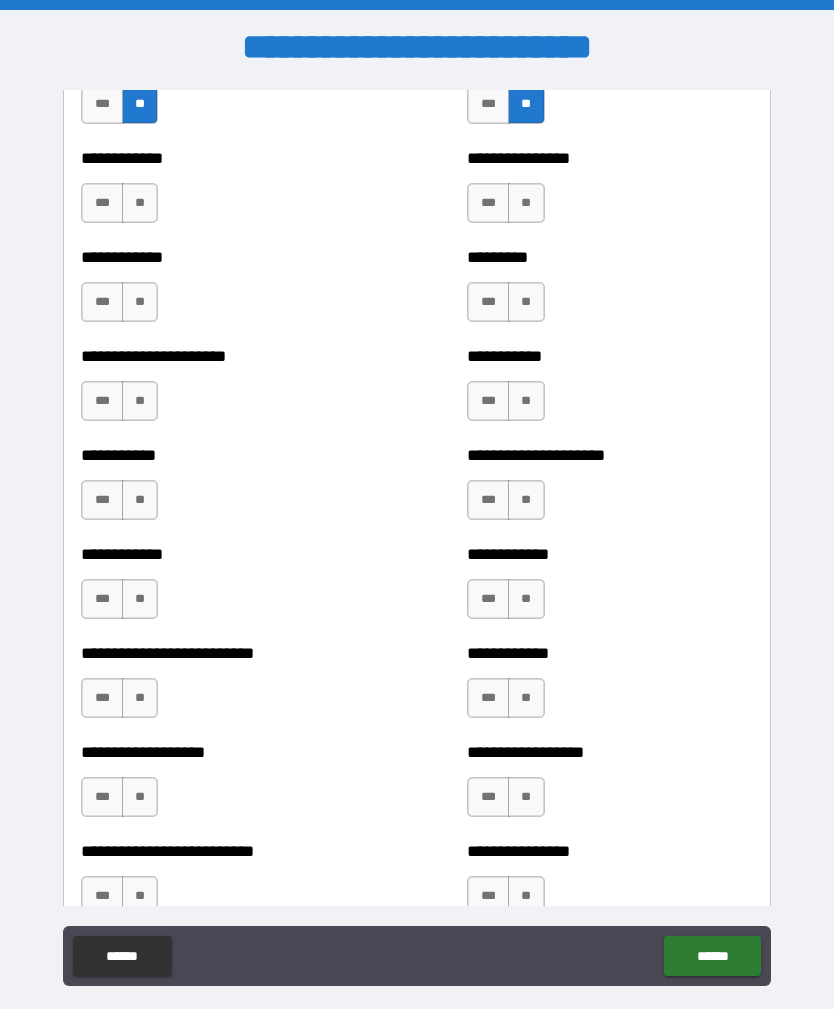 click on "**" at bounding box center (140, 203) 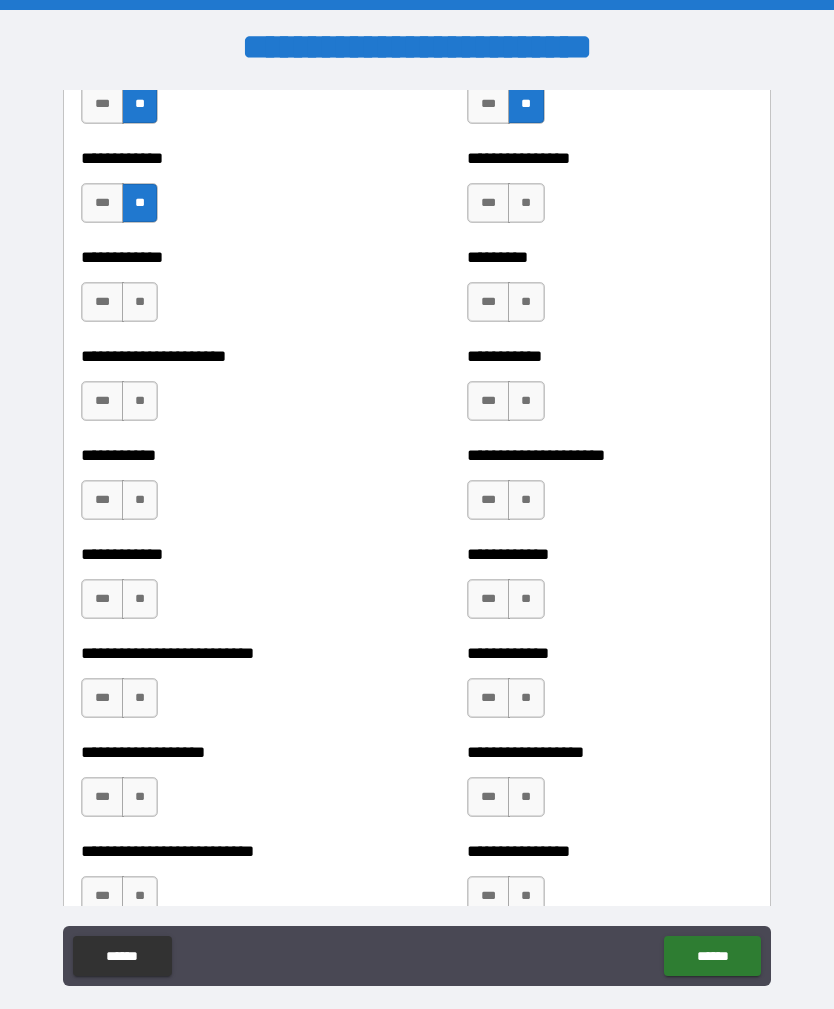 click on "**" at bounding box center (140, 302) 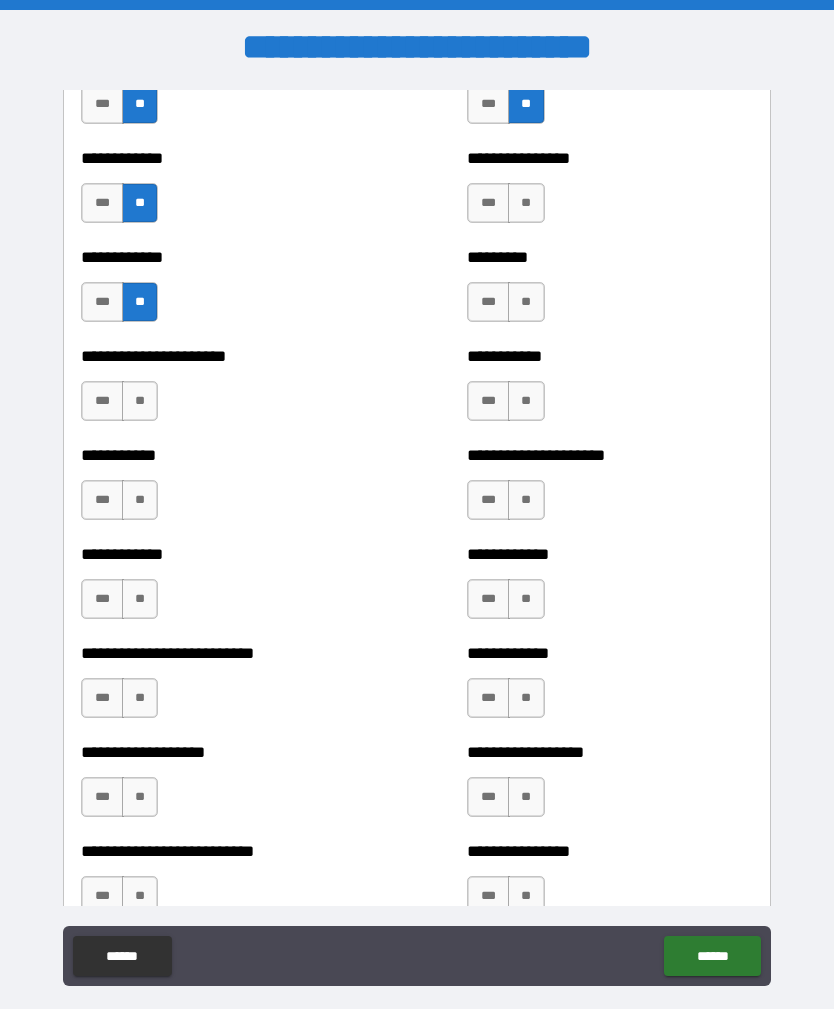 click on "**" at bounding box center (140, 401) 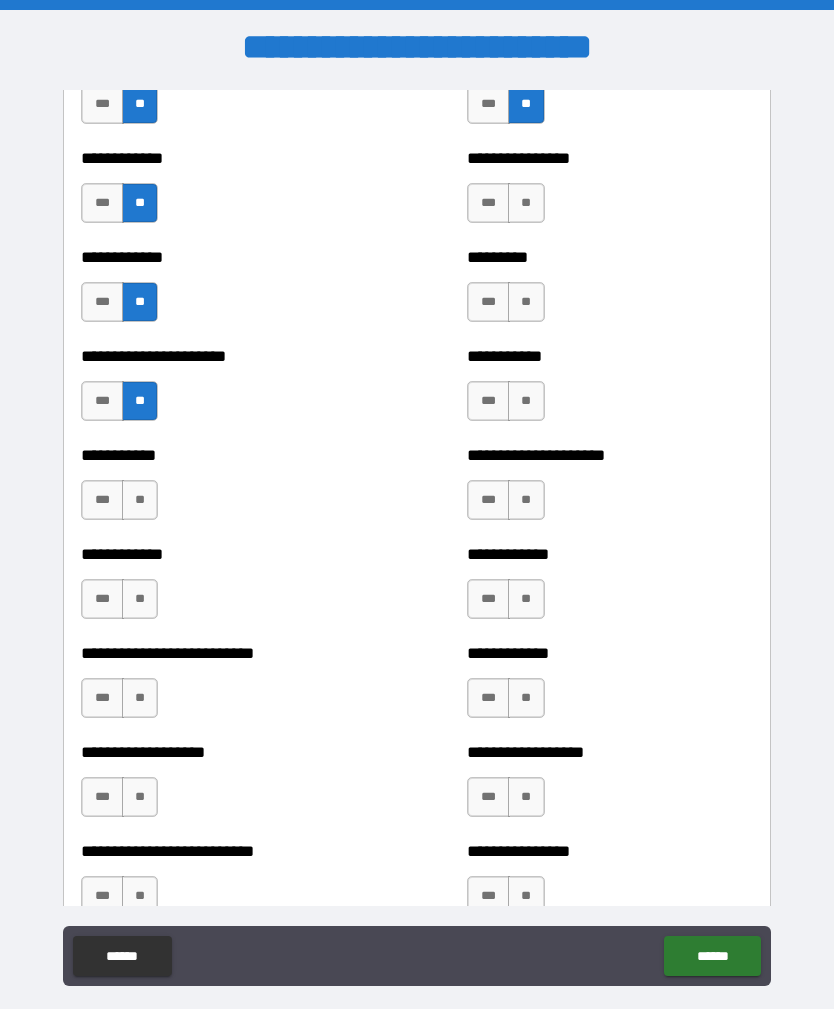 click on "**" at bounding box center (140, 500) 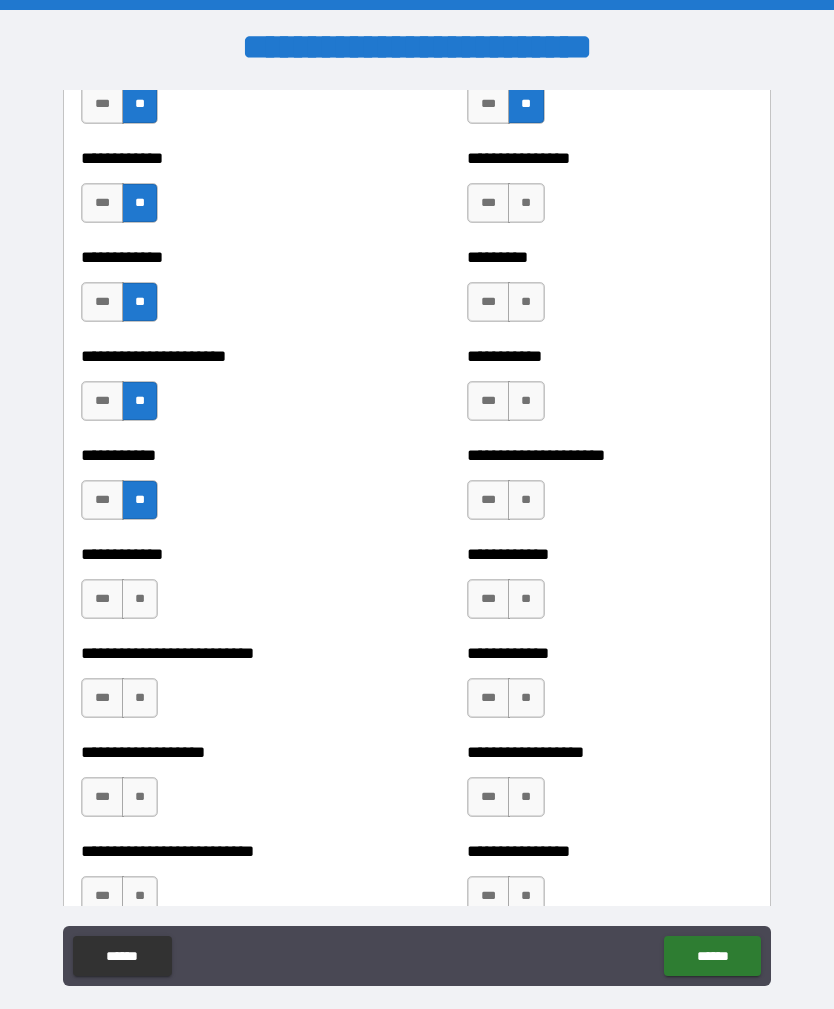 click on "**" at bounding box center (140, 599) 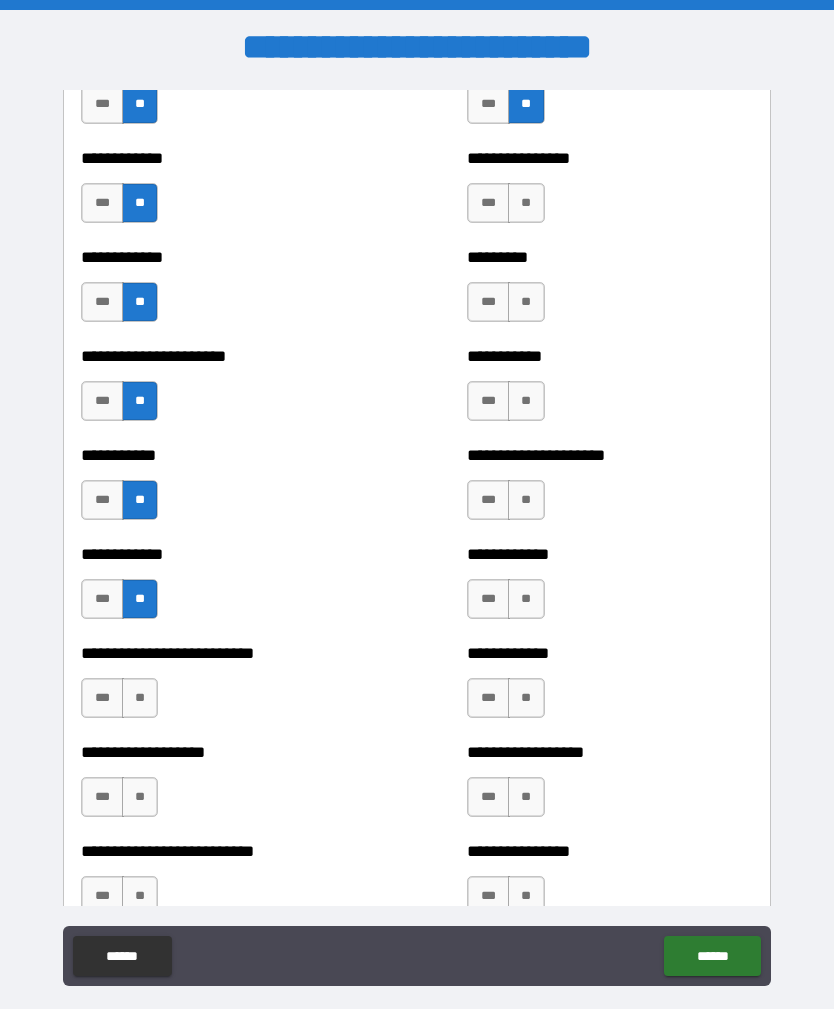 click on "**" at bounding box center (140, 698) 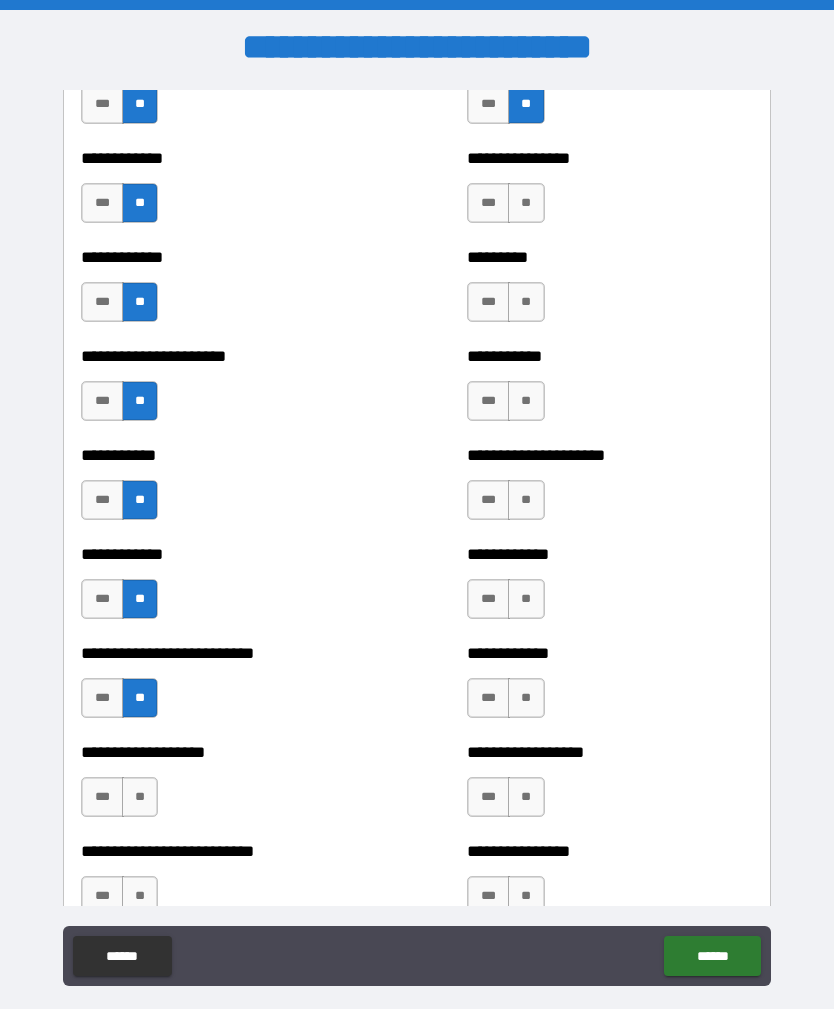 click on "**" at bounding box center [140, 797] 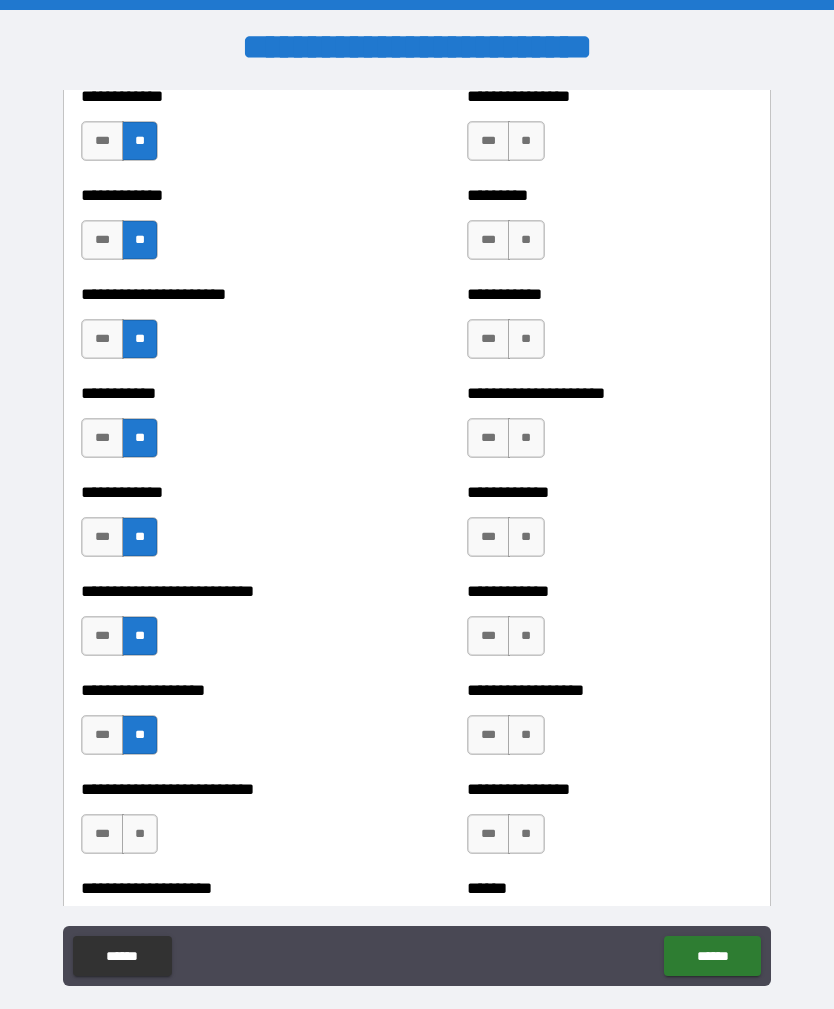 click on "**" at bounding box center [140, 834] 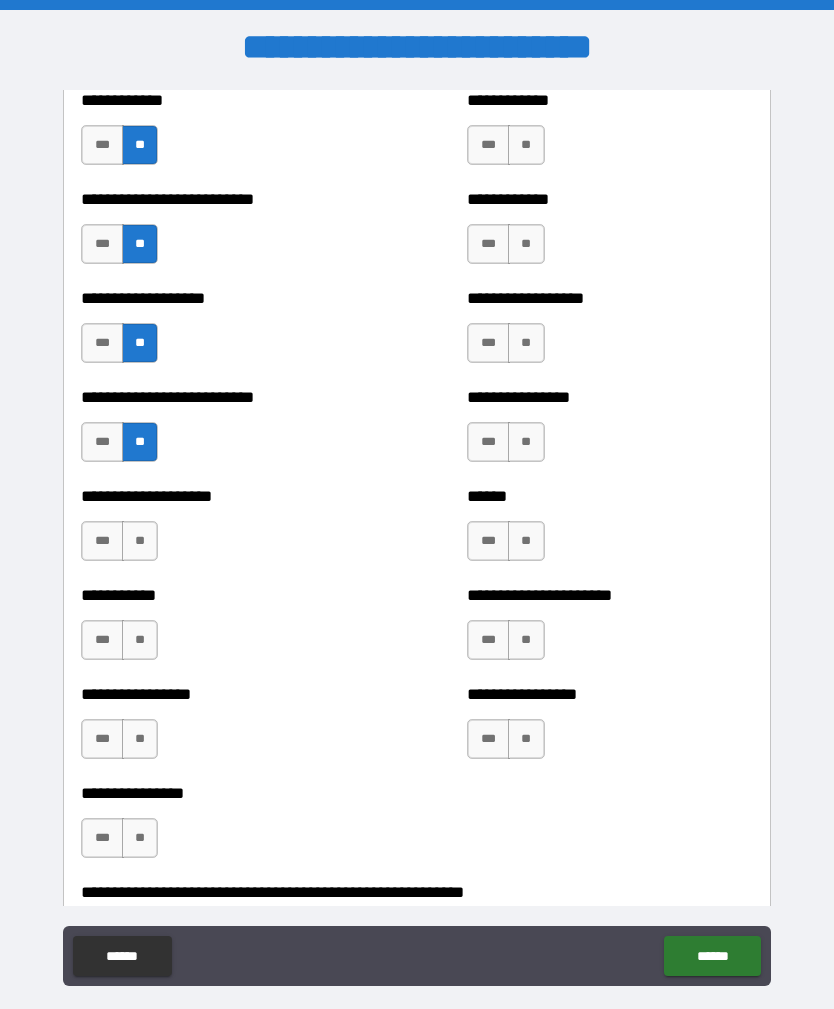 scroll, scrollTop: 5540, scrollLeft: 0, axis: vertical 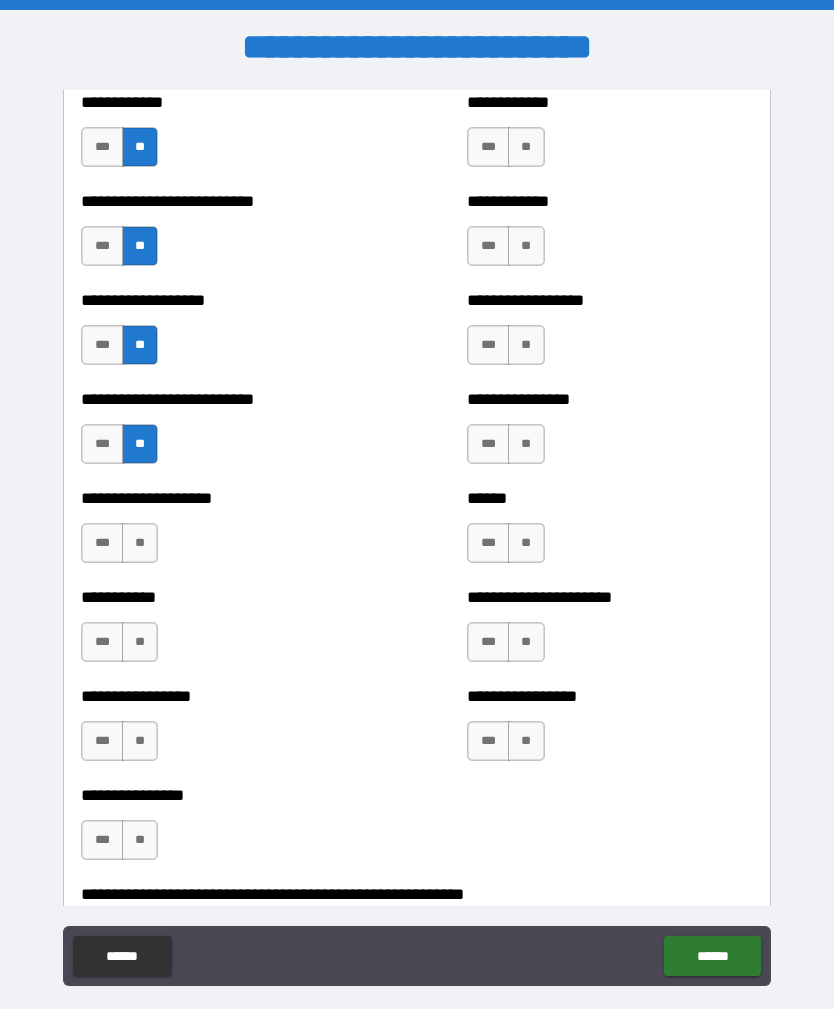 click on "**" at bounding box center [526, 147] 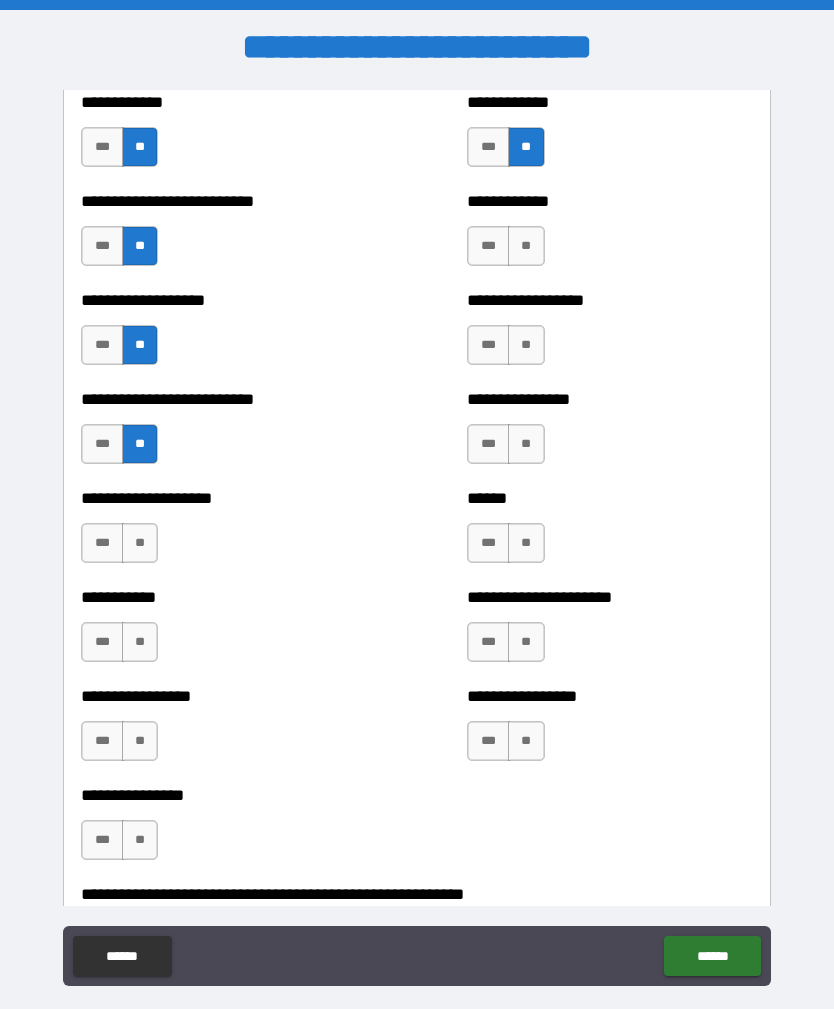 click on "**" at bounding box center (526, 246) 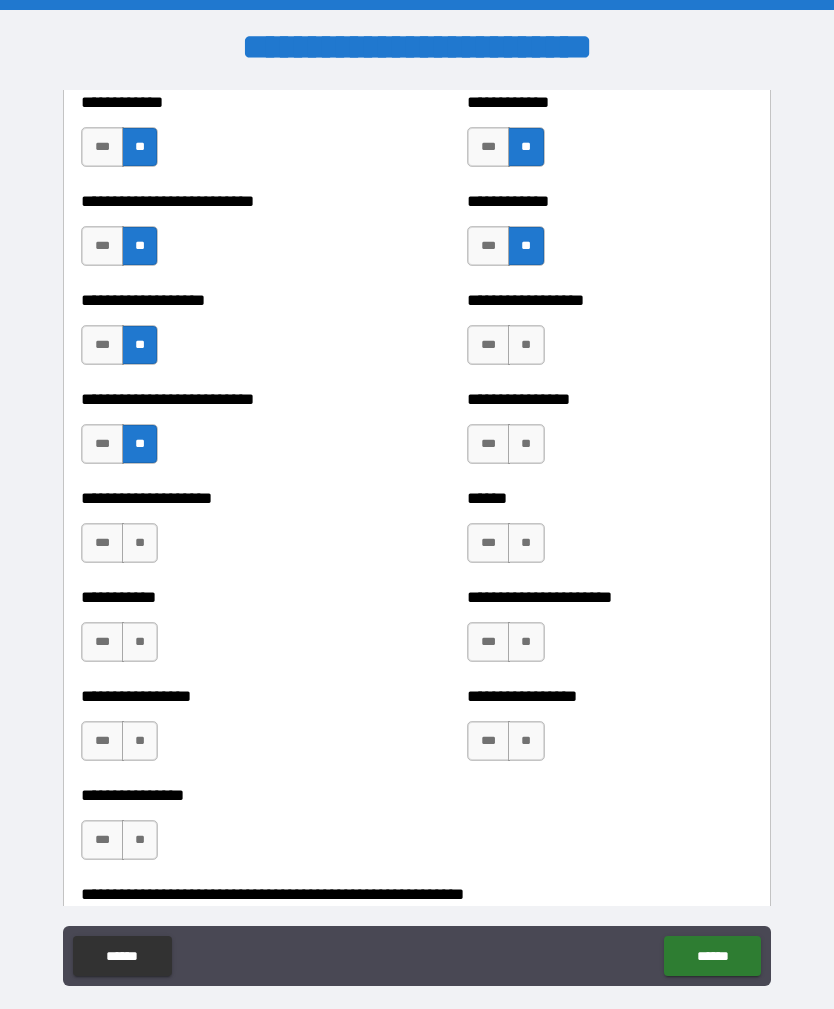 click on "**" at bounding box center [526, 345] 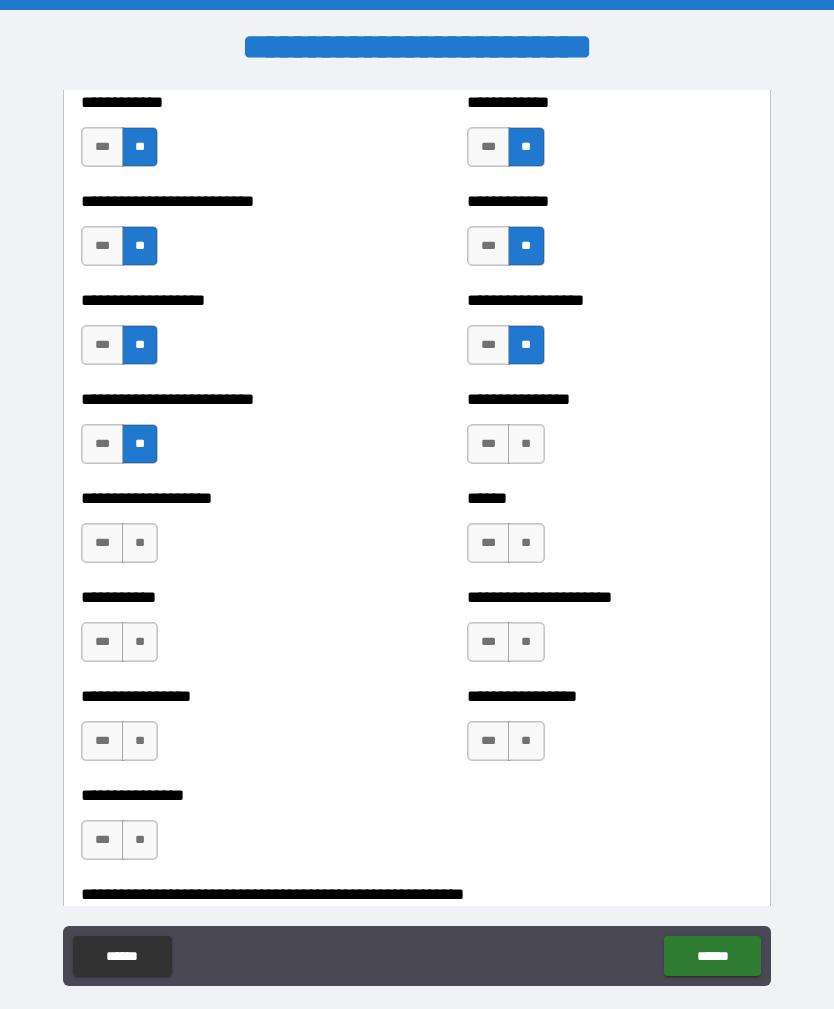 click on "**" at bounding box center (526, 444) 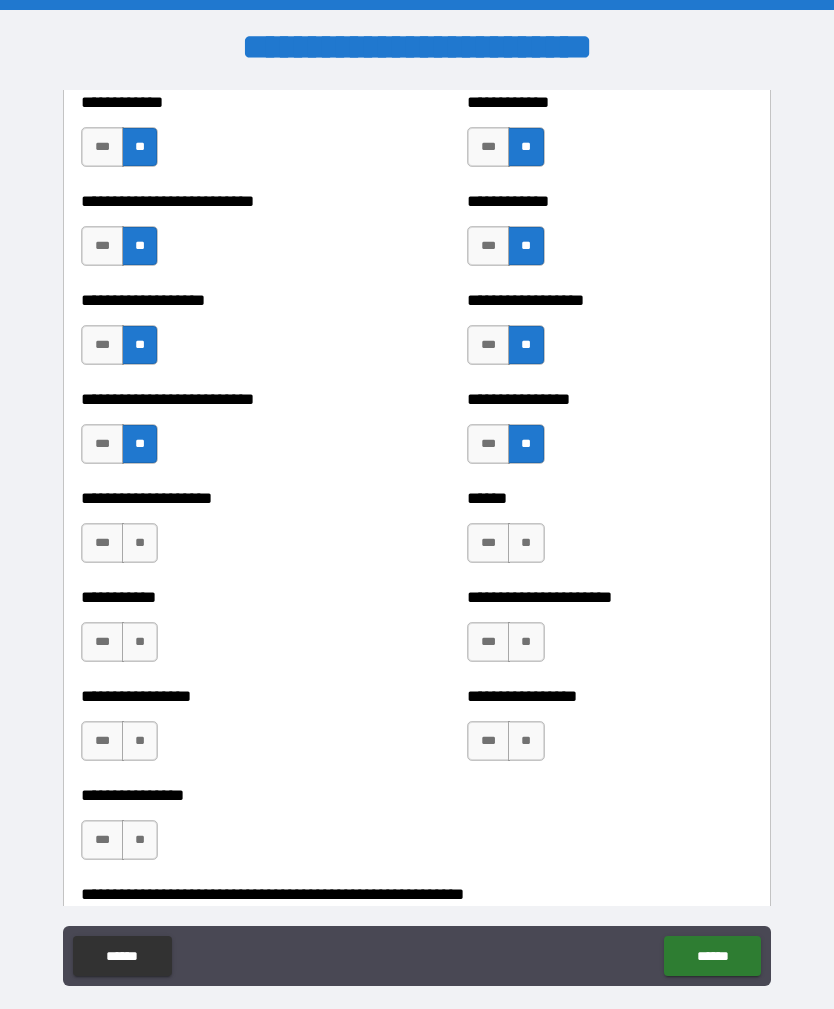 click on "**" at bounding box center (526, 543) 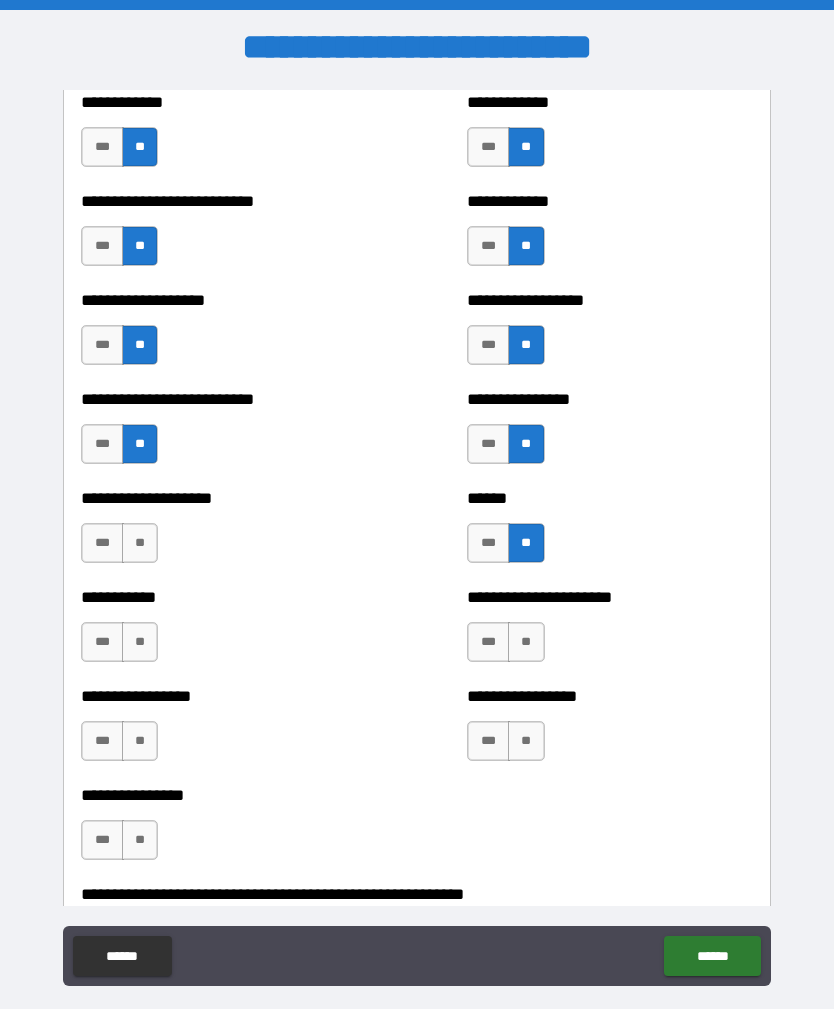 click on "**" at bounding box center (526, 642) 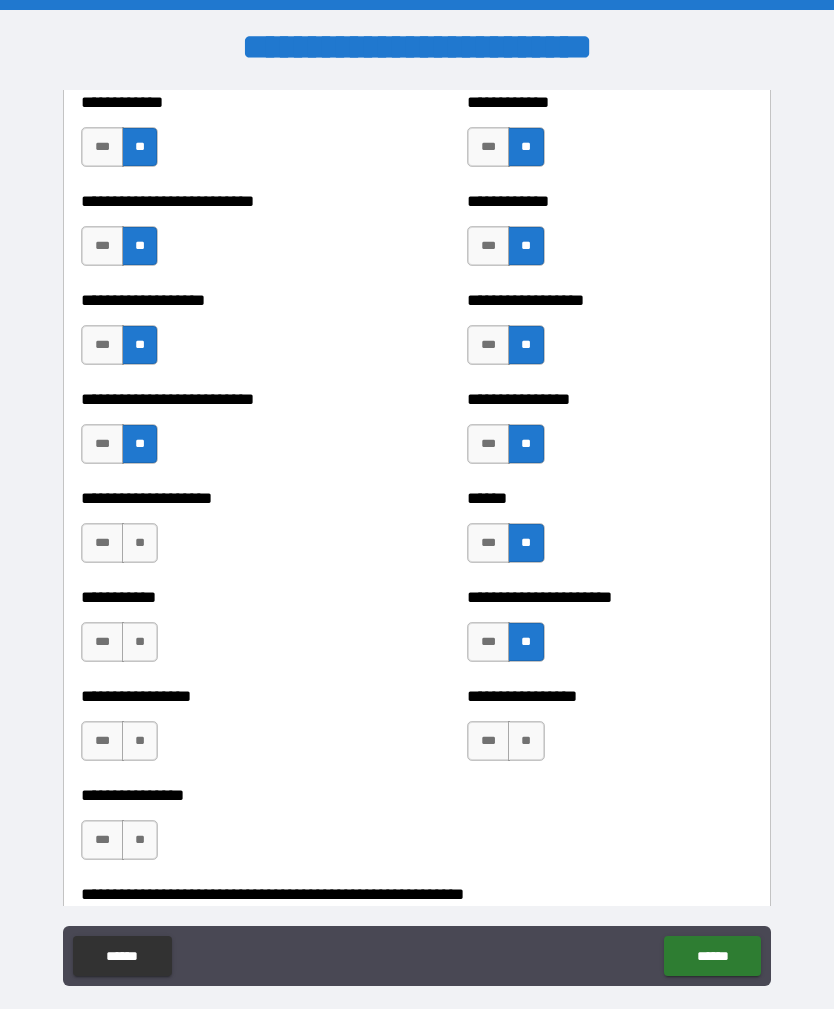 click on "**********" at bounding box center (609, 731) 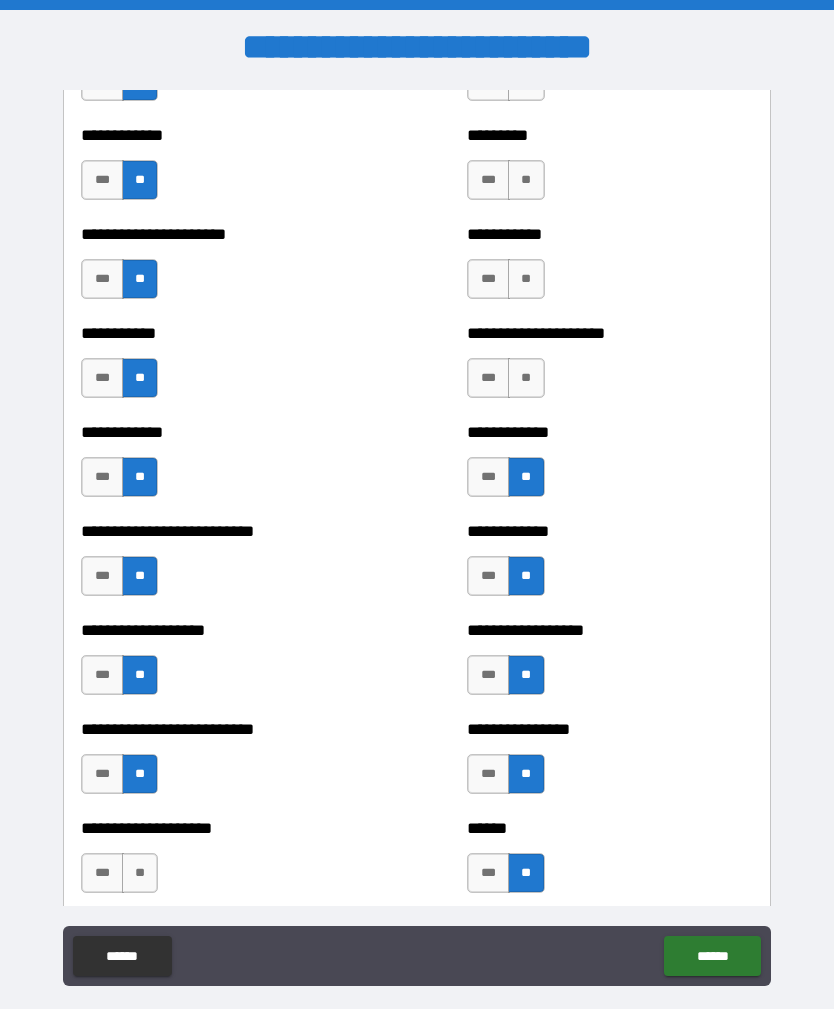 scroll, scrollTop: 5207, scrollLeft: 0, axis: vertical 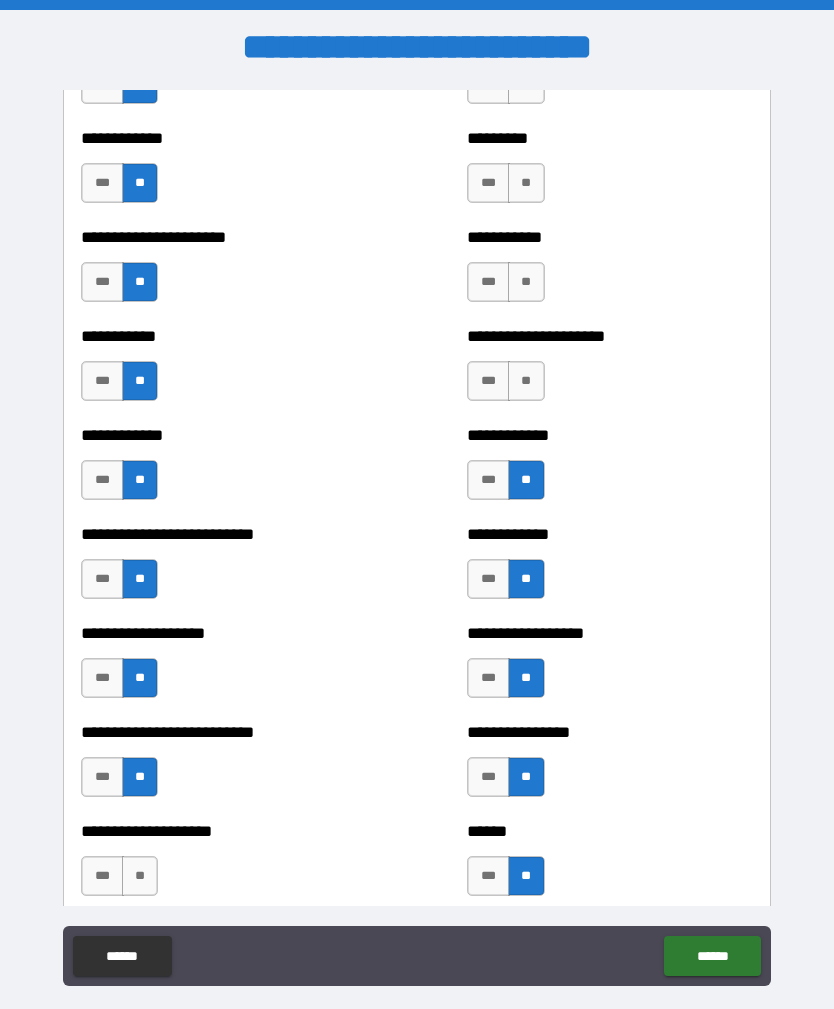 click on "**" at bounding box center [526, 183] 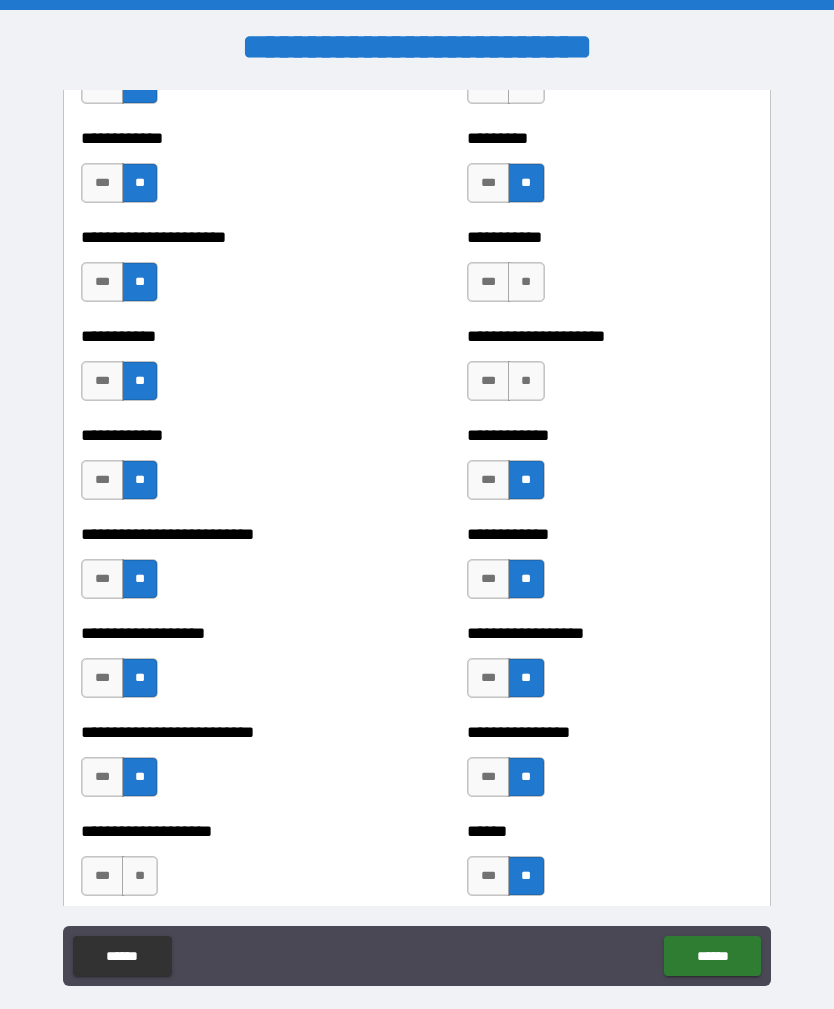 click on "**" at bounding box center (526, 282) 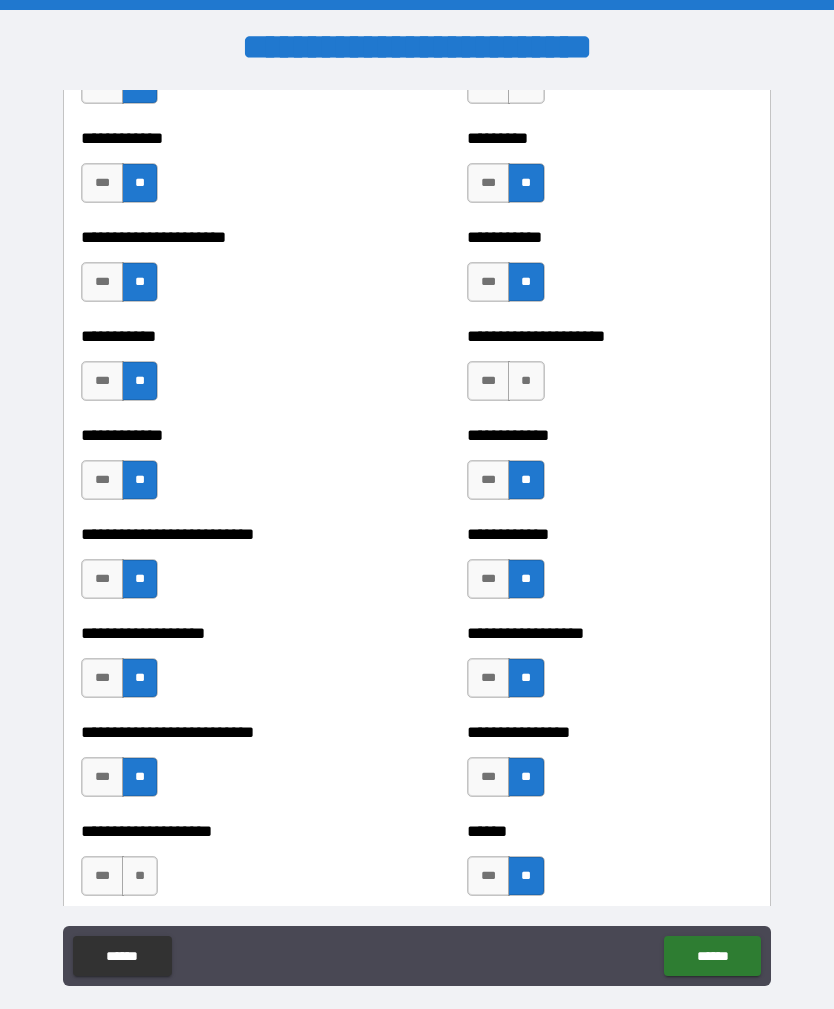 click on "**" at bounding box center [526, 381] 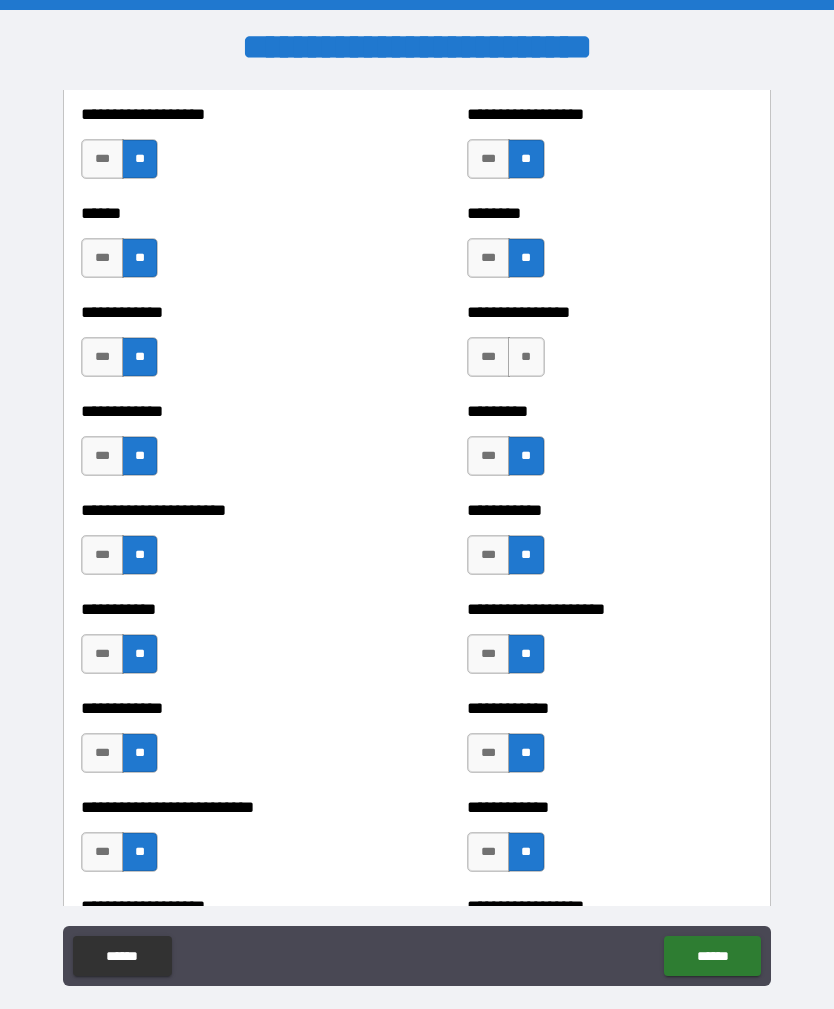 click on "**" at bounding box center (526, 357) 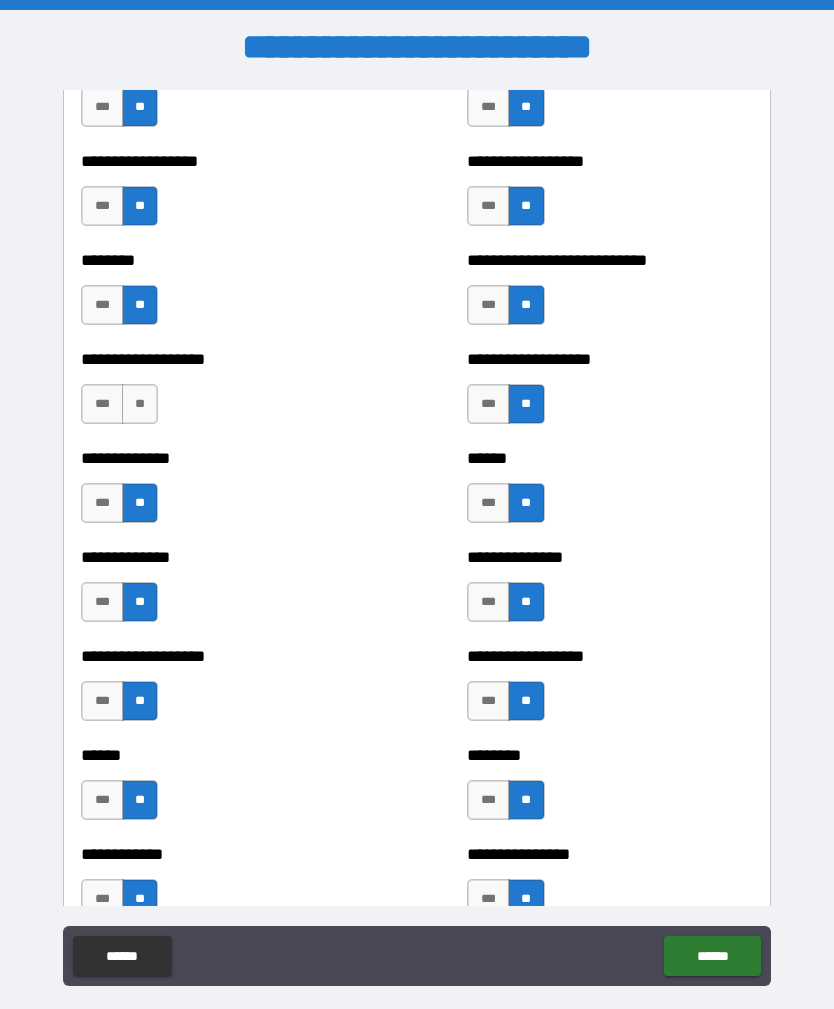 scroll, scrollTop: 4391, scrollLeft: 0, axis: vertical 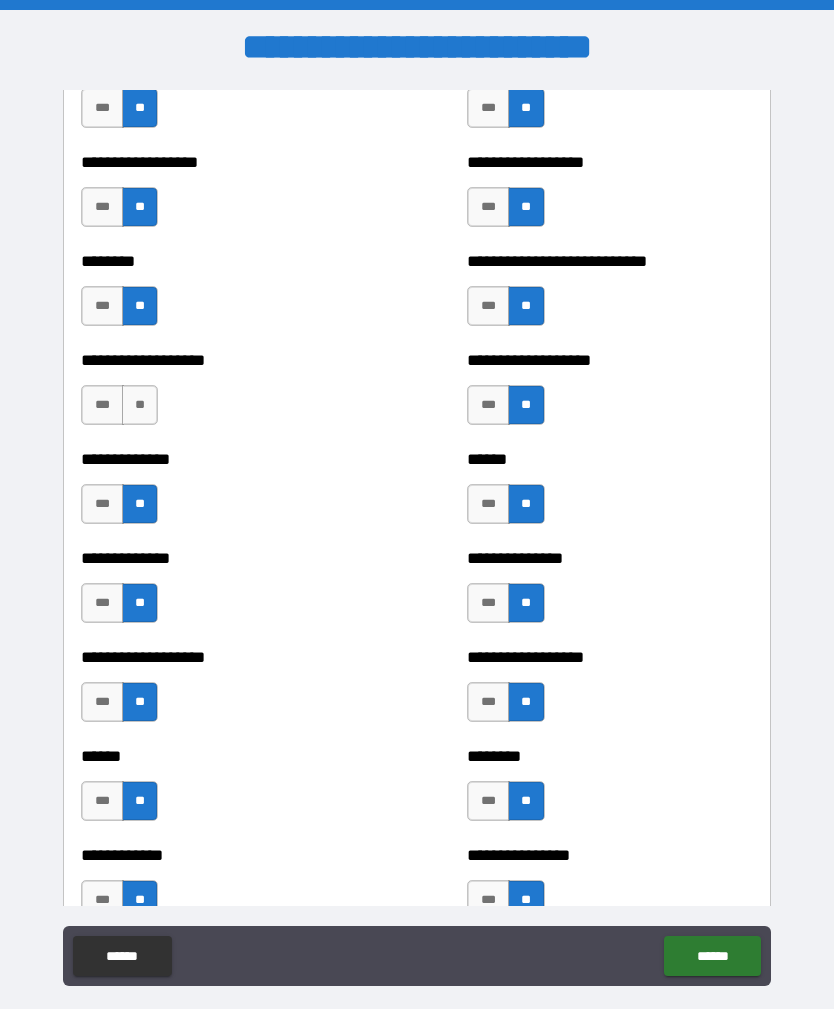 click on "**" at bounding box center [140, 405] 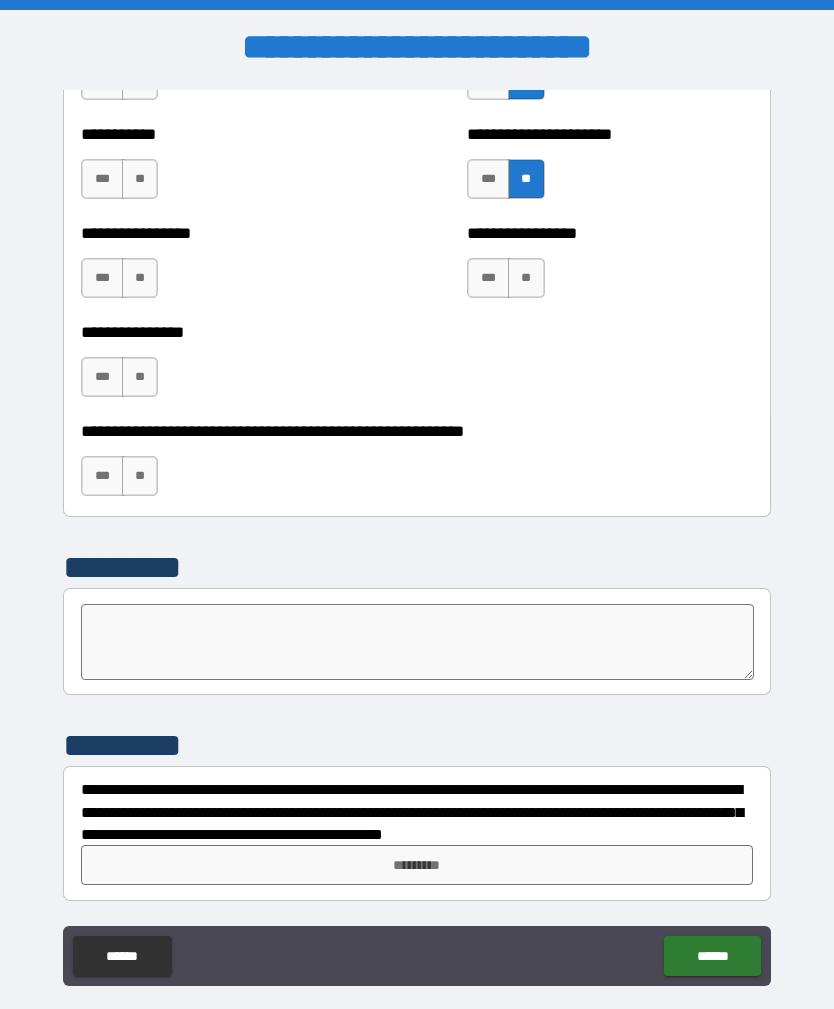 scroll, scrollTop: 6003, scrollLeft: 0, axis: vertical 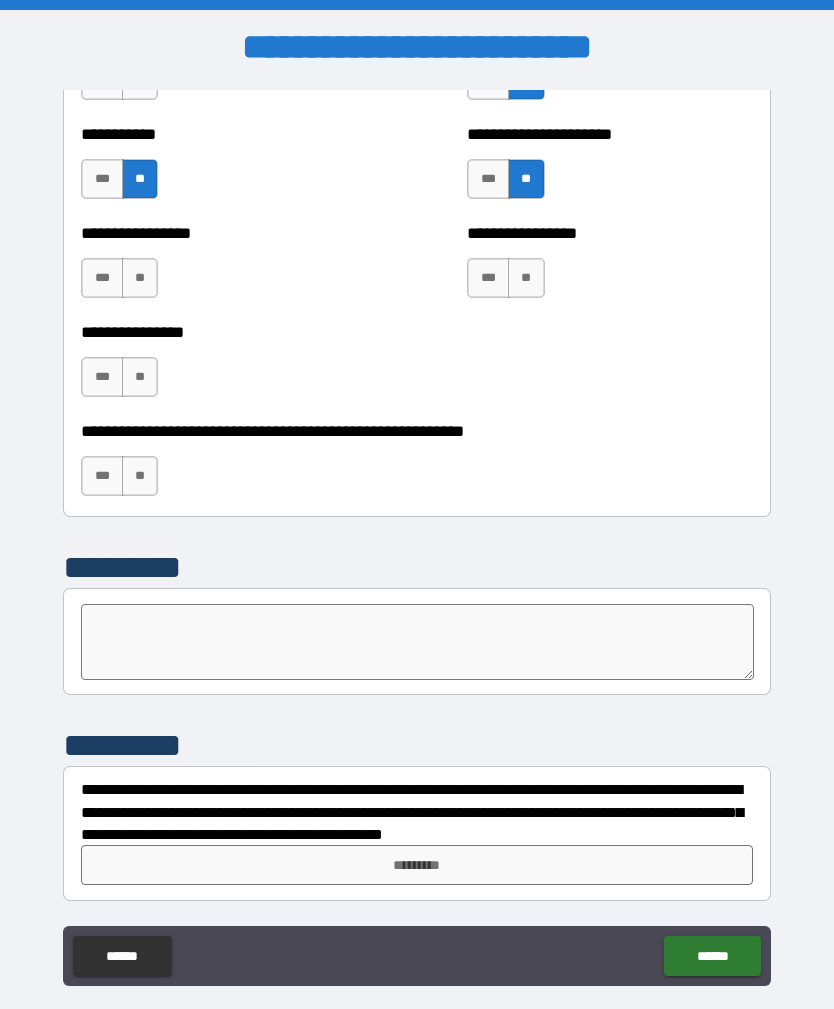 click on "**" at bounding box center (140, 278) 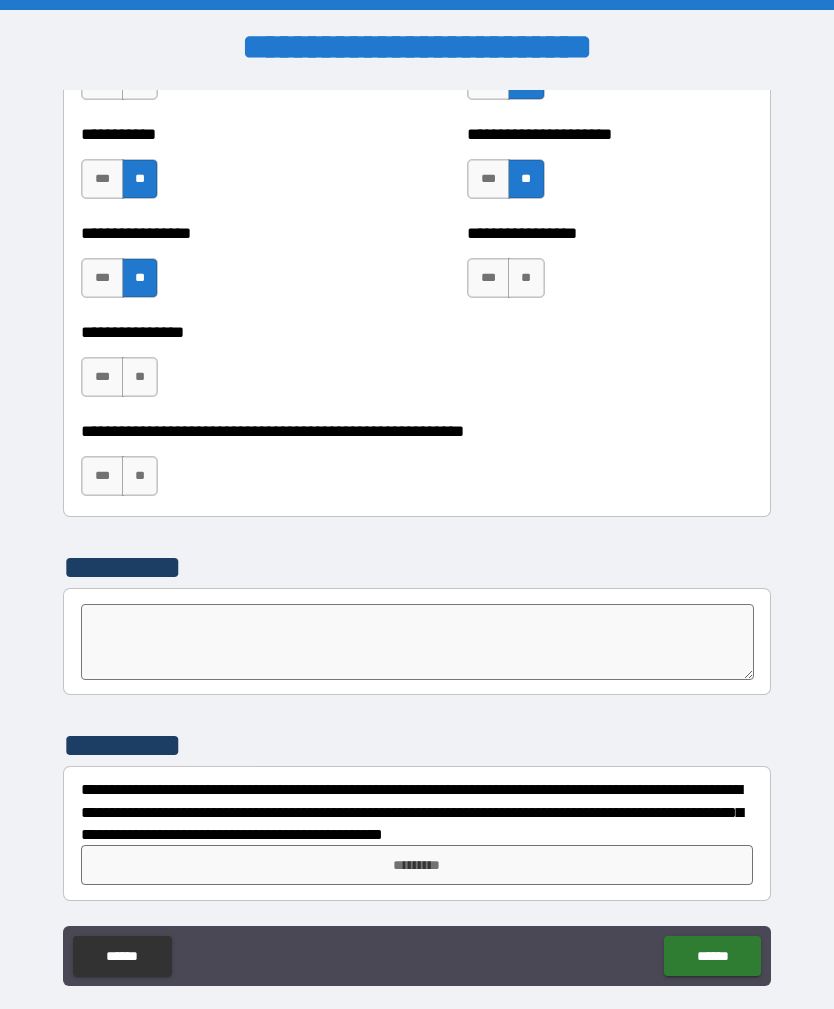 click on "**" at bounding box center [140, 377] 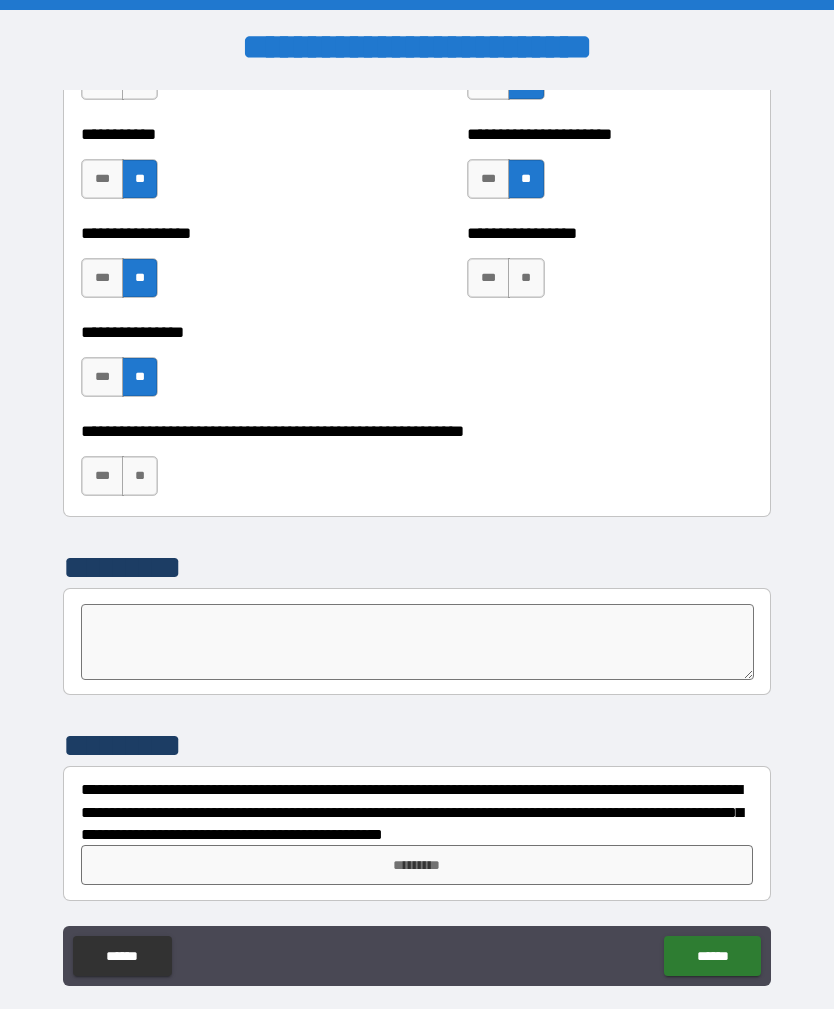 click on "**" at bounding box center [140, 476] 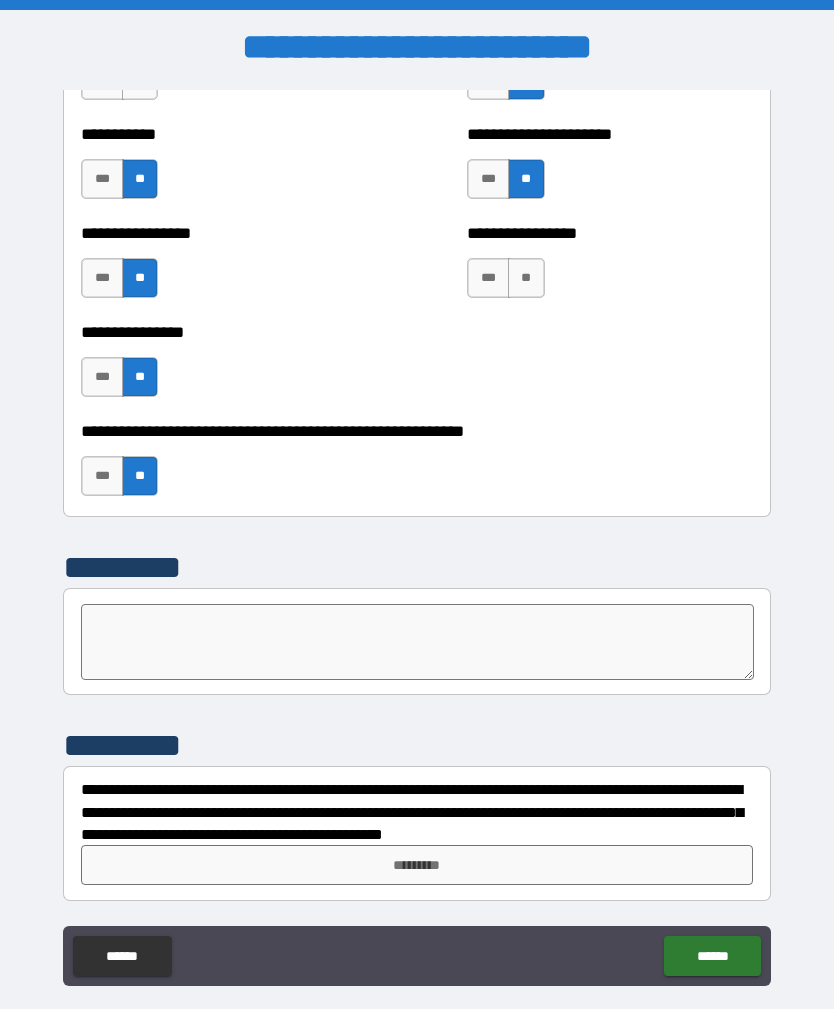 click on "**" at bounding box center (526, 278) 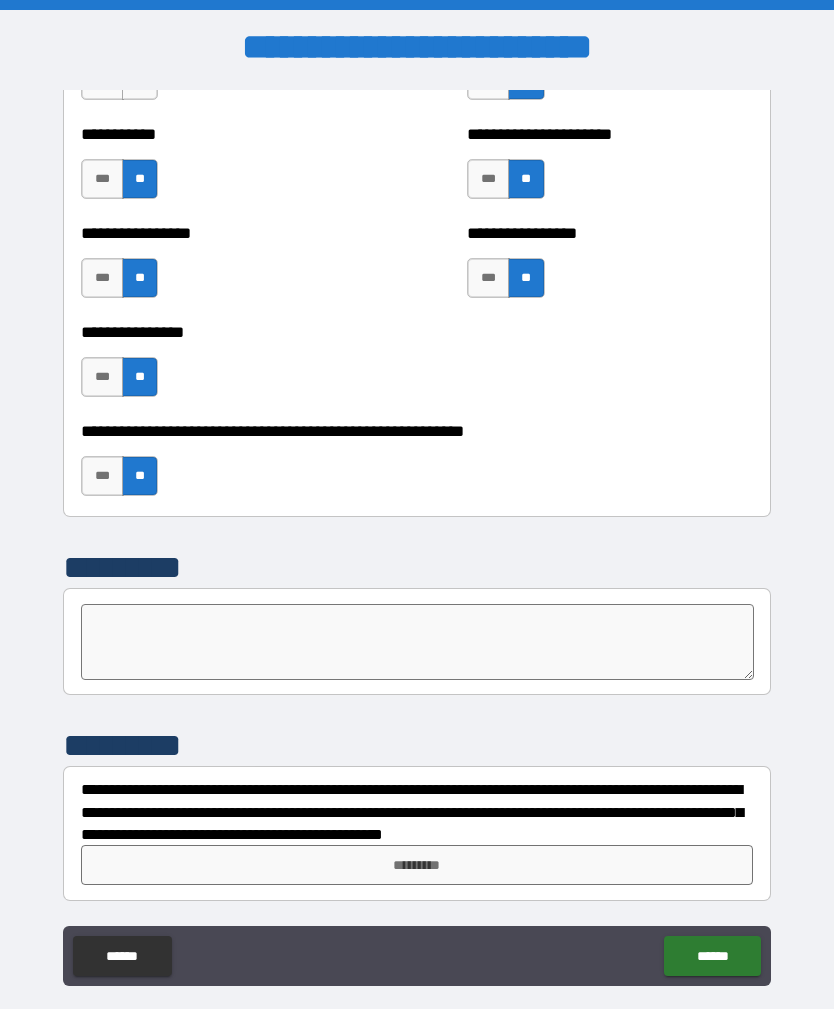 scroll, scrollTop: 6003, scrollLeft: 0, axis: vertical 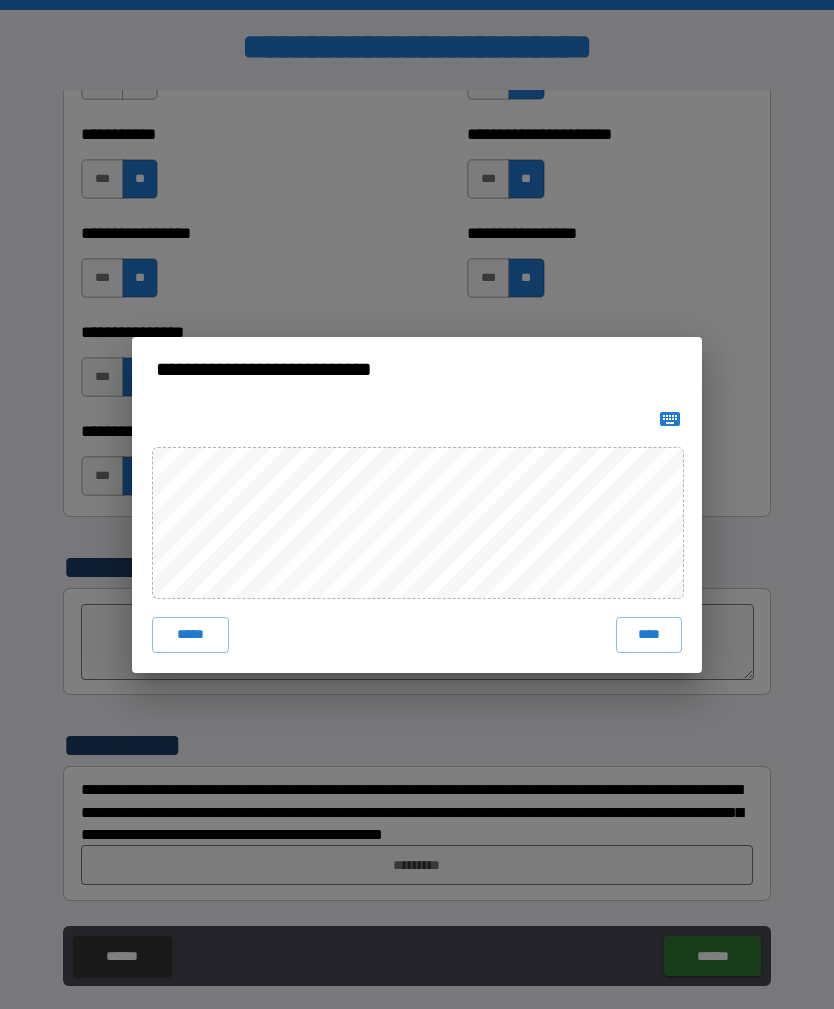 click on "****" at bounding box center [649, 635] 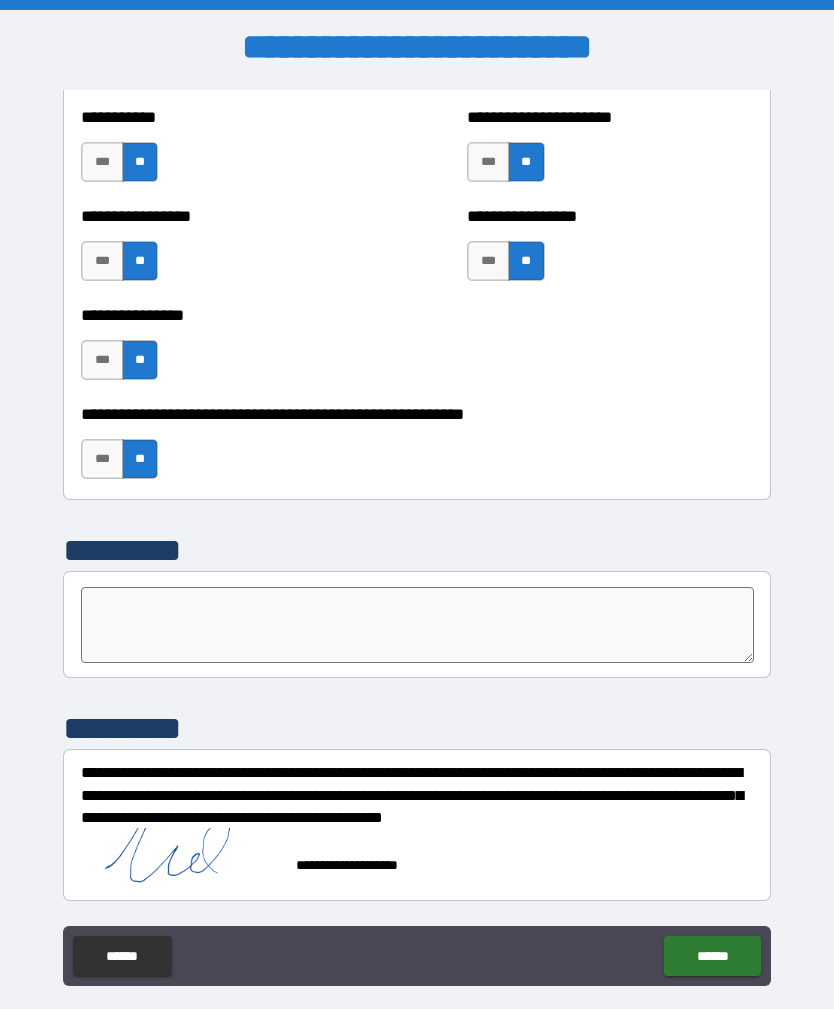 scroll, scrollTop: 6020, scrollLeft: 0, axis: vertical 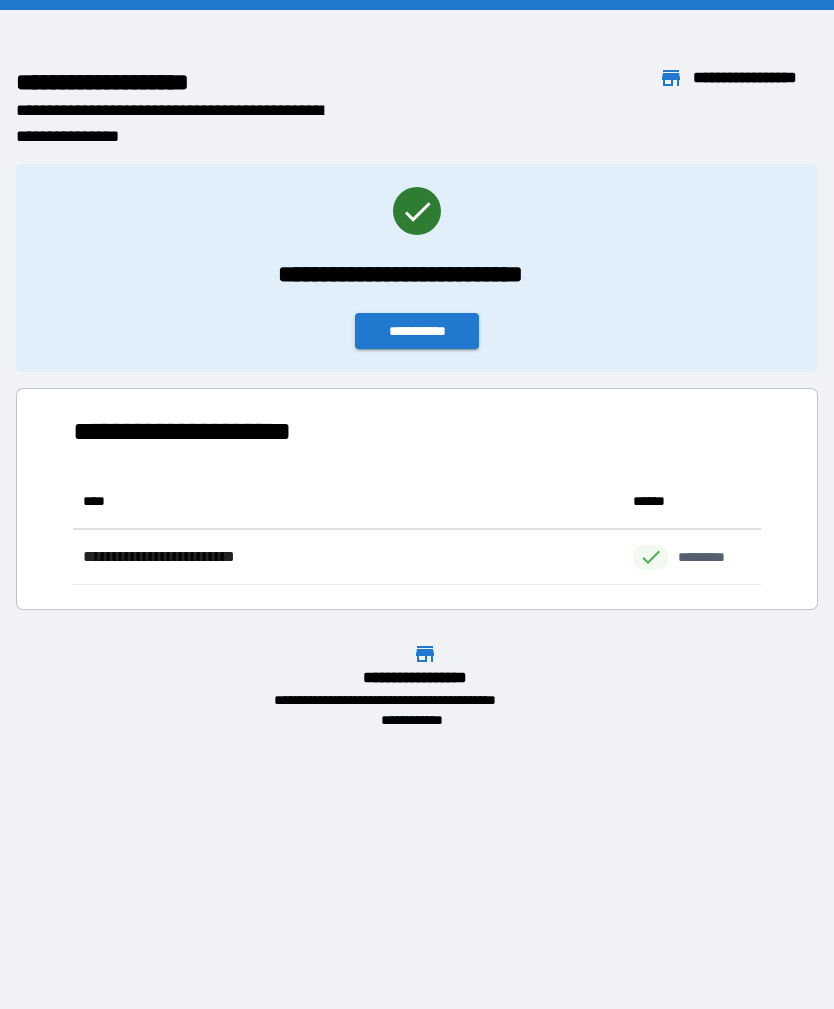 click on "**********" at bounding box center (417, 331) 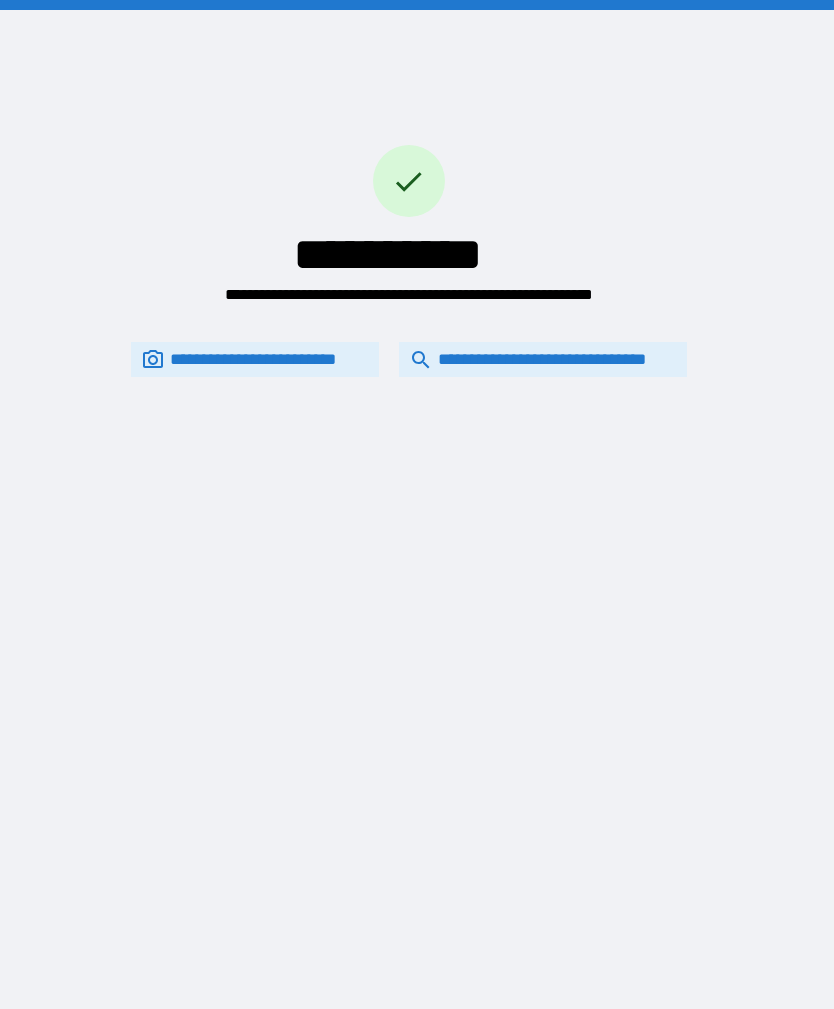 click on "**********" at bounding box center (543, 359) 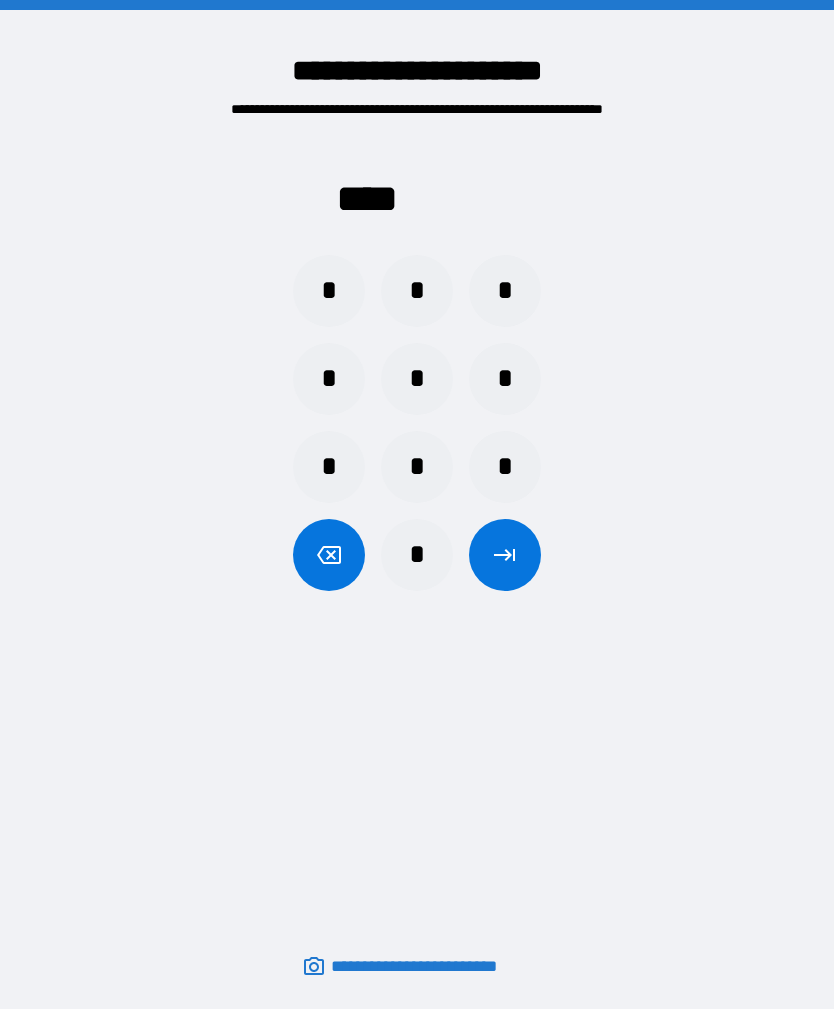 click on "*" at bounding box center (505, 467) 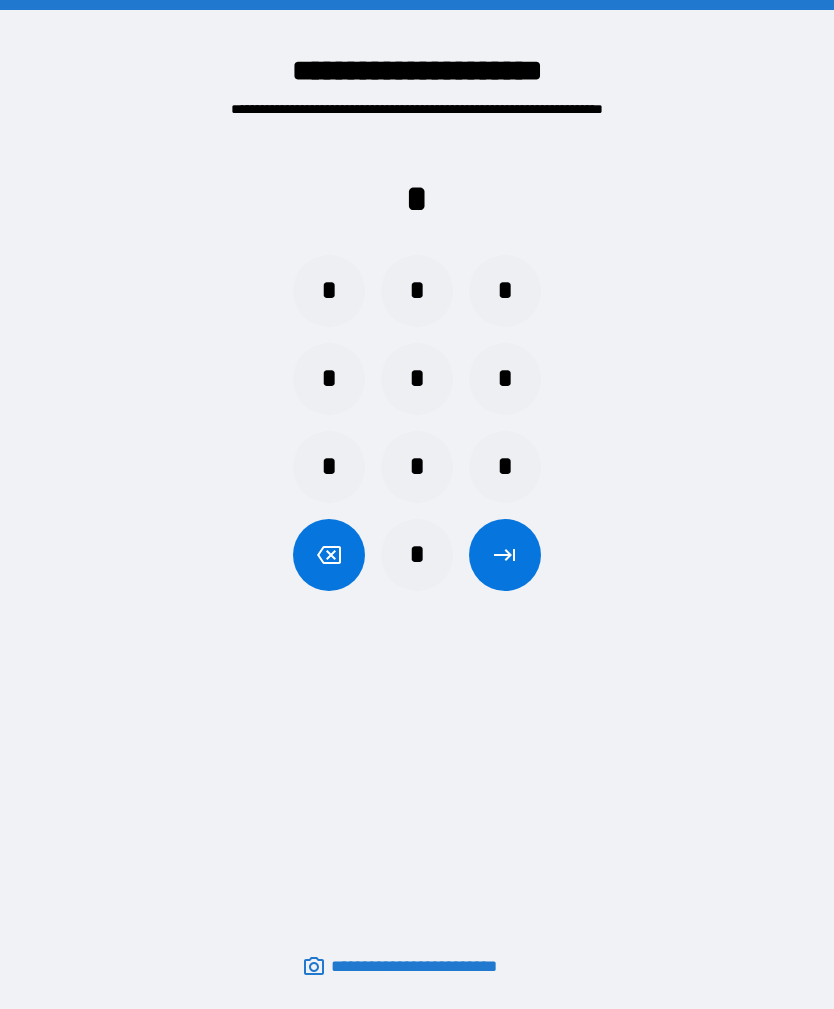 click on "*" at bounding box center (417, 467) 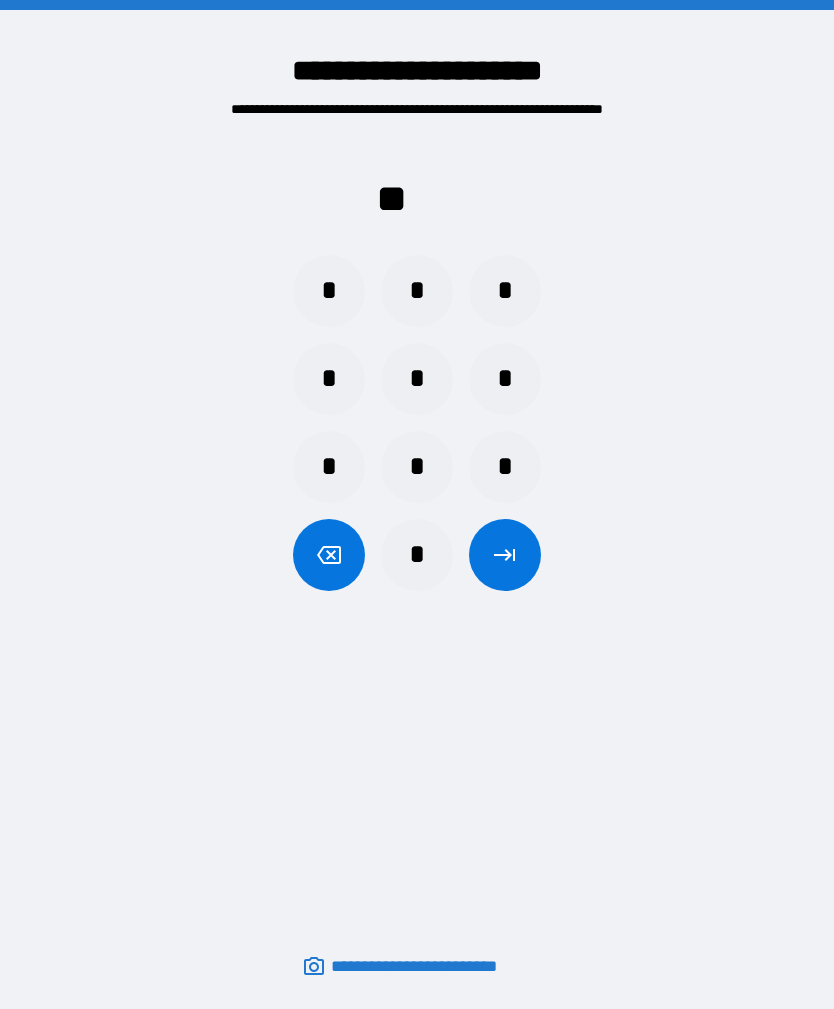 click on "*" at bounding box center (505, 467) 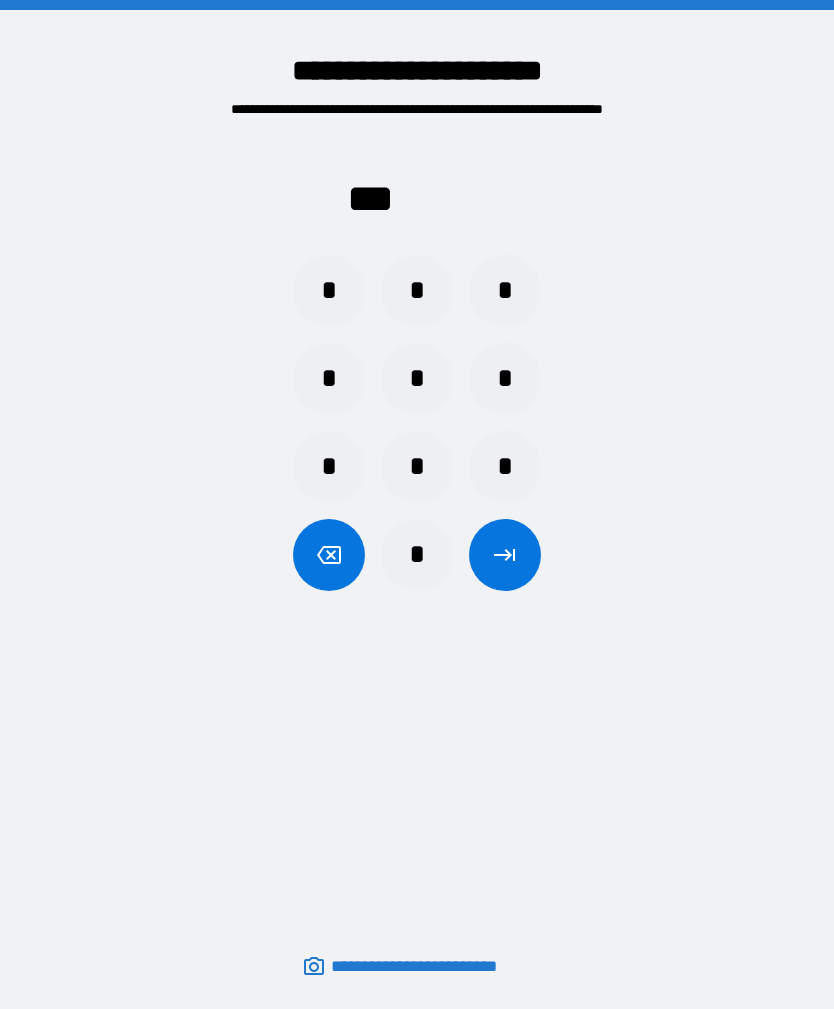 click on "*" at bounding box center [417, 467] 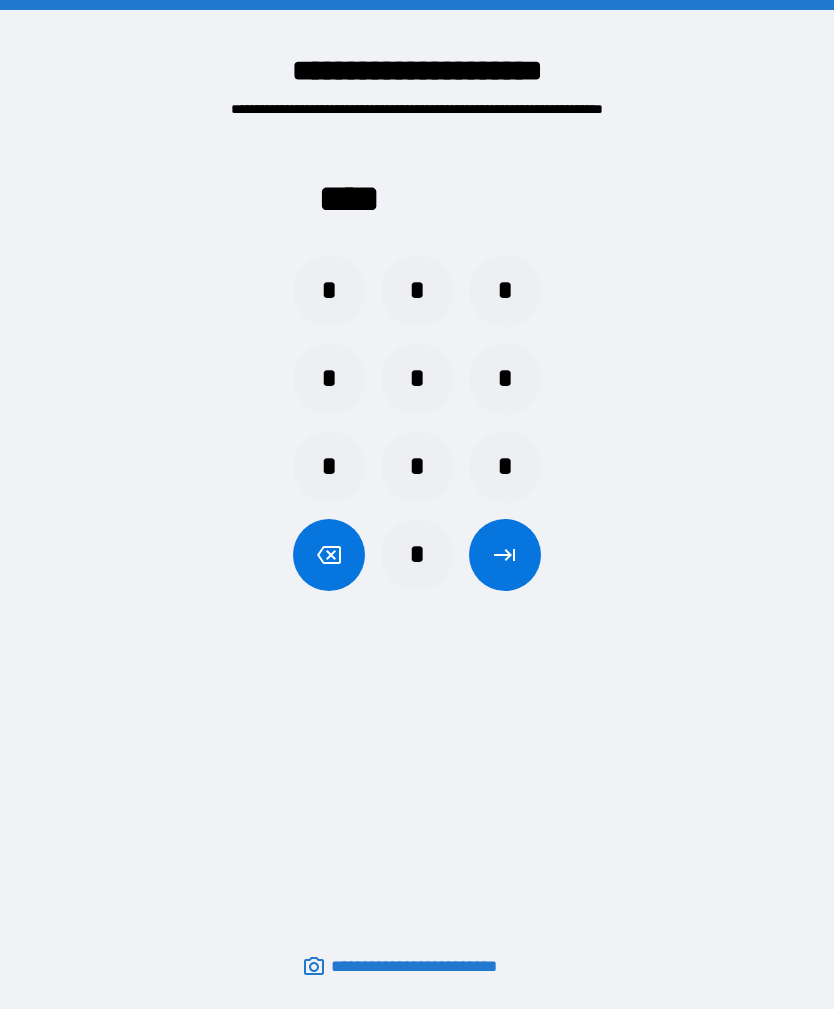 click 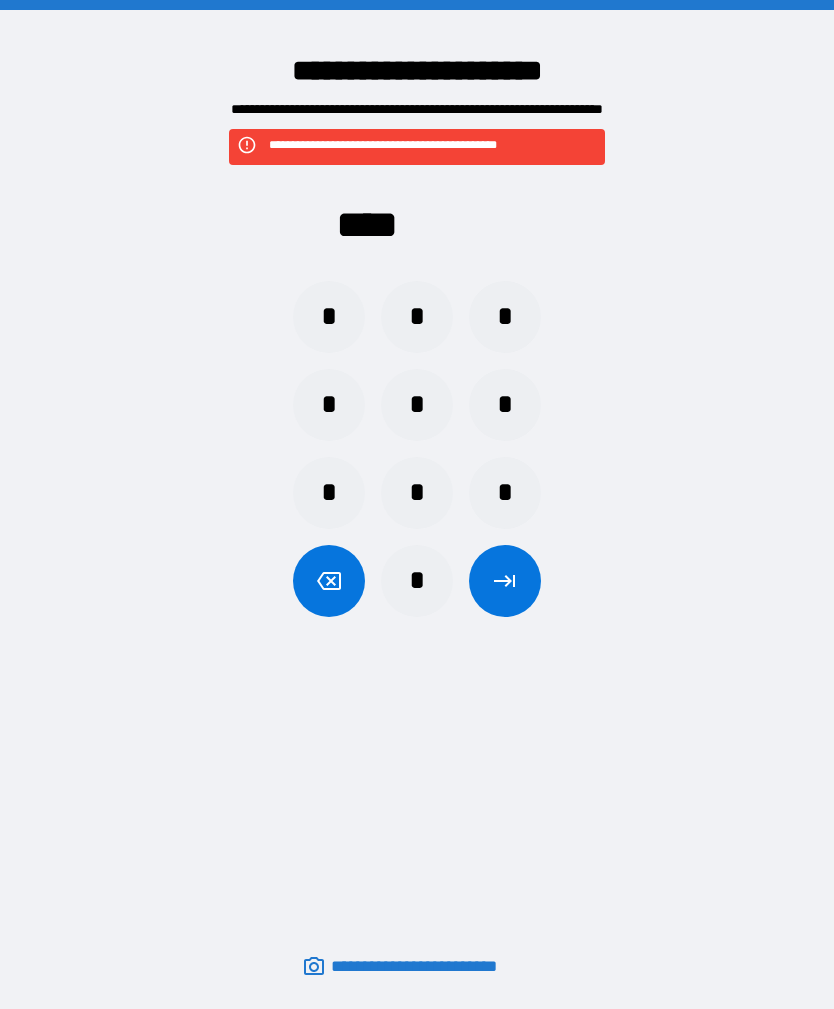 click on "*" at bounding box center [417, 405] 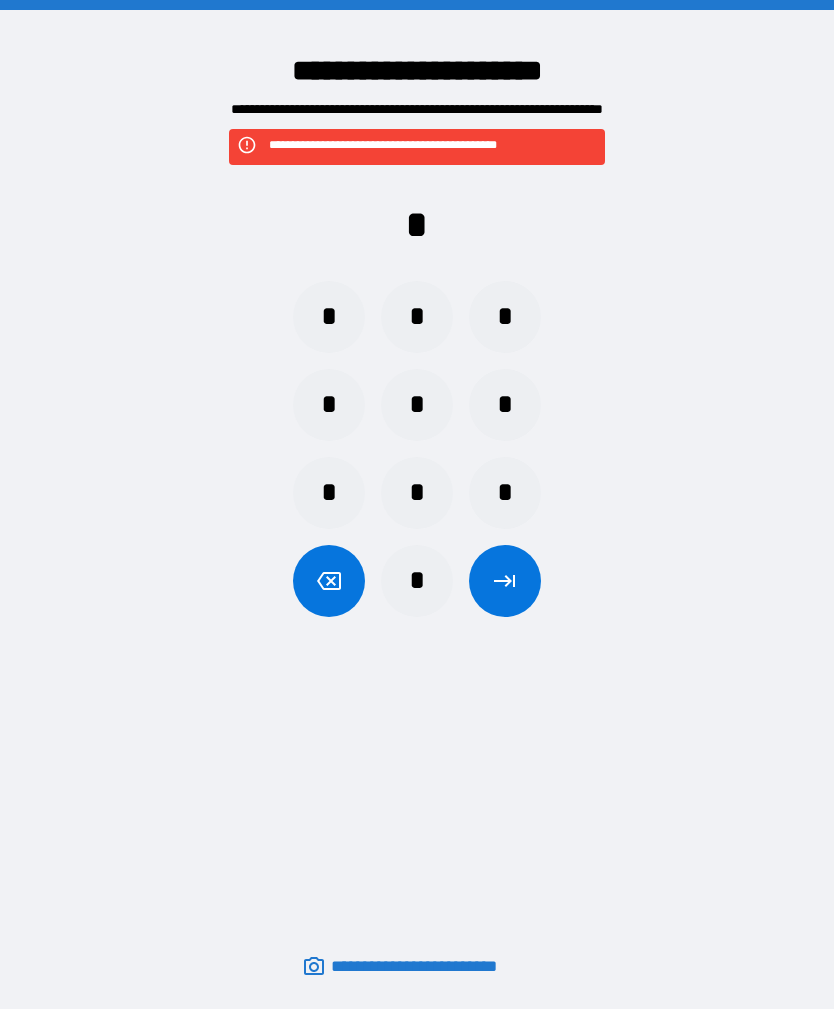 click on "*" at bounding box center [417, 493] 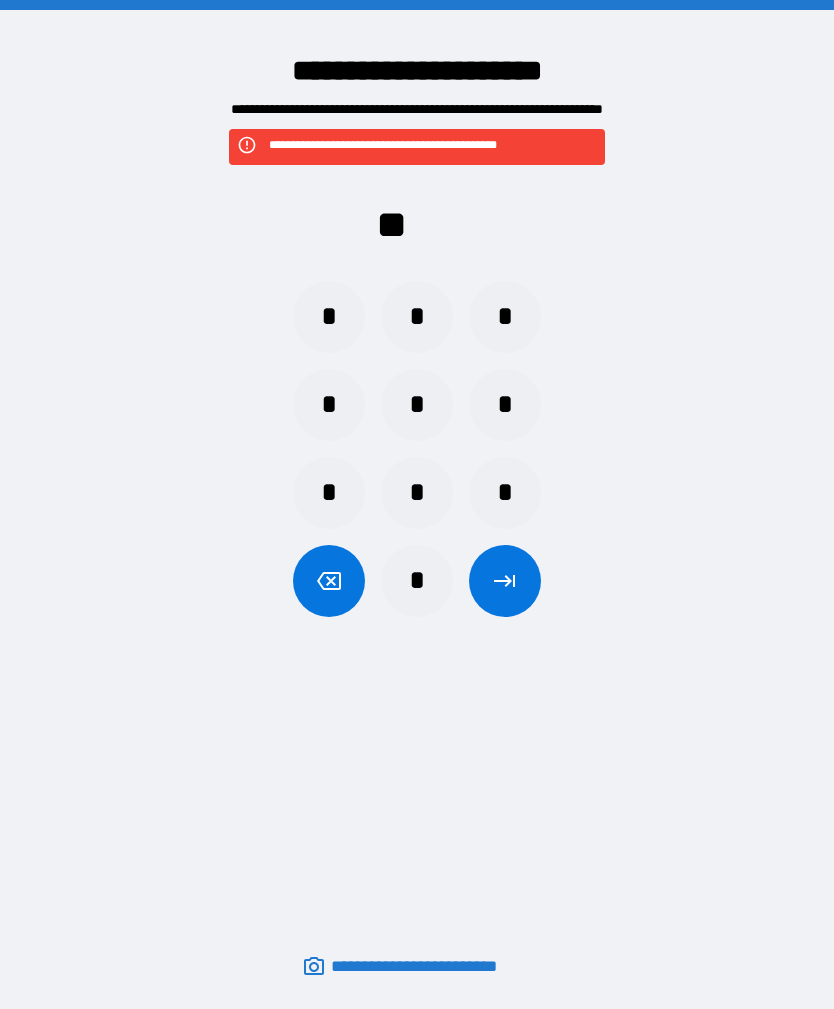 click on "*" at bounding box center [417, 317] 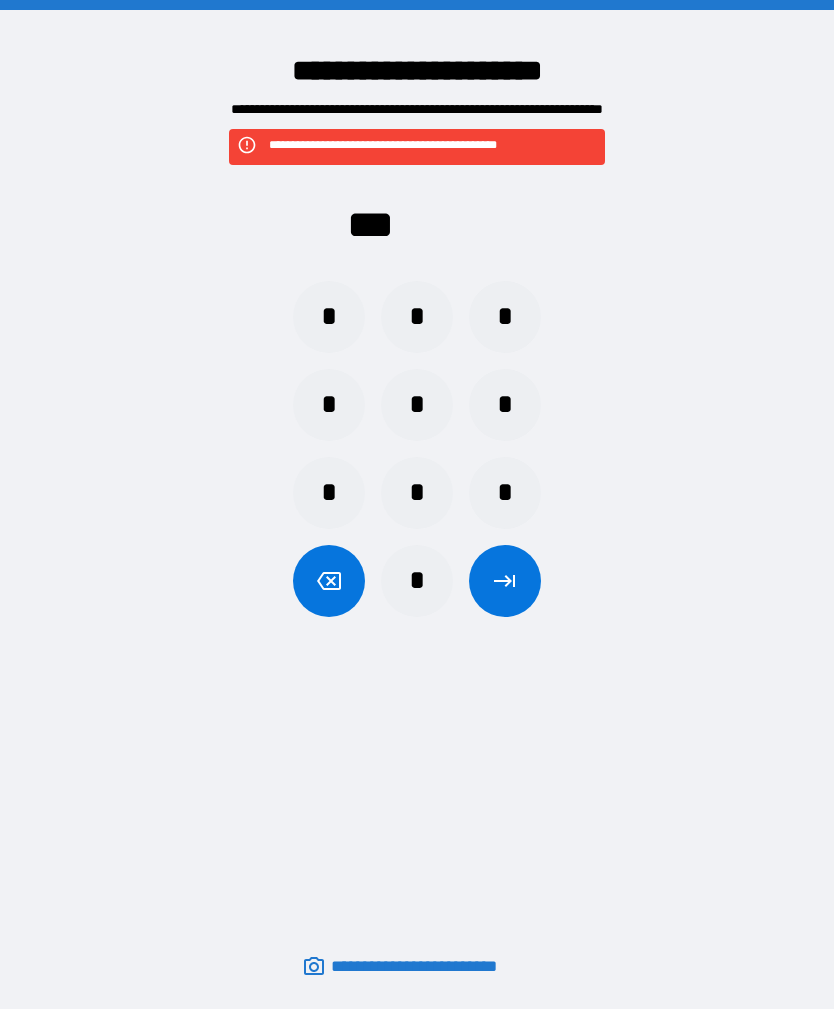 click on "*" at bounding box center (329, 405) 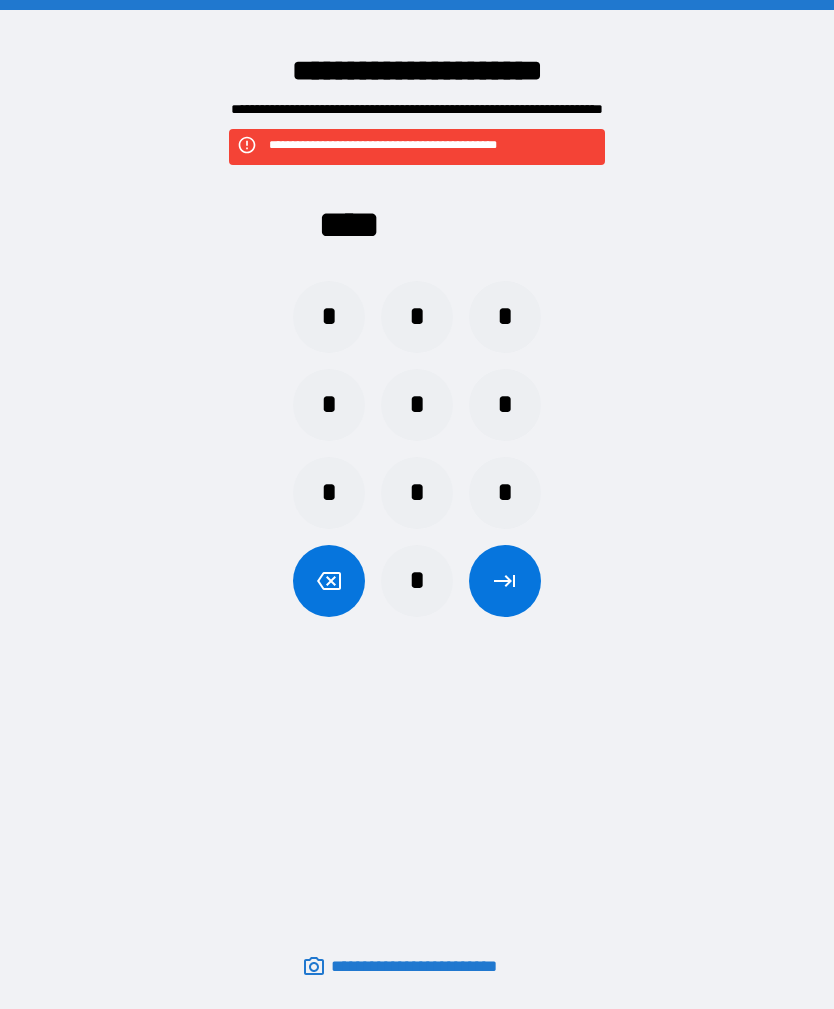 click 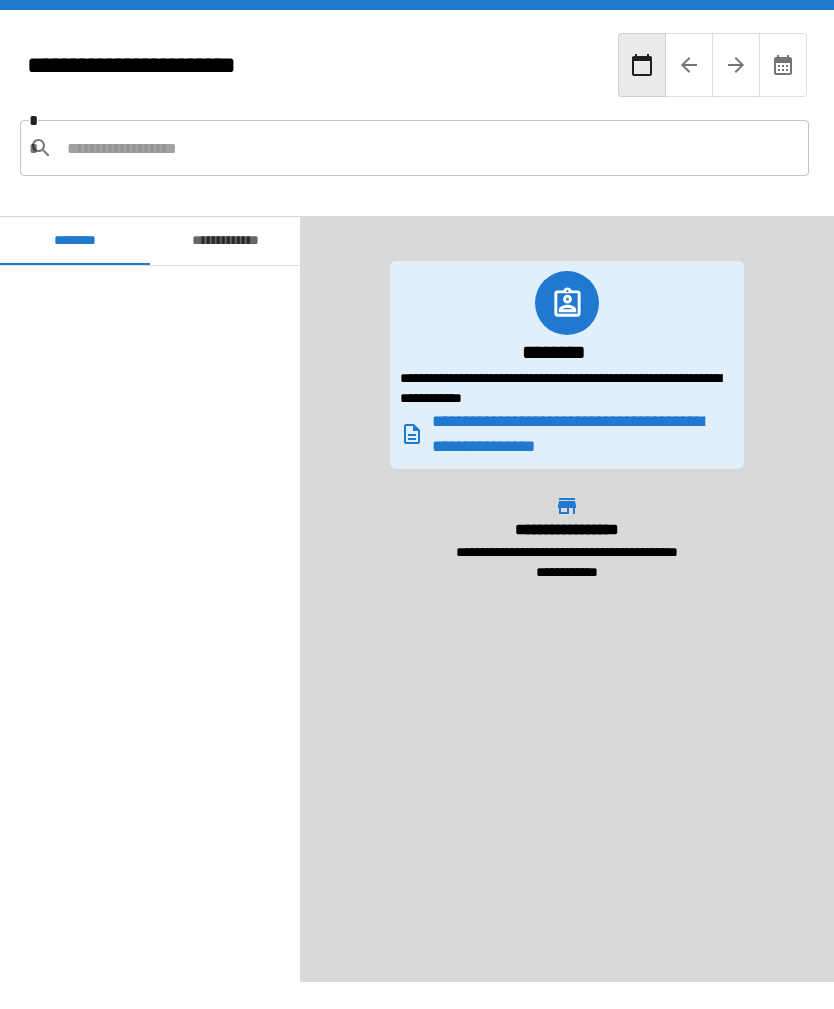 scroll, scrollTop: 120, scrollLeft: 0, axis: vertical 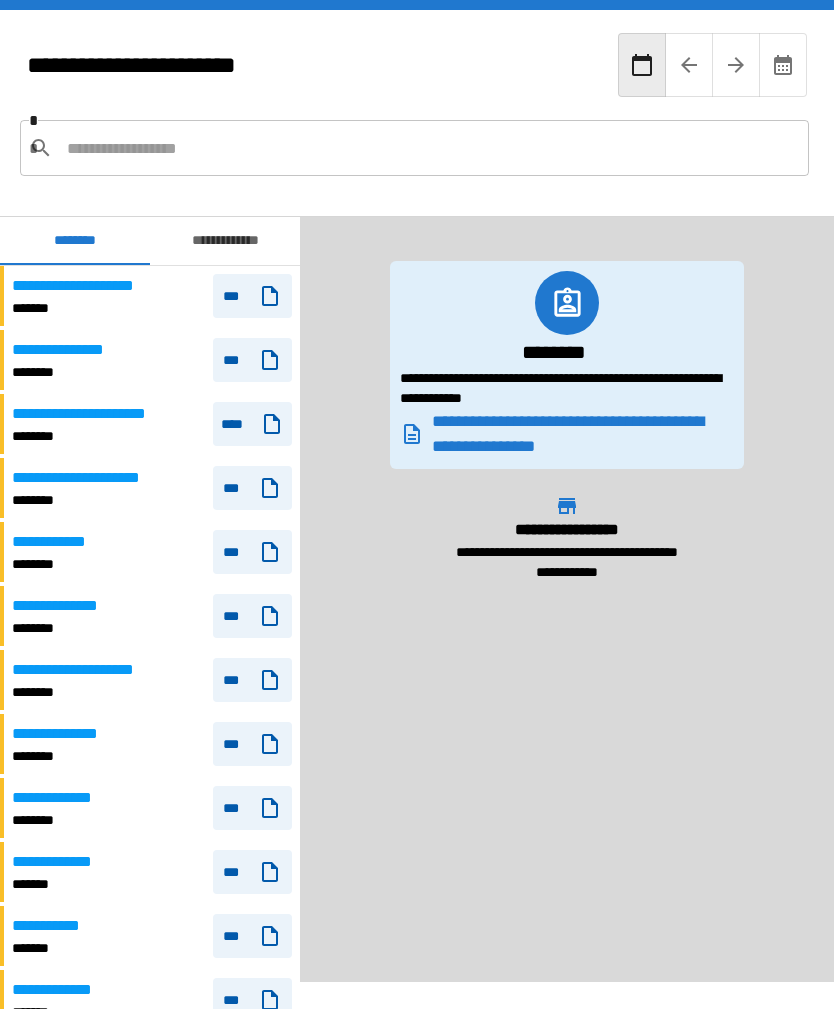 click on "**********" at bounding box center [90, 286] 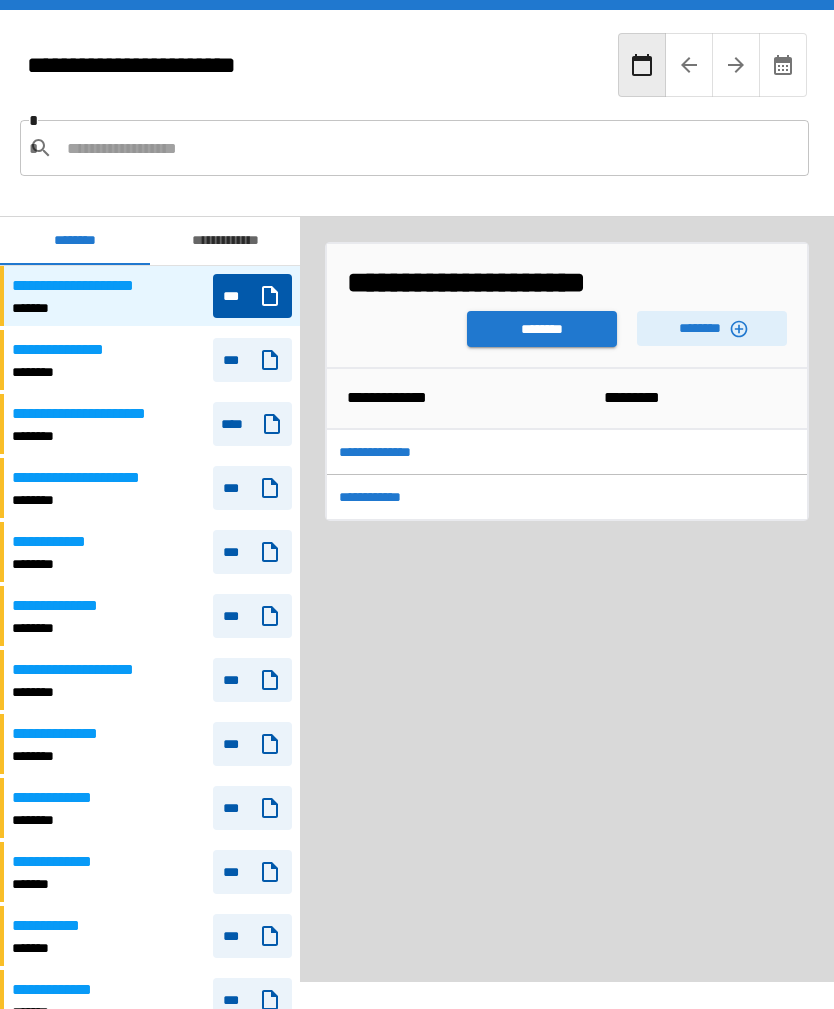 click on "********" at bounding box center (712, 328) 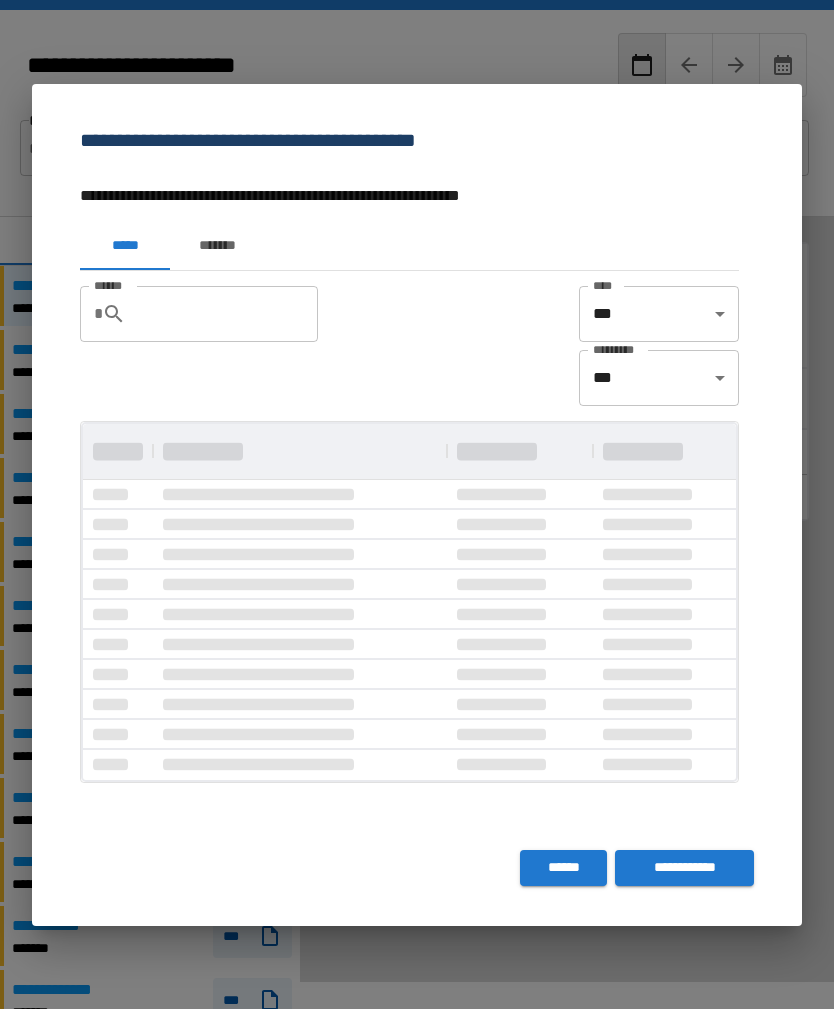 scroll, scrollTop: 356, scrollLeft: 653, axis: both 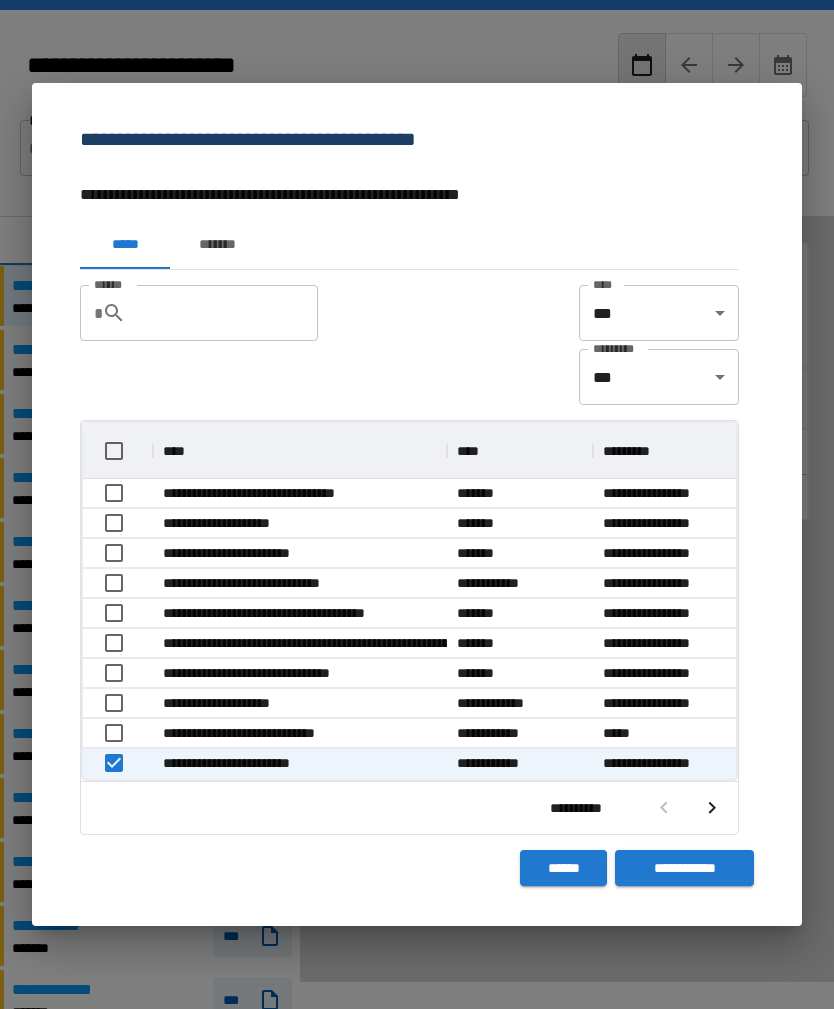 click on "**********" at bounding box center (684, 868) 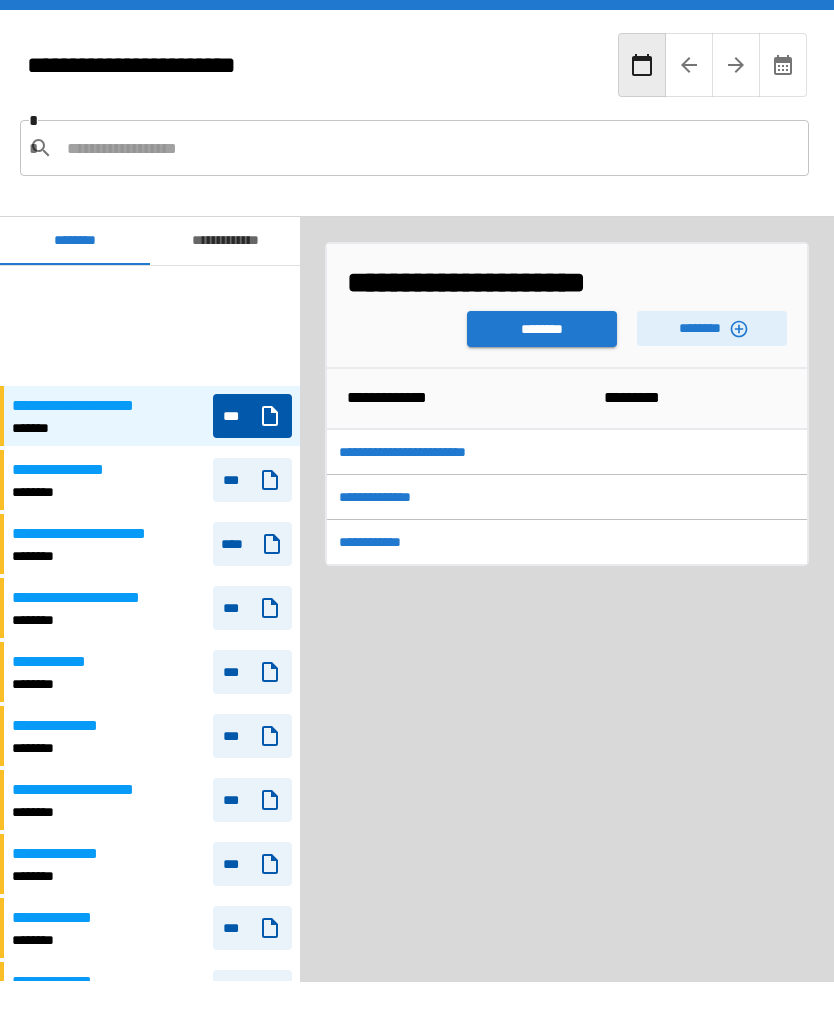 scroll, scrollTop: 120, scrollLeft: 0, axis: vertical 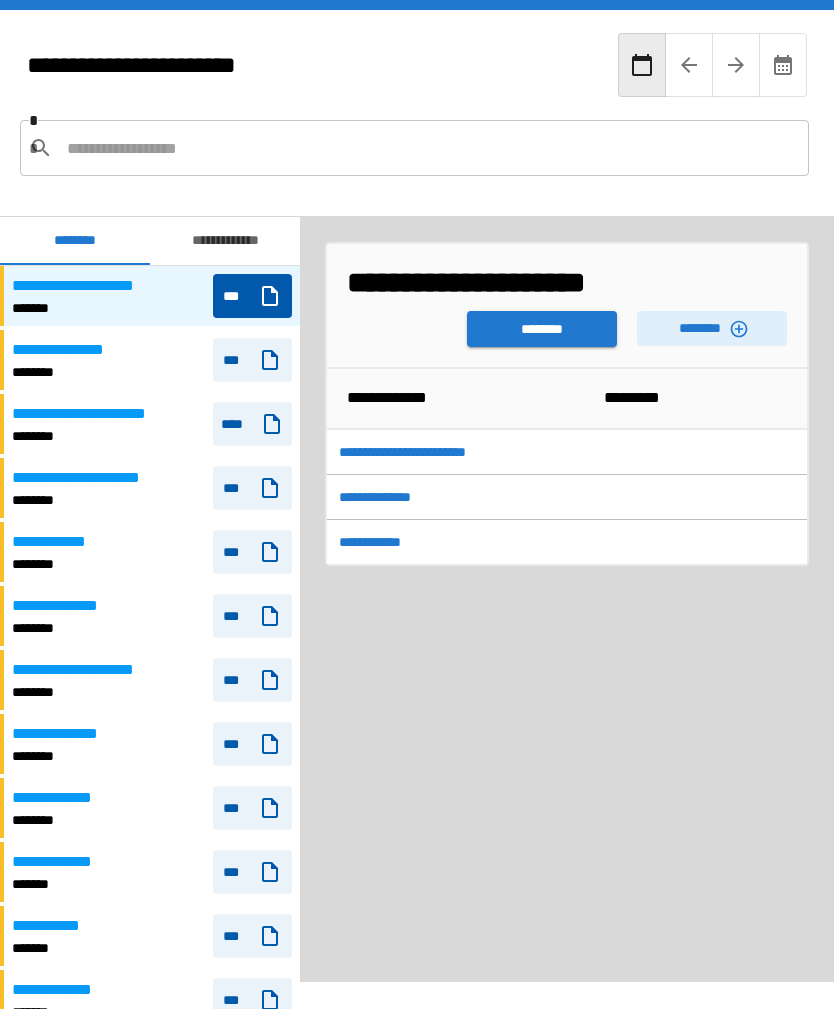 click on "********" at bounding box center (542, 329) 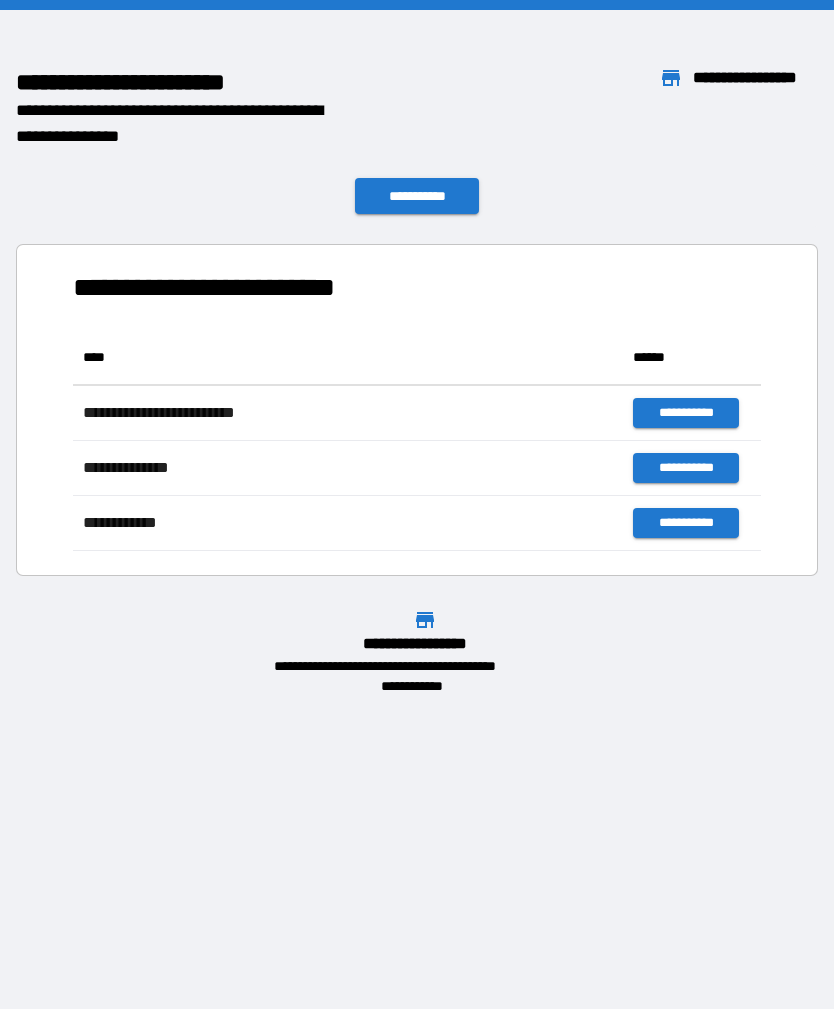 scroll, scrollTop: 1, scrollLeft: 1, axis: both 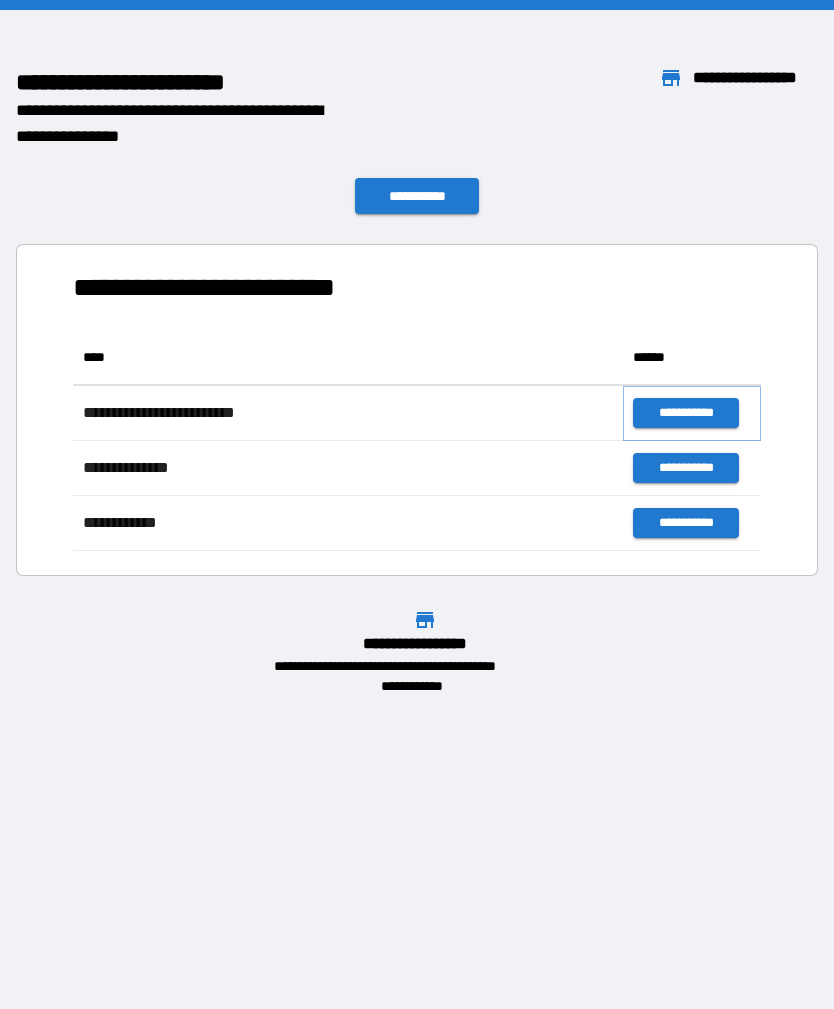 click on "**********" at bounding box center [685, 413] 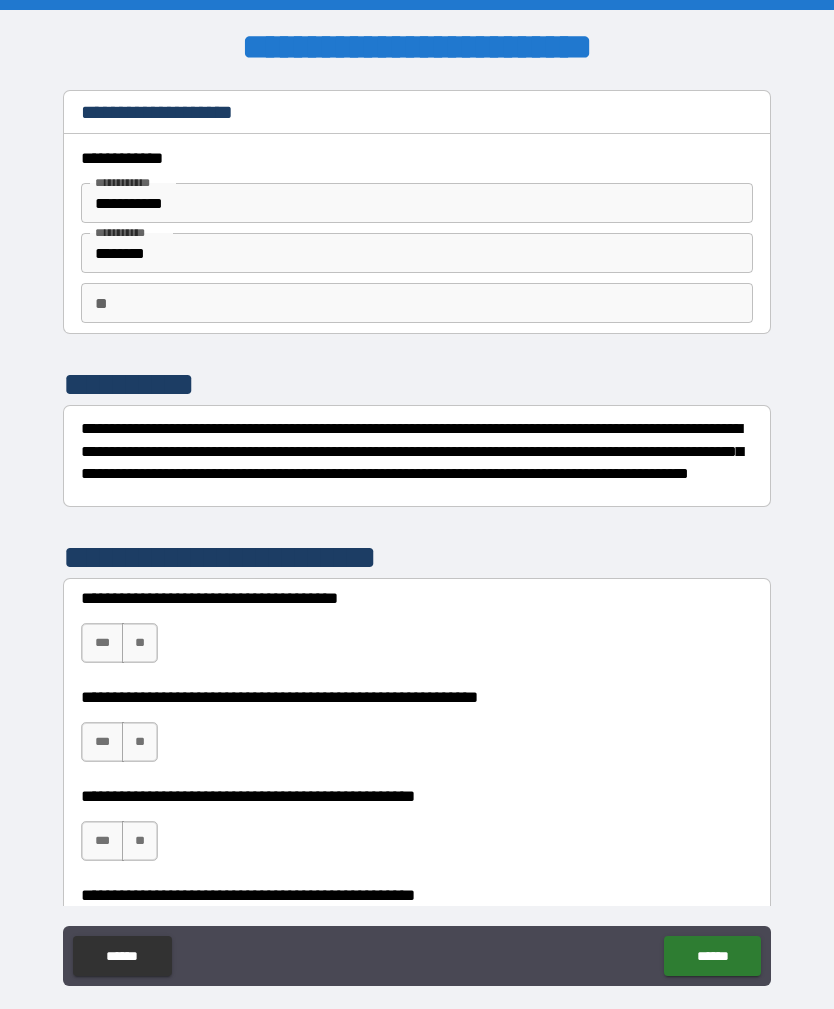 click on "**" at bounding box center [140, 643] 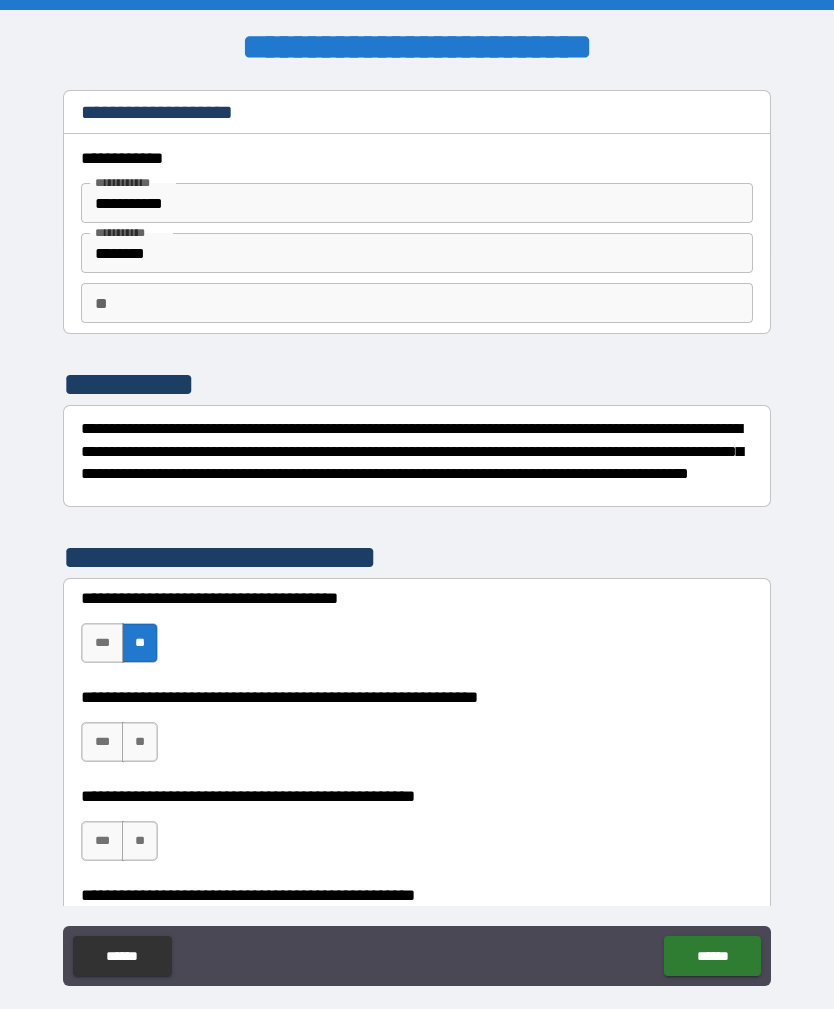 click on "**" at bounding box center [140, 742] 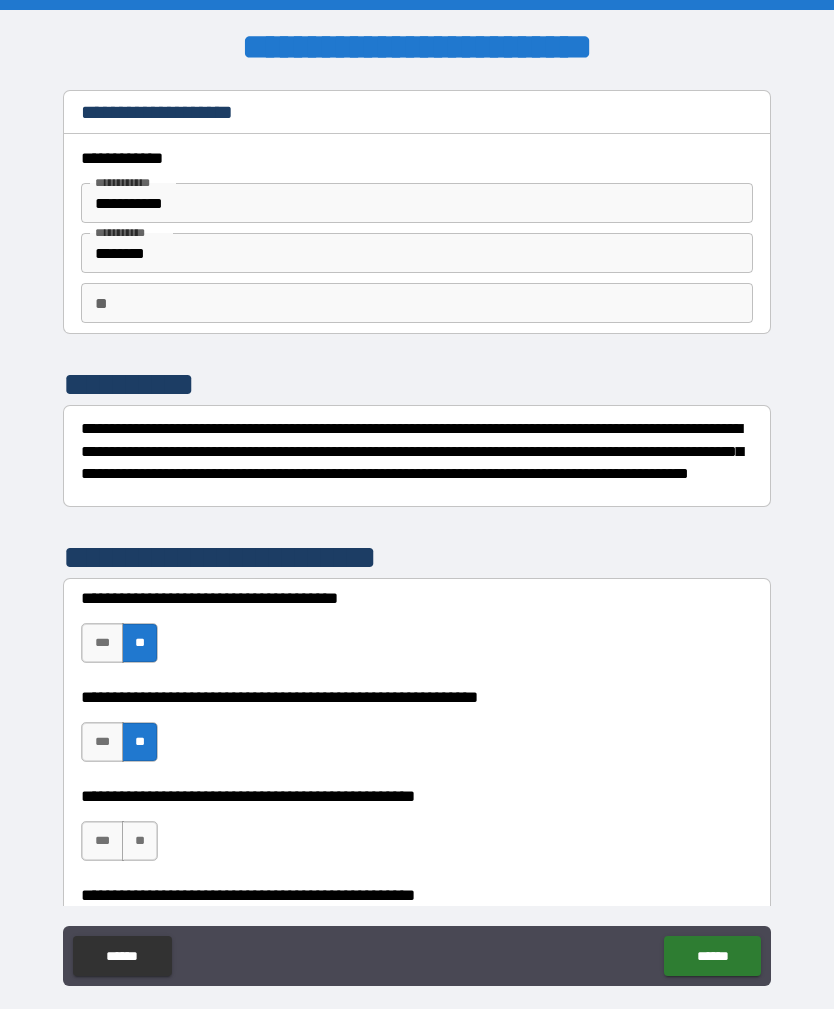 click on "**" at bounding box center [140, 841] 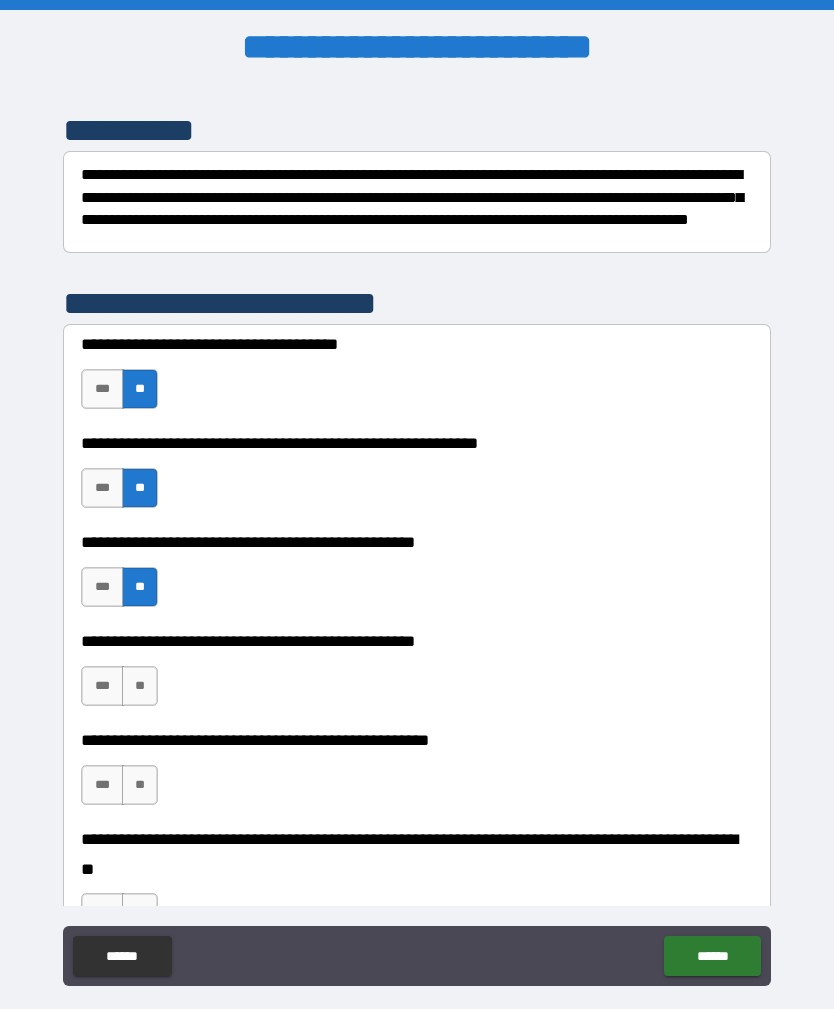 scroll, scrollTop: 257, scrollLeft: 0, axis: vertical 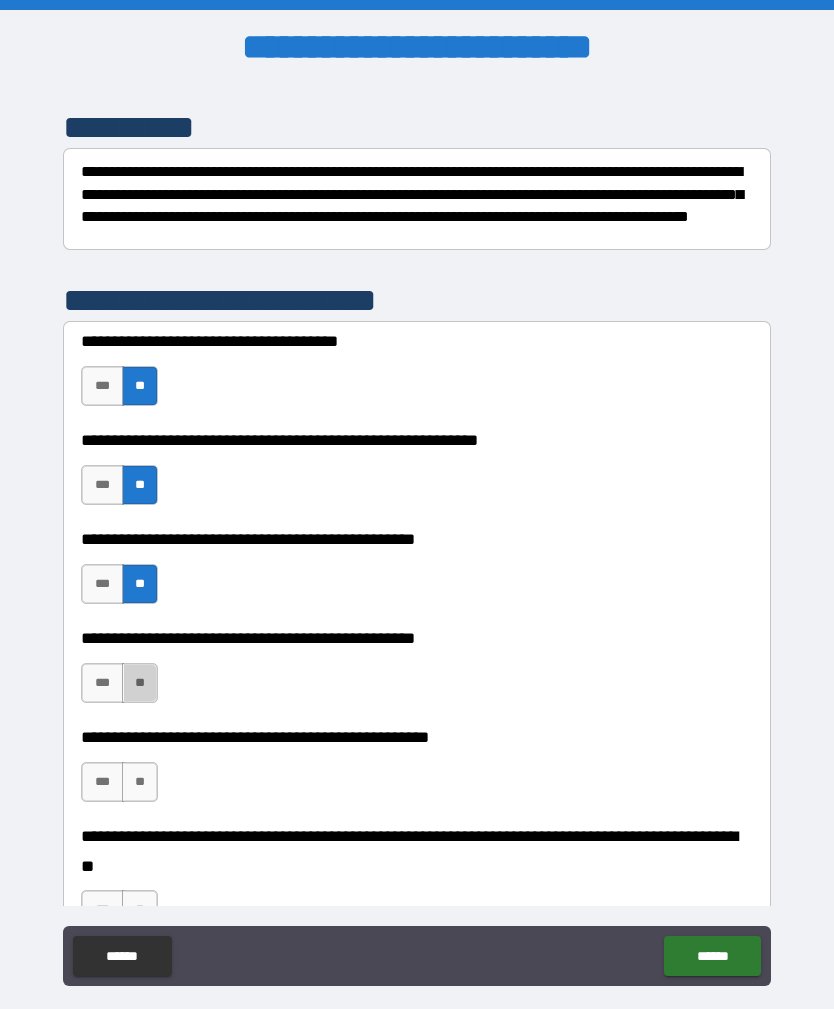 click on "**" at bounding box center [140, 683] 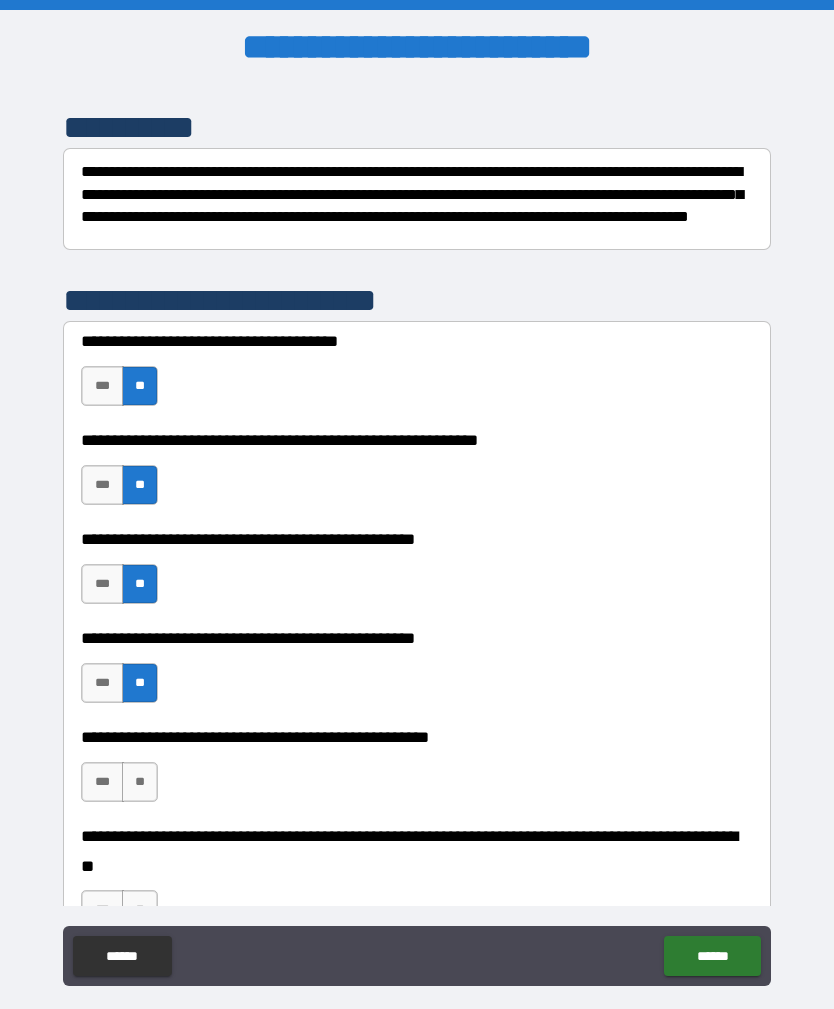 click on "**" at bounding box center [140, 782] 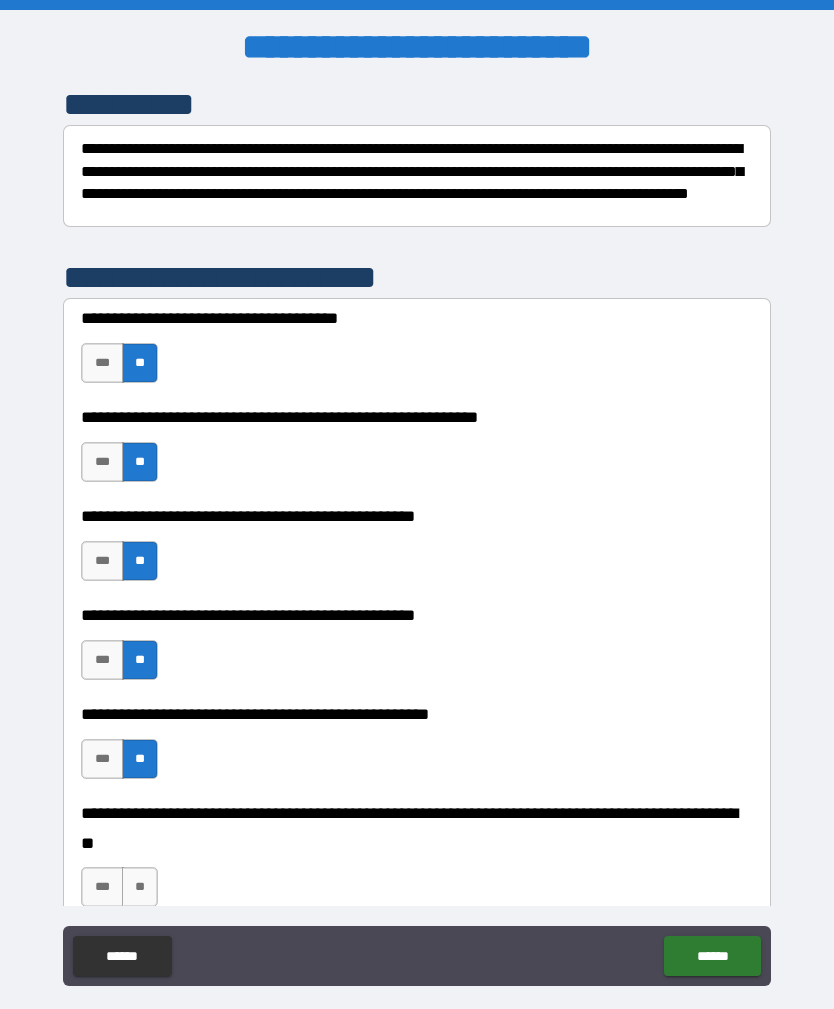 click on "**" at bounding box center (140, 887) 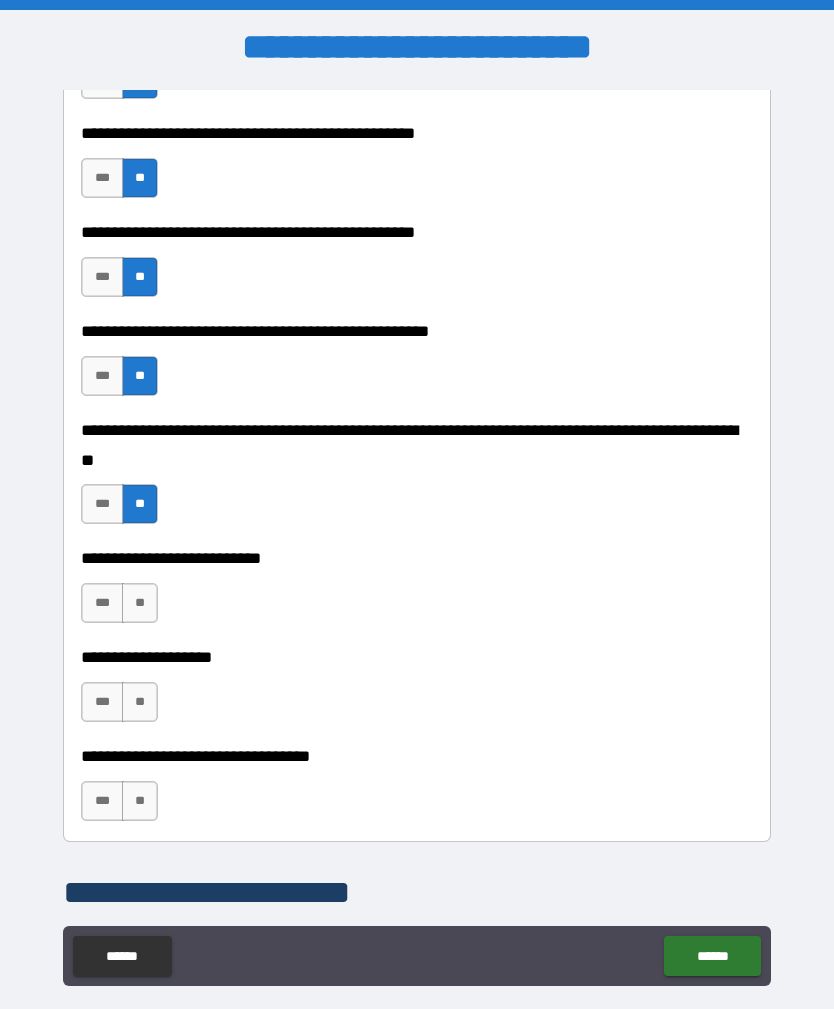 scroll, scrollTop: 693, scrollLeft: 0, axis: vertical 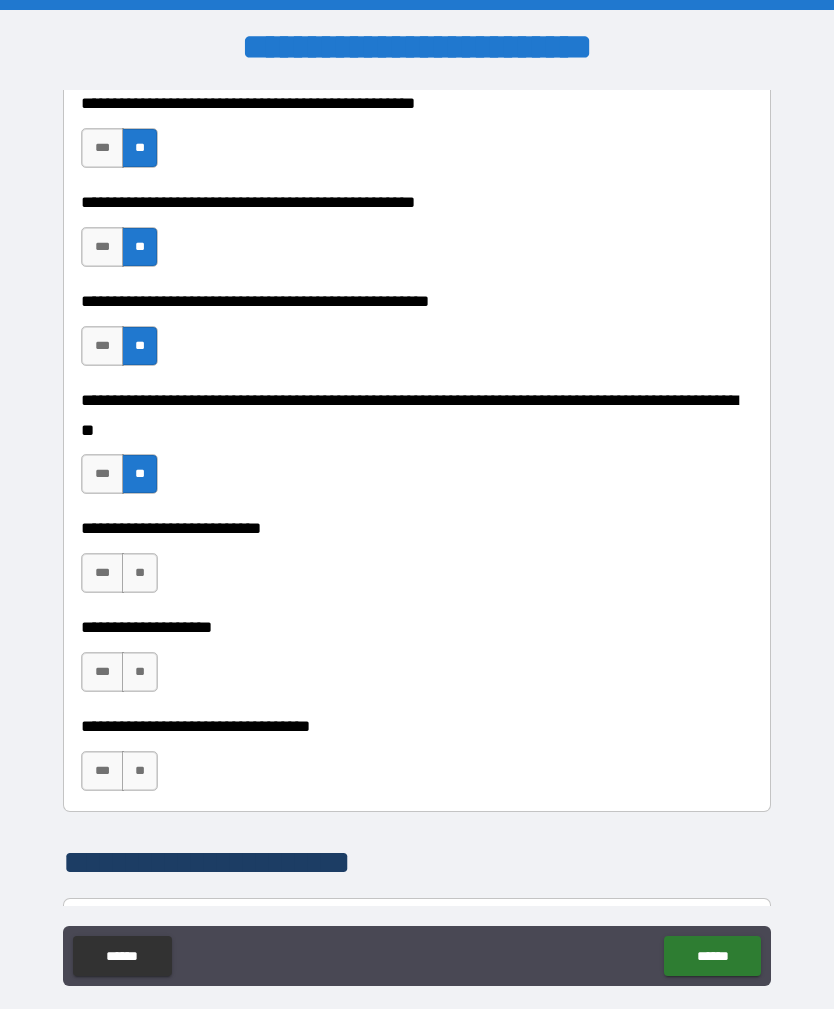 click on "**" at bounding box center (140, 573) 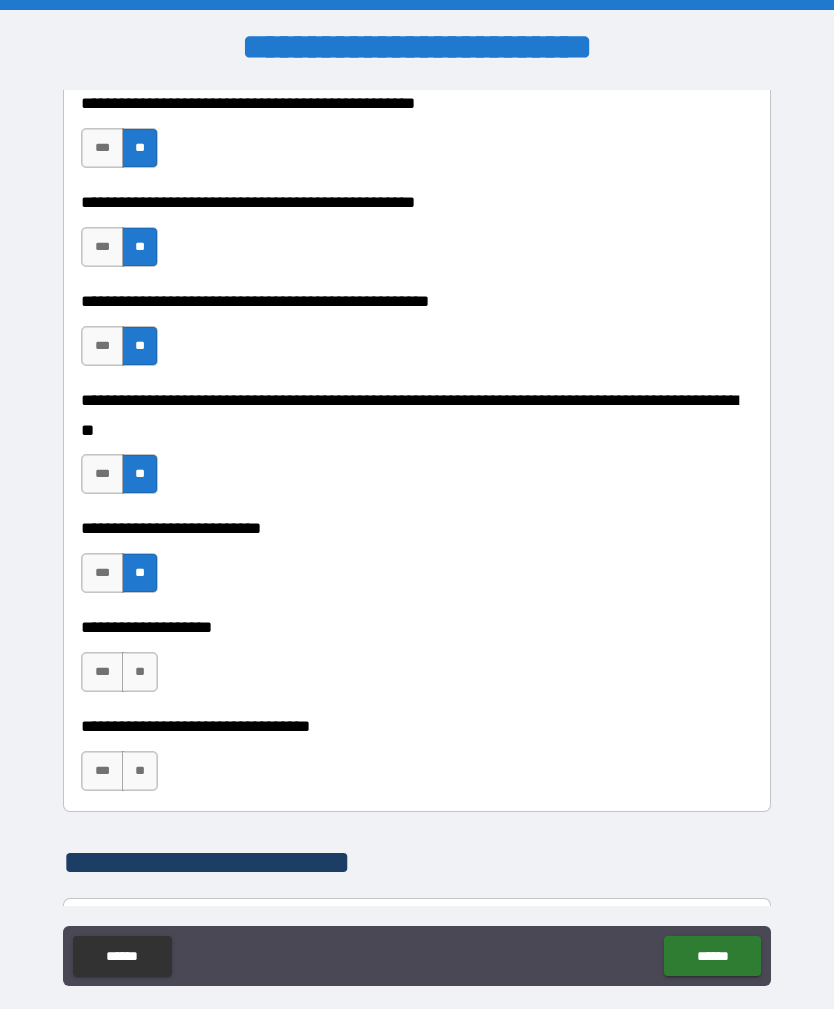 click on "**" at bounding box center (140, 672) 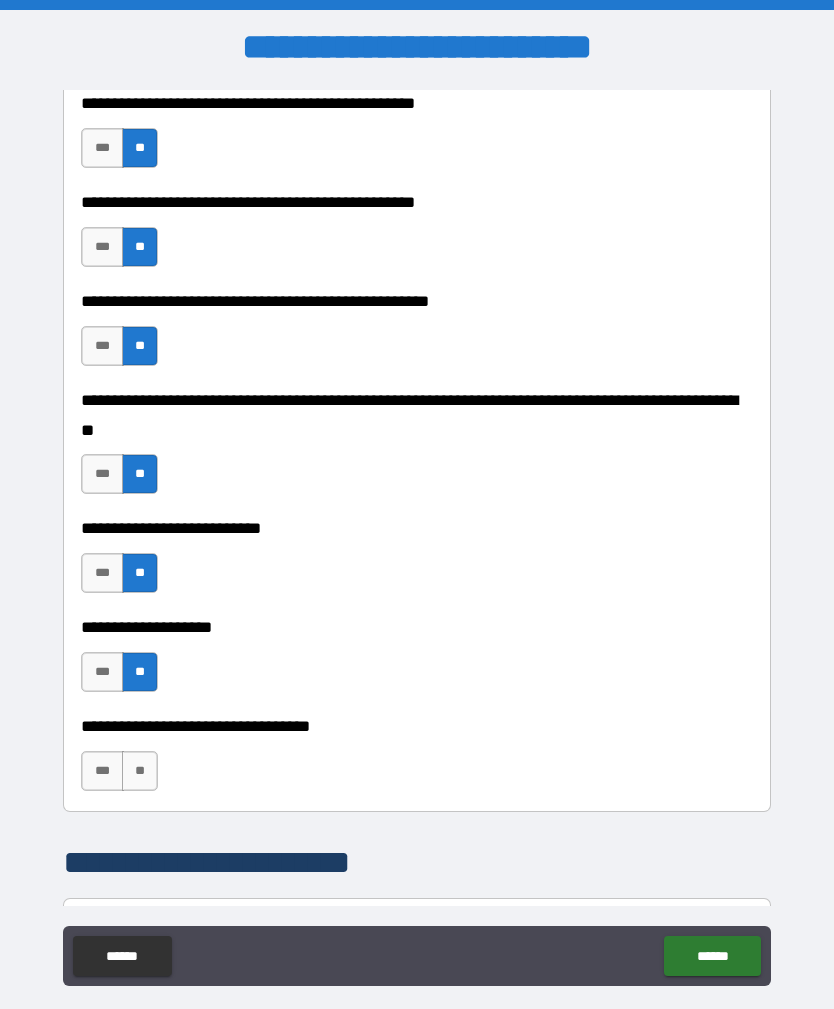 click on "**" at bounding box center [140, 771] 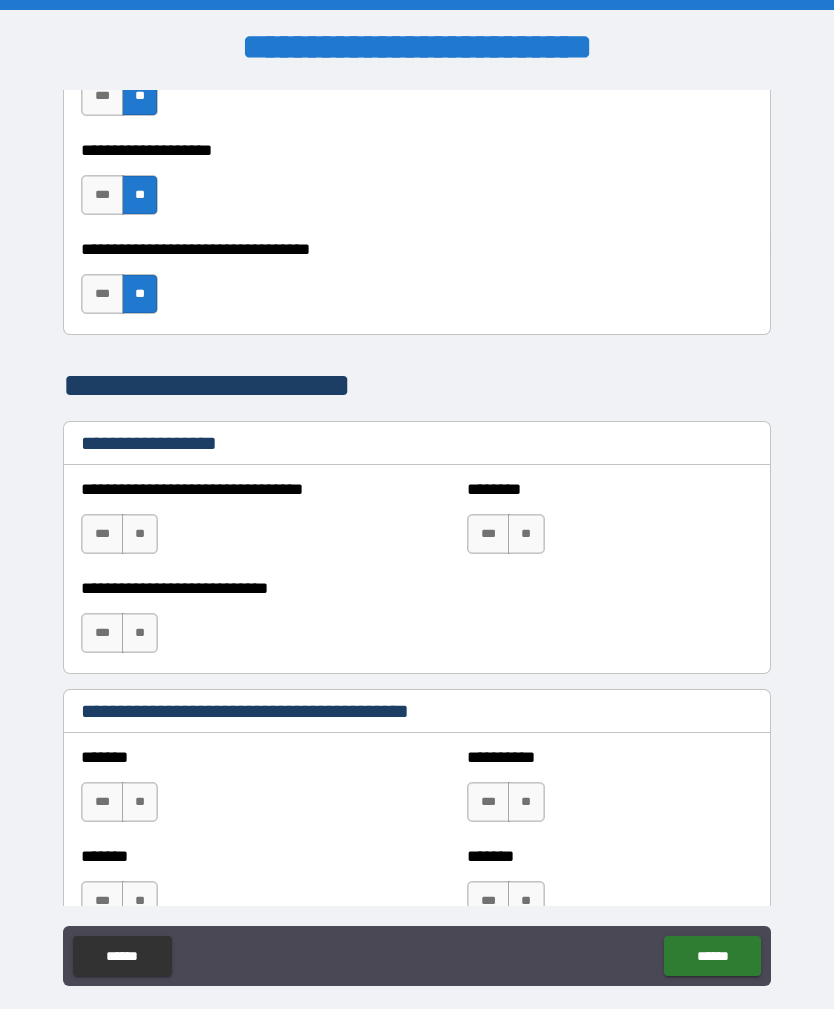 scroll, scrollTop: 1182, scrollLeft: 0, axis: vertical 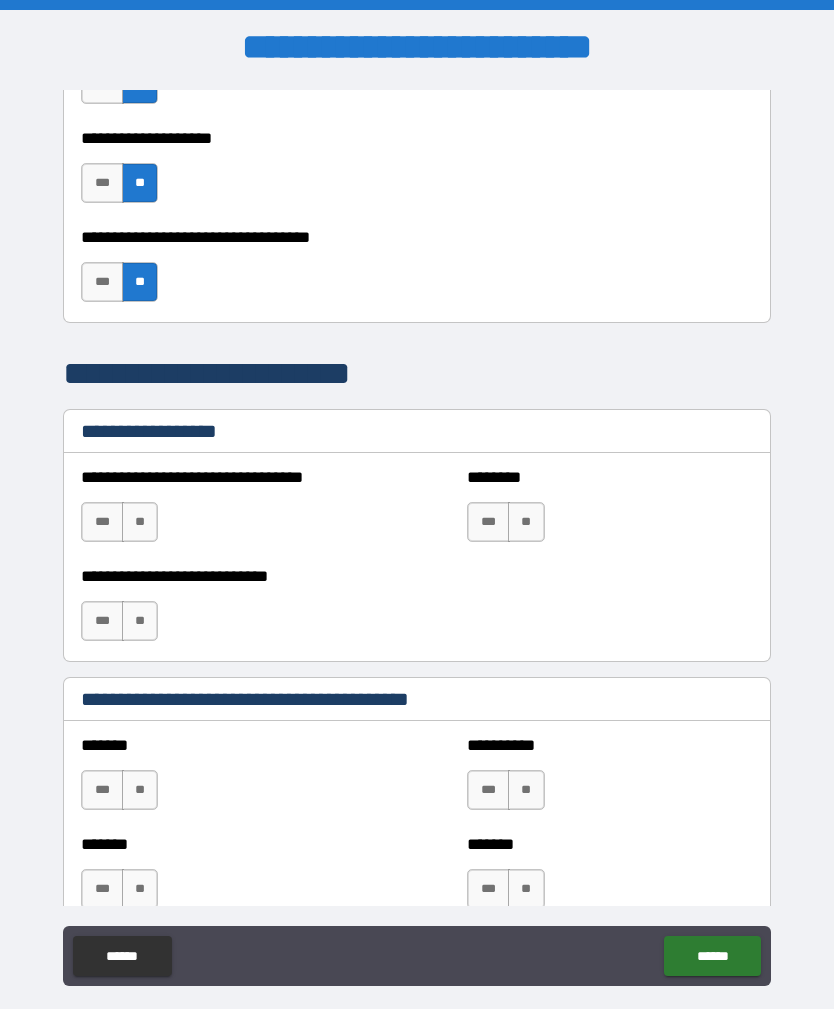 click on "**" at bounding box center (140, 522) 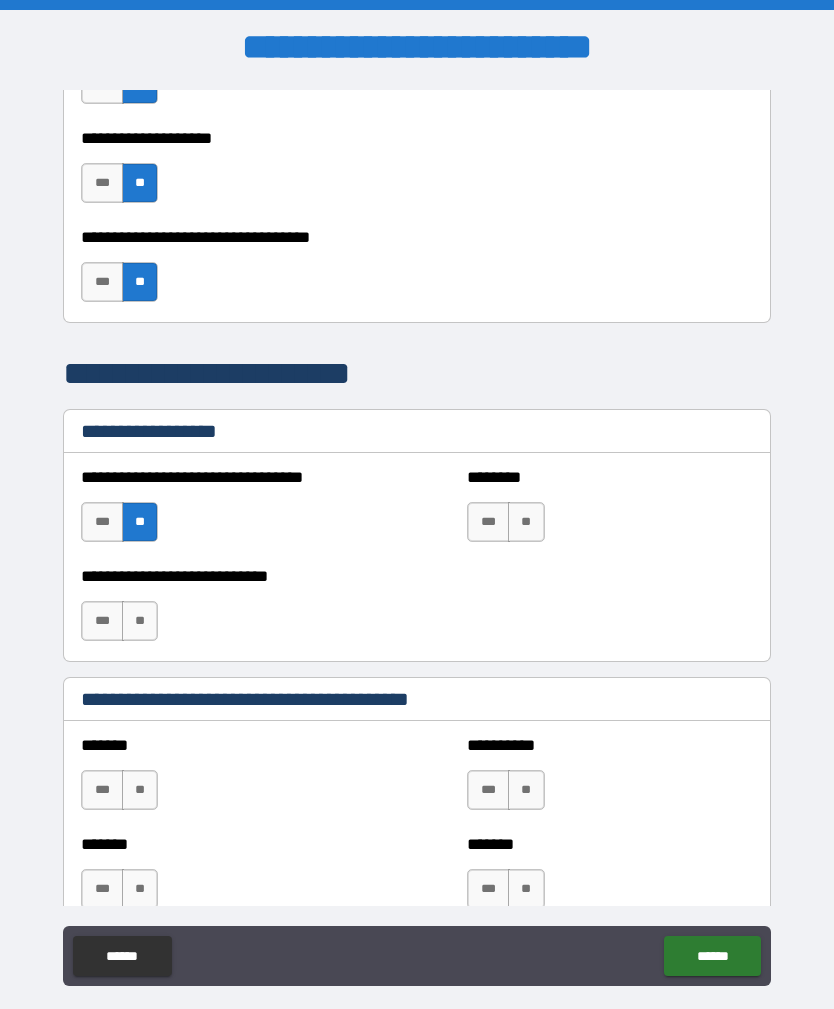 click on "**" at bounding box center (140, 621) 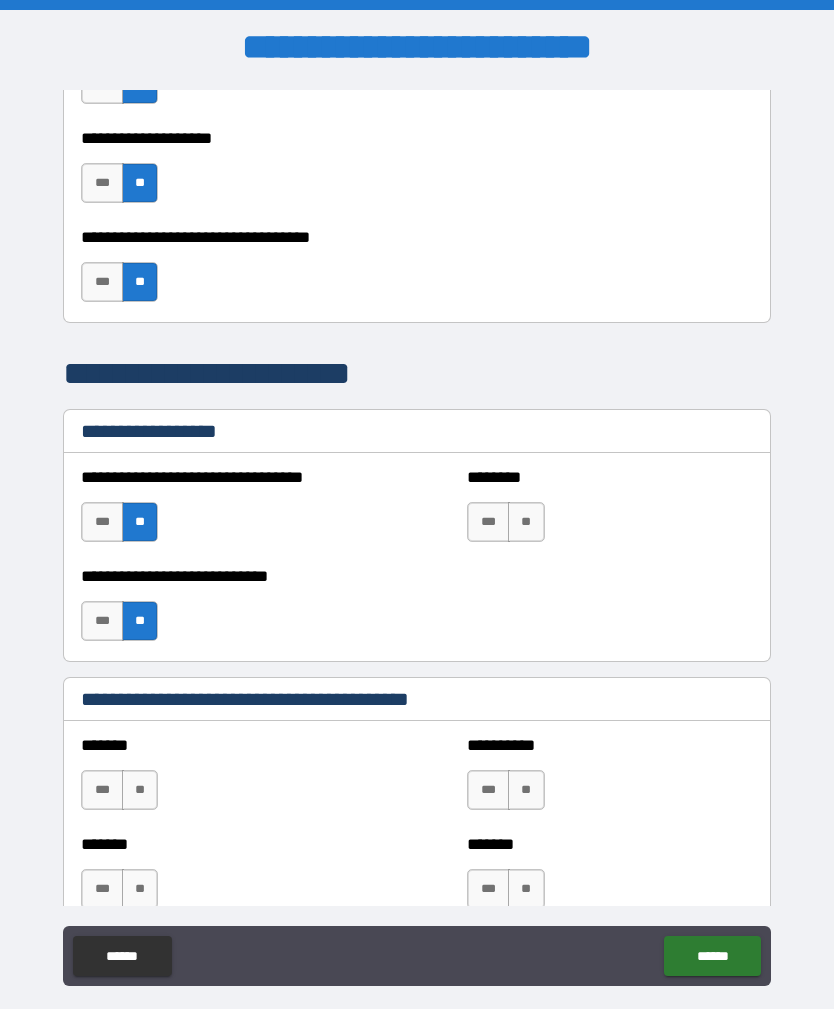 click on "**" at bounding box center (526, 522) 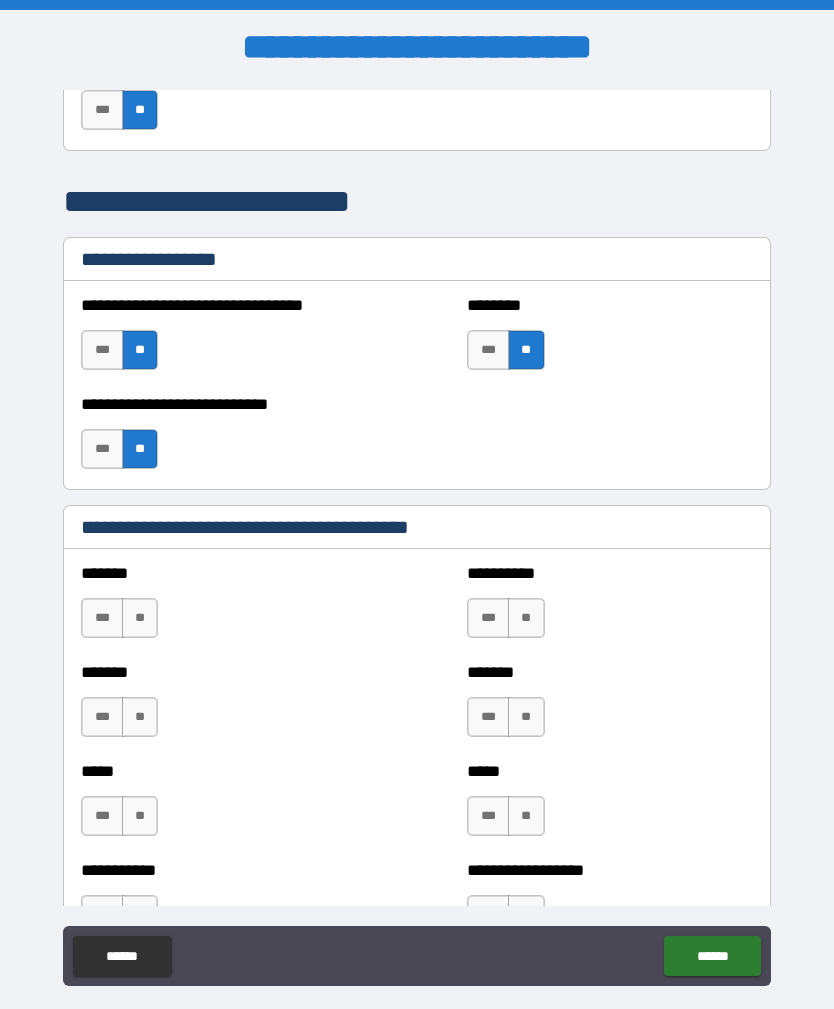 scroll, scrollTop: 1378, scrollLeft: 0, axis: vertical 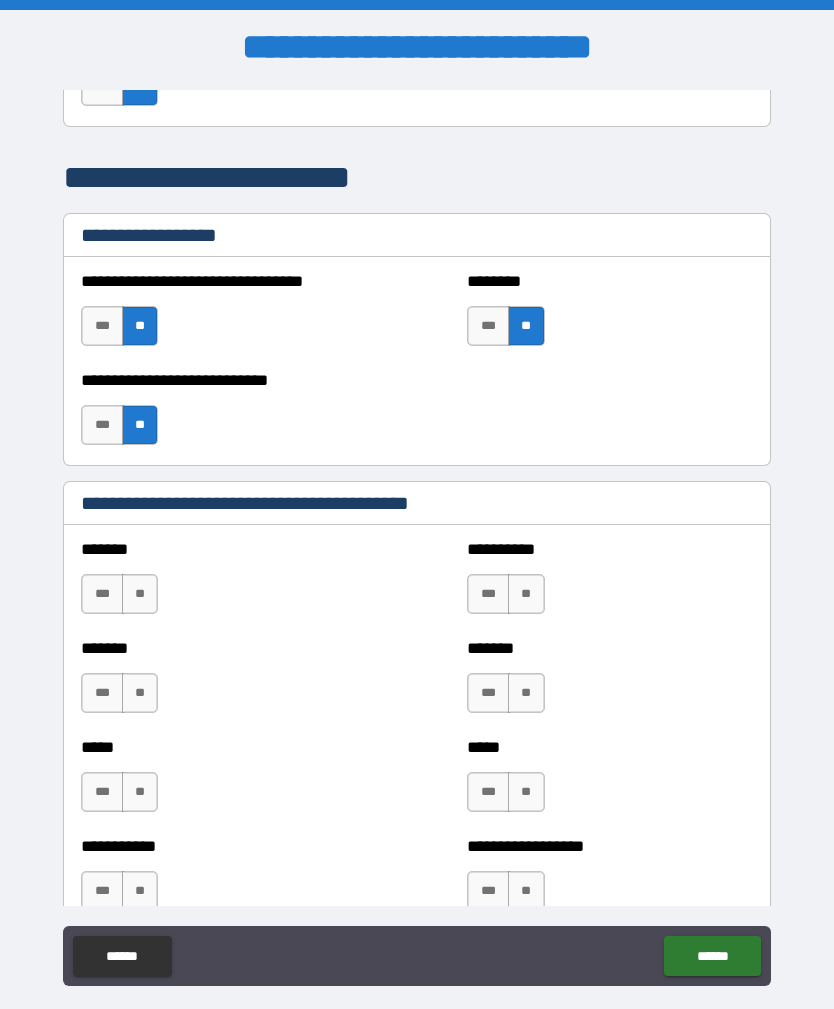 click on "**" at bounding box center [140, 693] 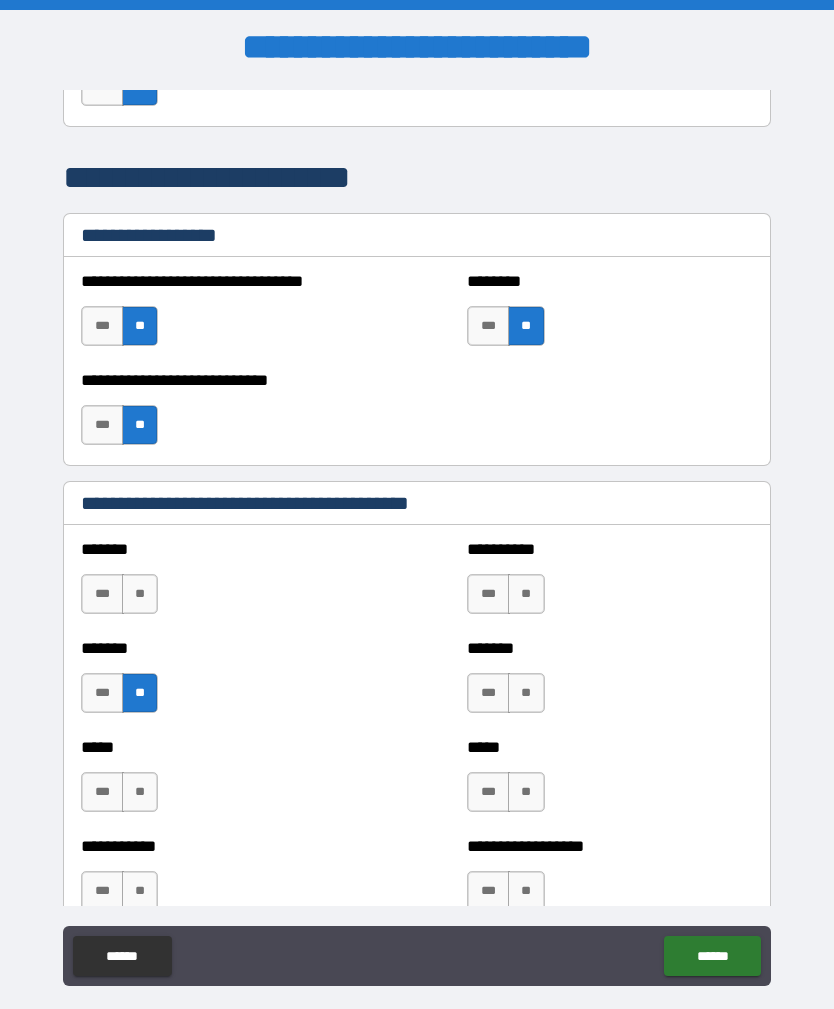 click on "**" at bounding box center (140, 792) 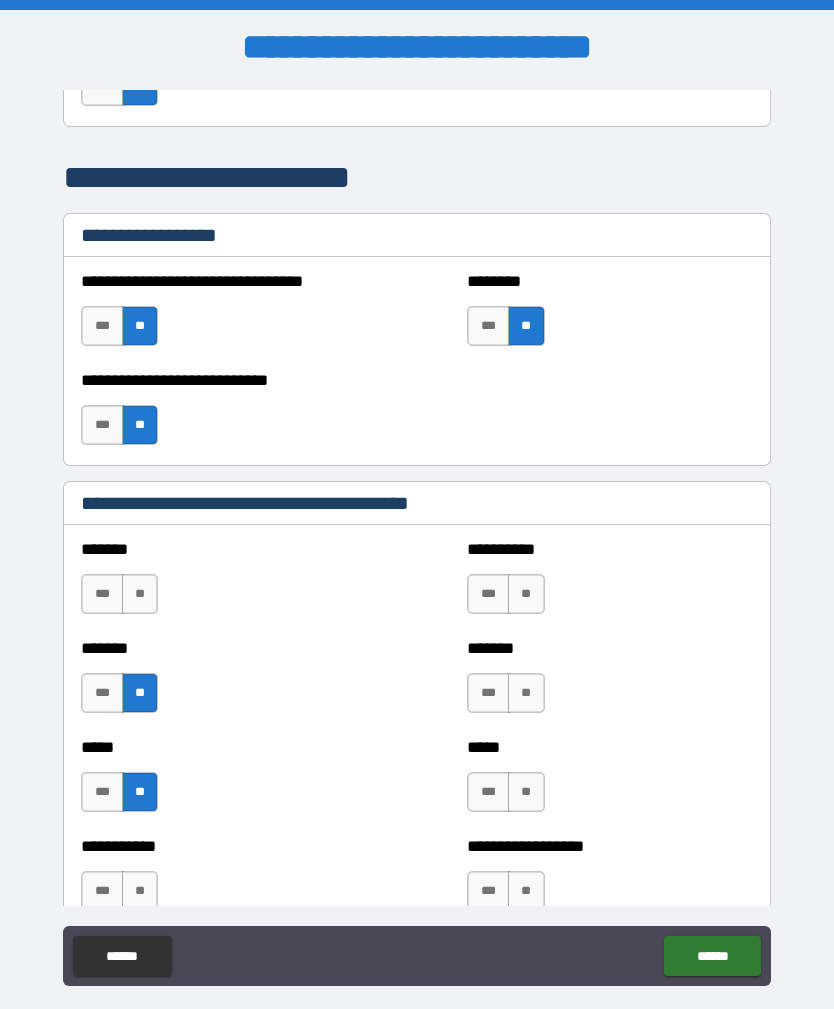 click on "**" at bounding box center [140, 594] 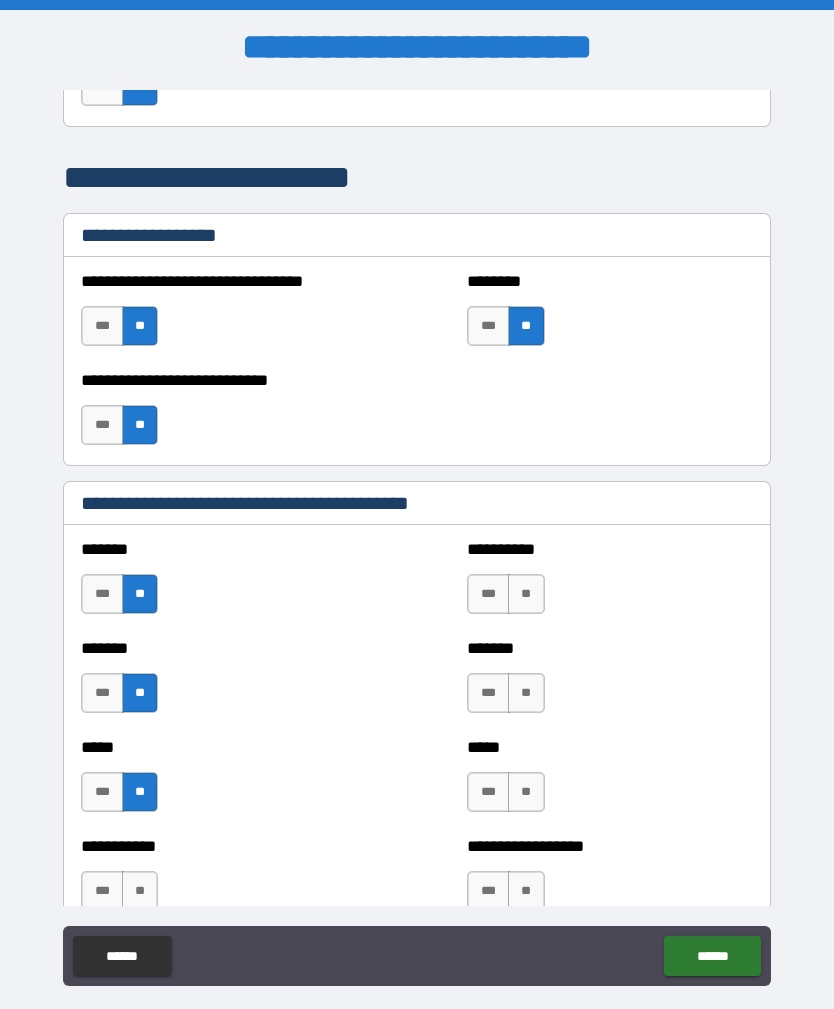 click on "**********" at bounding box center (609, 584) 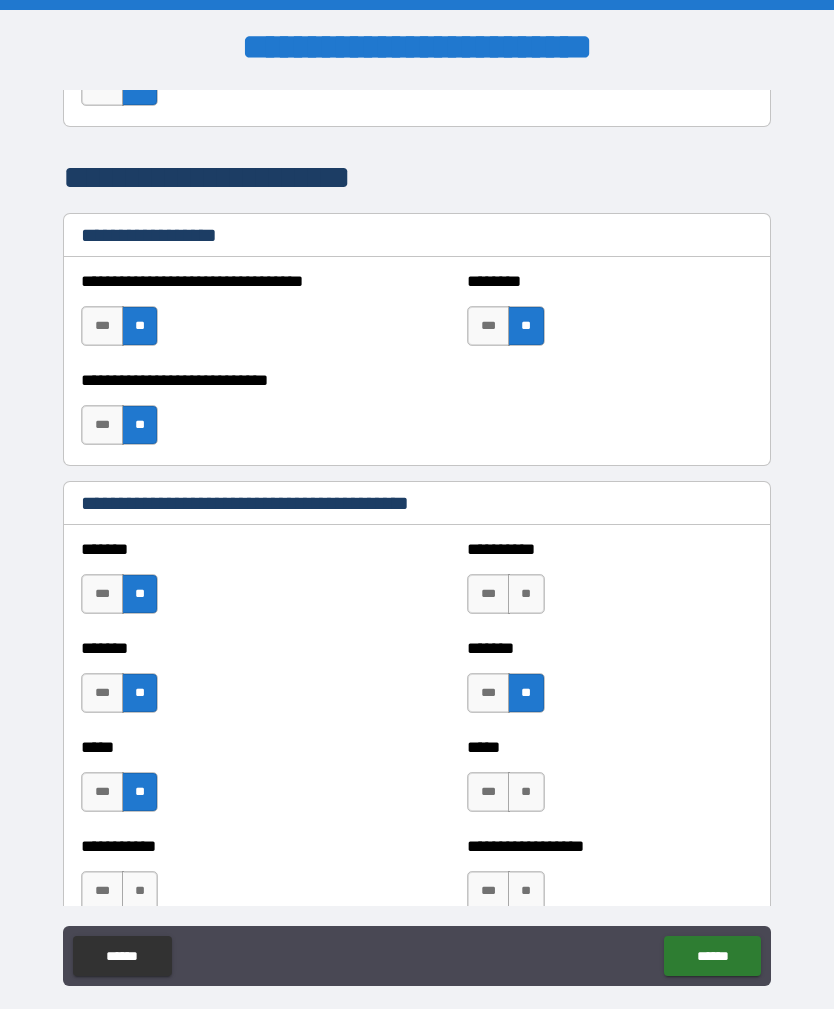 click on "**" at bounding box center [526, 792] 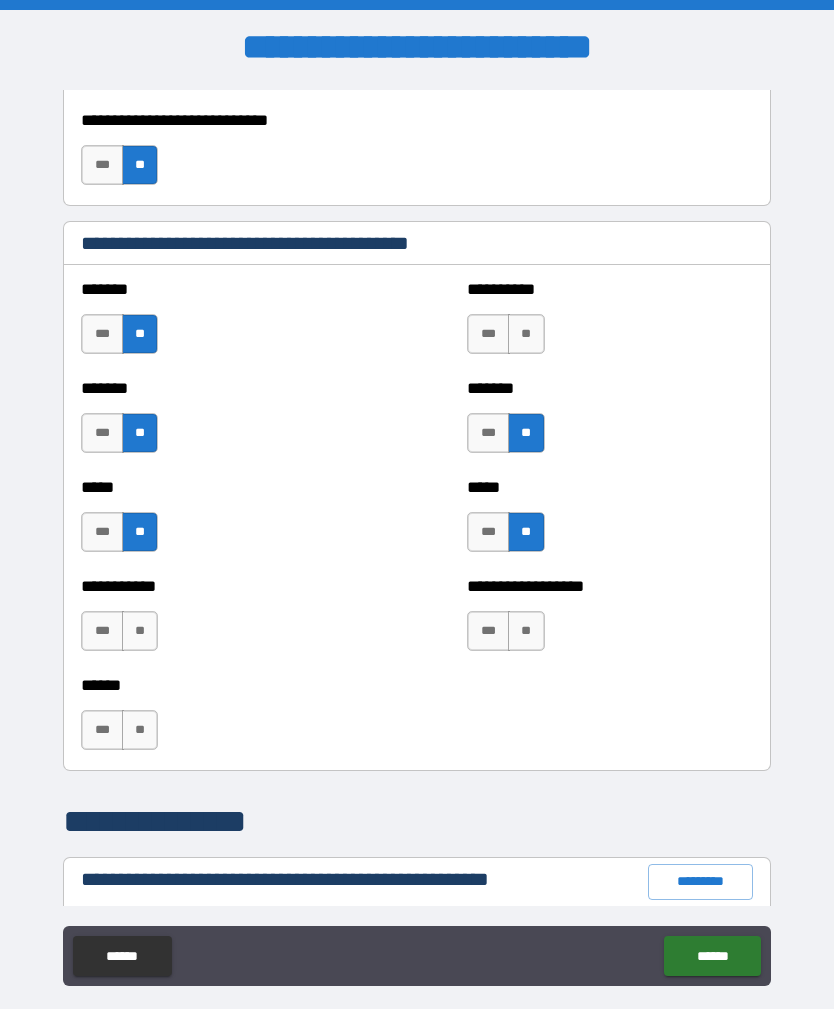 scroll, scrollTop: 1641, scrollLeft: 0, axis: vertical 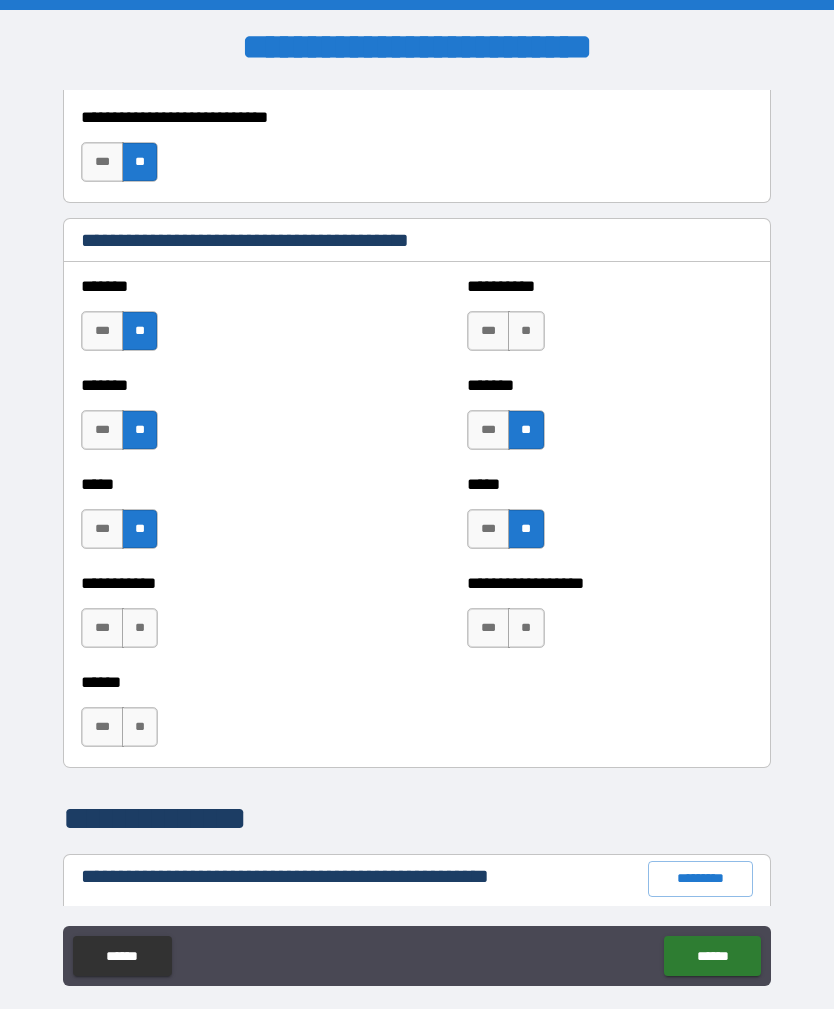 click on "**" at bounding box center (140, 628) 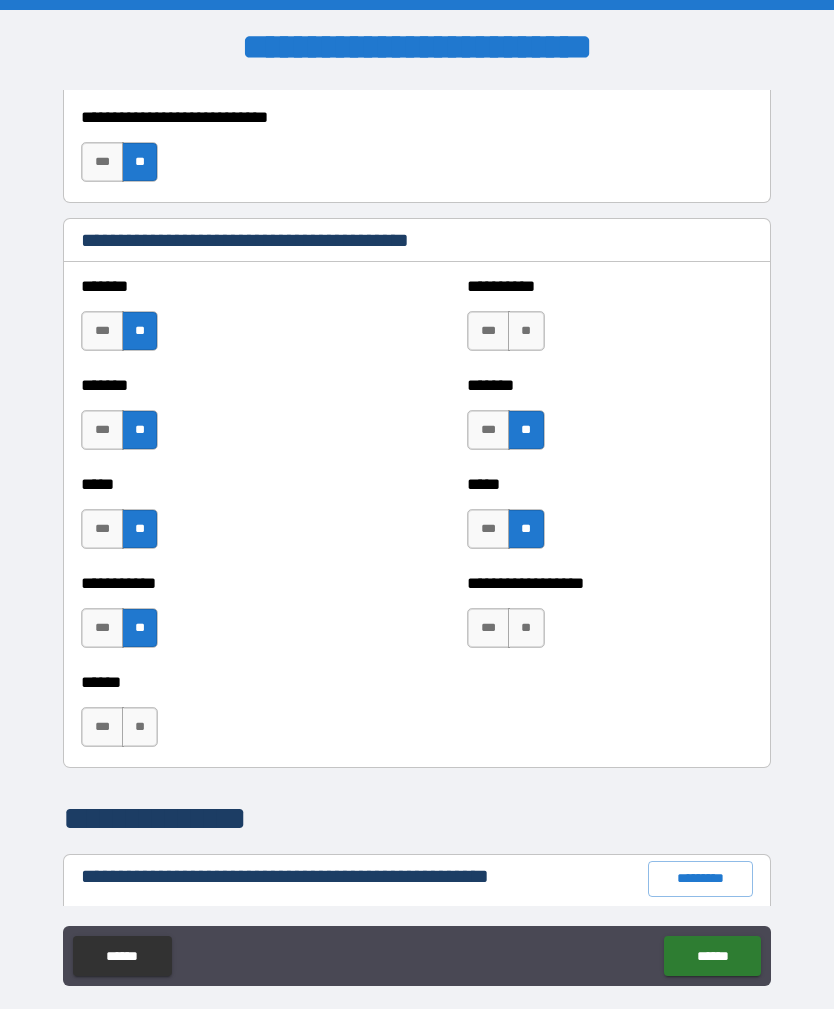 click on "**" at bounding box center (140, 727) 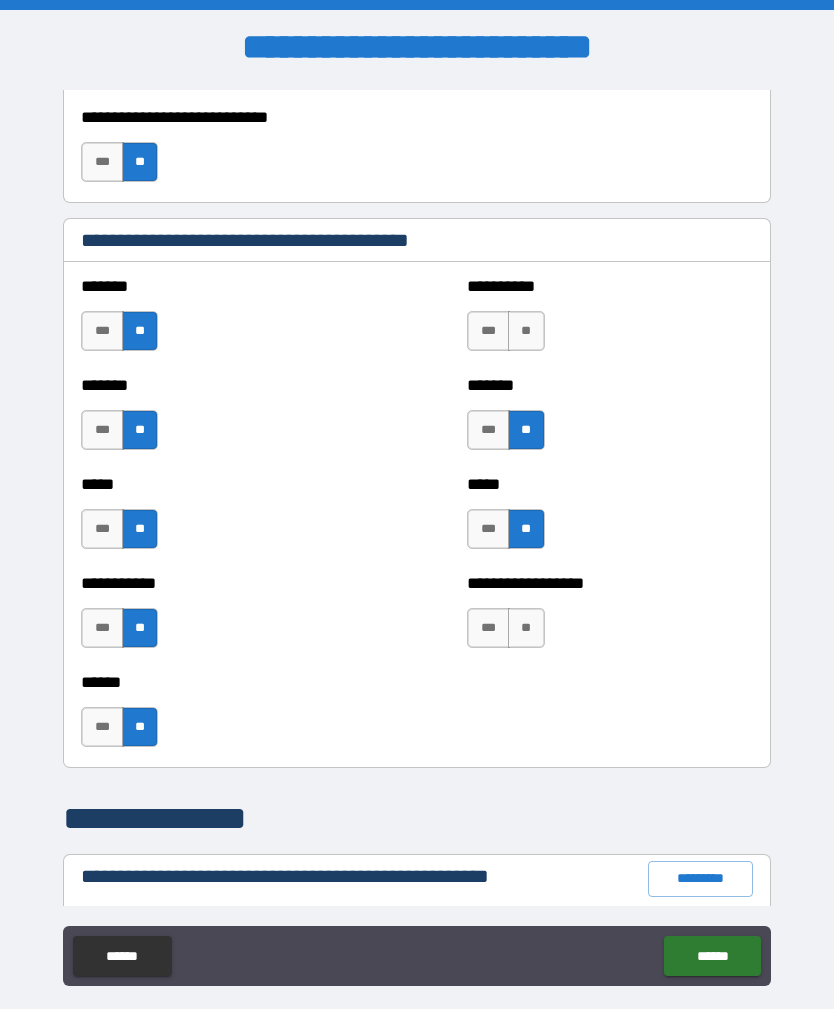 click on "**" at bounding box center (526, 628) 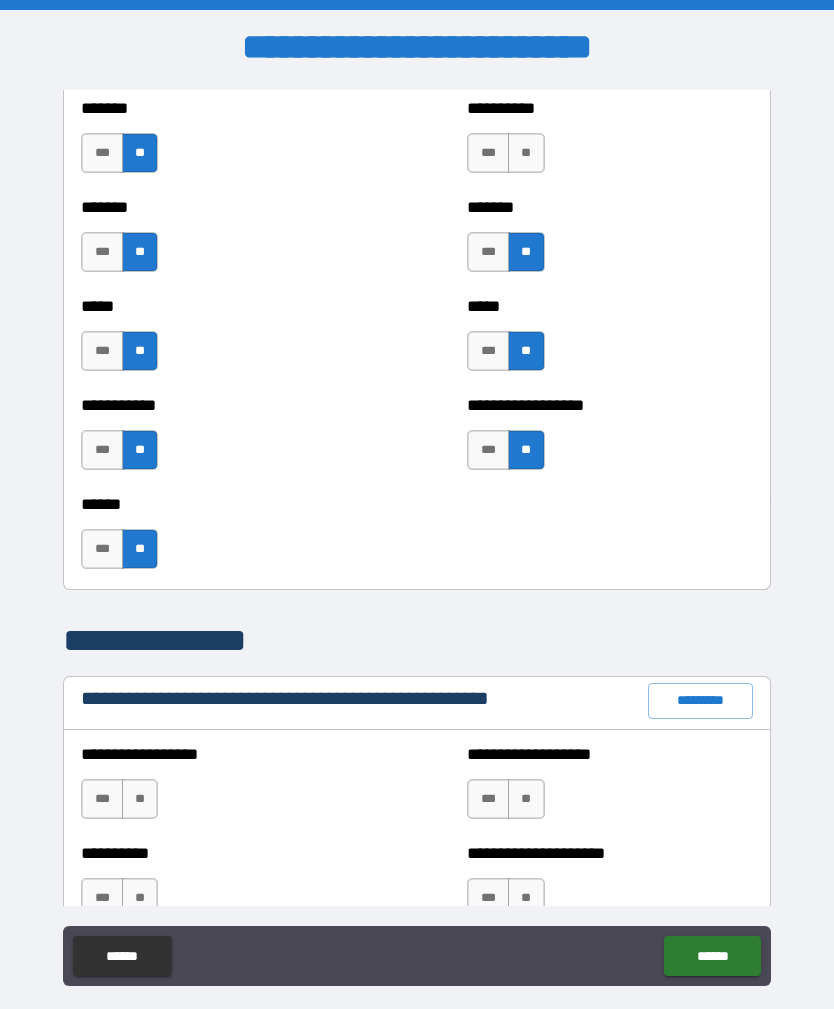 click on "**" at bounding box center [140, 799] 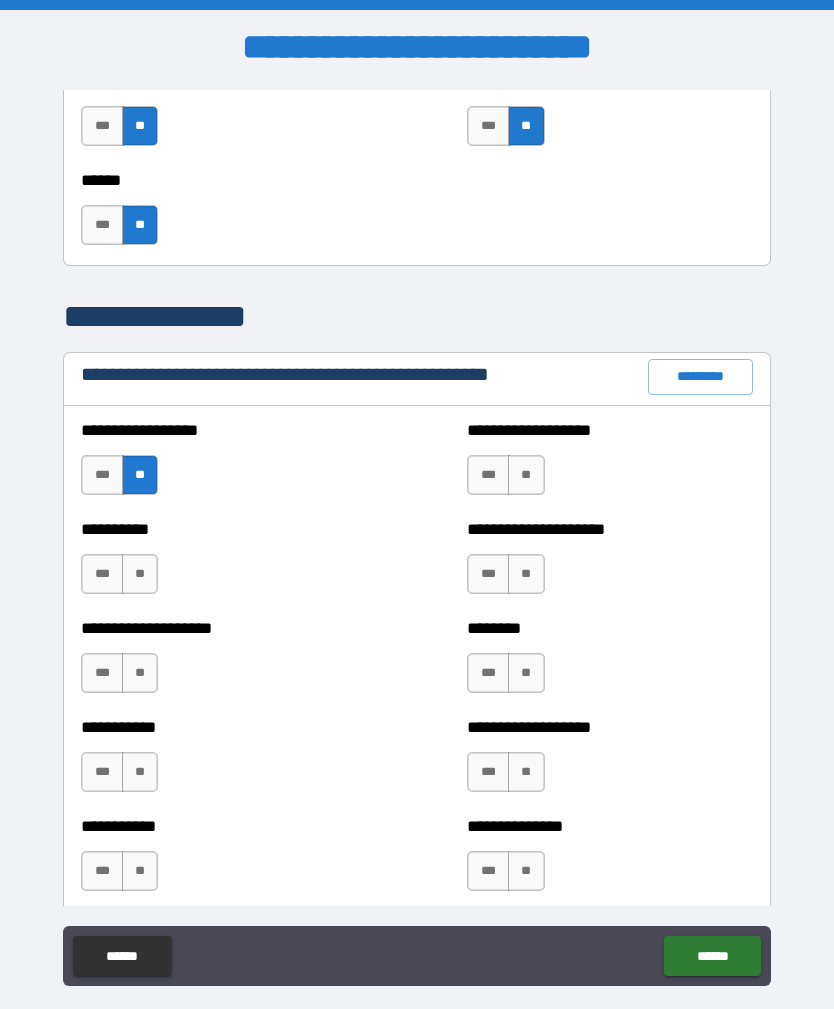 scroll, scrollTop: 2148, scrollLeft: 0, axis: vertical 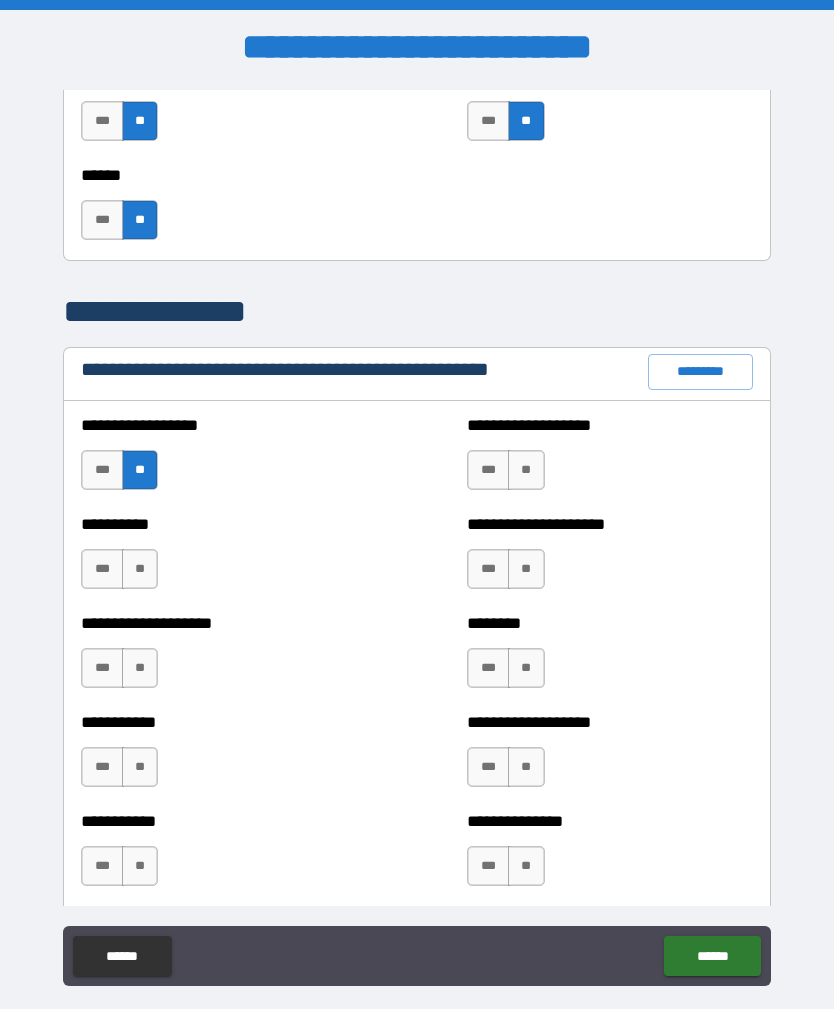click on "**" at bounding box center (526, 569) 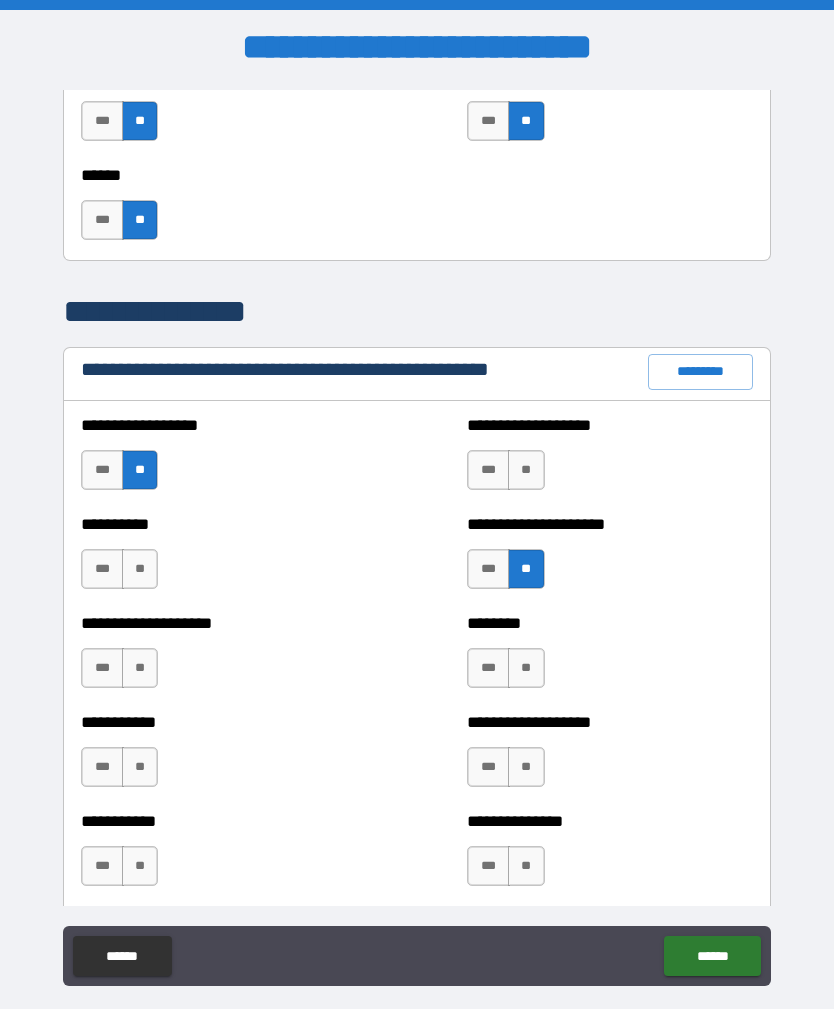 click on "**" at bounding box center (526, 668) 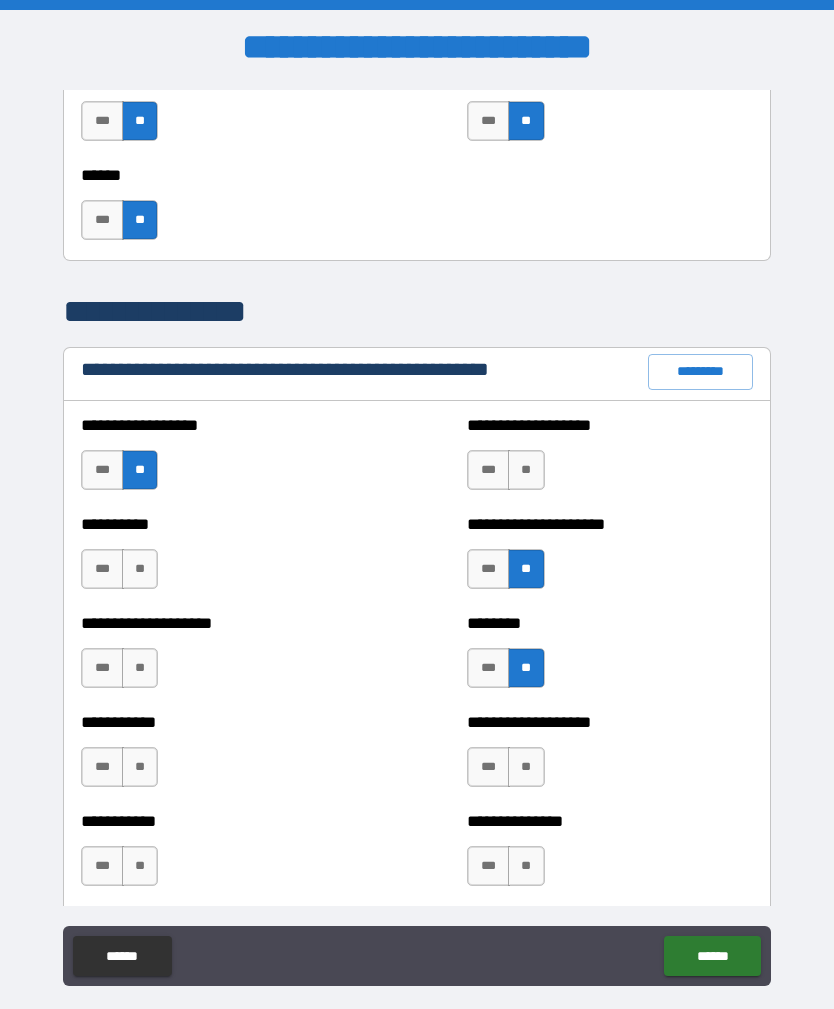 click on "**" at bounding box center [526, 470] 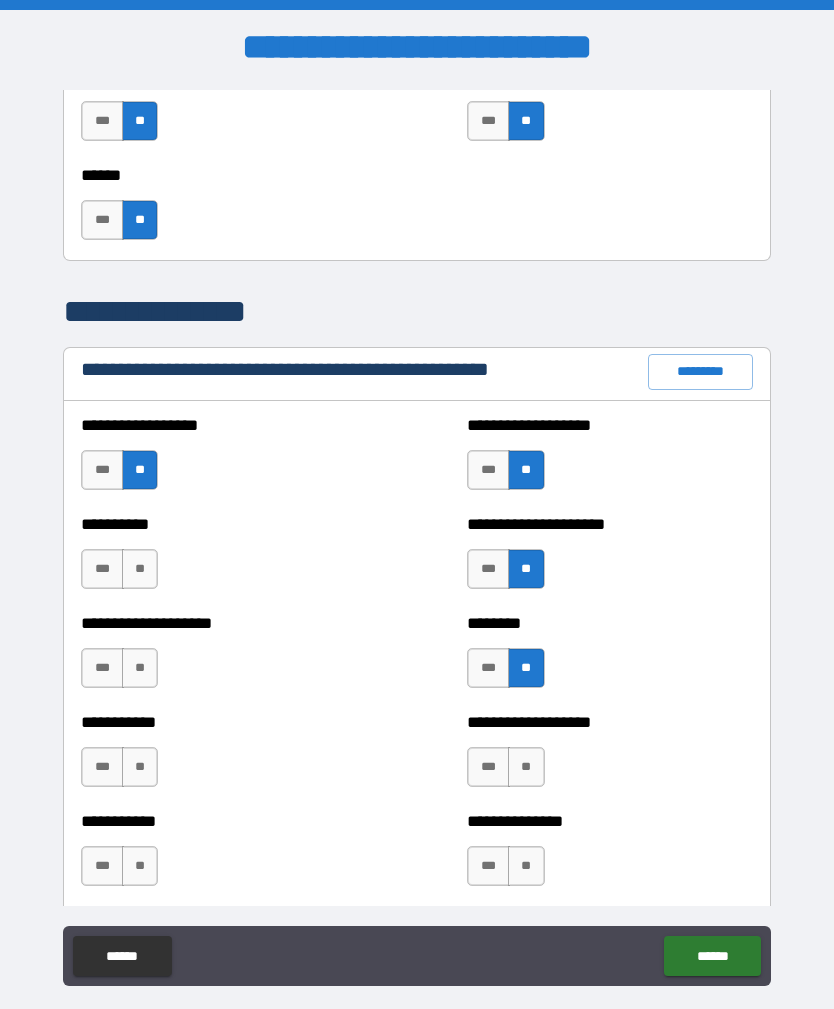 click on "**********" at bounding box center [609, 757] 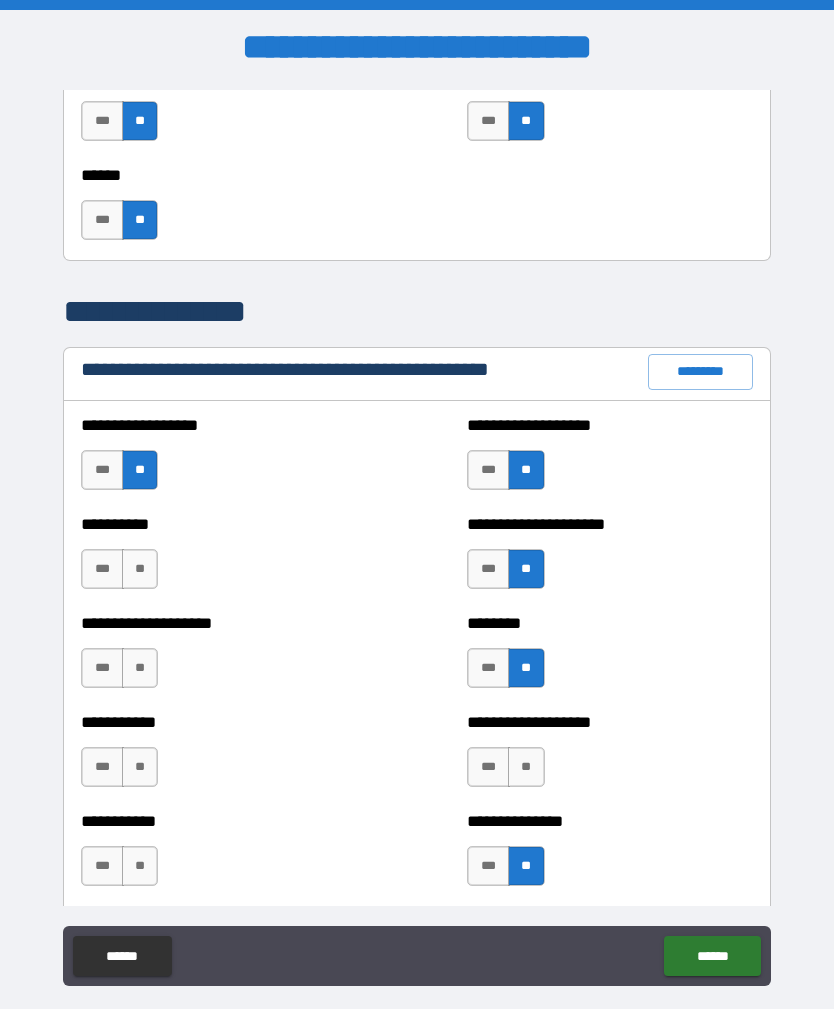 click on "**" at bounding box center (140, 569) 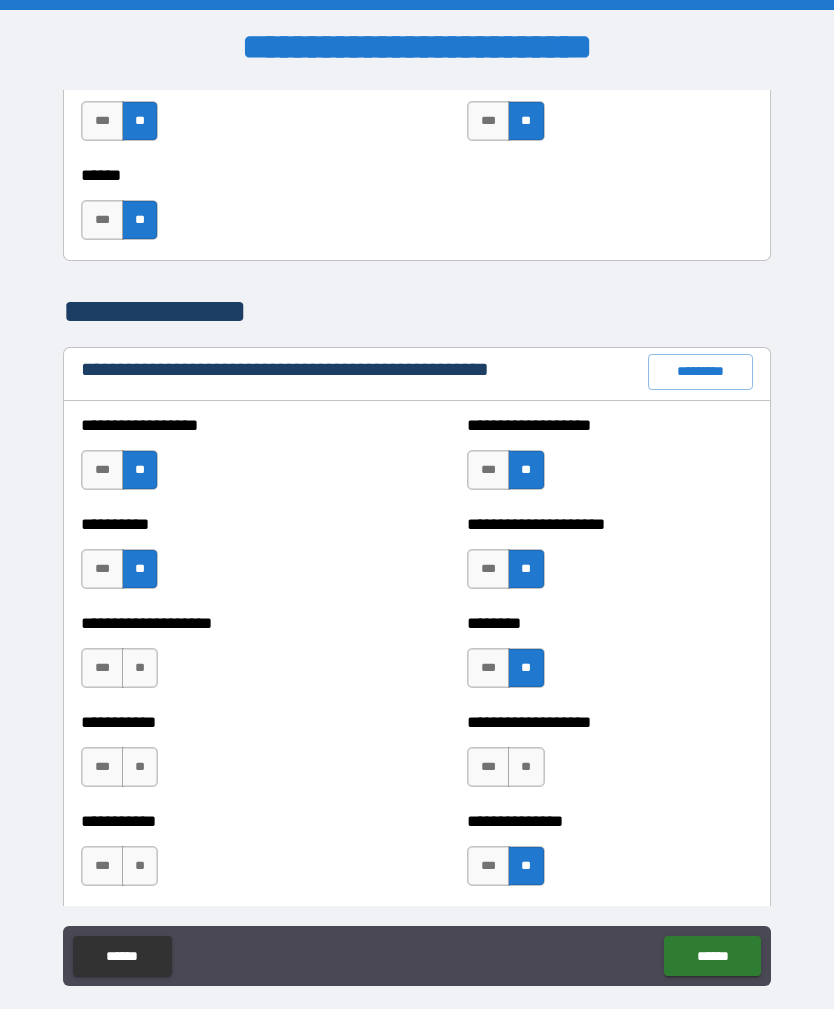 click on "**" at bounding box center (140, 668) 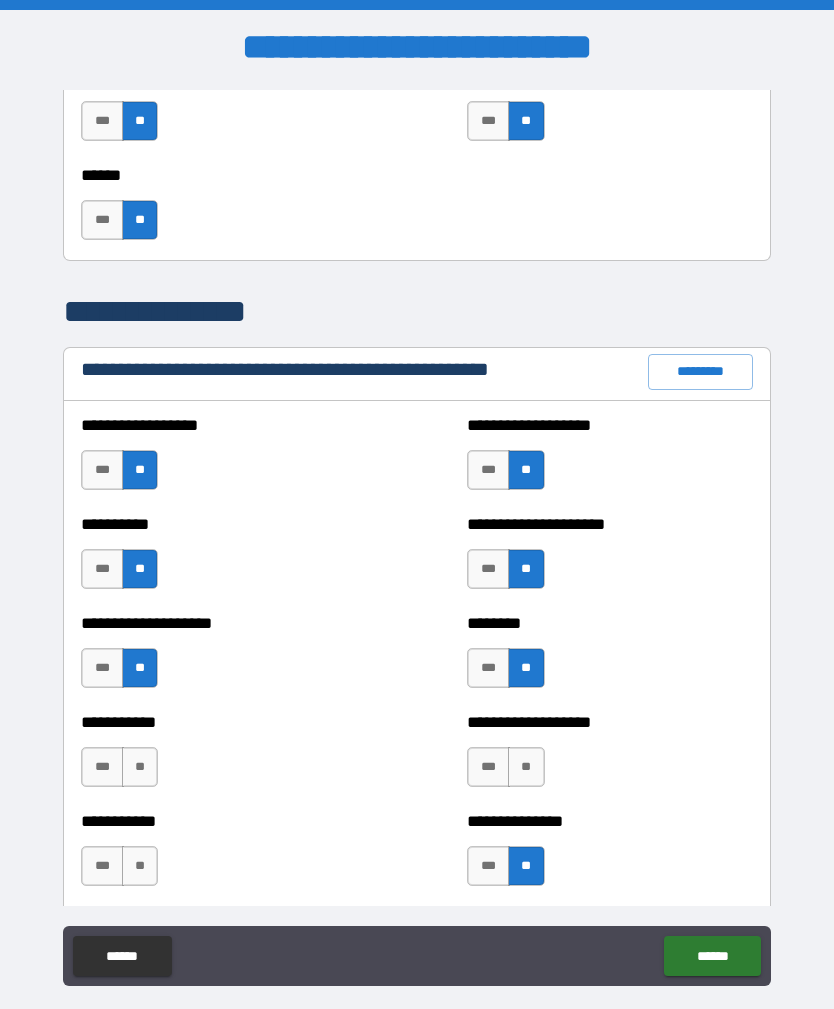 click on "**" at bounding box center [140, 767] 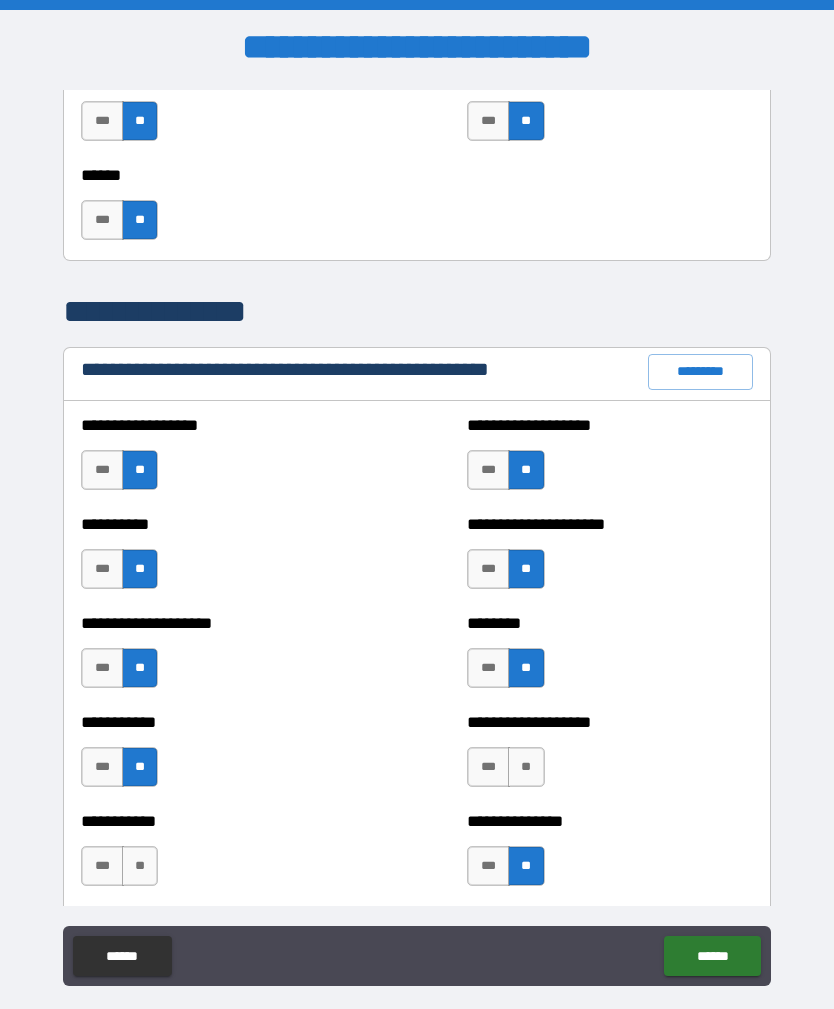click on "**" at bounding box center (140, 866) 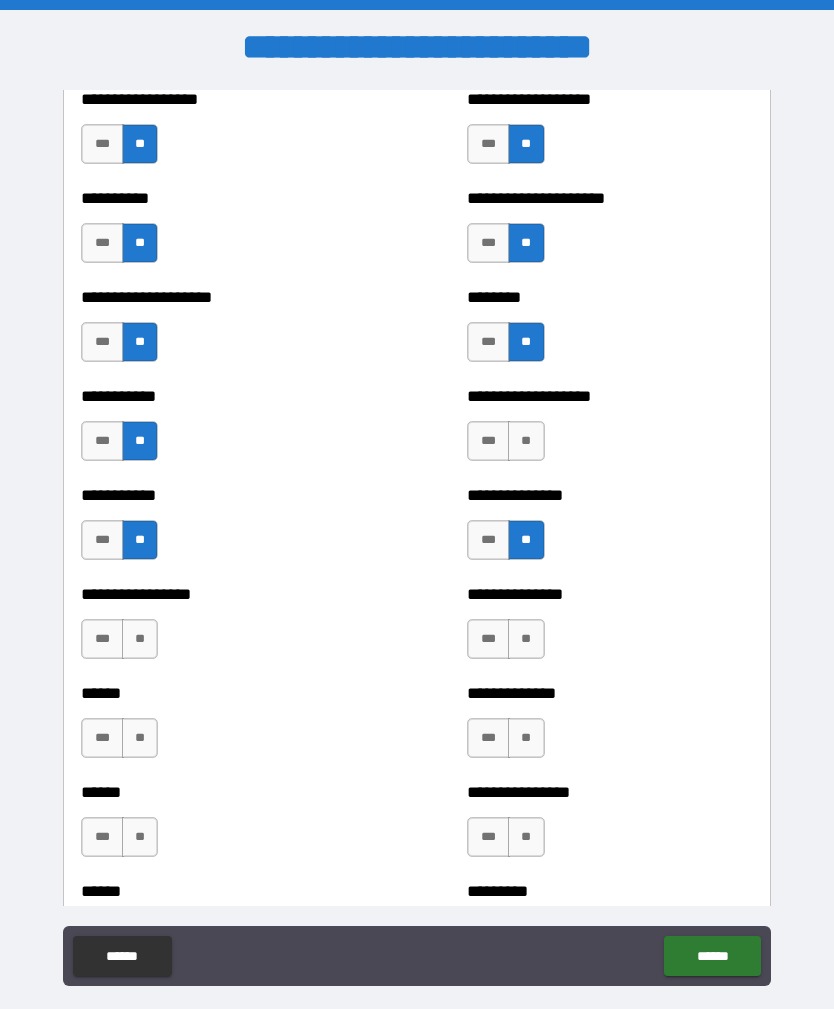 scroll, scrollTop: 2483, scrollLeft: 0, axis: vertical 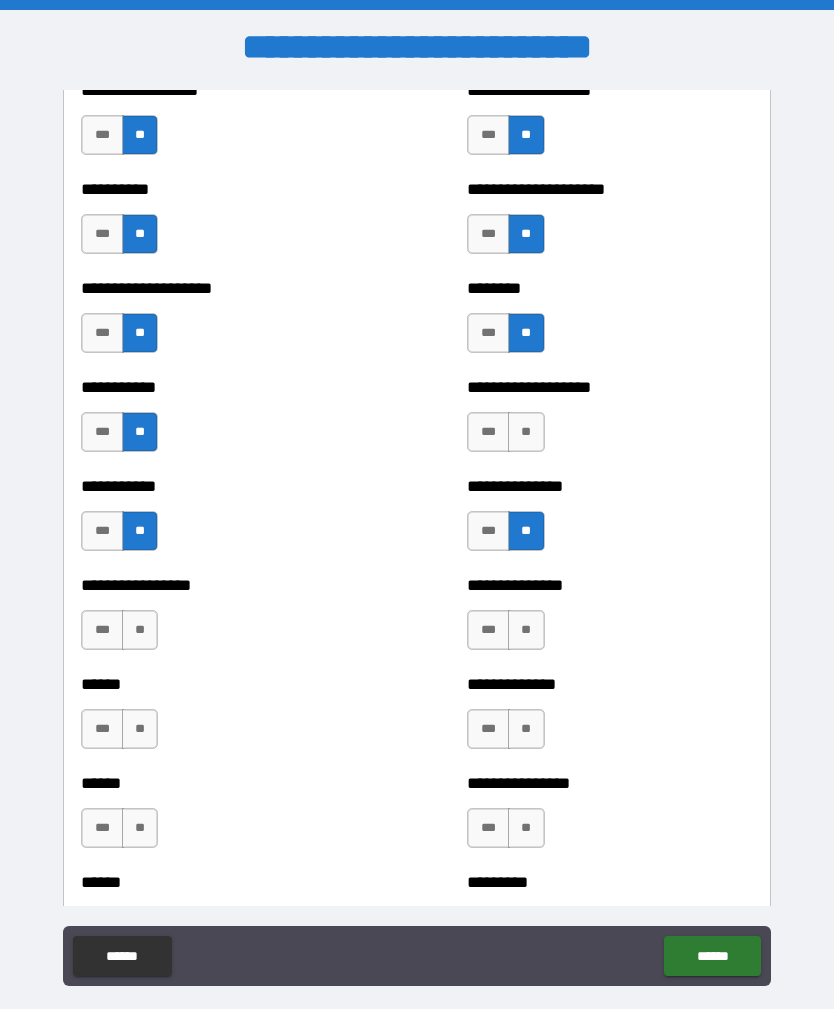 click on "**" at bounding box center [526, 630] 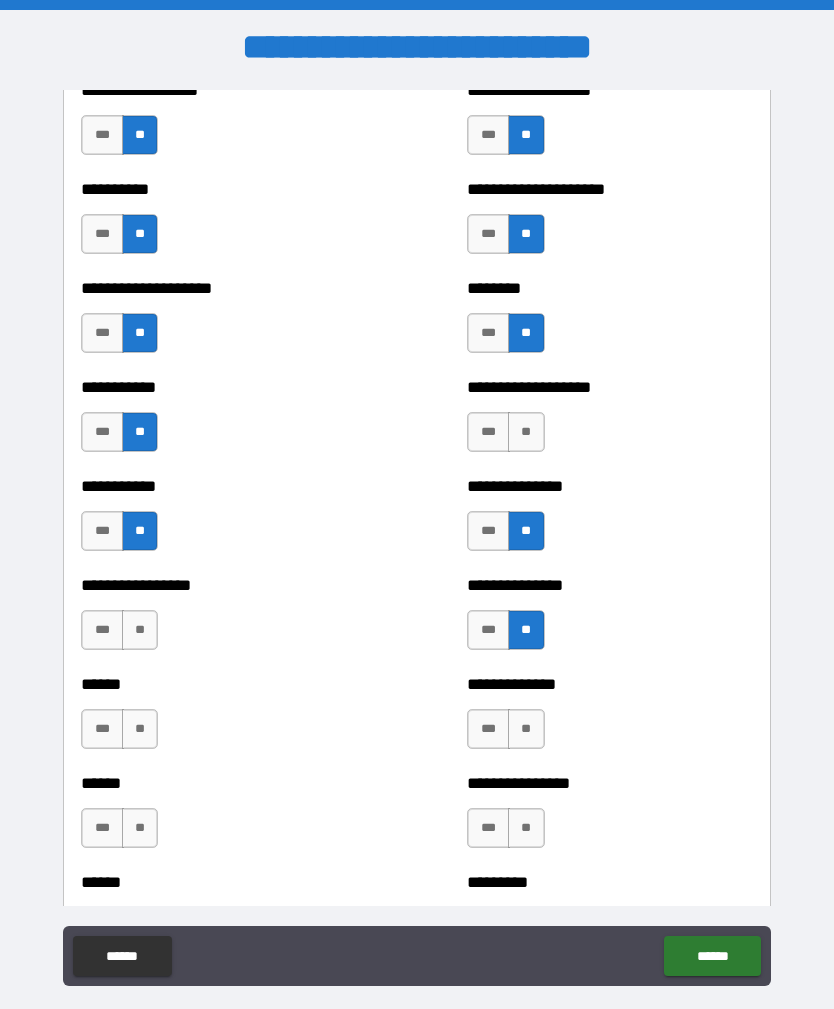 click on "**" at bounding box center [526, 729] 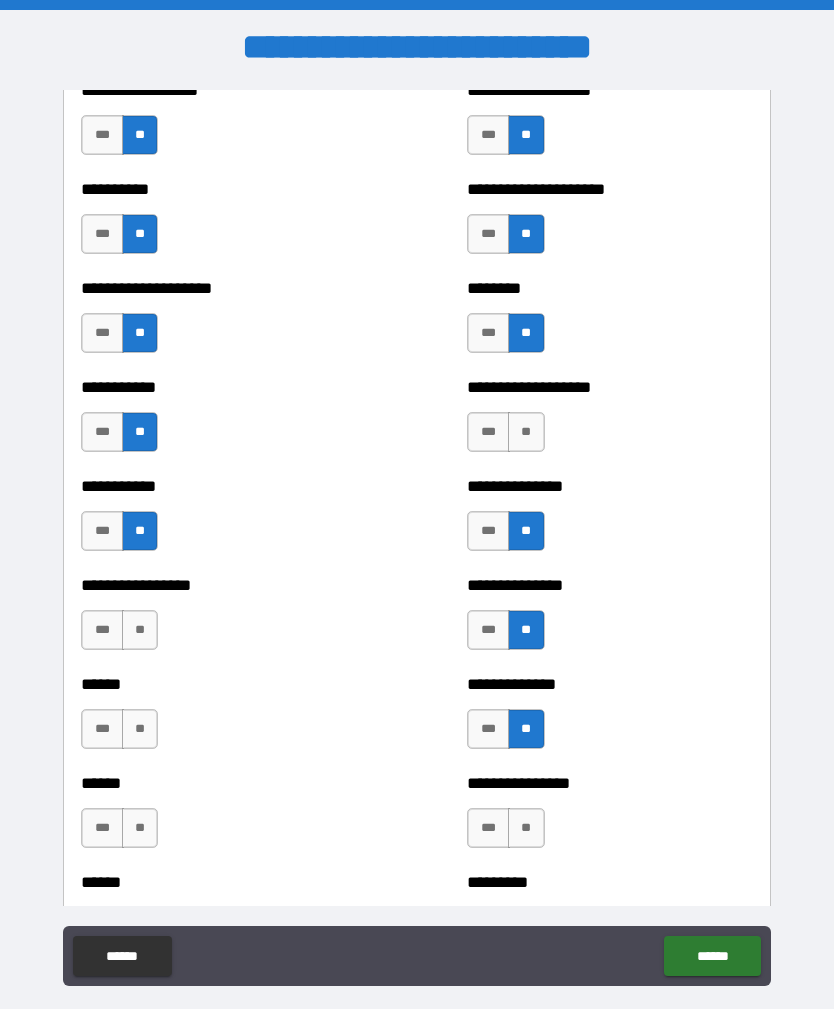 click on "**" at bounding box center [526, 828] 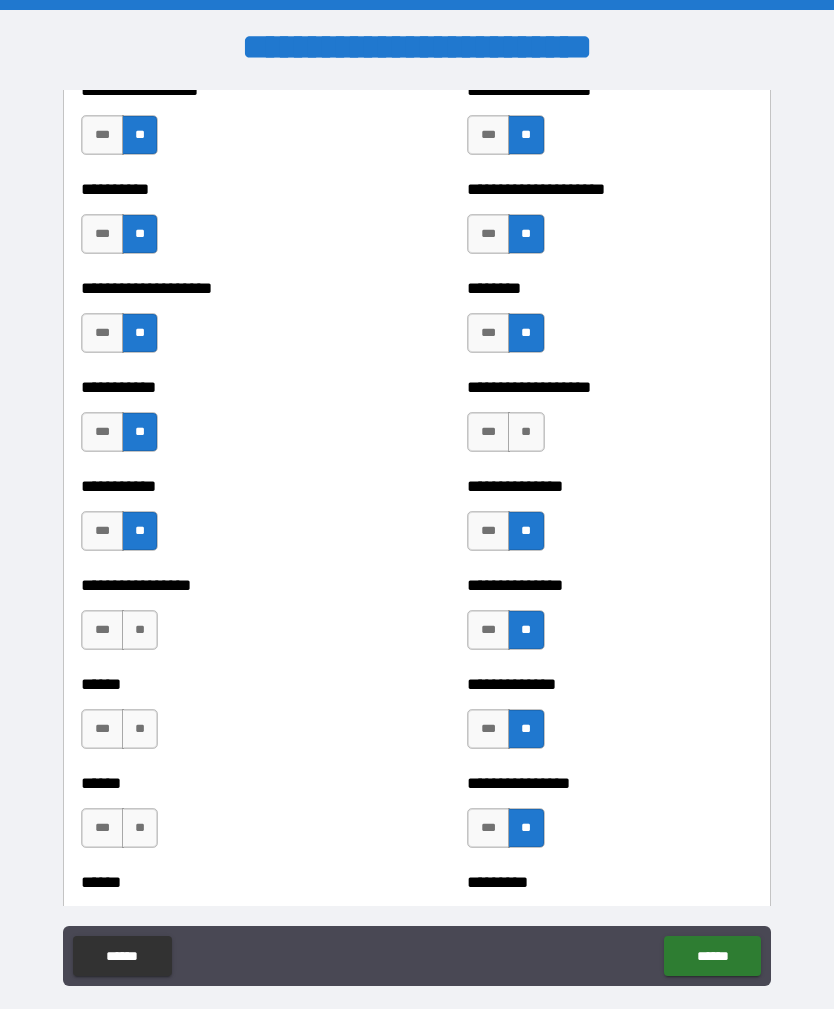 click on "**" at bounding box center (140, 630) 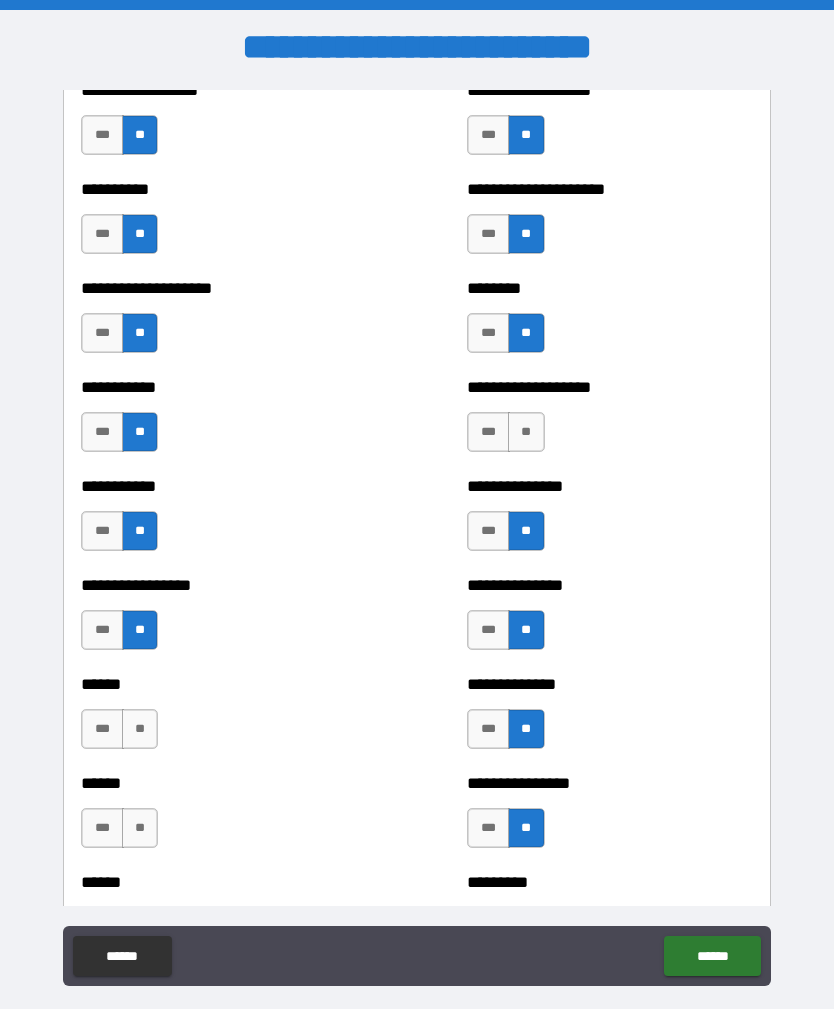 click on "**" at bounding box center (140, 729) 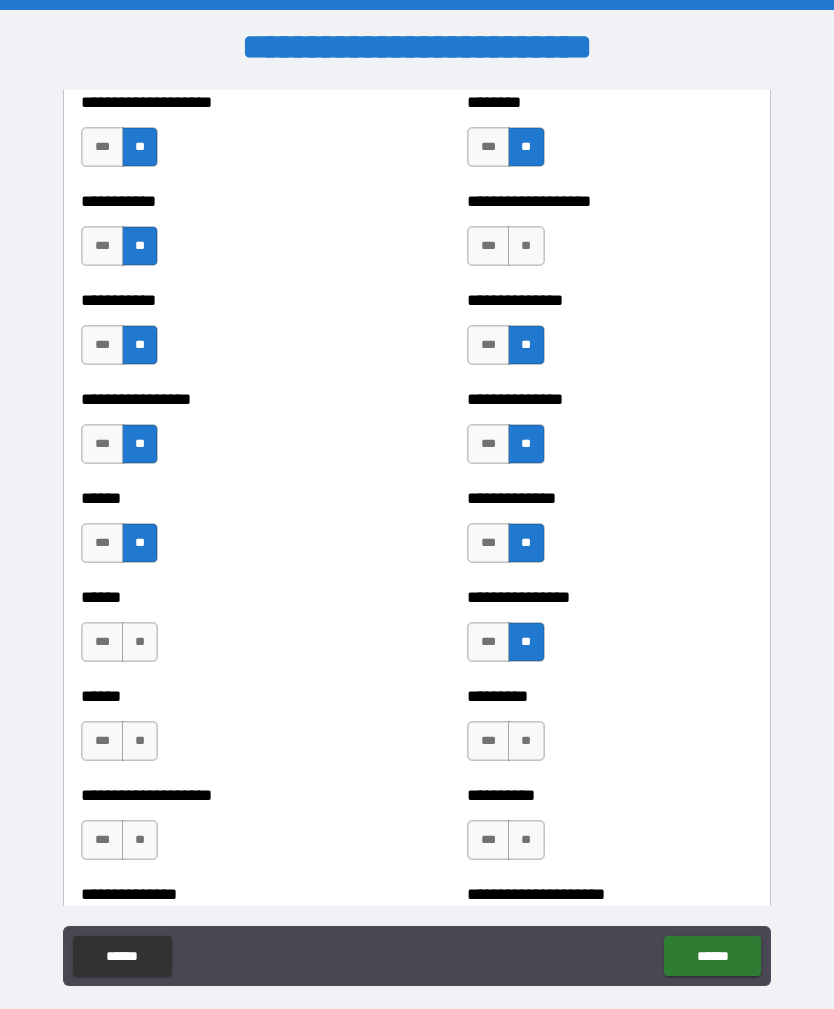 scroll, scrollTop: 2695, scrollLeft: 0, axis: vertical 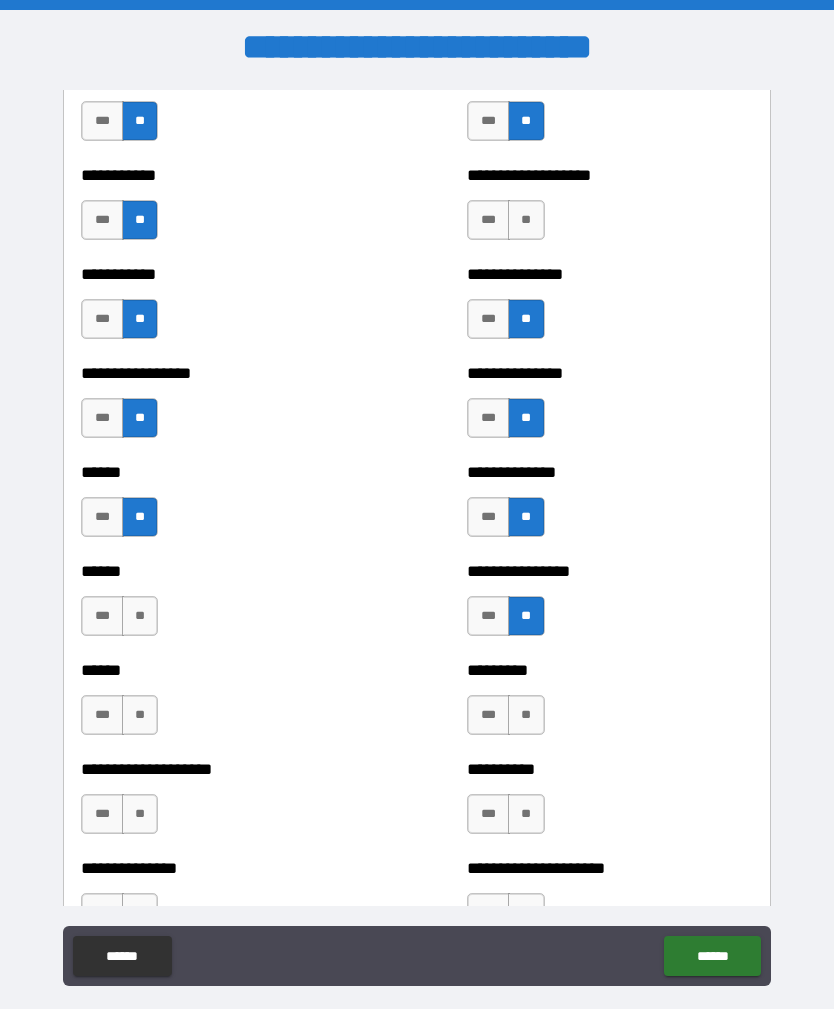 click on "**" at bounding box center (140, 715) 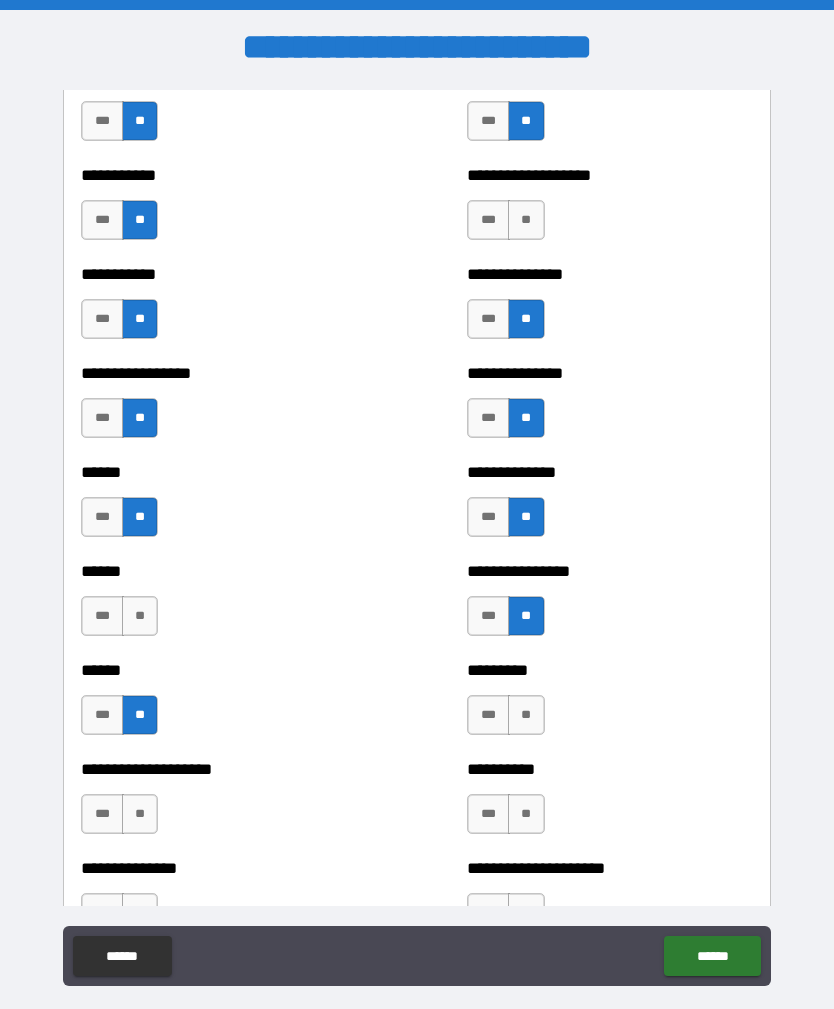 click on "**" at bounding box center (140, 616) 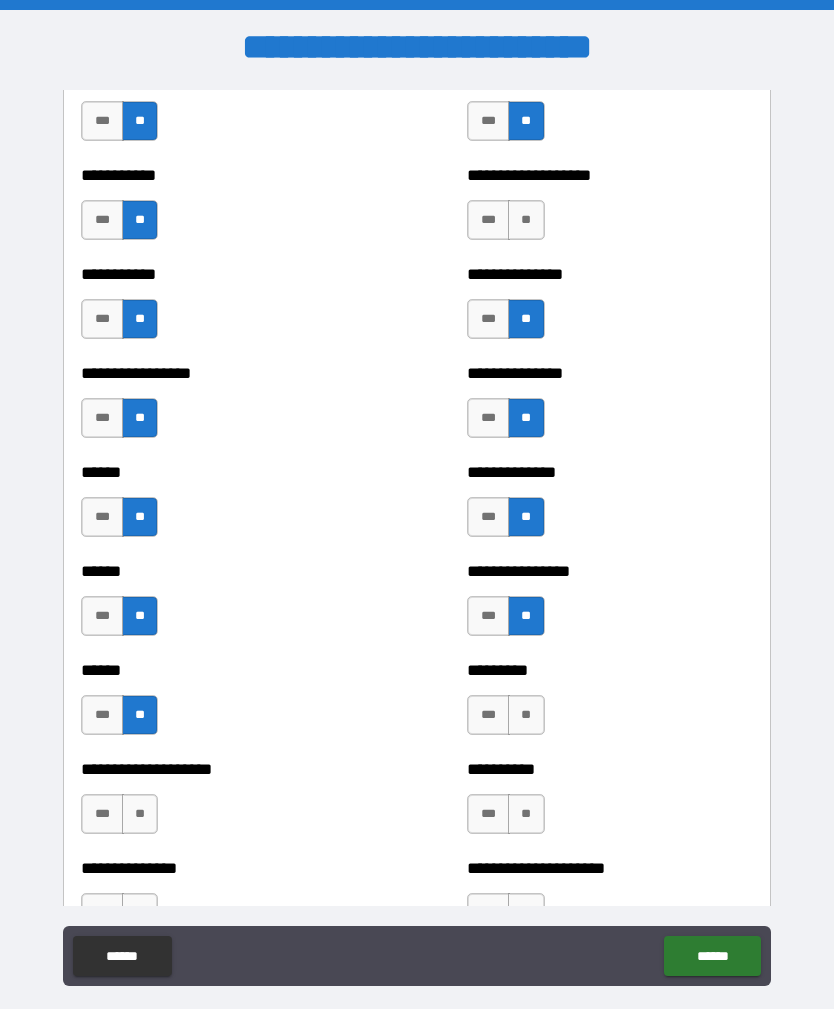 click on "**" at bounding box center (140, 814) 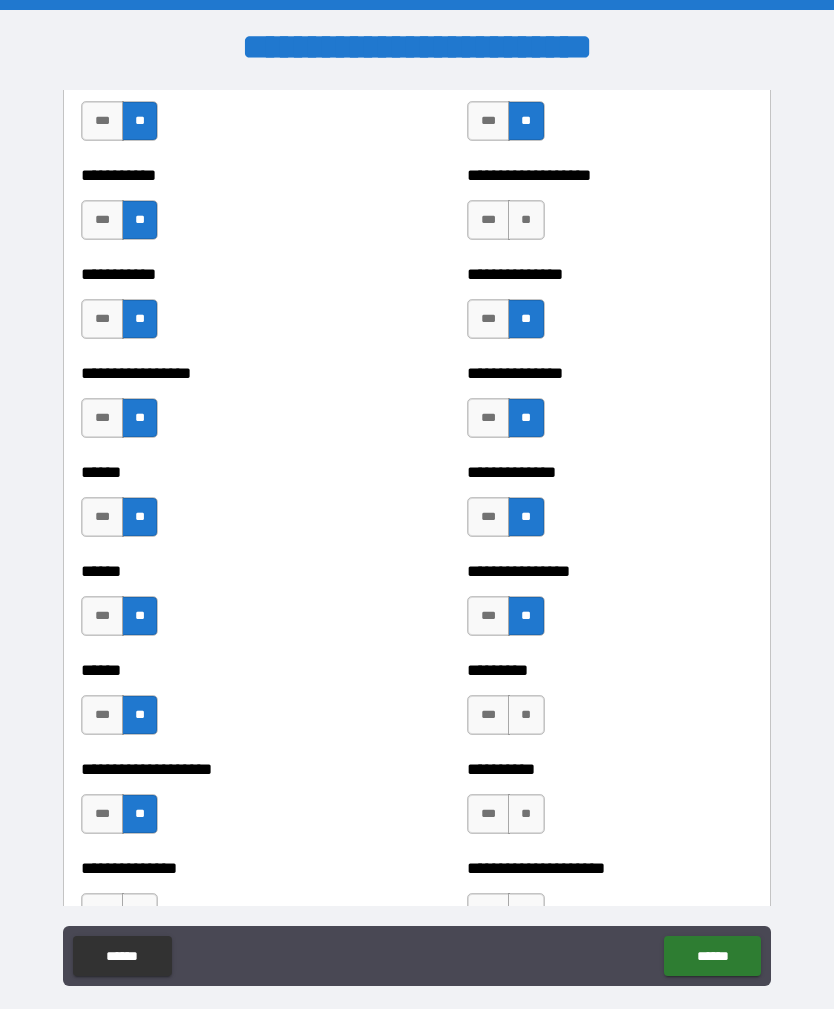 click on "**" at bounding box center (526, 715) 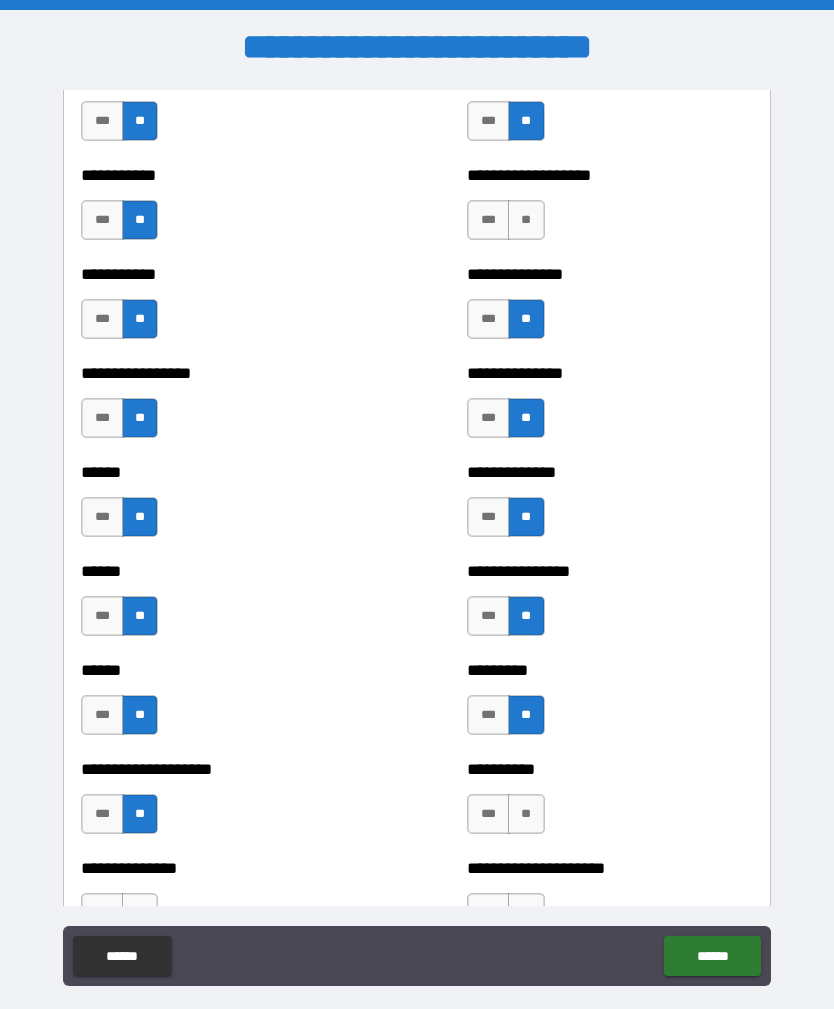 click on "**" at bounding box center [526, 814] 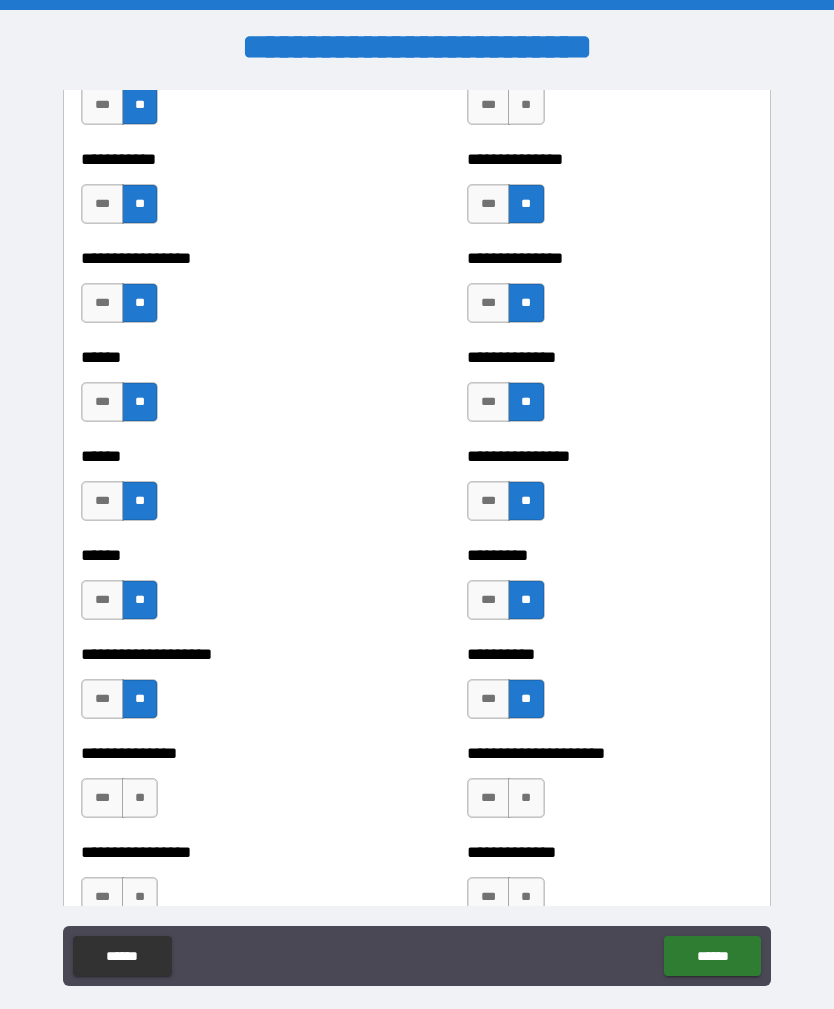 scroll, scrollTop: 2746, scrollLeft: 0, axis: vertical 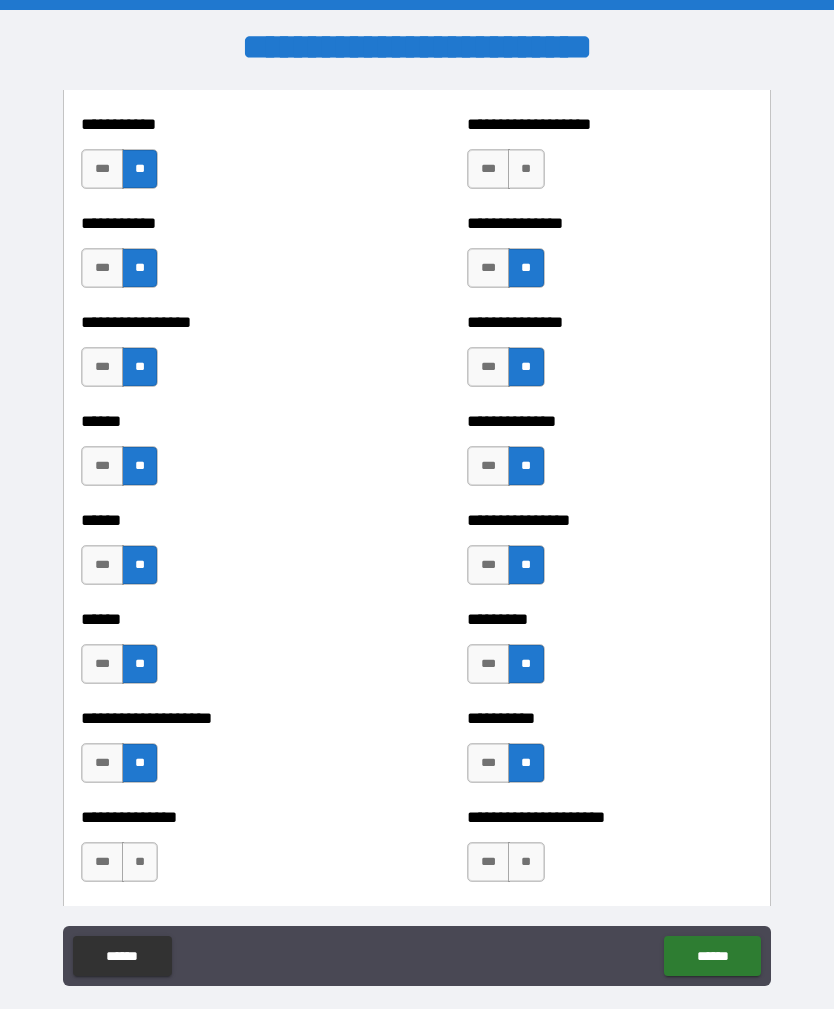 click on "**" at bounding box center [526, 169] 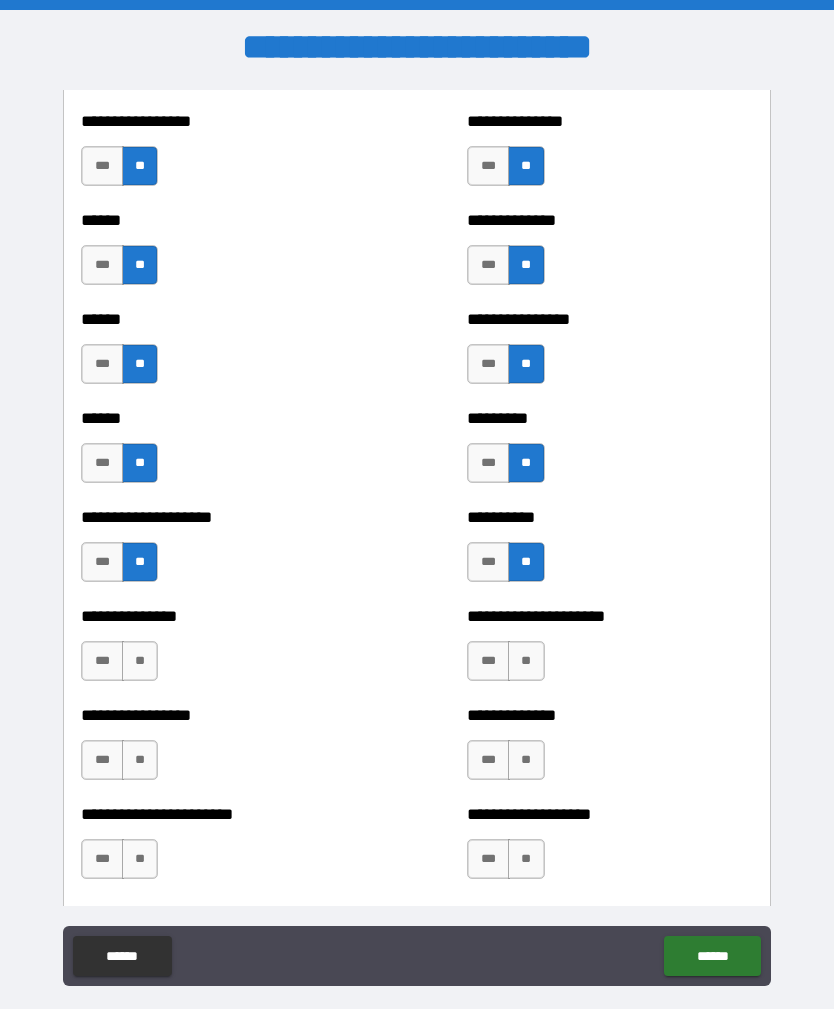 scroll, scrollTop: 3009, scrollLeft: 0, axis: vertical 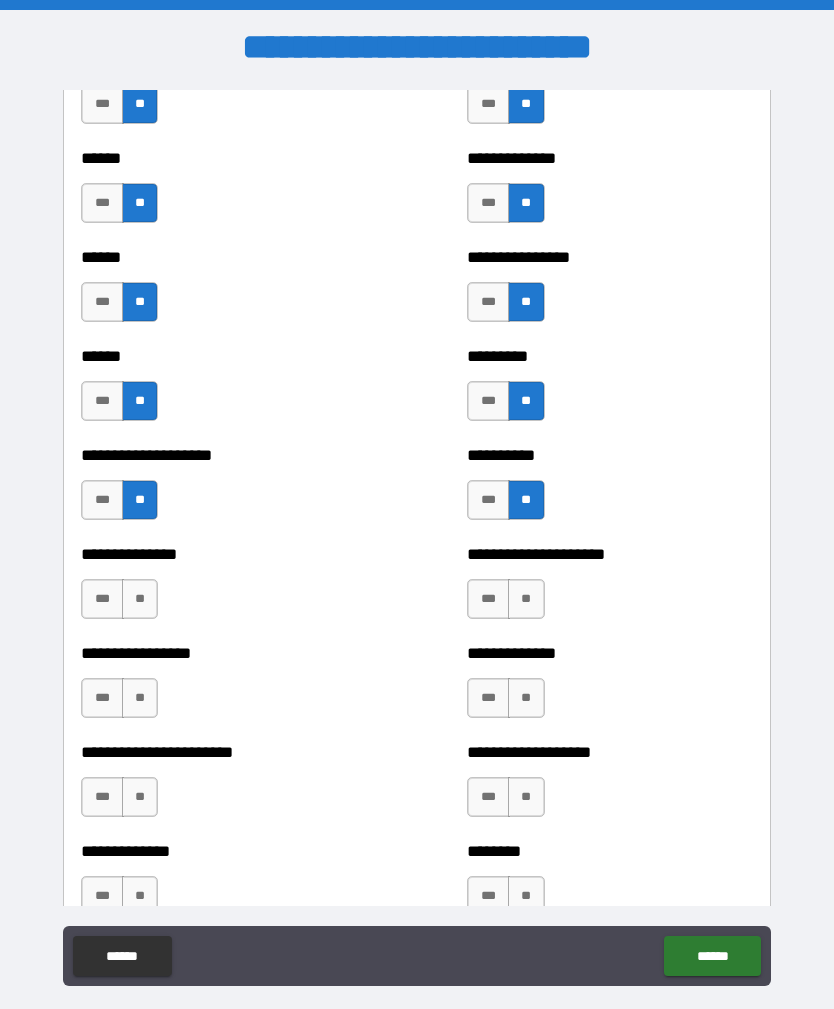 click on "**" at bounding box center [140, 599] 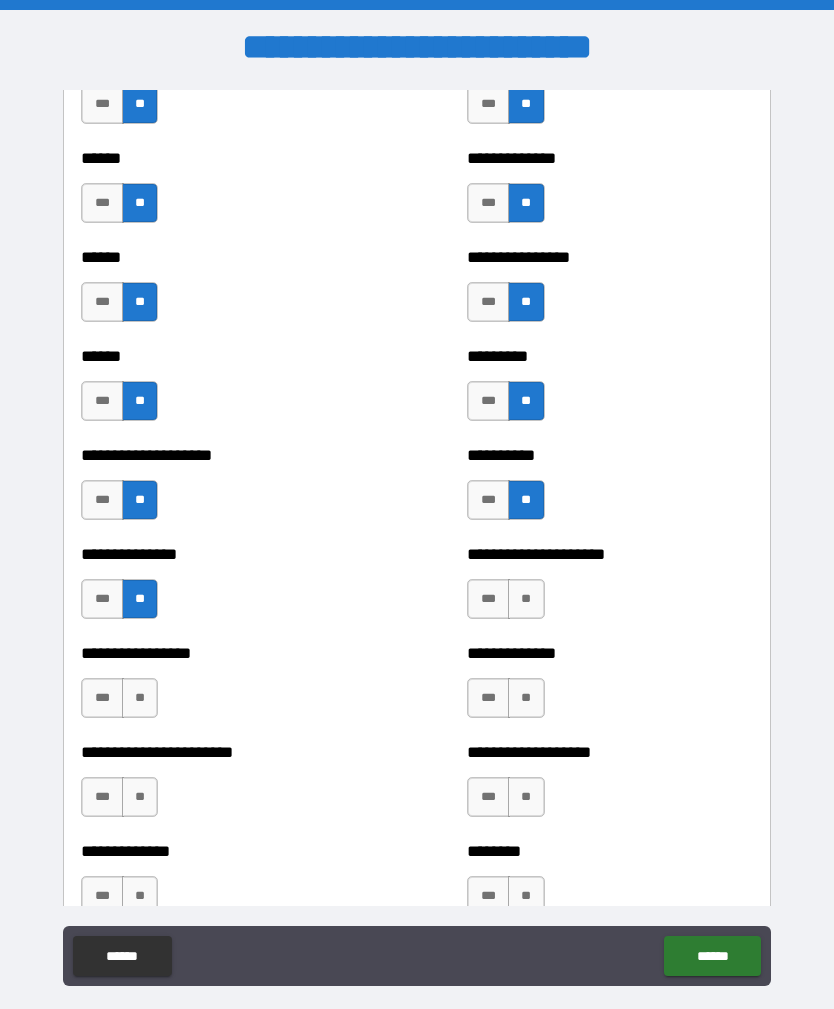 click on "**" at bounding box center [140, 698] 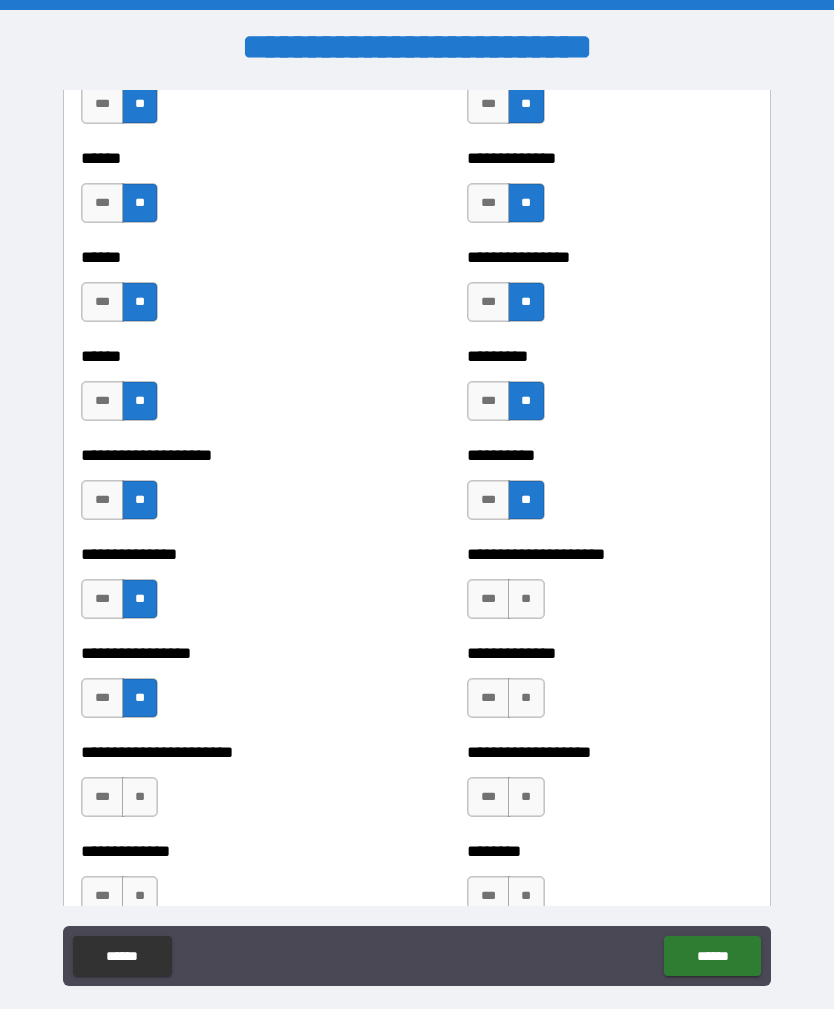 click on "**" at bounding box center [140, 797] 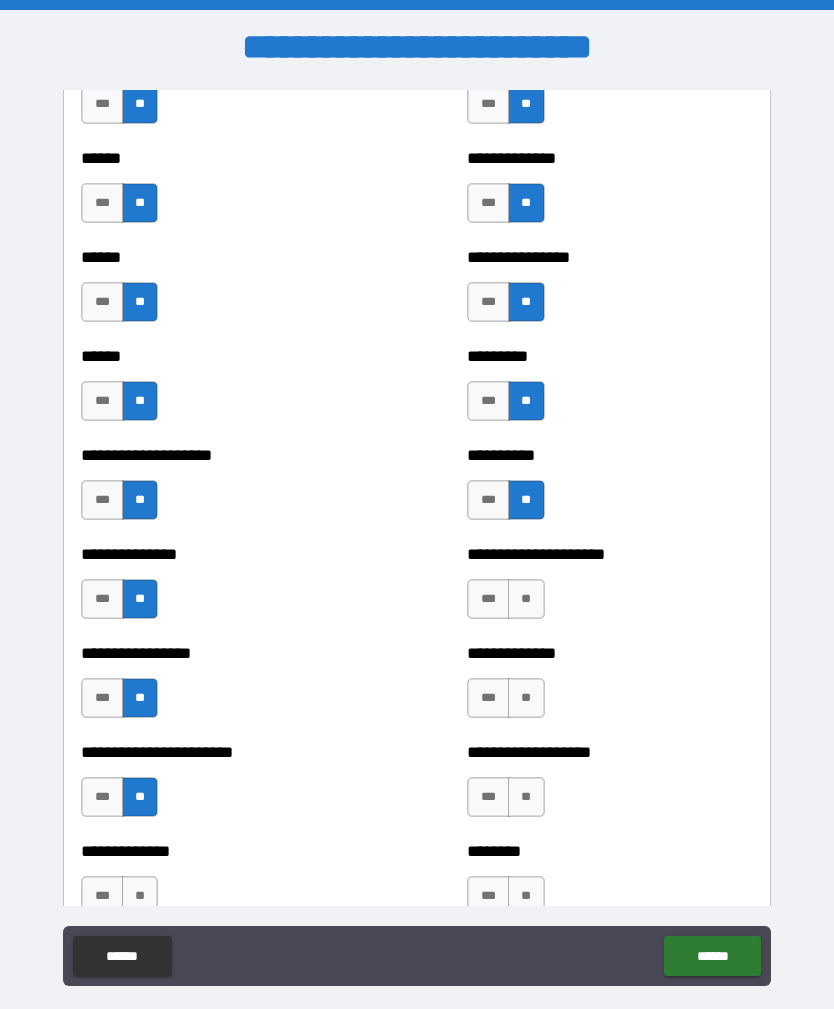 click on "**" at bounding box center (140, 896) 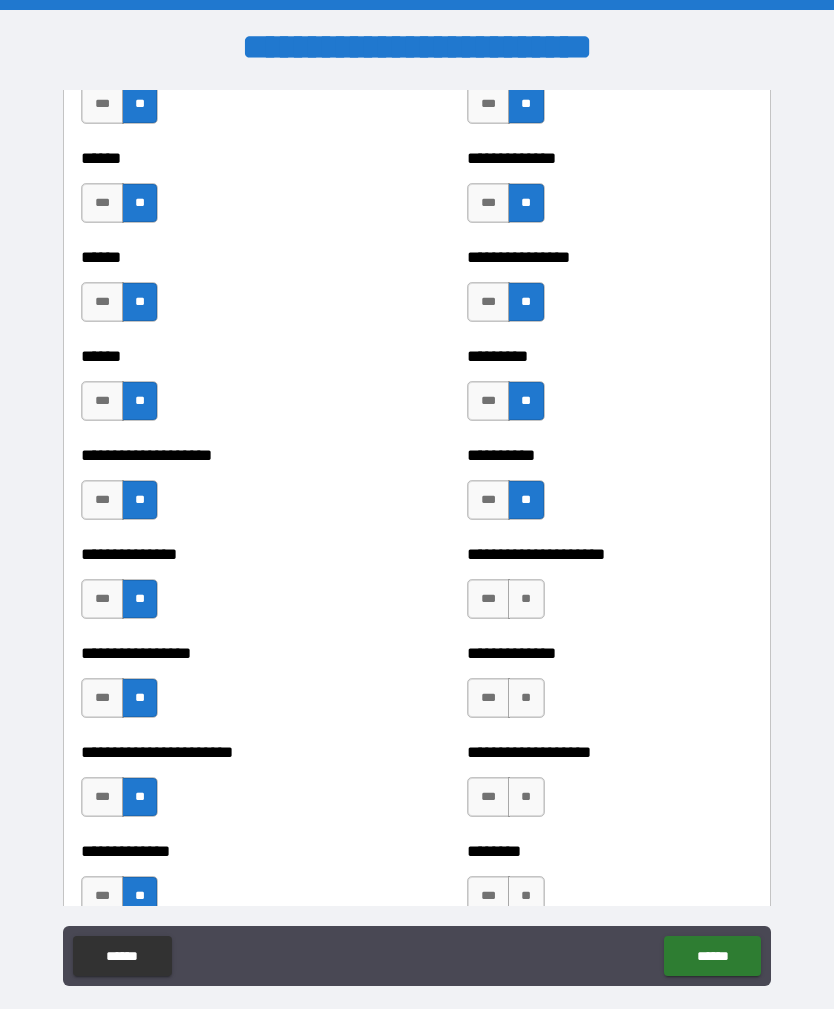 click on "**" at bounding box center (526, 797) 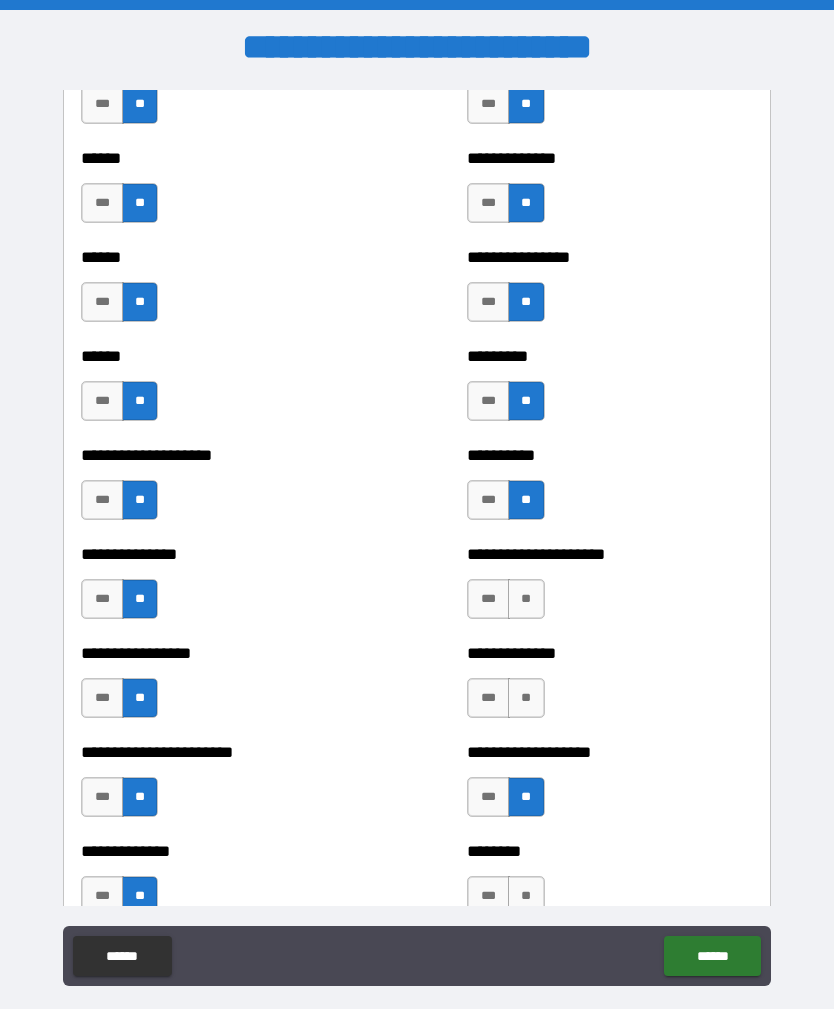 click on "**" at bounding box center [526, 896] 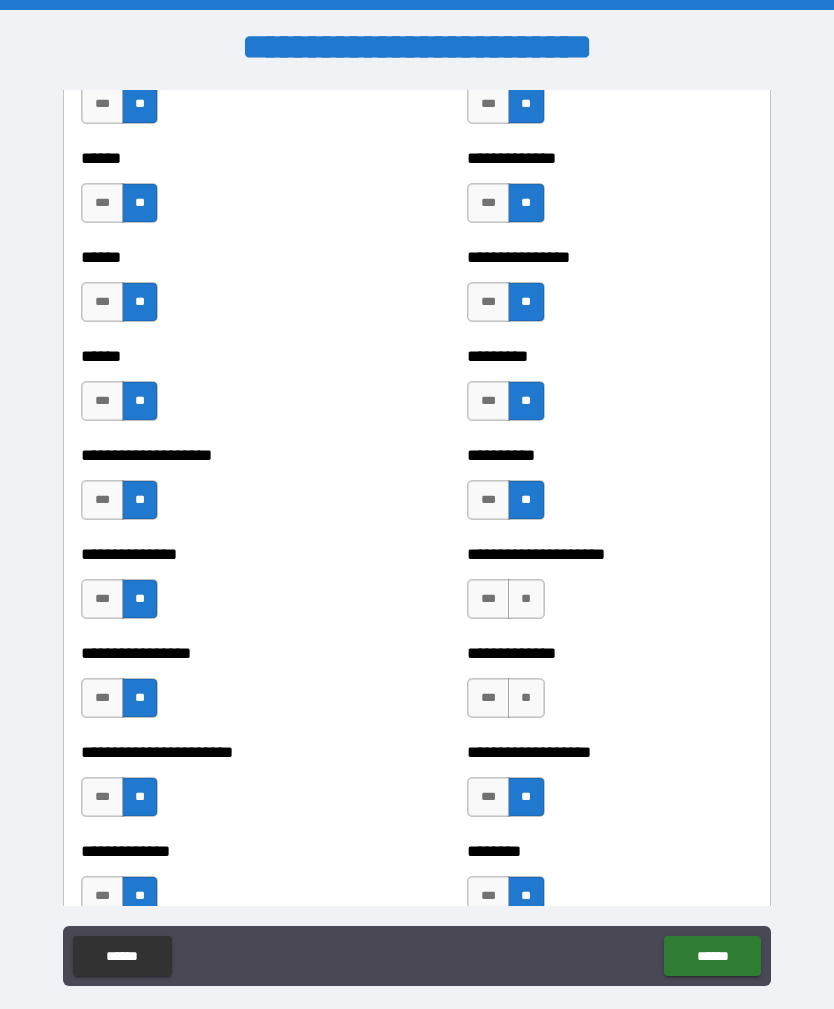 click on "**" at bounding box center (526, 698) 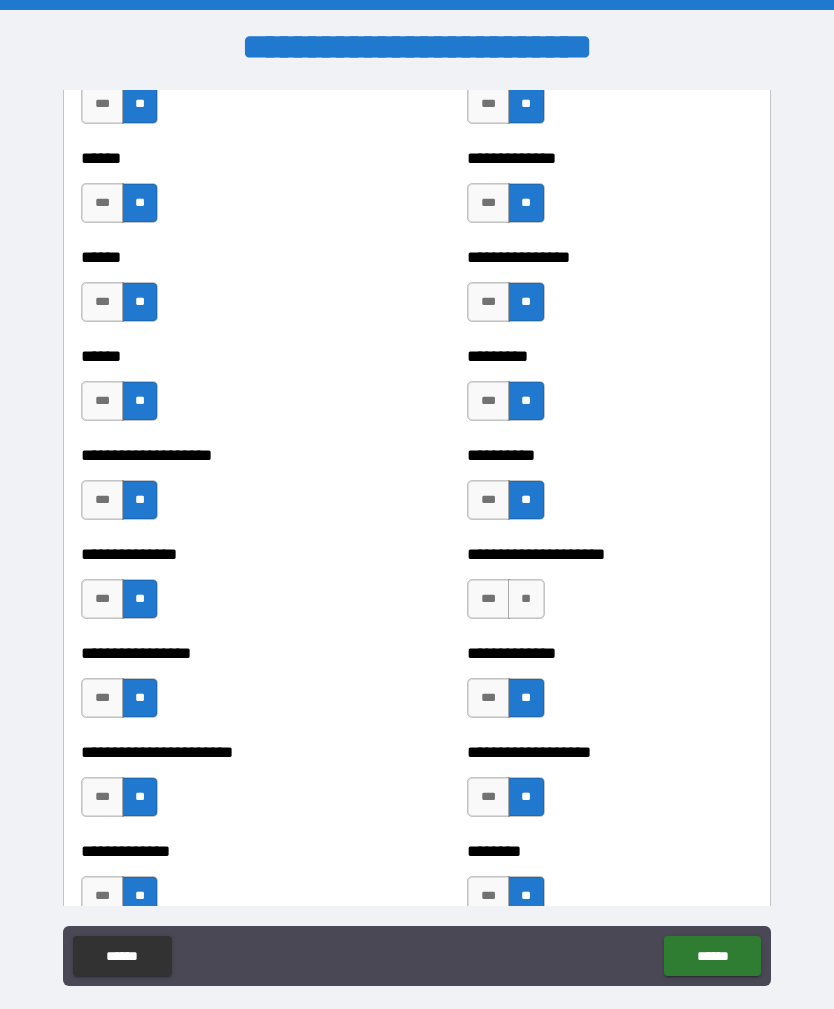 click on "**" at bounding box center (526, 599) 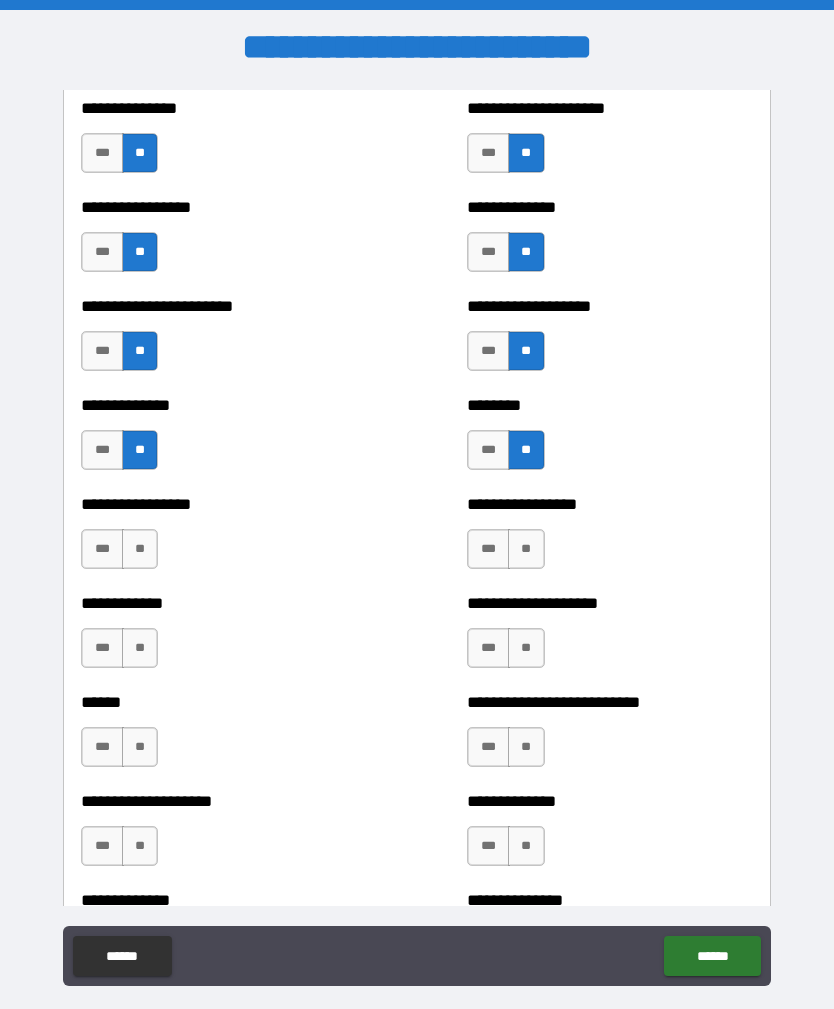 scroll, scrollTop: 3516, scrollLeft: 0, axis: vertical 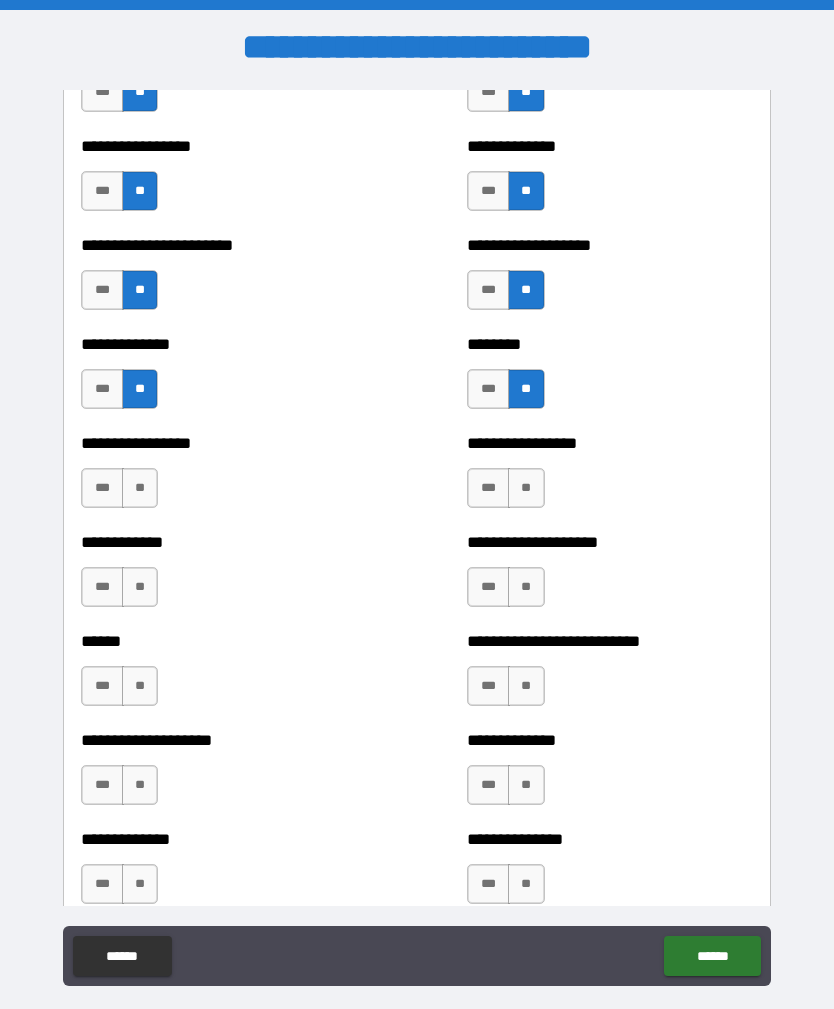 click on "**" at bounding box center (140, 488) 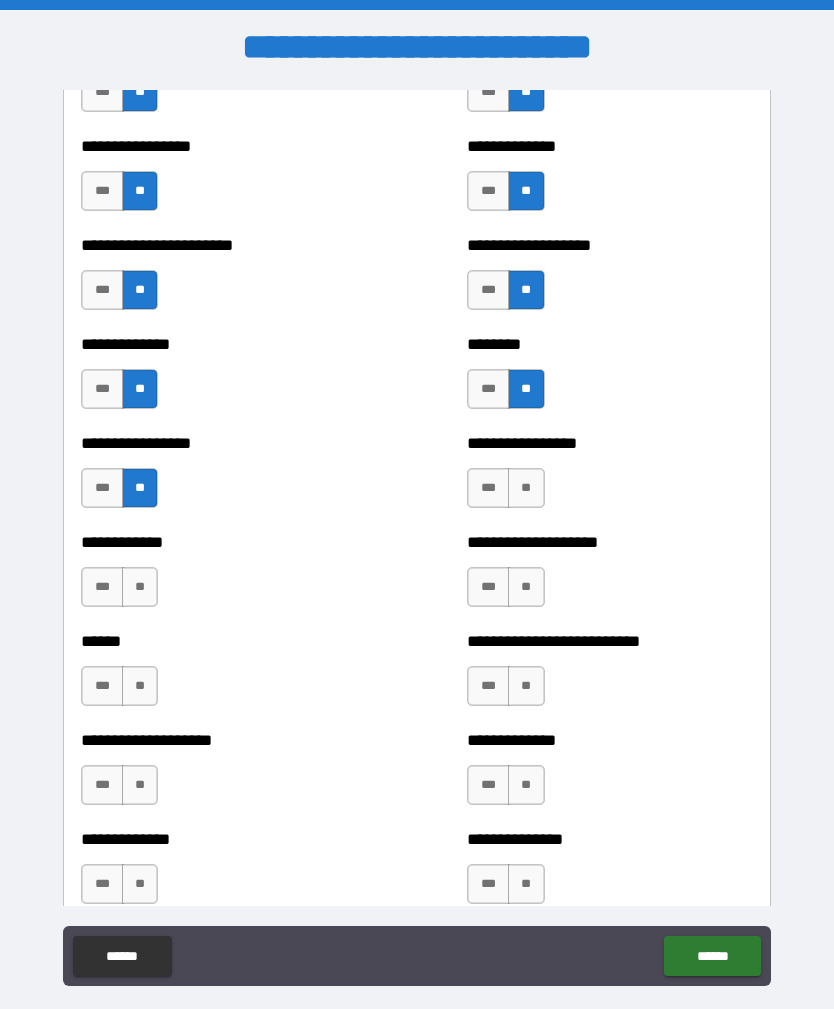 click on "**" at bounding box center [140, 587] 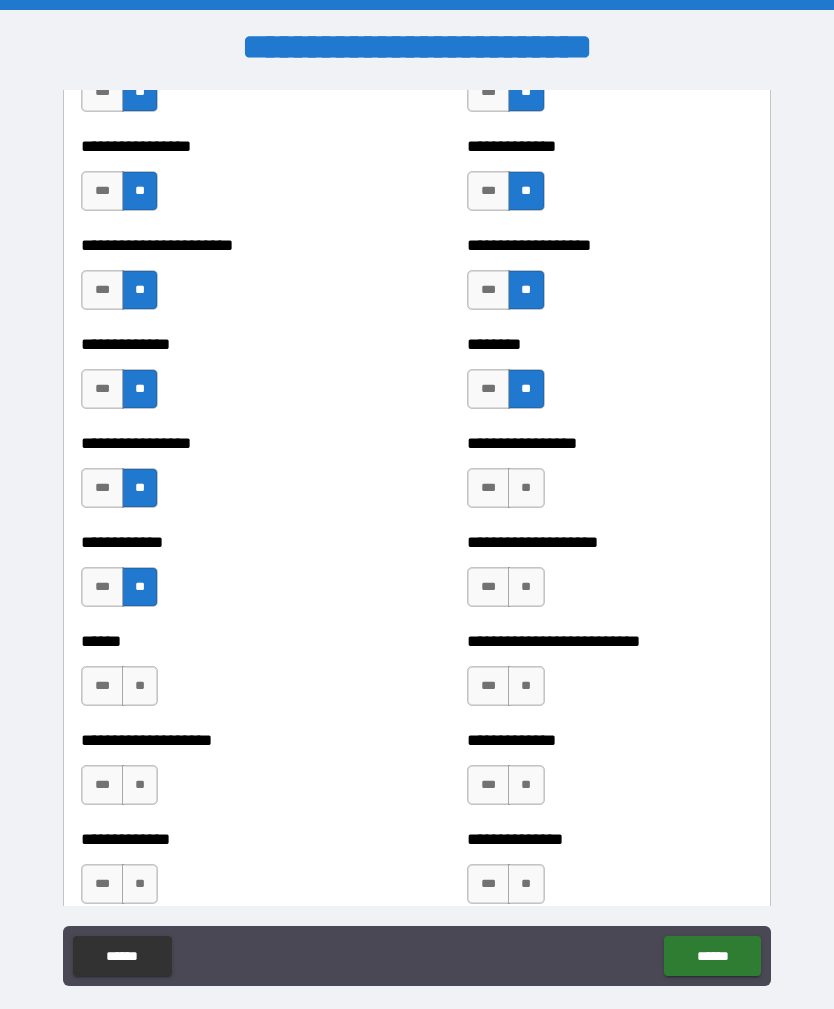 click on "**" at bounding box center [140, 686] 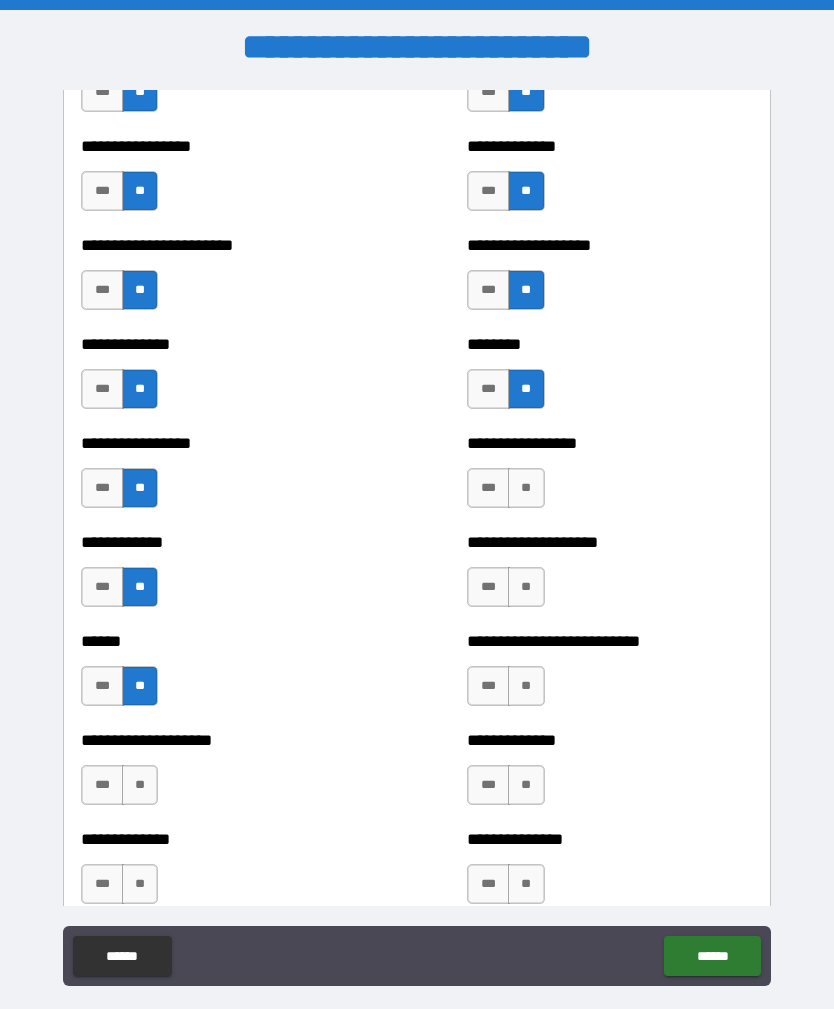 click on "**" at bounding box center (140, 785) 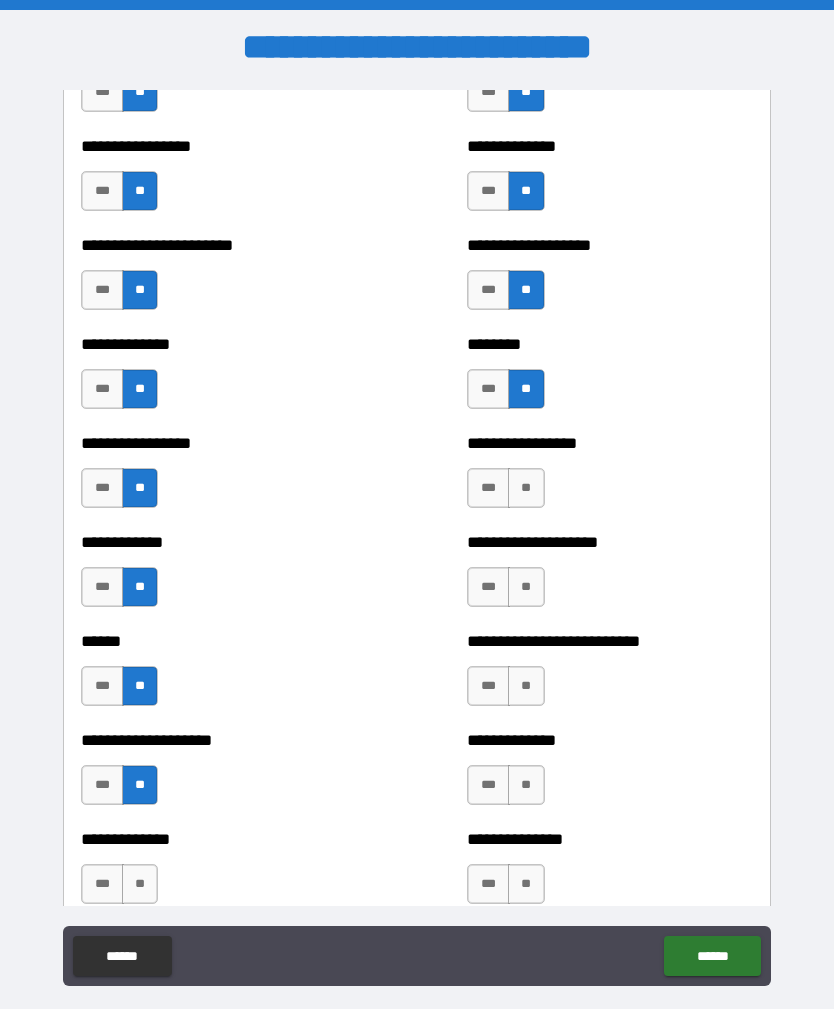 click on "**********" at bounding box center [223, 839] 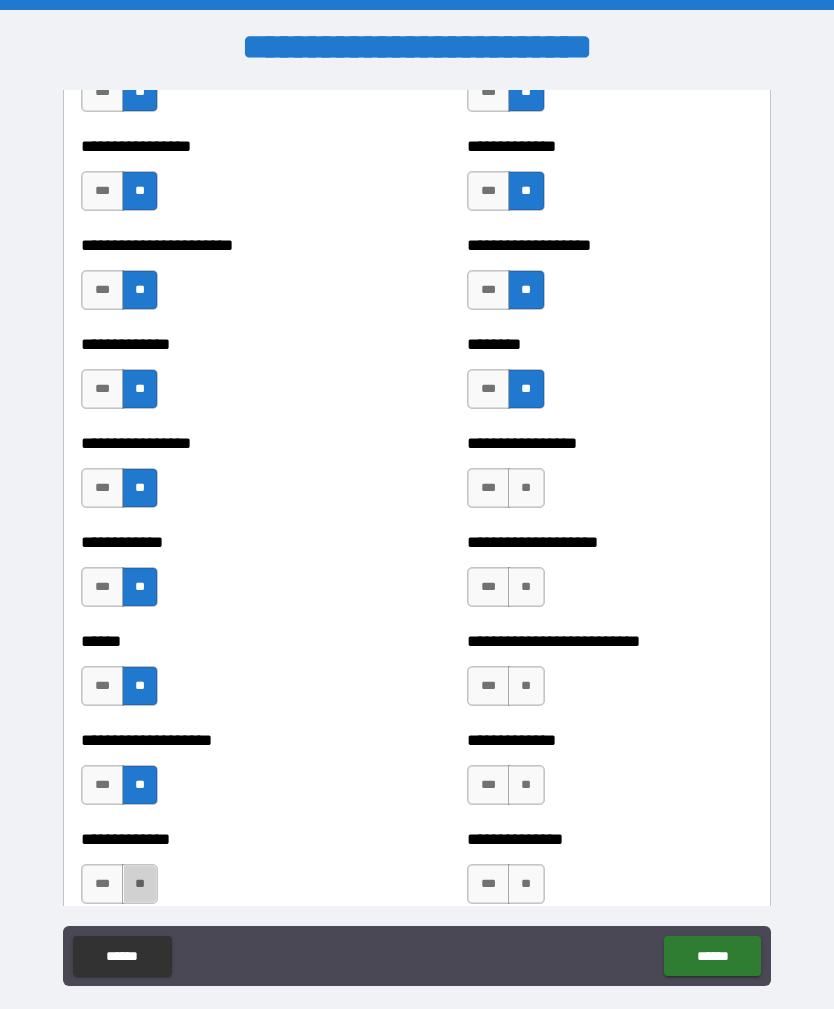 click on "**" at bounding box center (140, 884) 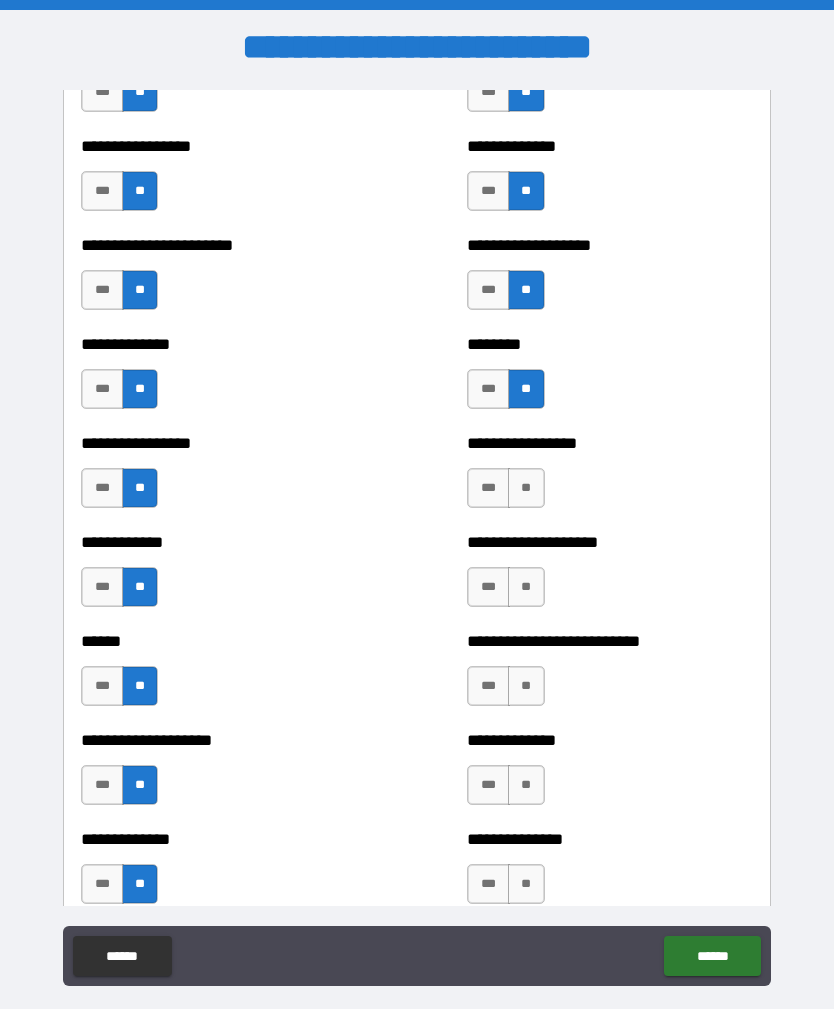 click on "**" at bounding box center (526, 884) 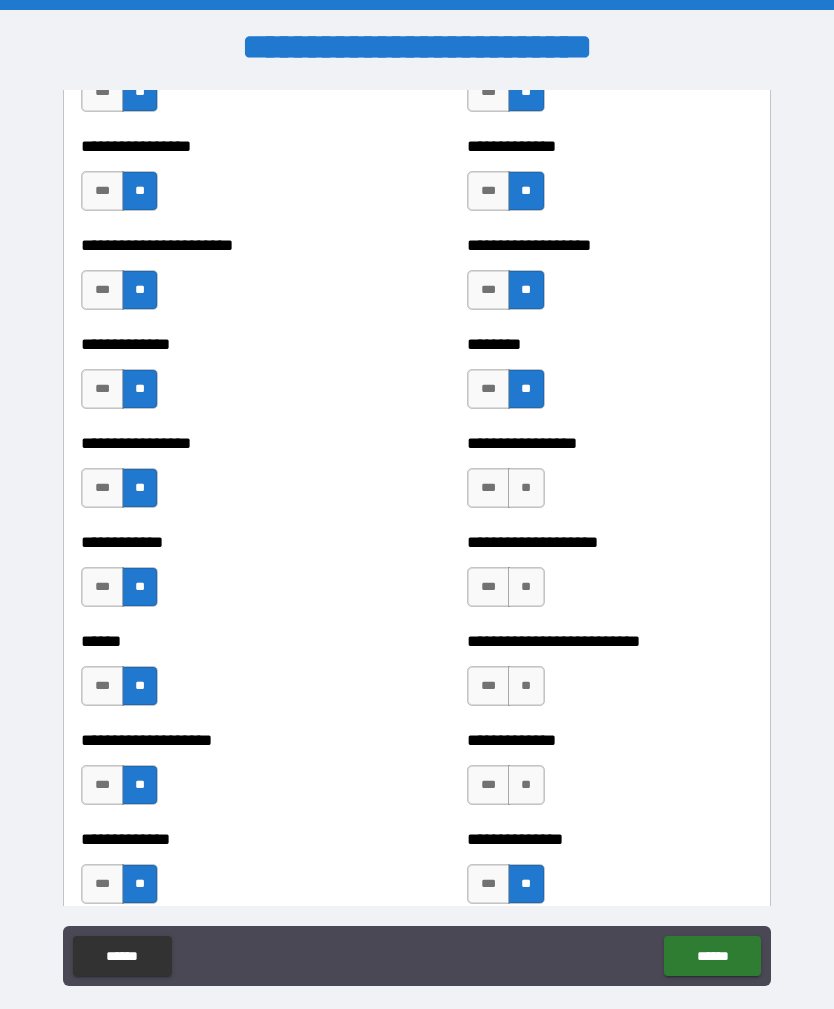 click on "**" at bounding box center [526, 785] 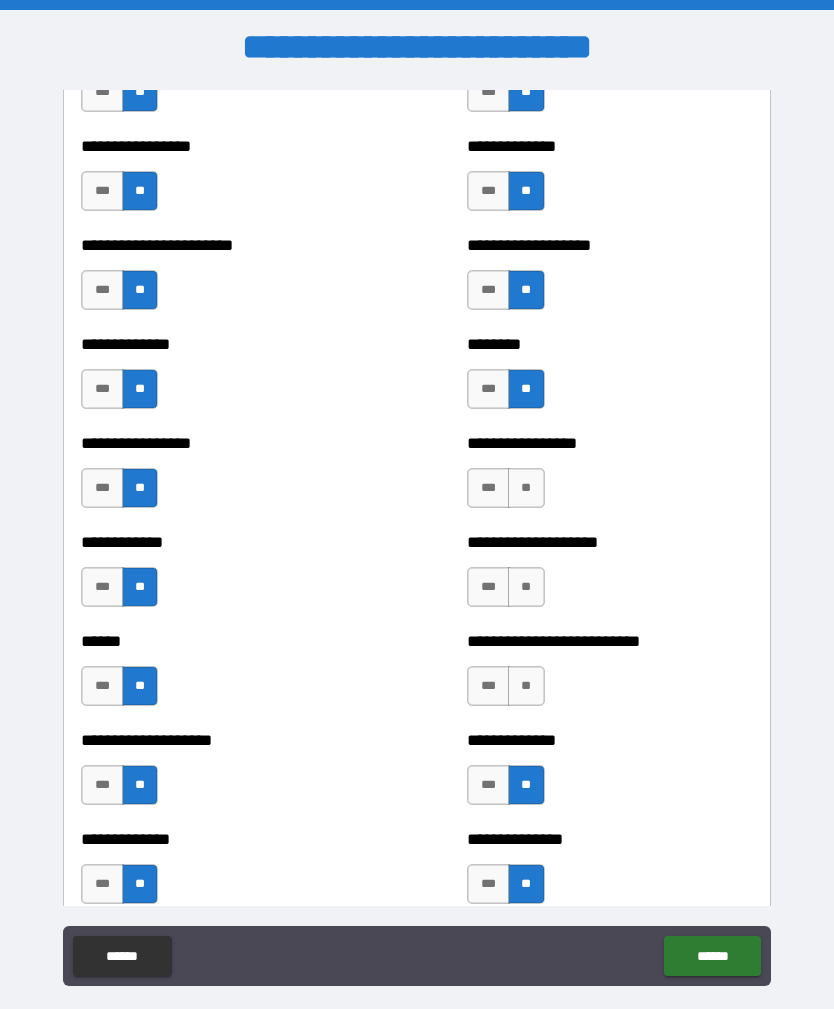 click on "**" at bounding box center [526, 686] 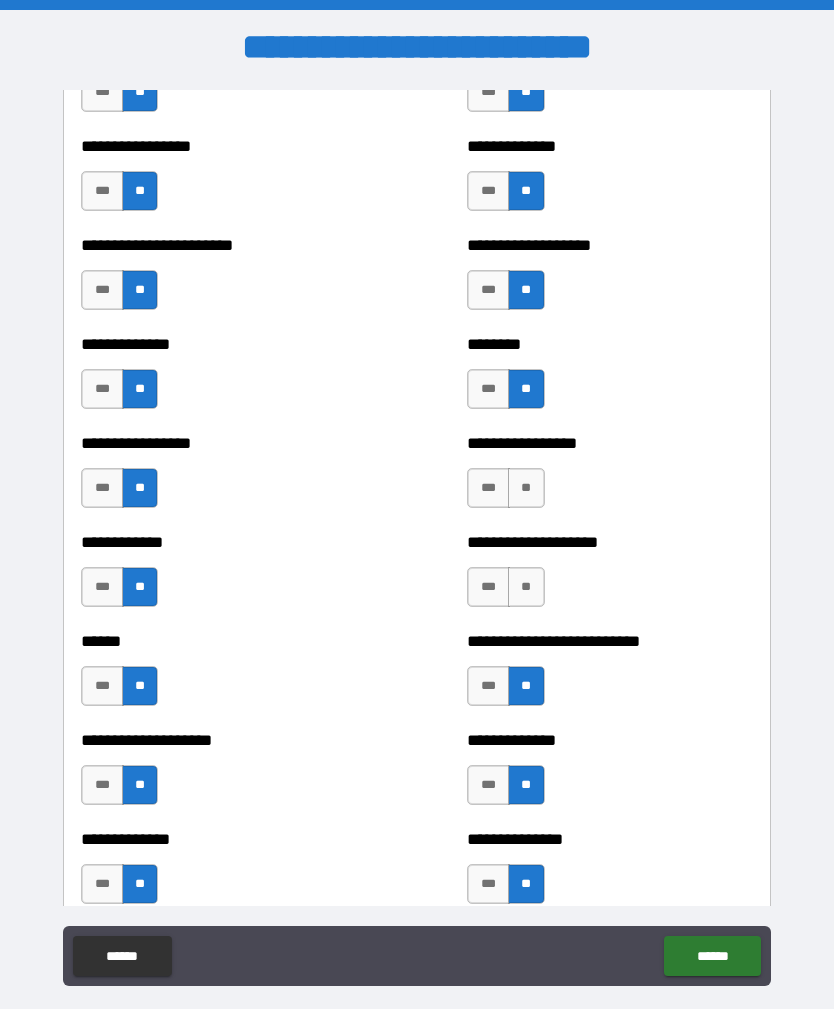 click on "*** **" at bounding box center (508, 592) 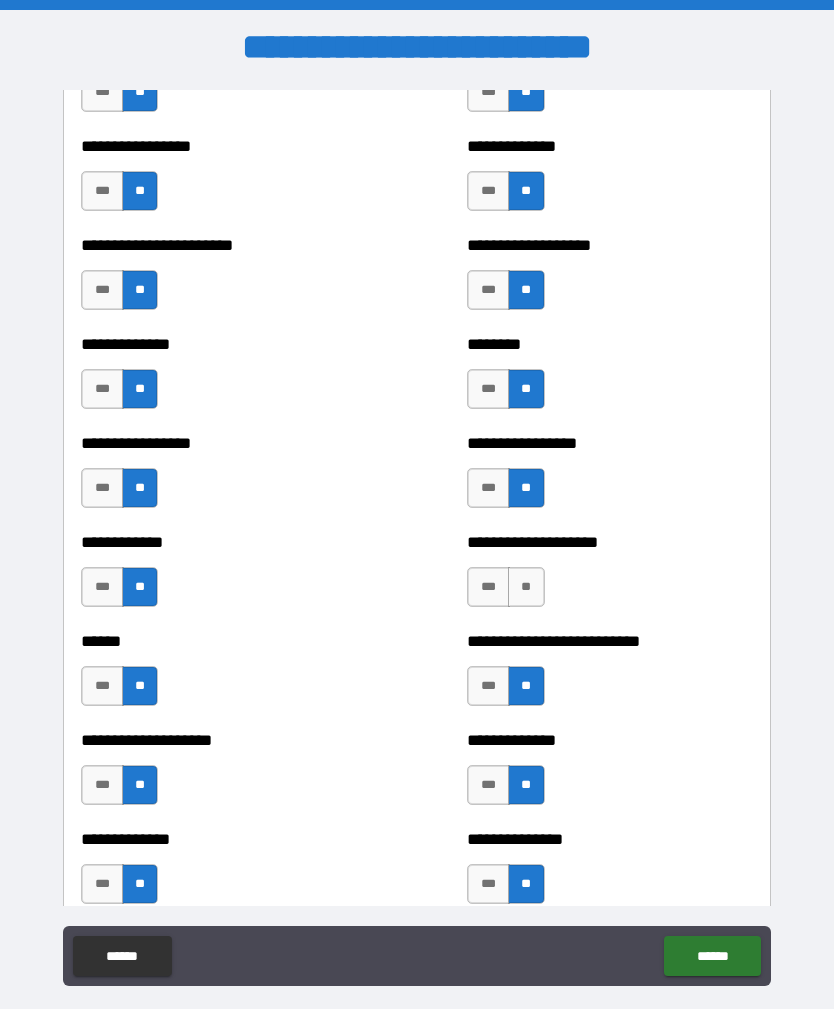 click on "**" at bounding box center [526, 587] 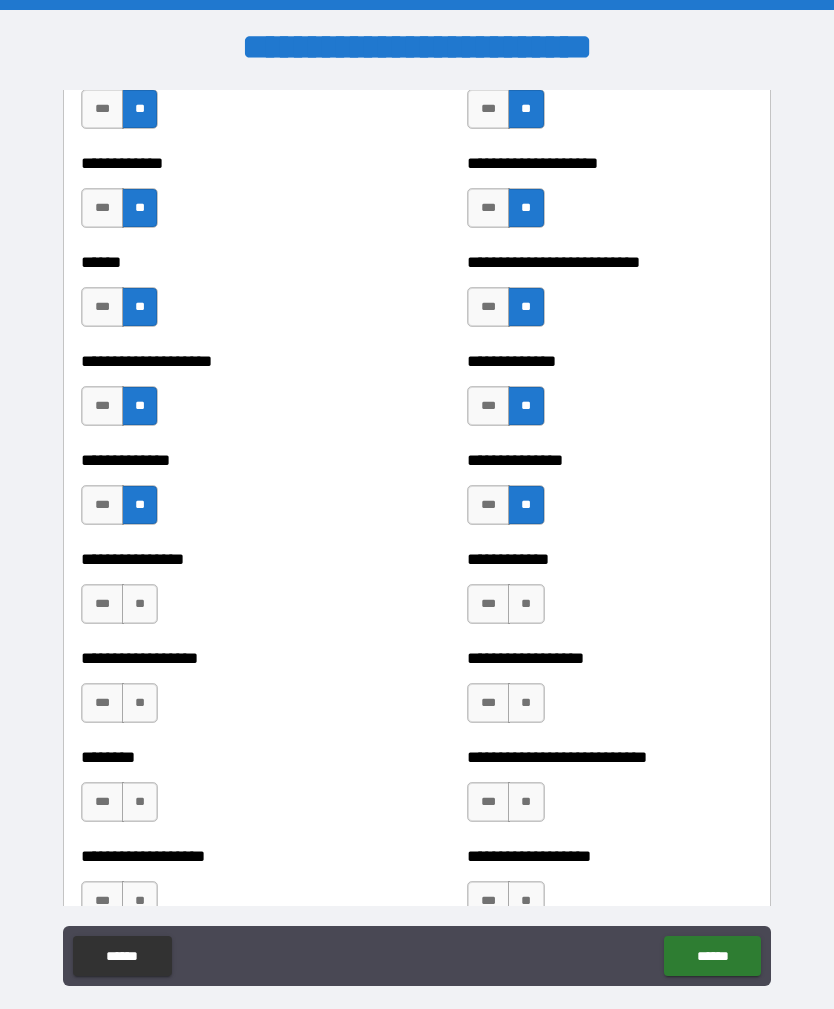 scroll, scrollTop: 3918, scrollLeft: 0, axis: vertical 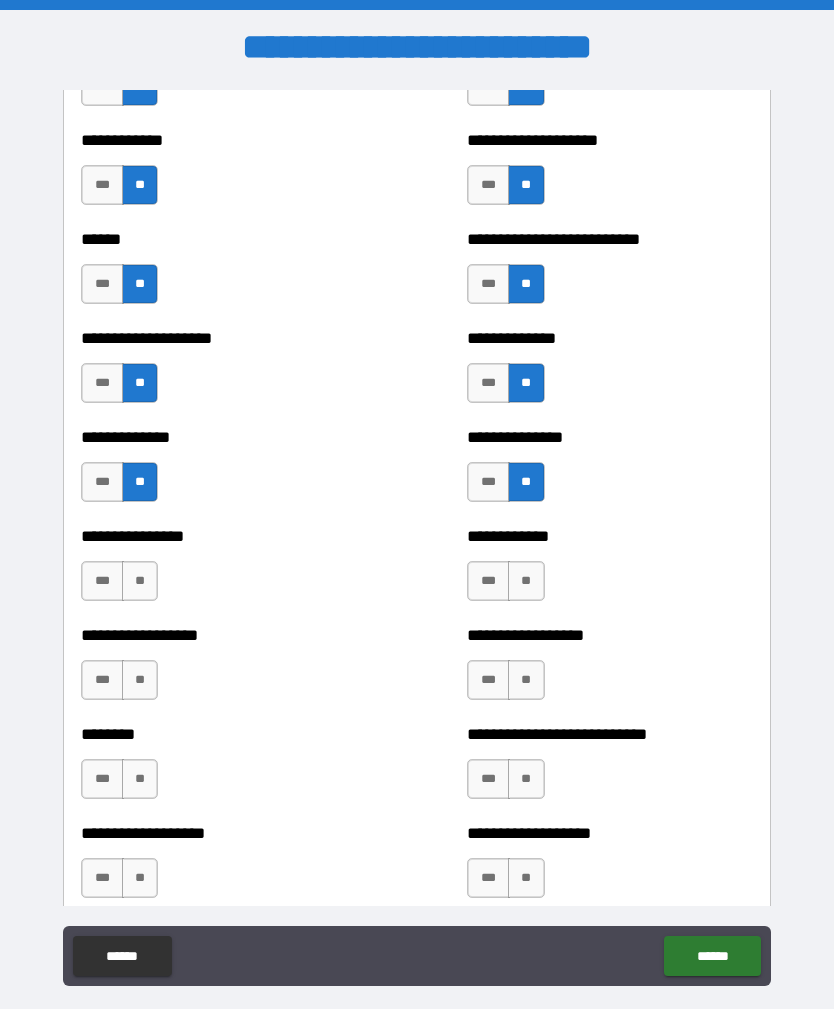 click on "**" at bounding box center (526, 581) 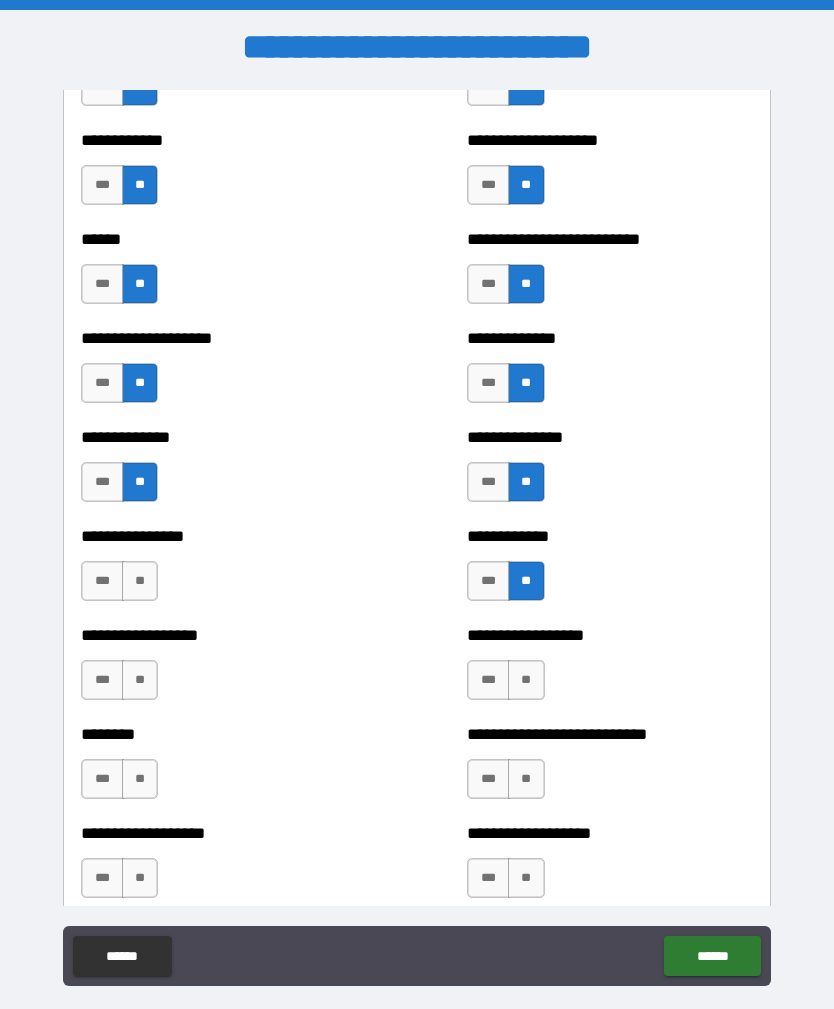 click on "**" at bounding box center [526, 680] 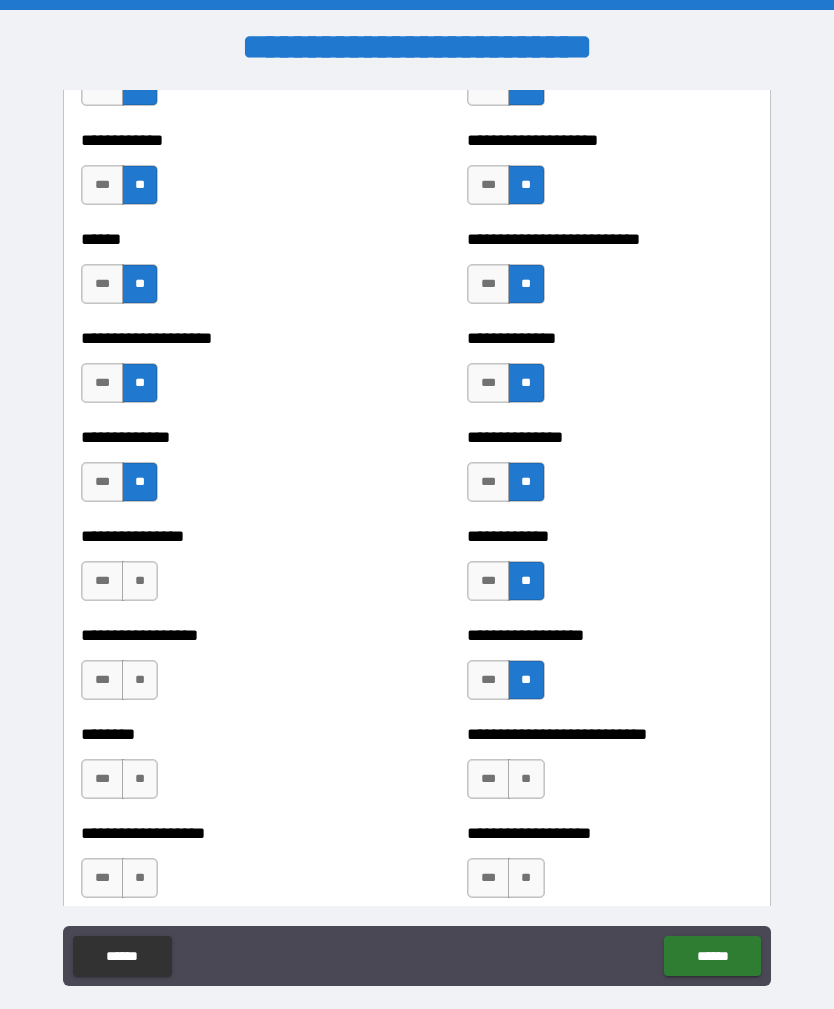 click on "**" at bounding box center (526, 779) 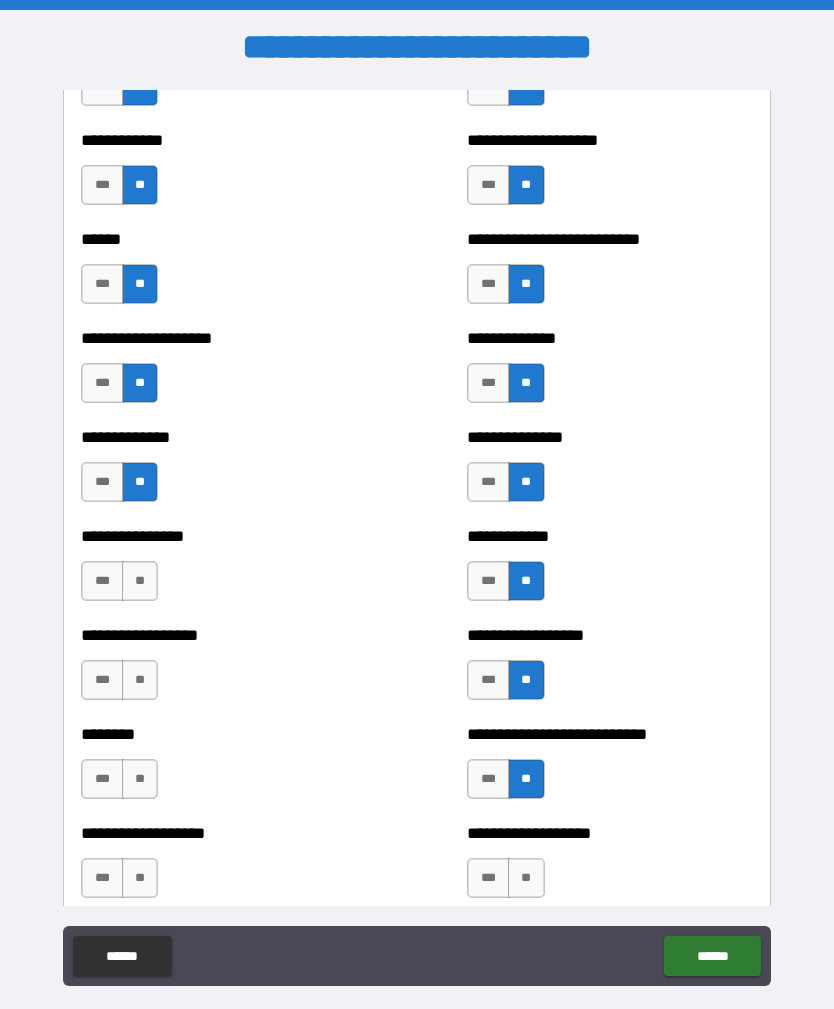 click on "**" at bounding box center (526, 878) 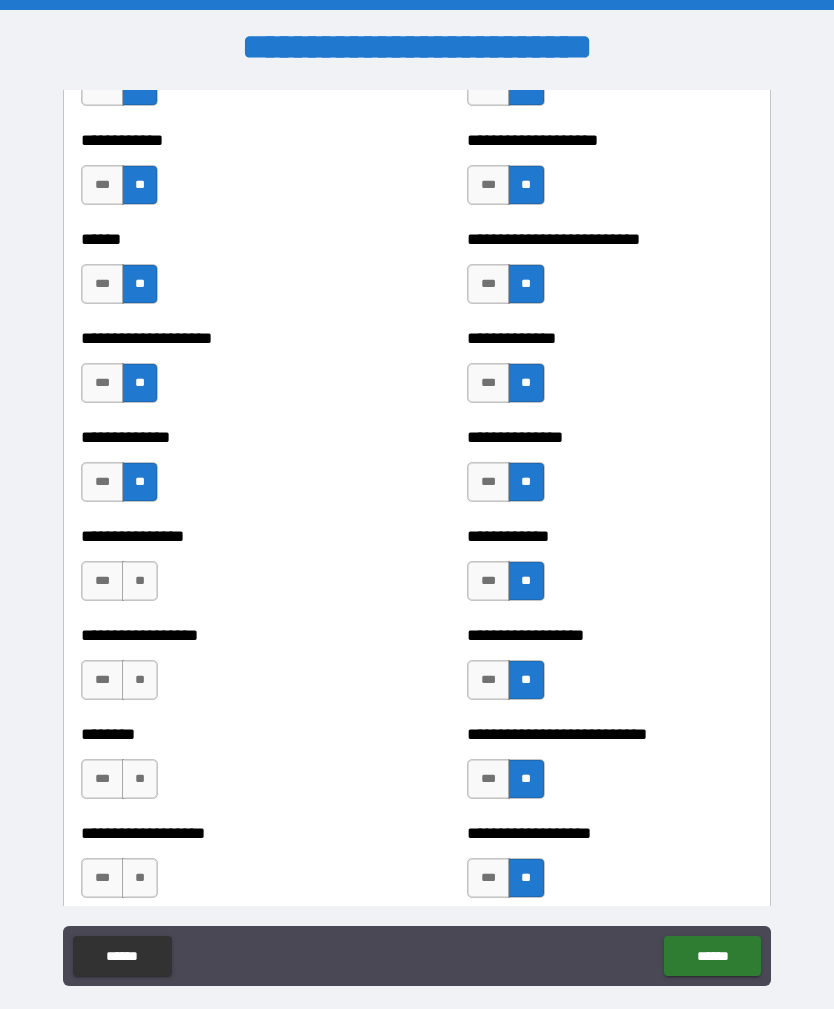 click on "**" at bounding box center [140, 878] 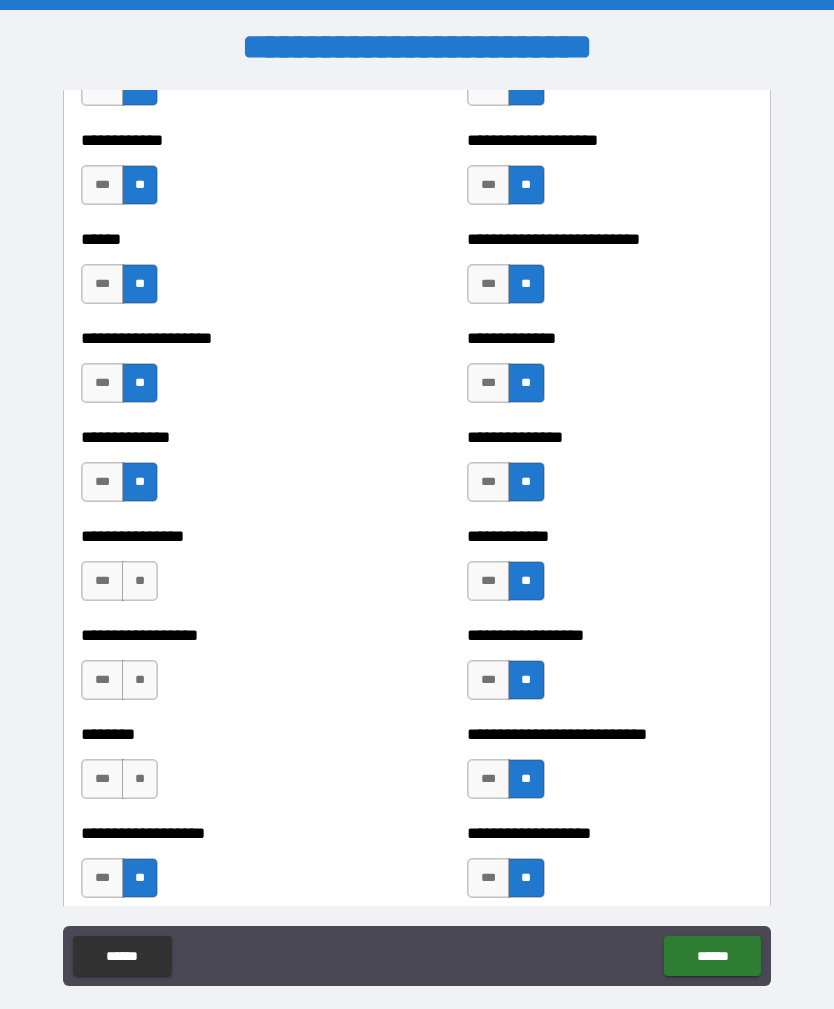 click on "**" at bounding box center [140, 779] 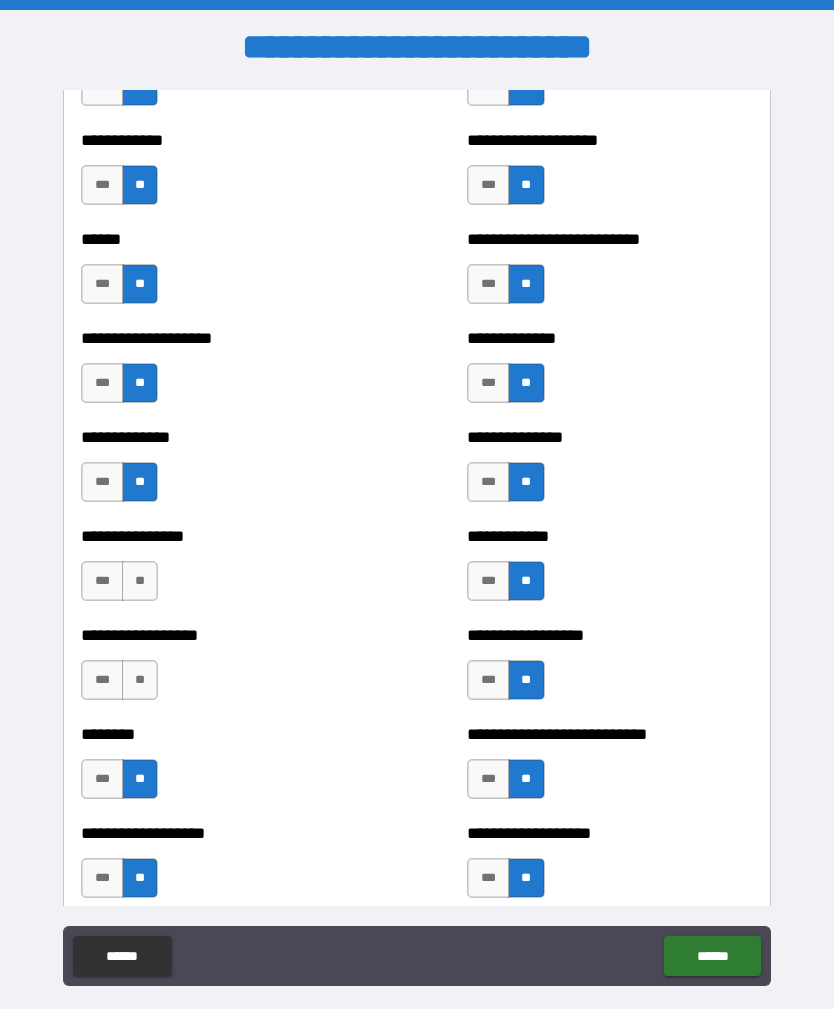 click on "**" at bounding box center [140, 680] 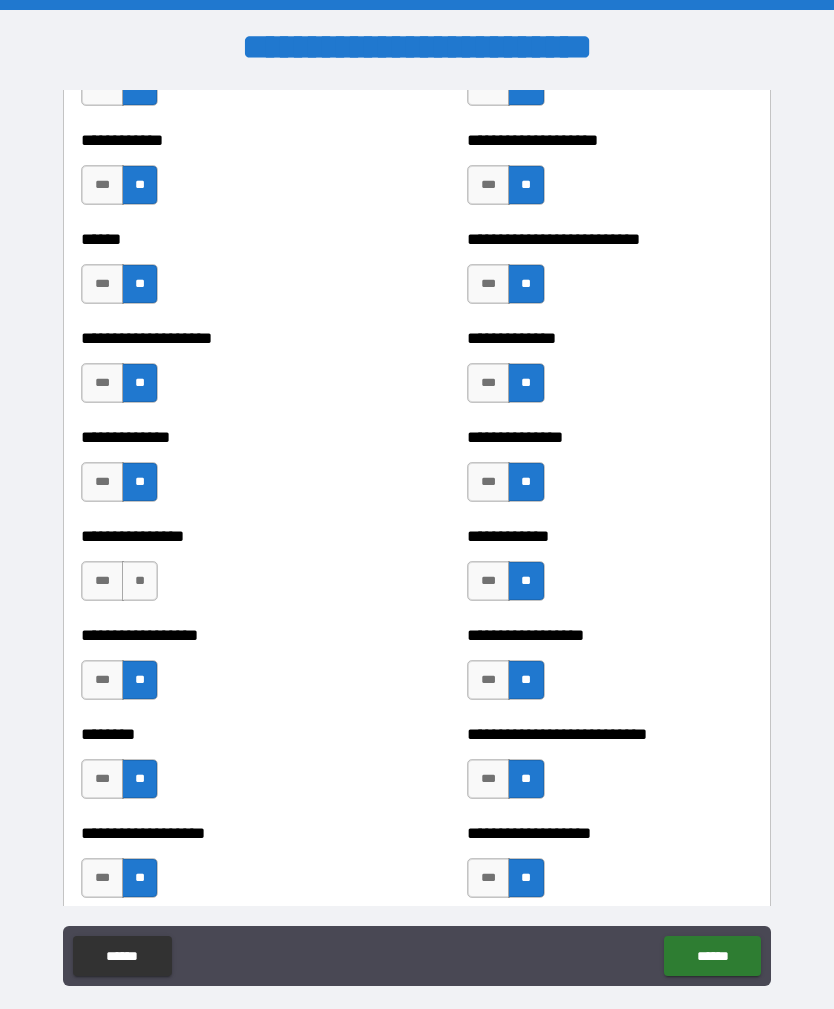 click on "**" at bounding box center [140, 581] 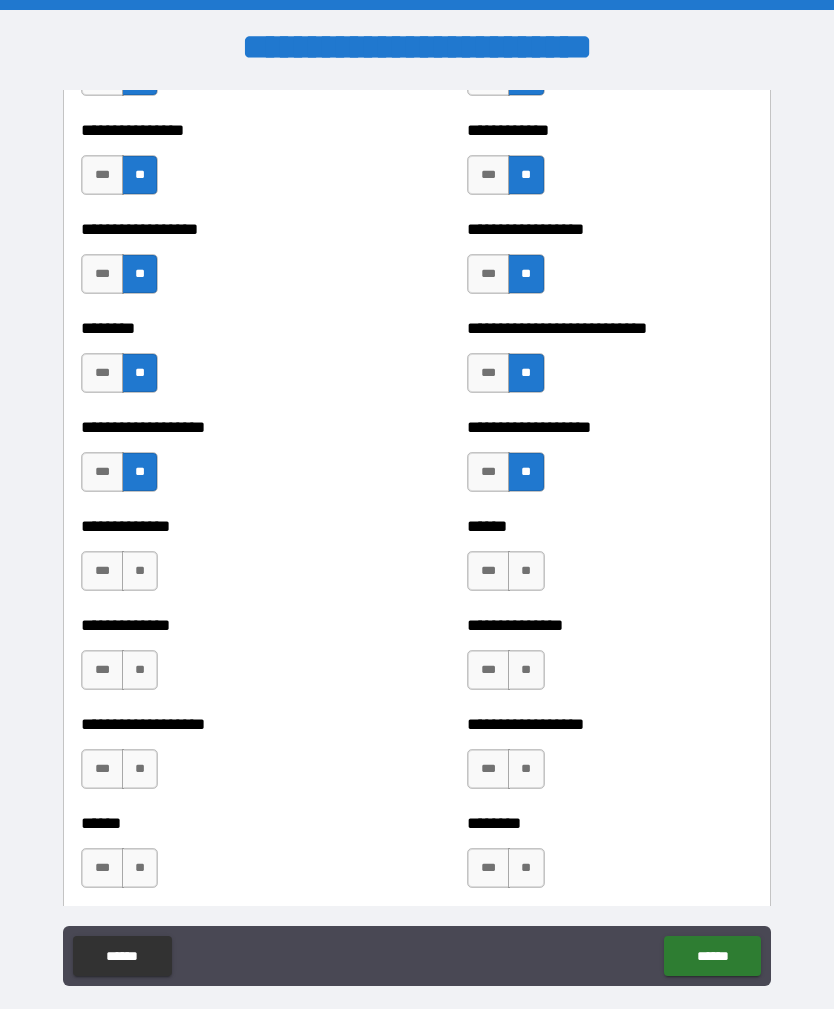 scroll, scrollTop: 4364, scrollLeft: 0, axis: vertical 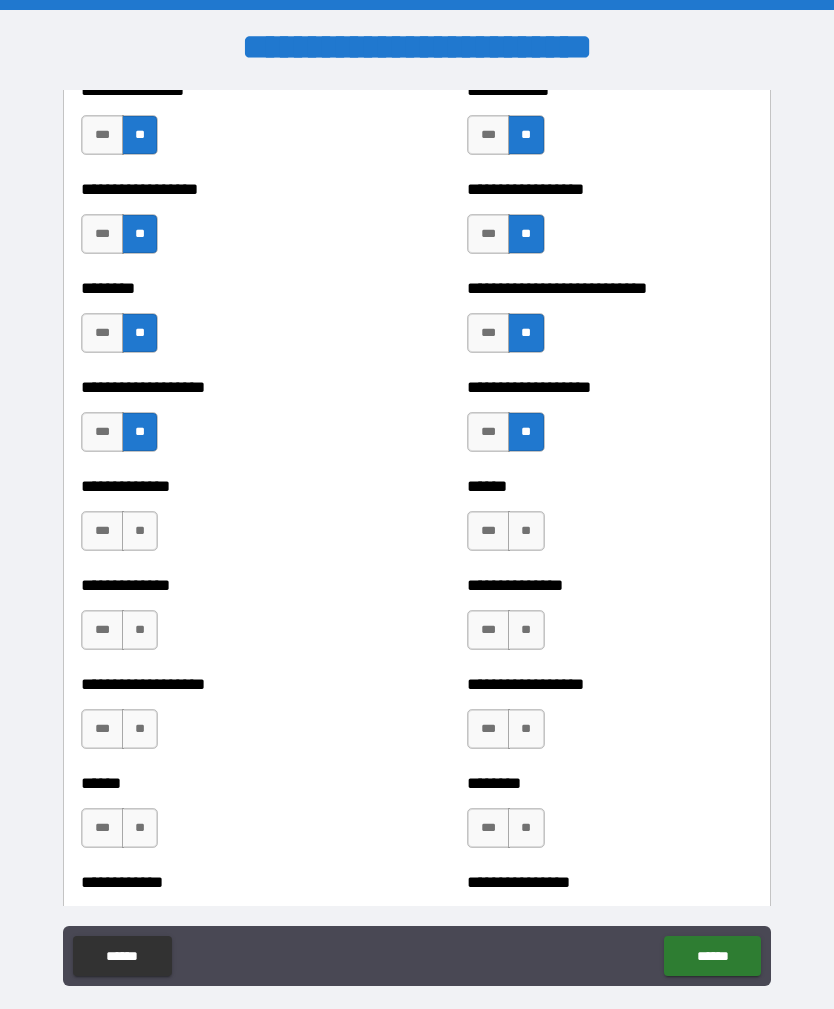 click on "**" at bounding box center [140, 729] 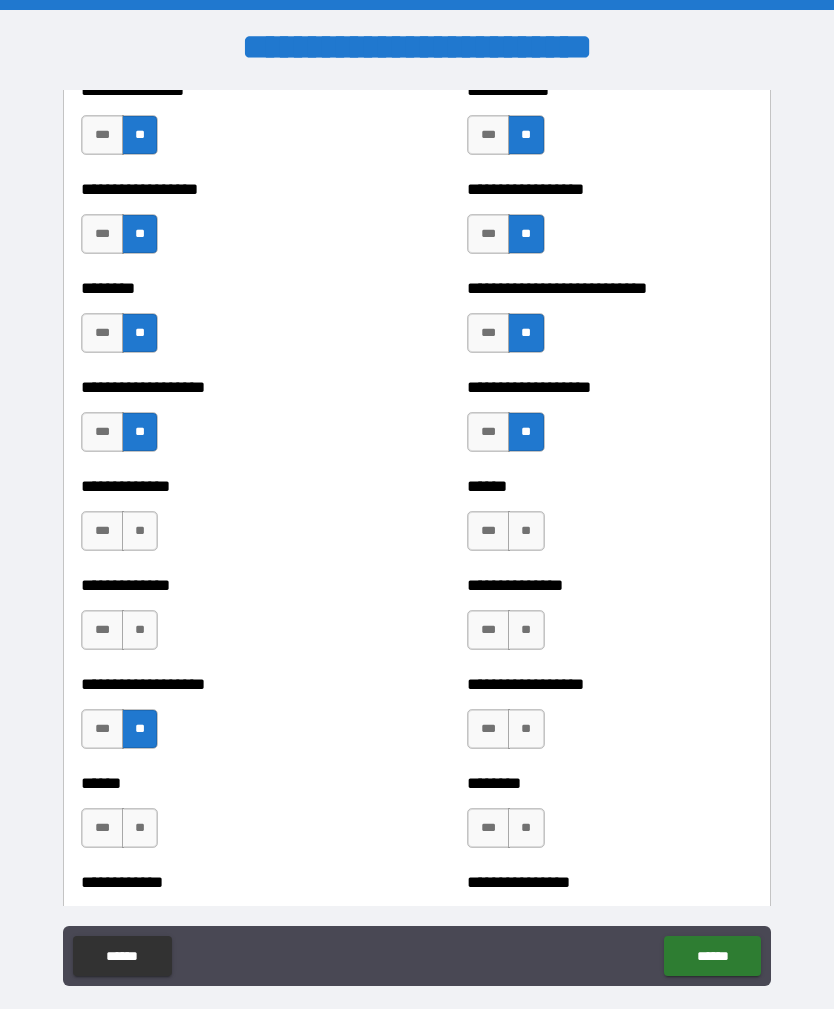 click on "**" at bounding box center [140, 630] 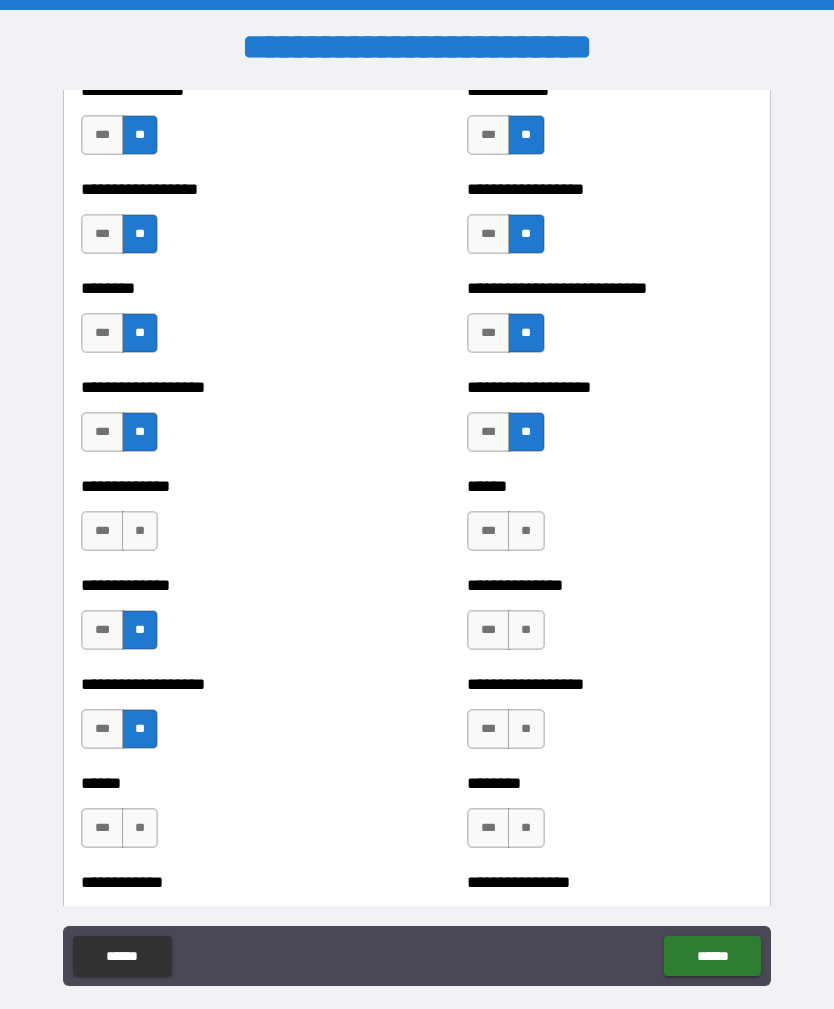click on "**" at bounding box center [140, 531] 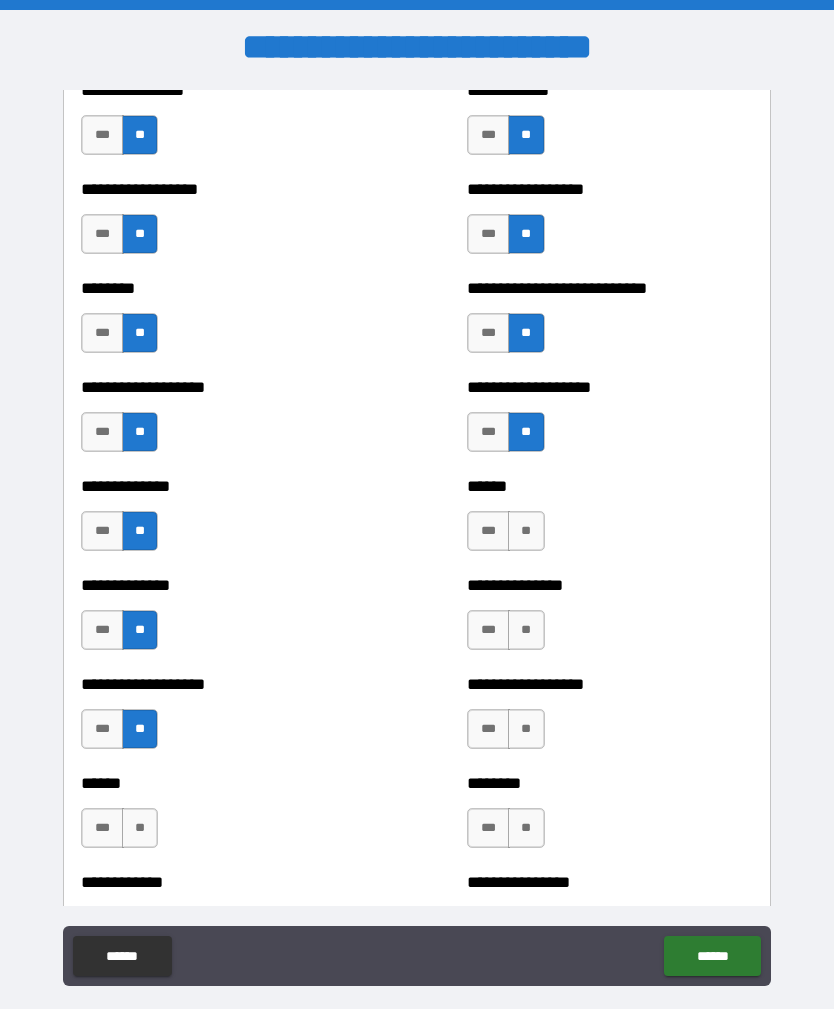 click on "**" at bounding box center (140, 828) 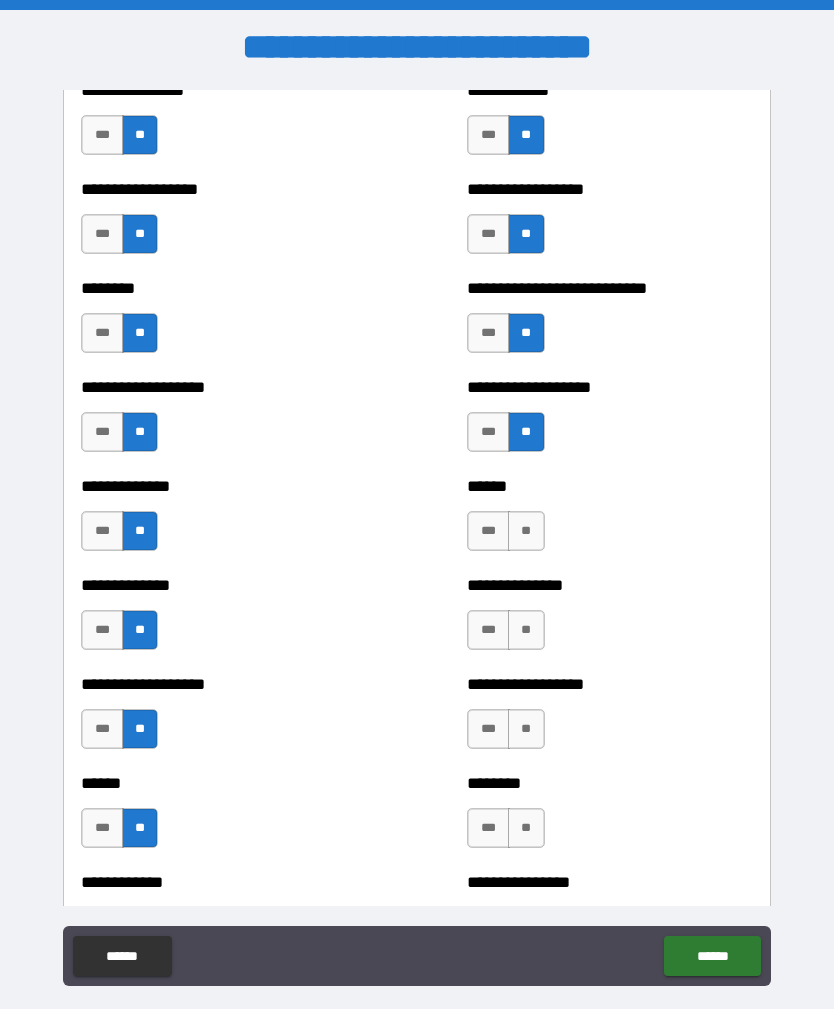 click on "**" at bounding box center [526, 828] 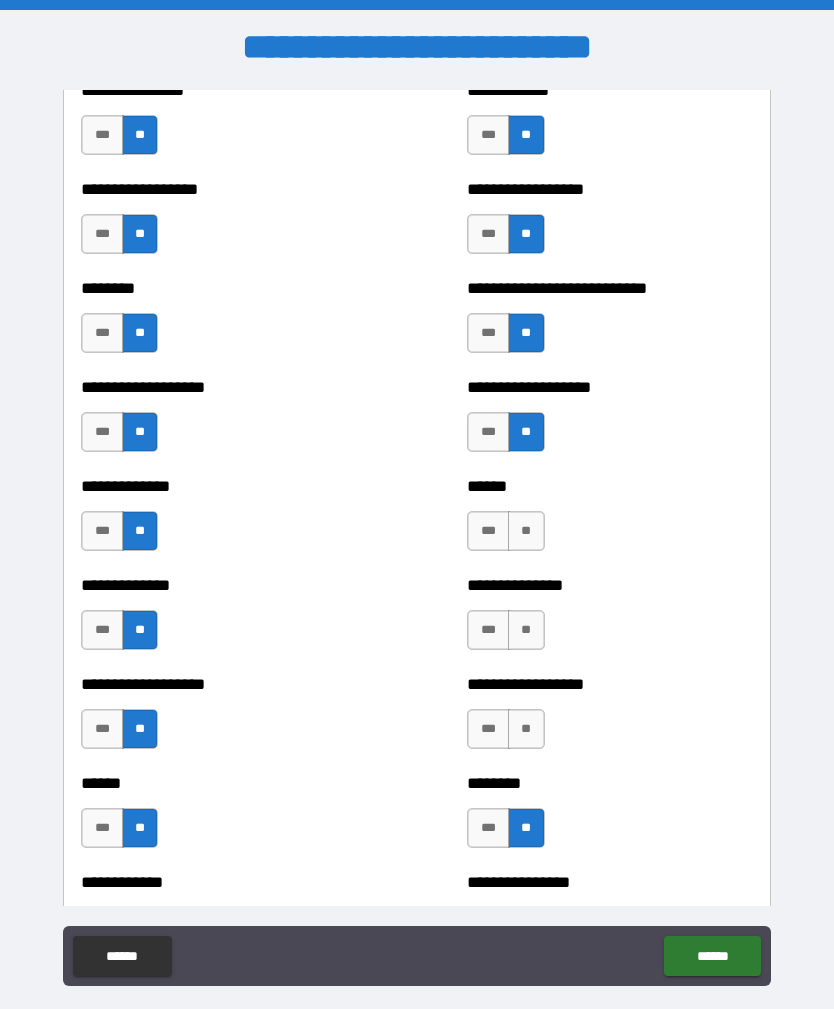 click on "**" at bounding box center [526, 729] 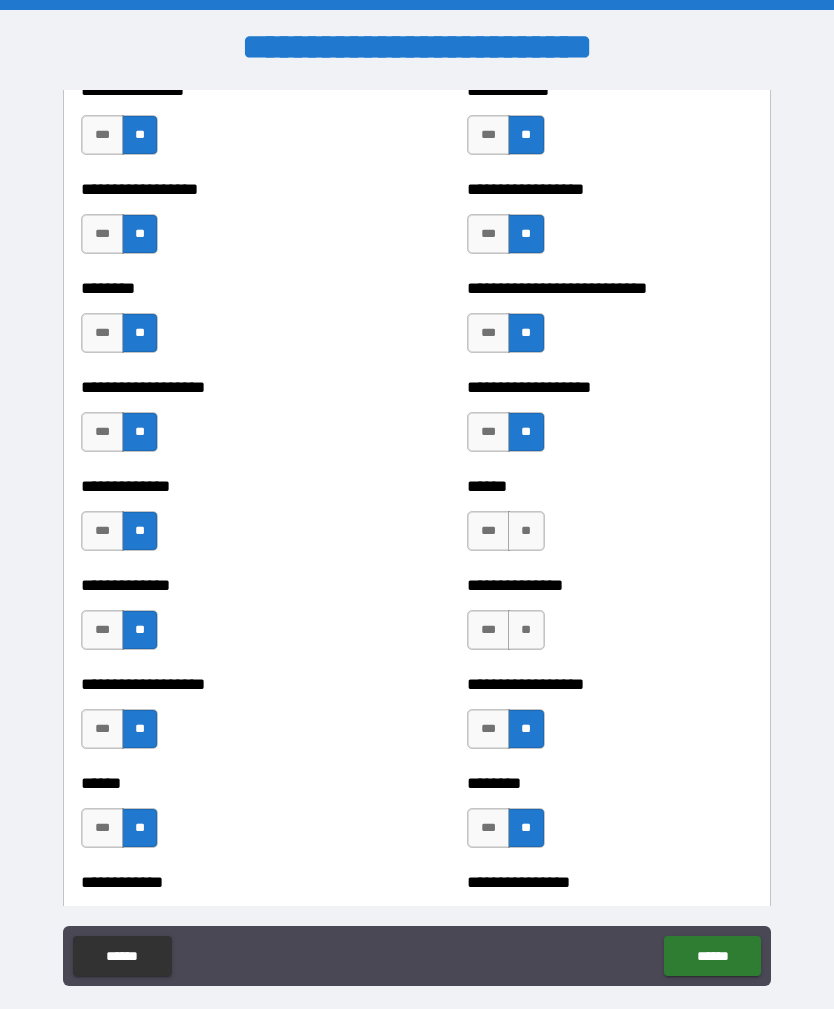 click on "**" at bounding box center (526, 630) 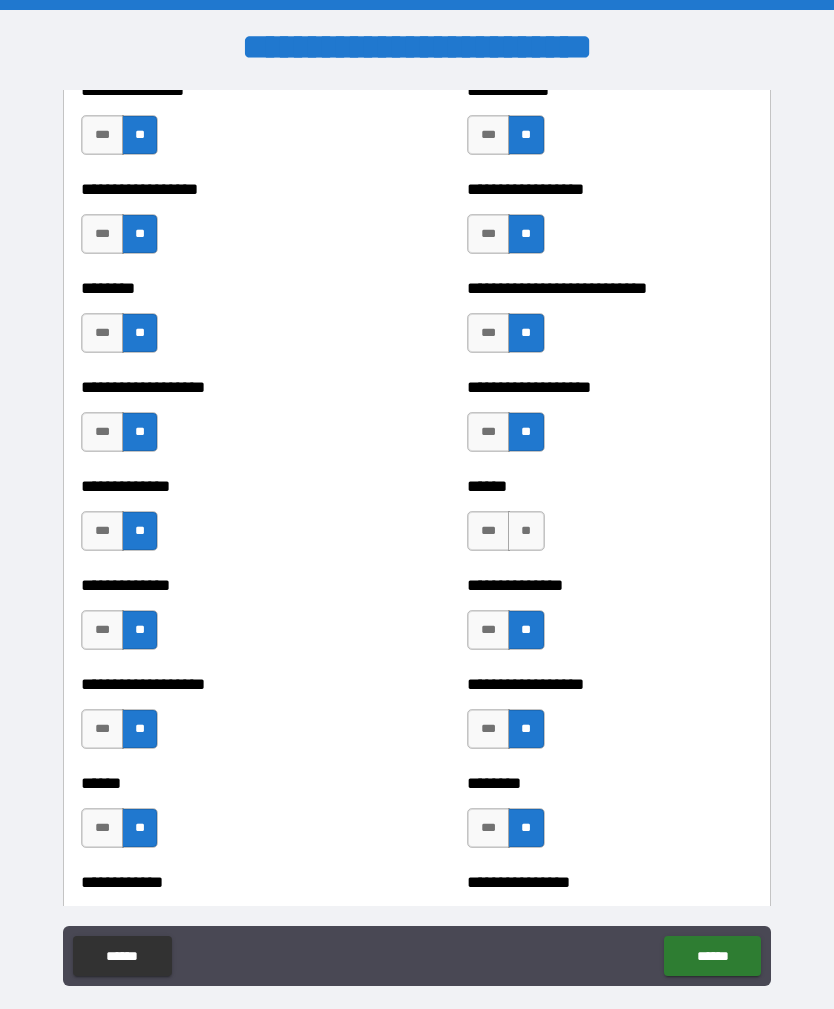 click on "**" at bounding box center [526, 531] 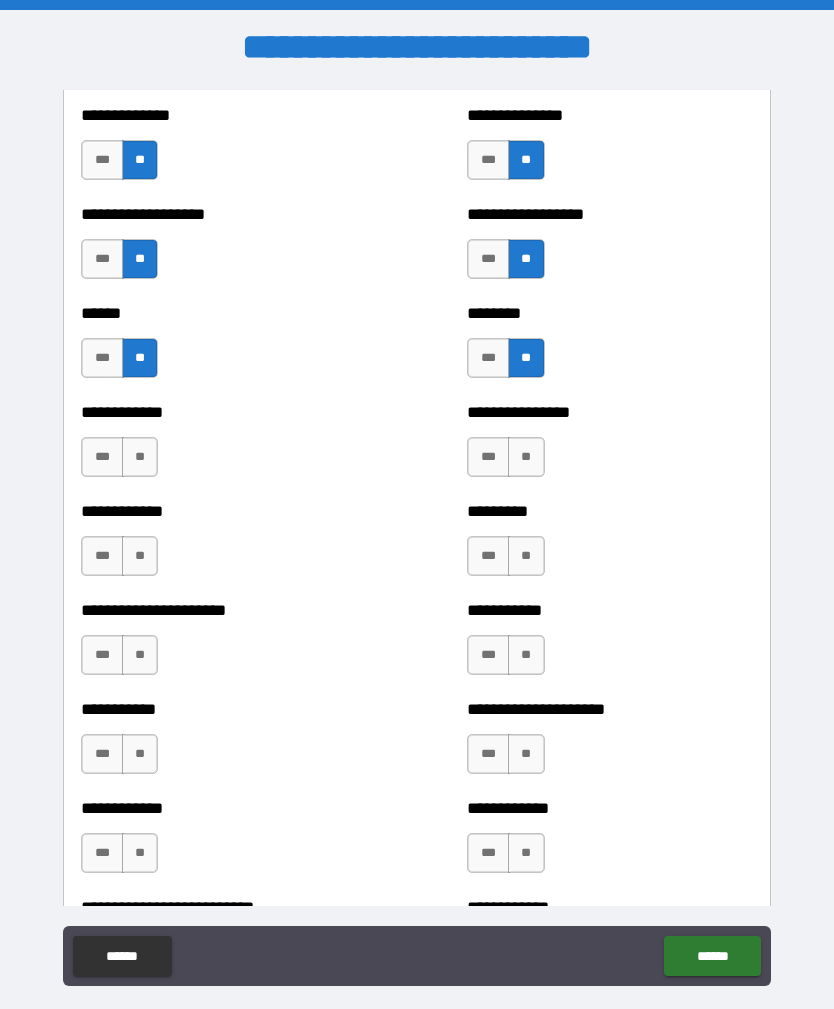 scroll, scrollTop: 4843, scrollLeft: 0, axis: vertical 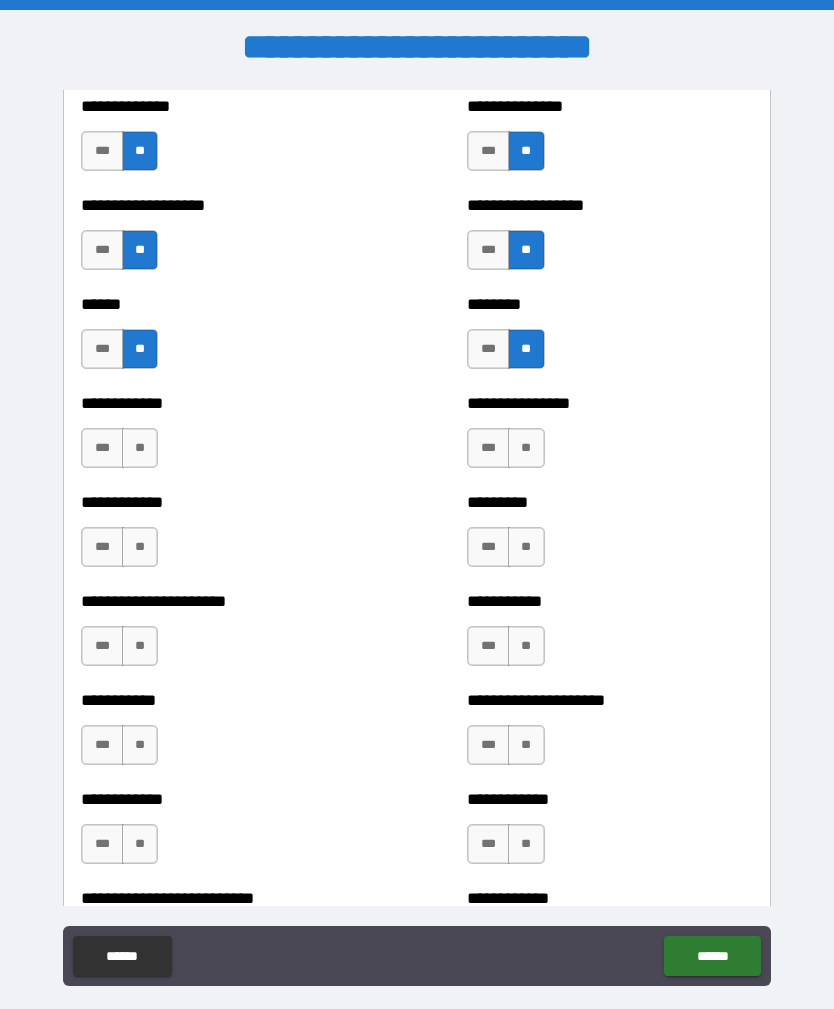click on "**" at bounding box center [526, 547] 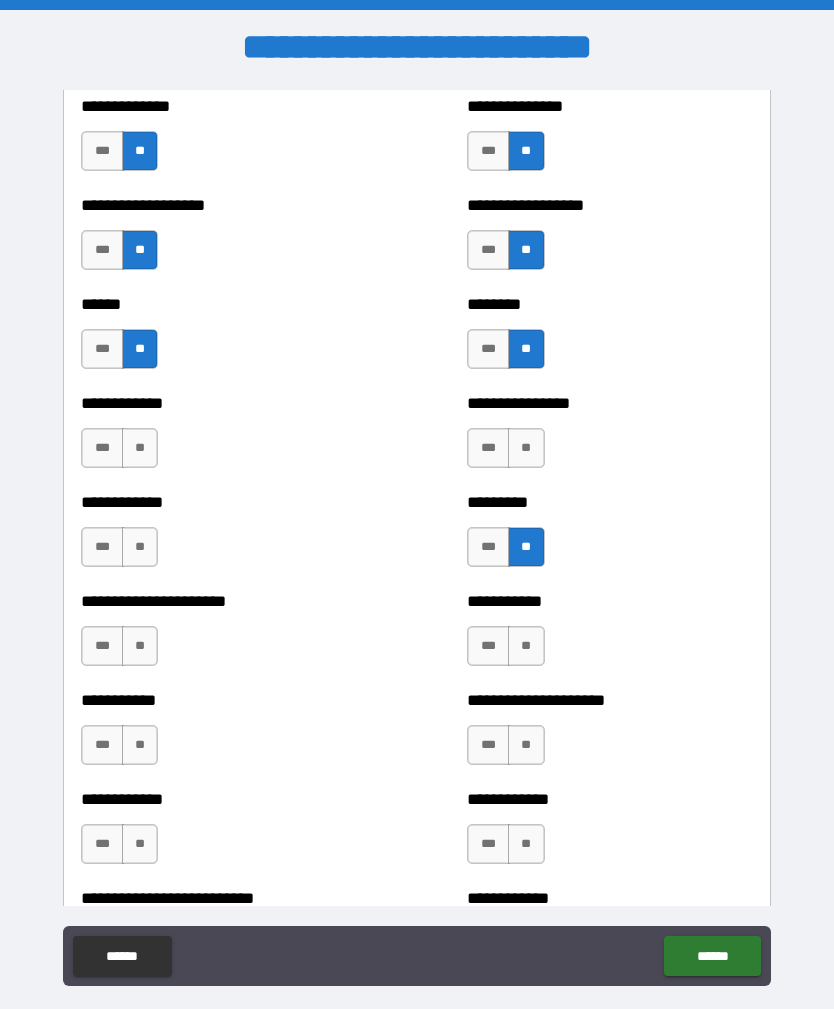 click on "**" at bounding box center [526, 646] 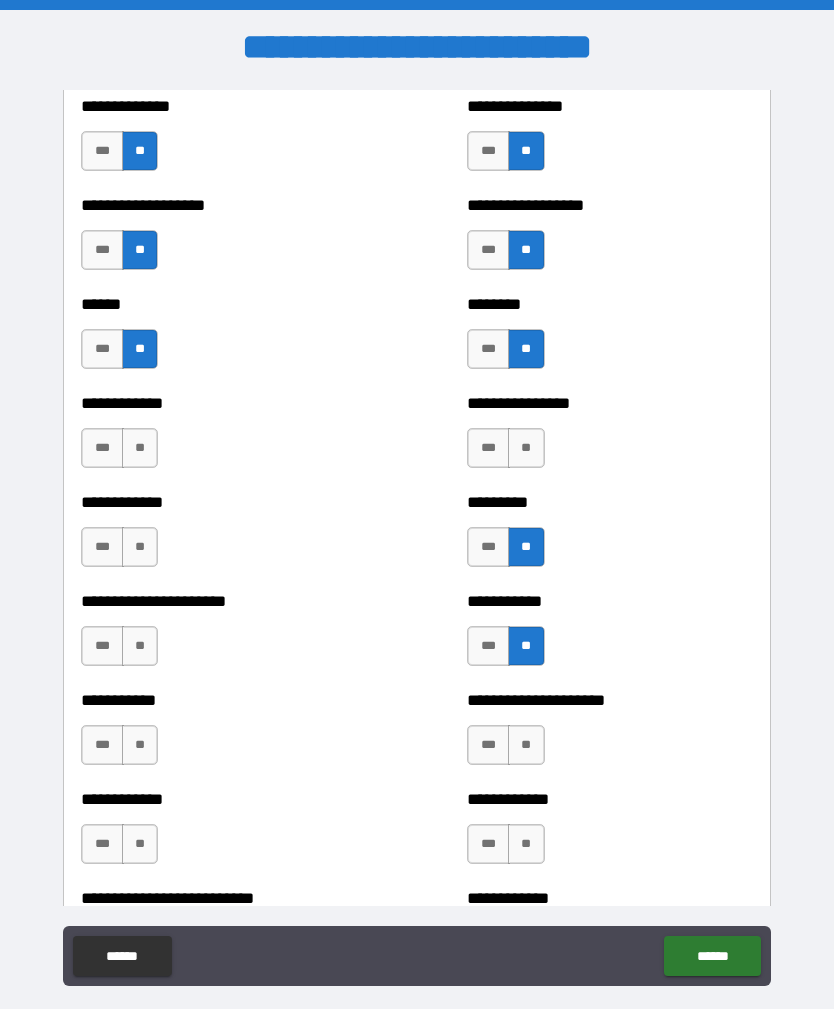 click on "**" at bounding box center [526, 745] 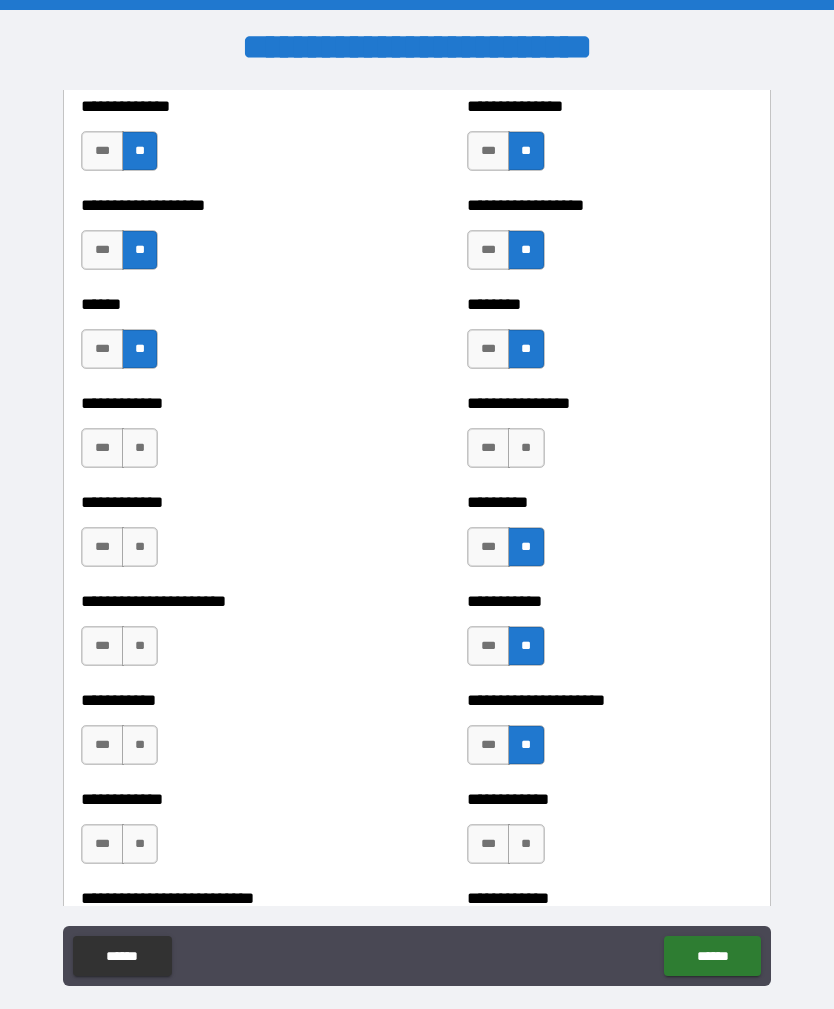 click on "**" at bounding box center (526, 844) 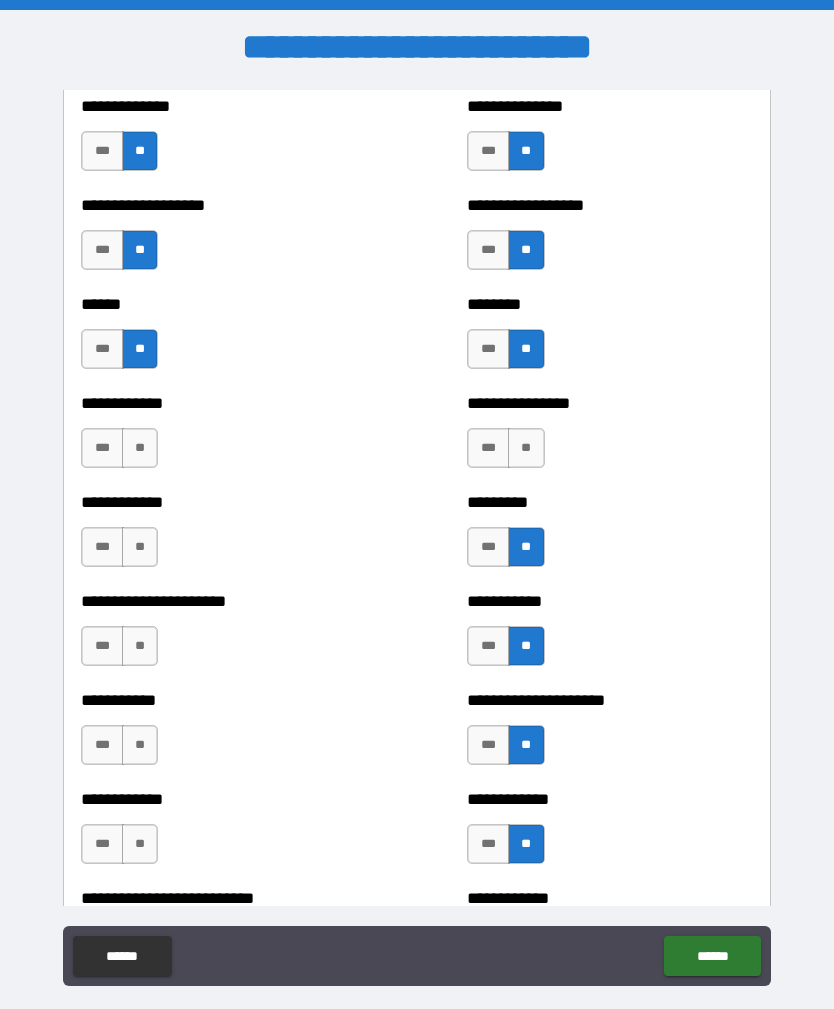 click on "**" at bounding box center [140, 844] 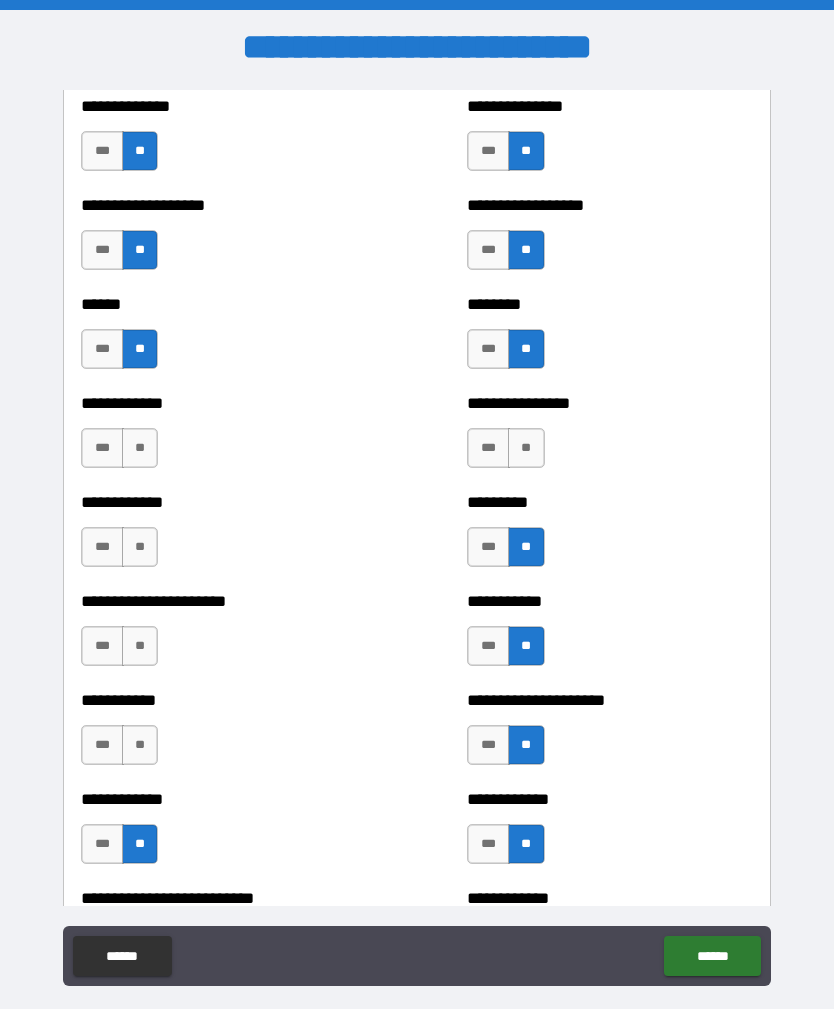 click on "**" at bounding box center (140, 745) 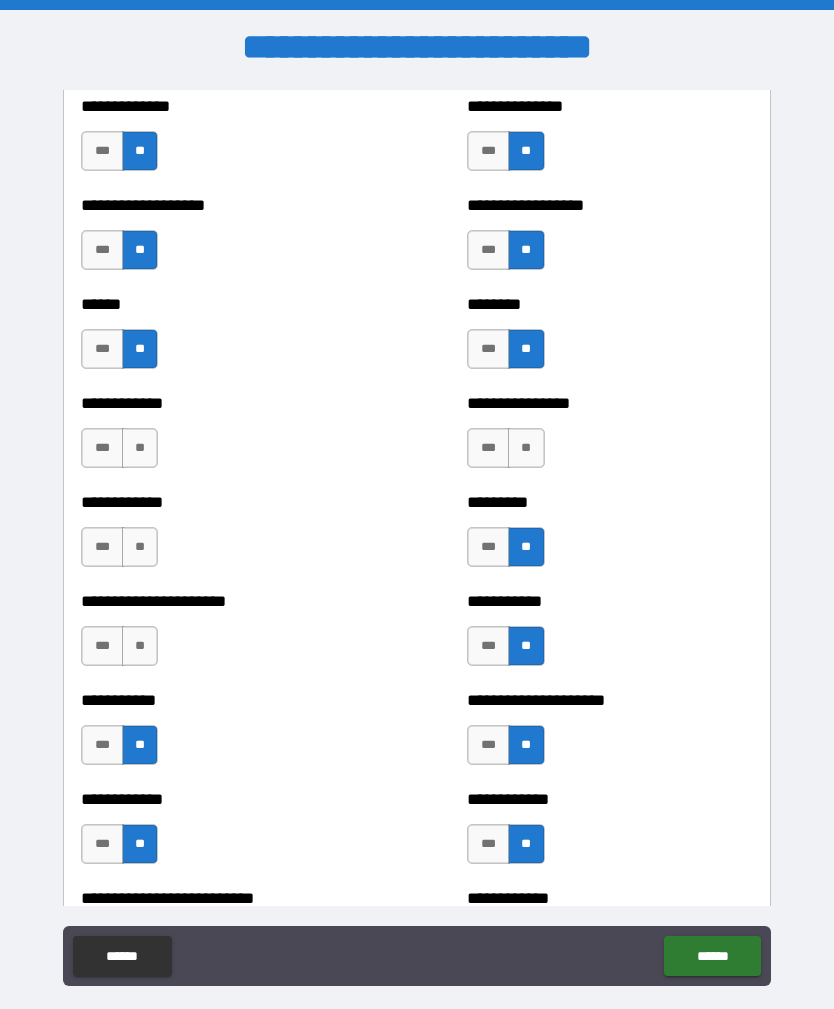 click on "**" at bounding box center [140, 646] 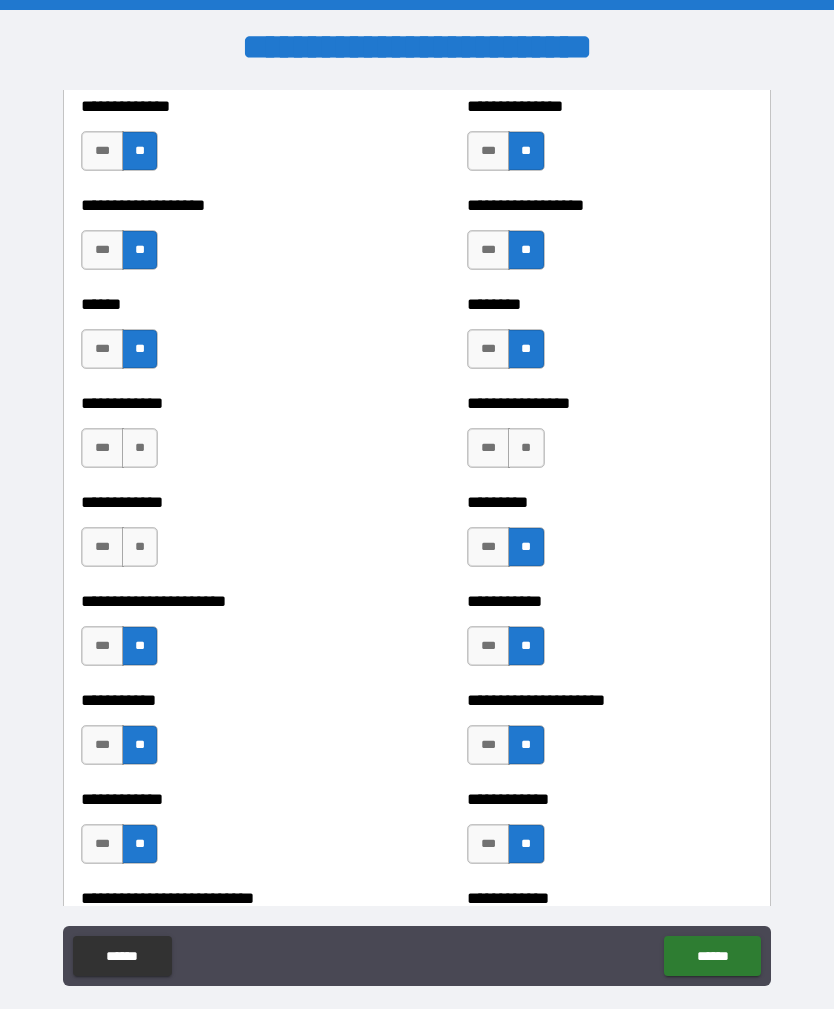 click on "**" at bounding box center [140, 547] 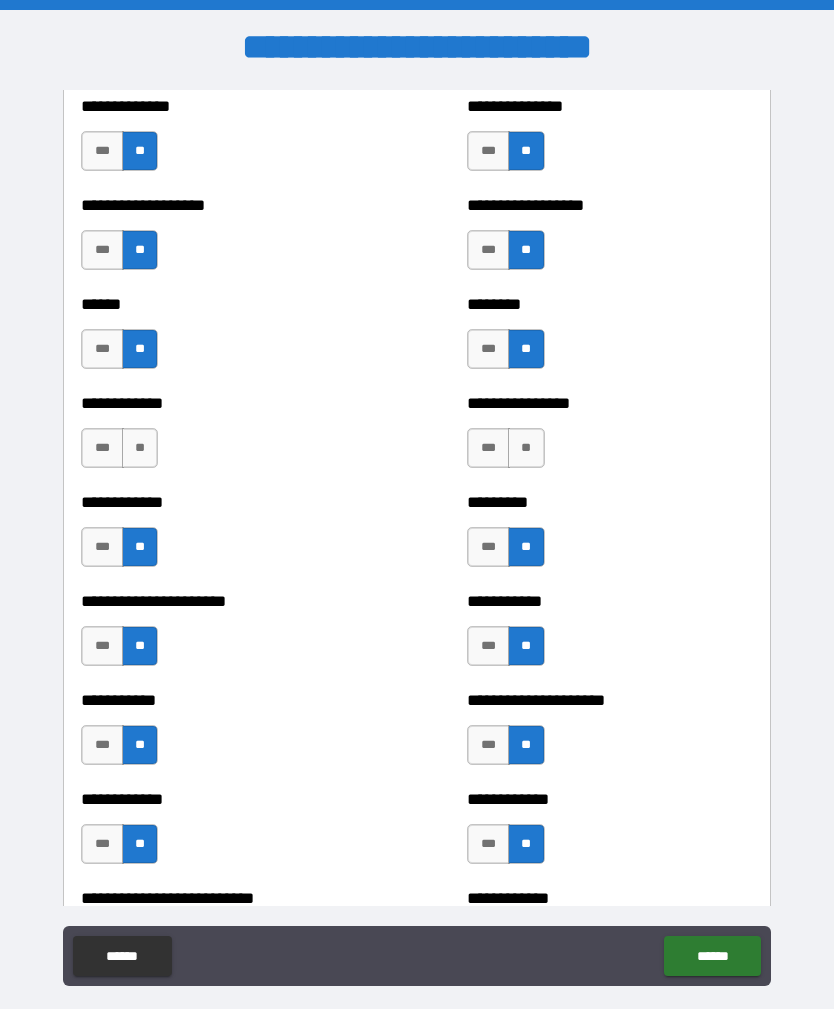 click on "**" at bounding box center (140, 448) 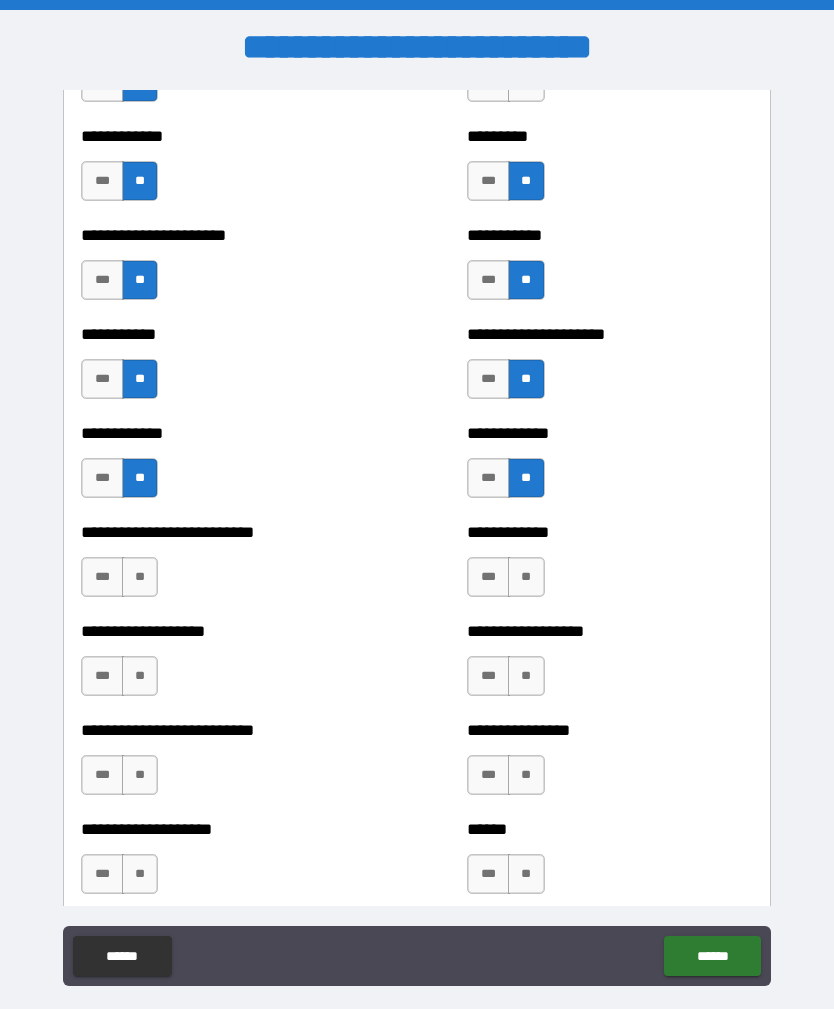 scroll, scrollTop: 5200, scrollLeft: 0, axis: vertical 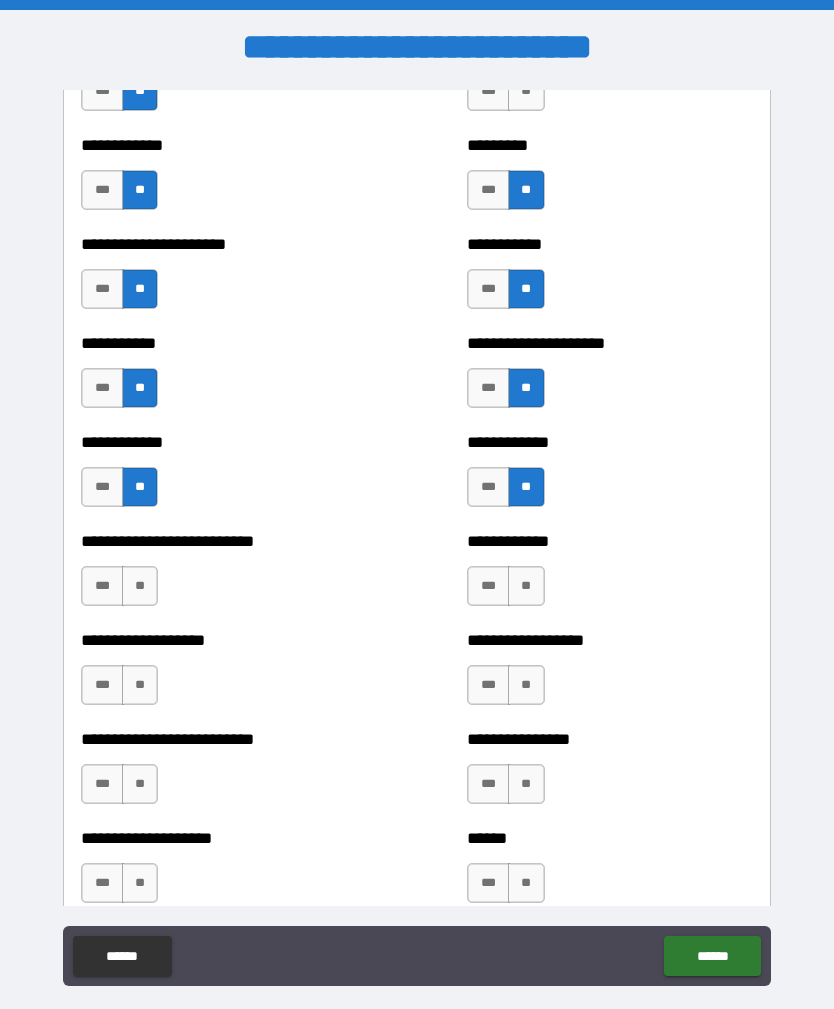 click on "**" at bounding box center [140, 586] 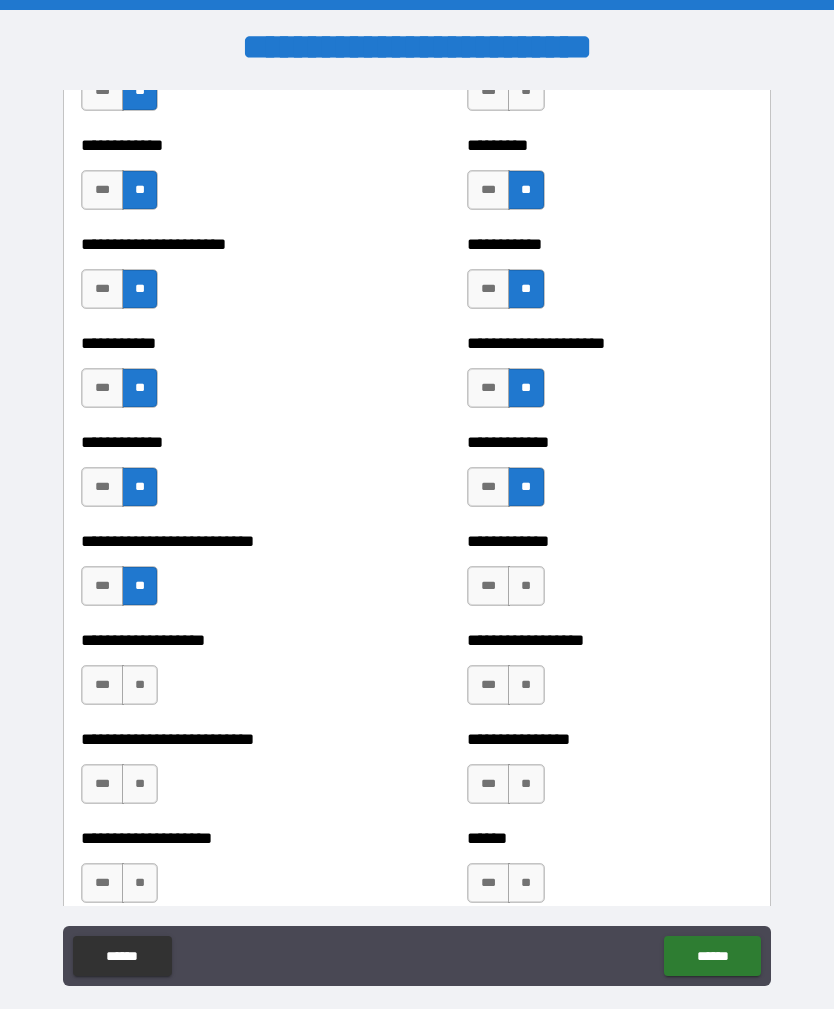 click on "**" at bounding box center [140, 685] 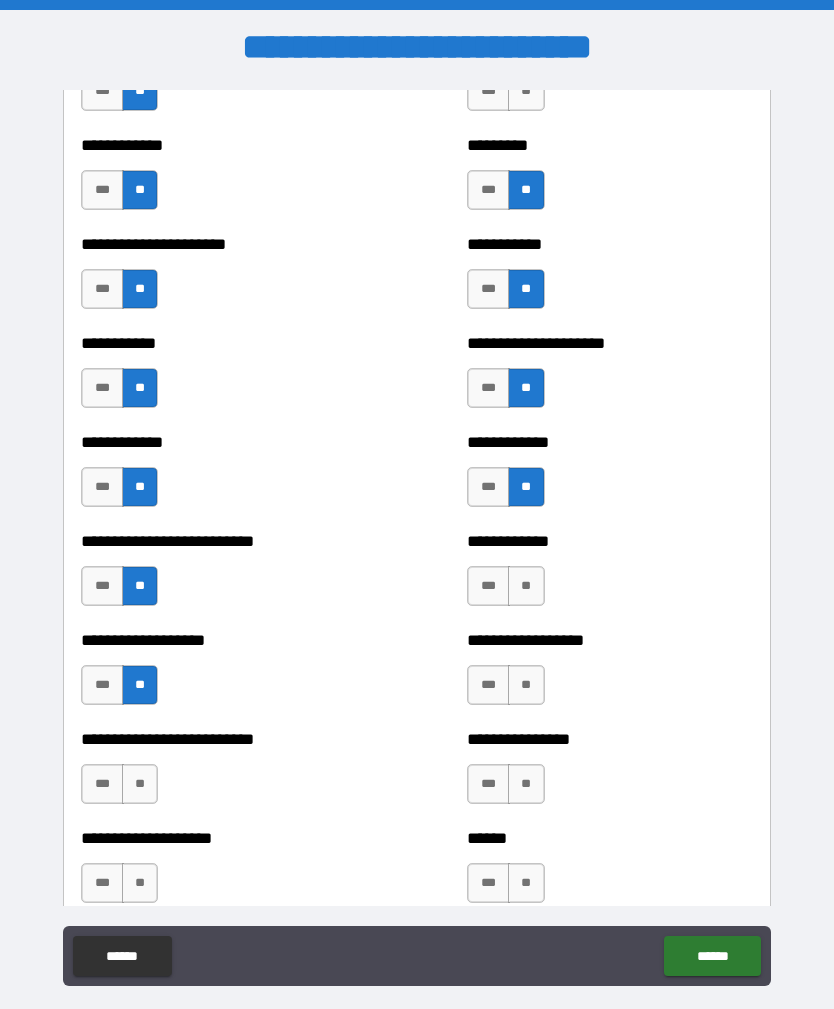 click on "**********" at bounding box center (223, 774) 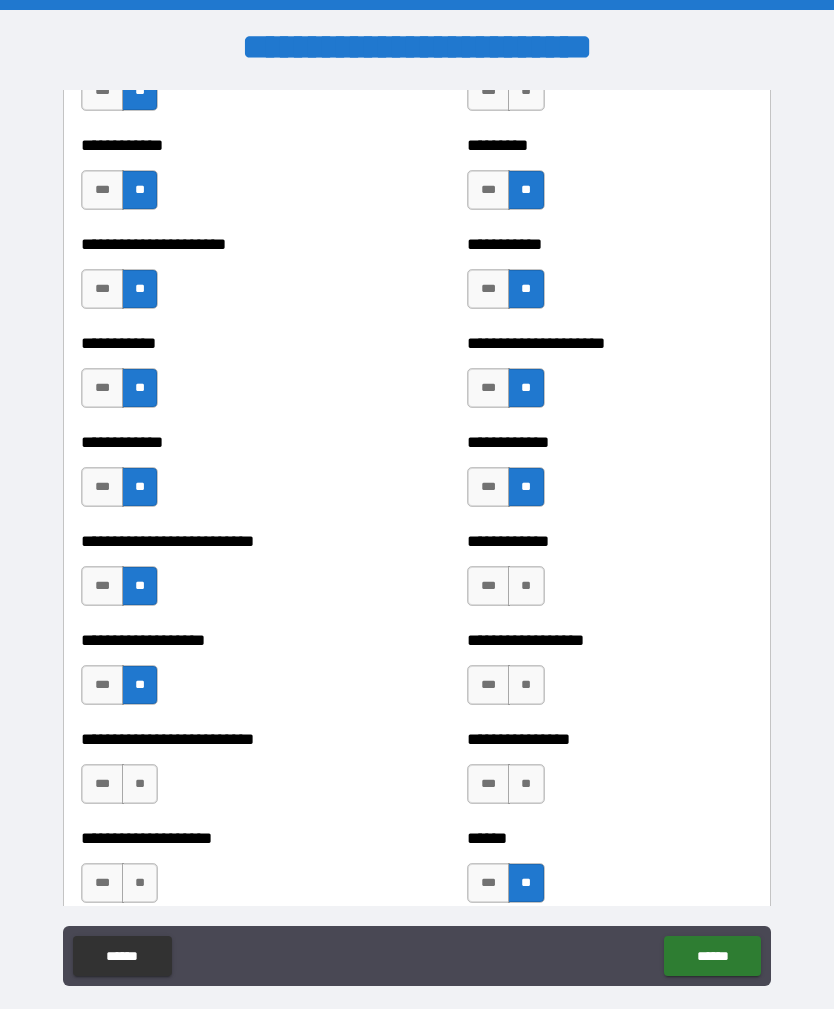 click on "**" at bounding box center [526, 784] 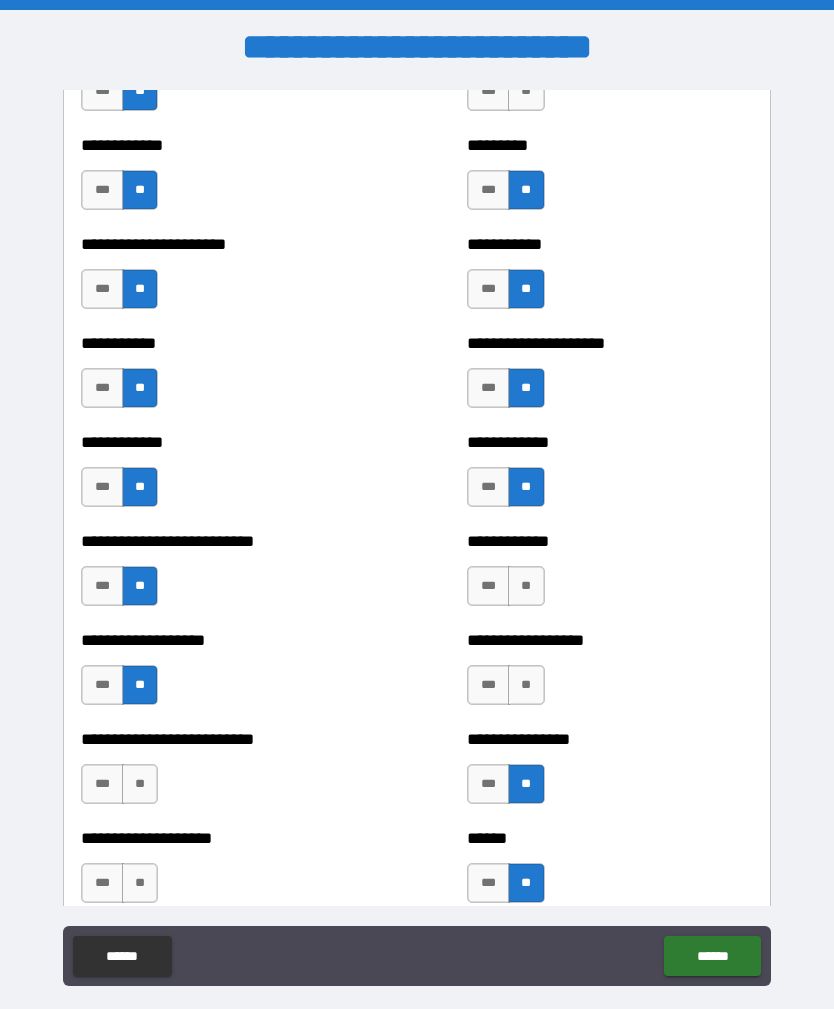 click on "**" at bounding box center (526, 685) 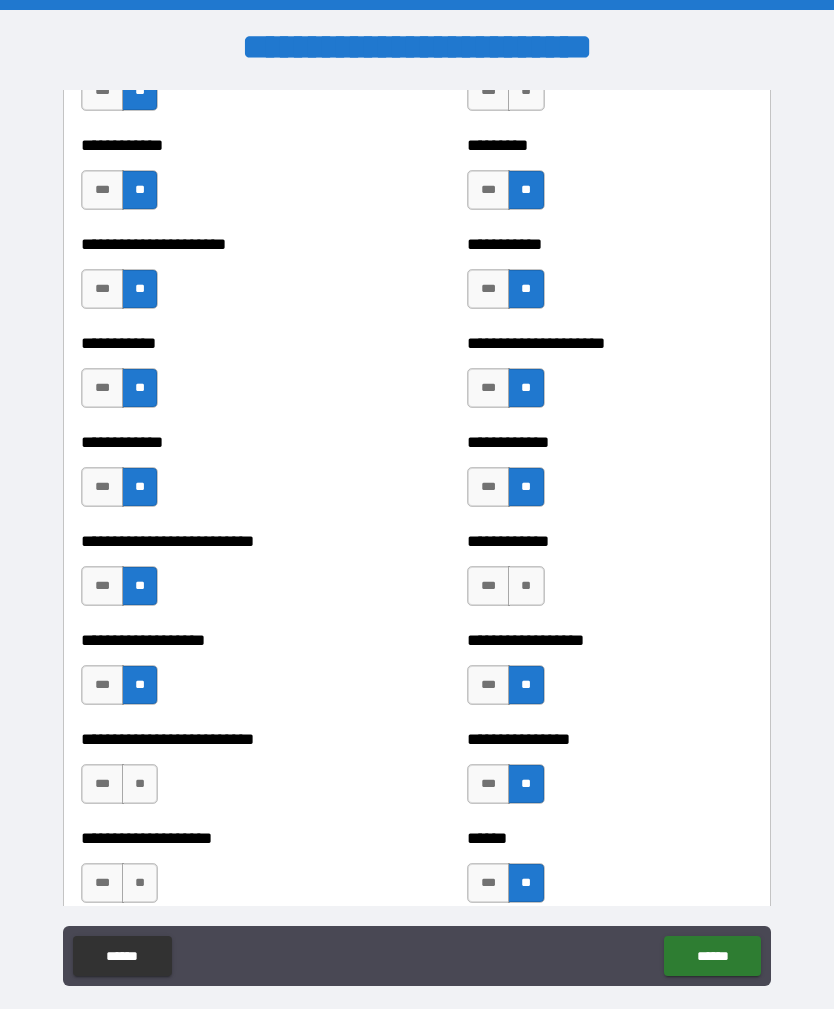 click on "**" at bounding box center (526, 586) 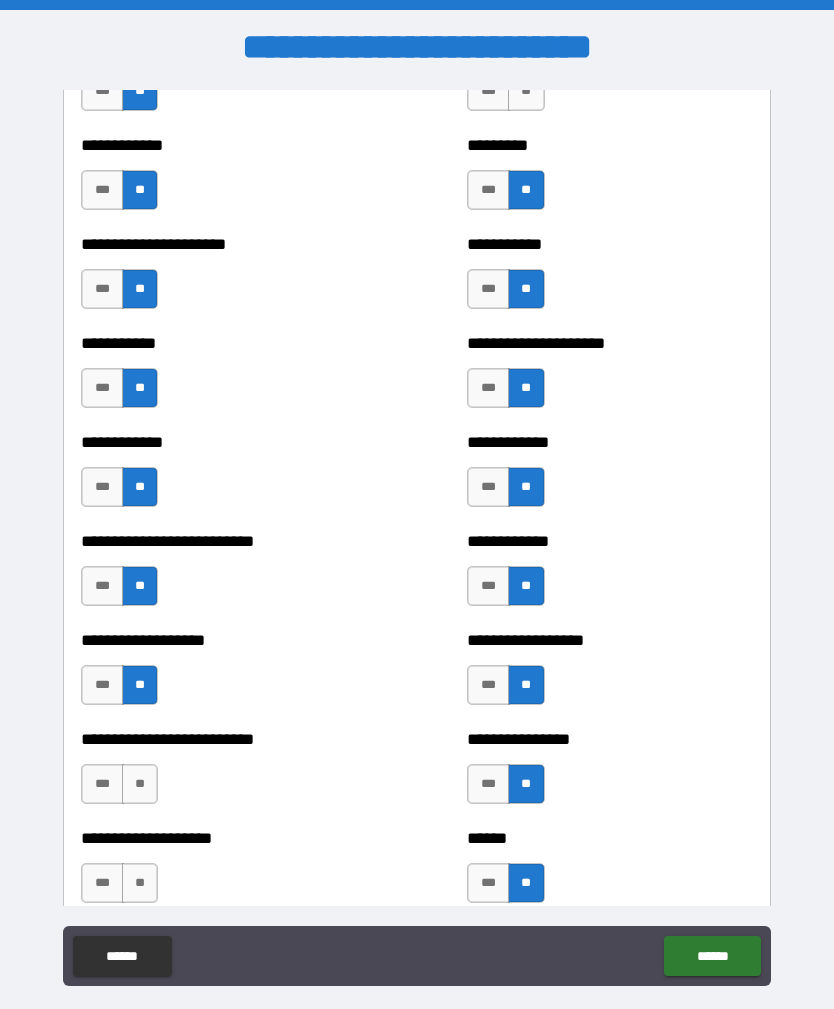 click on "**" at bounding box center [140, 784] 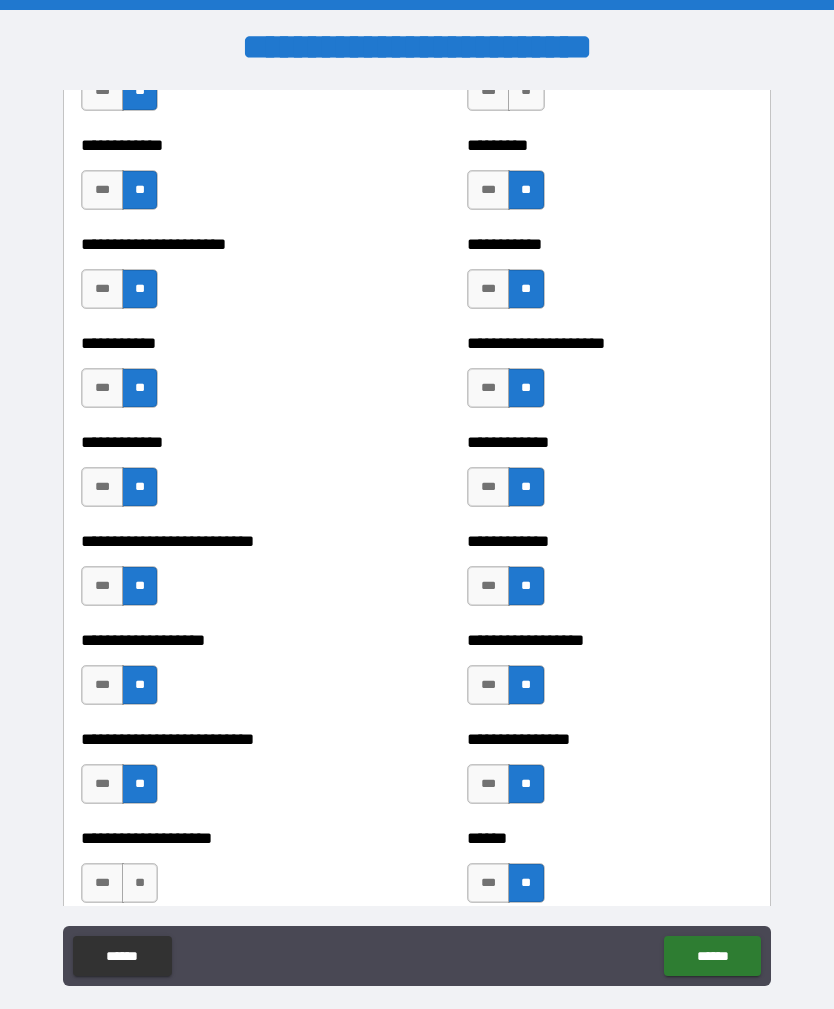 click on "**" at bounding box center [140, 883] 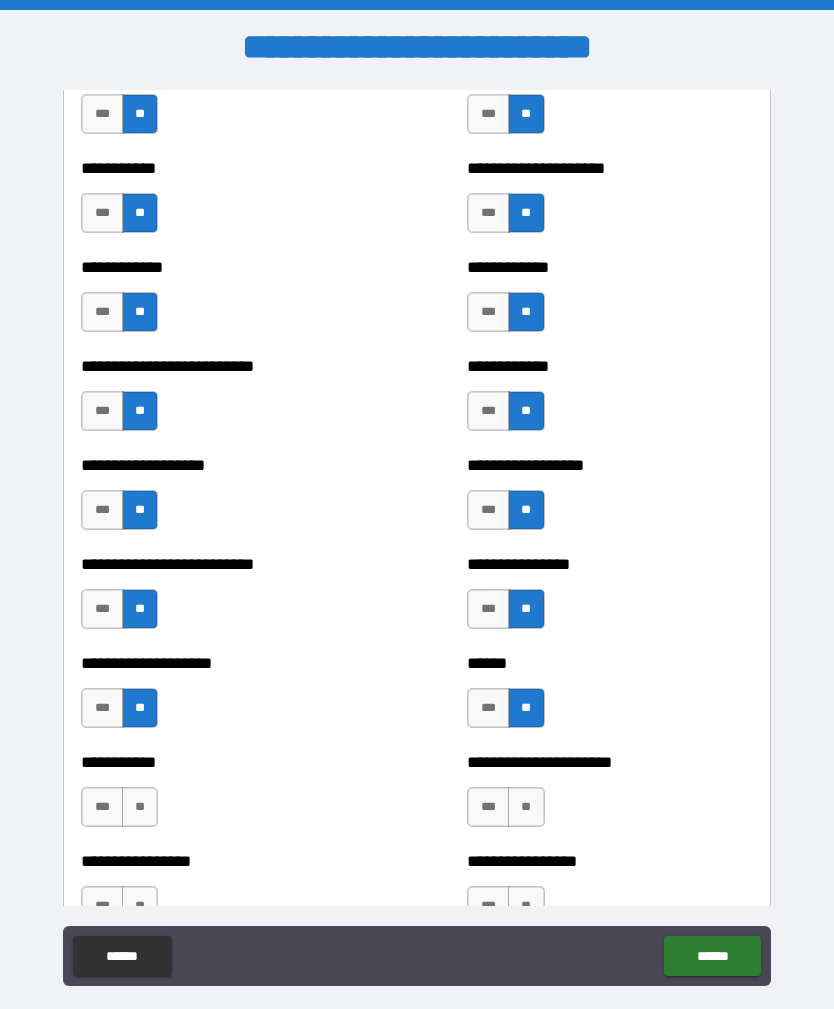 scroll, scrollTop: 5397, scrollLeft: 0, axis: vertical 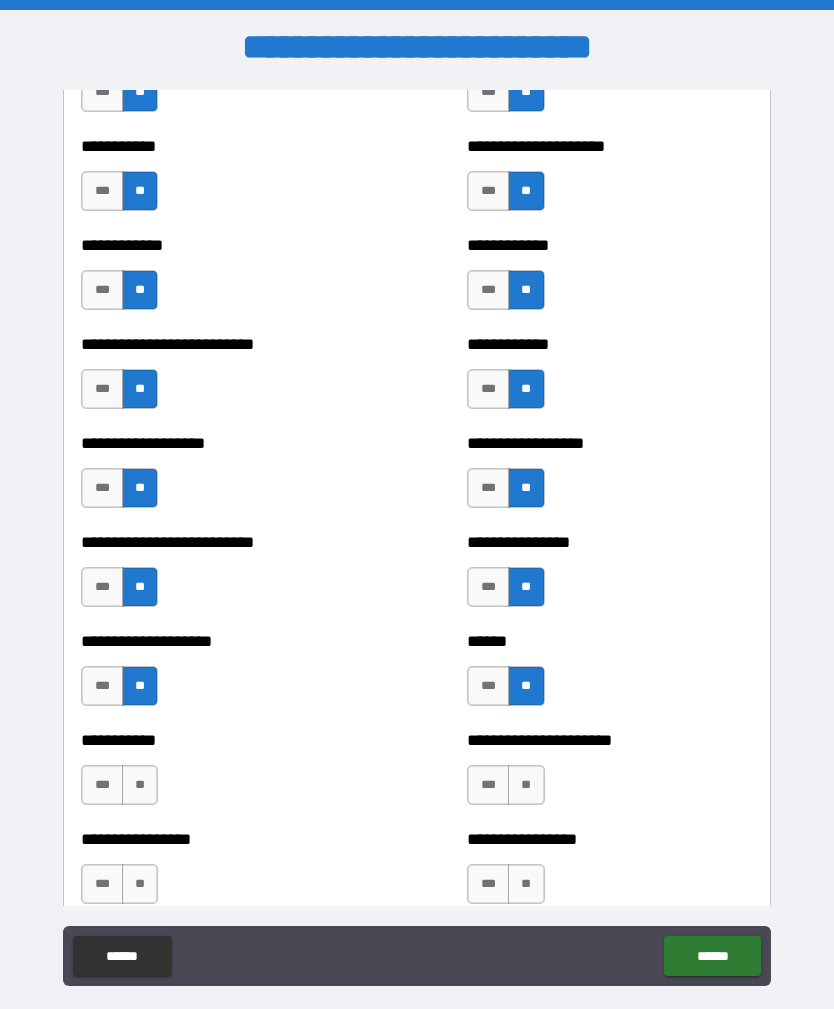 click on "**" at bounding box center (140, 785) 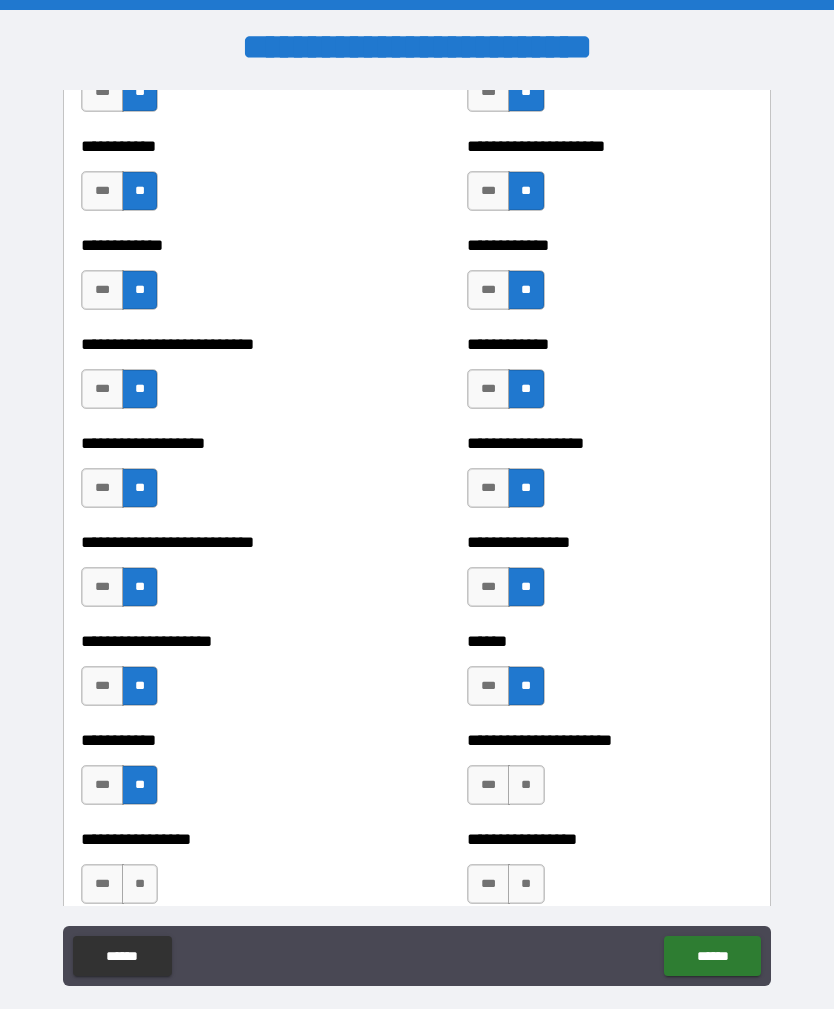 click on "**********" at bounding box center [223, 874] 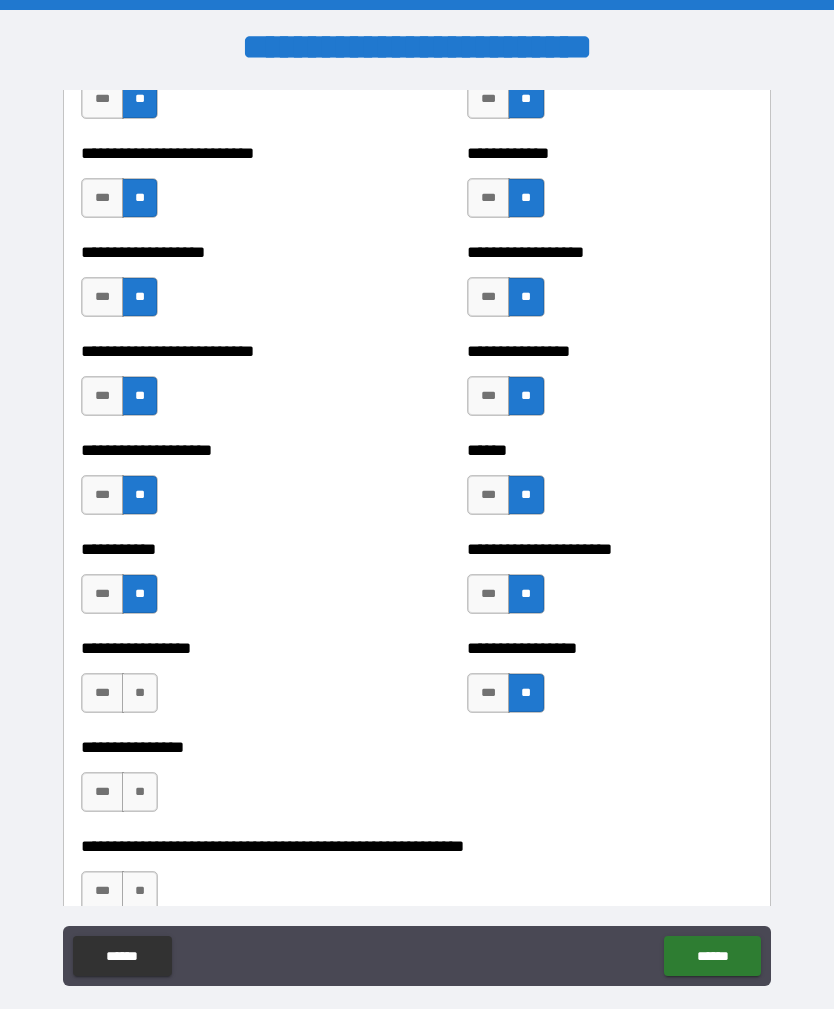 scroll, scrollTop: 5589, scrollLeft: 0, axis: vertical 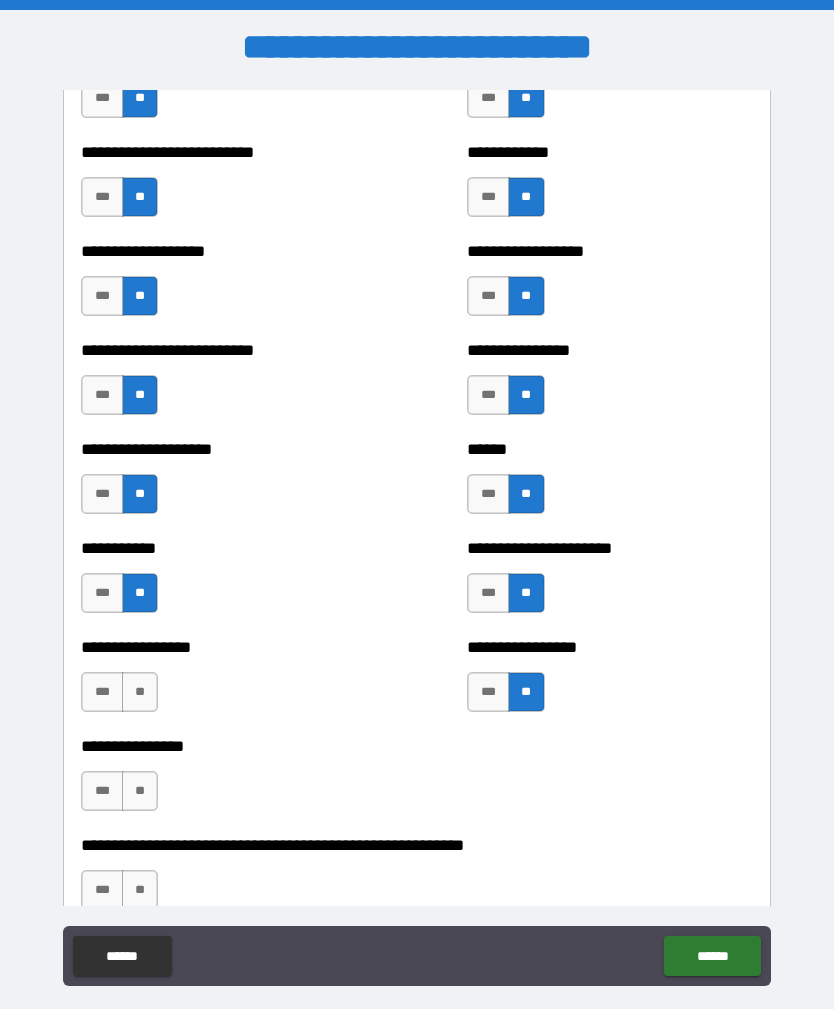 click on "**" at bounding box center (140, 692) 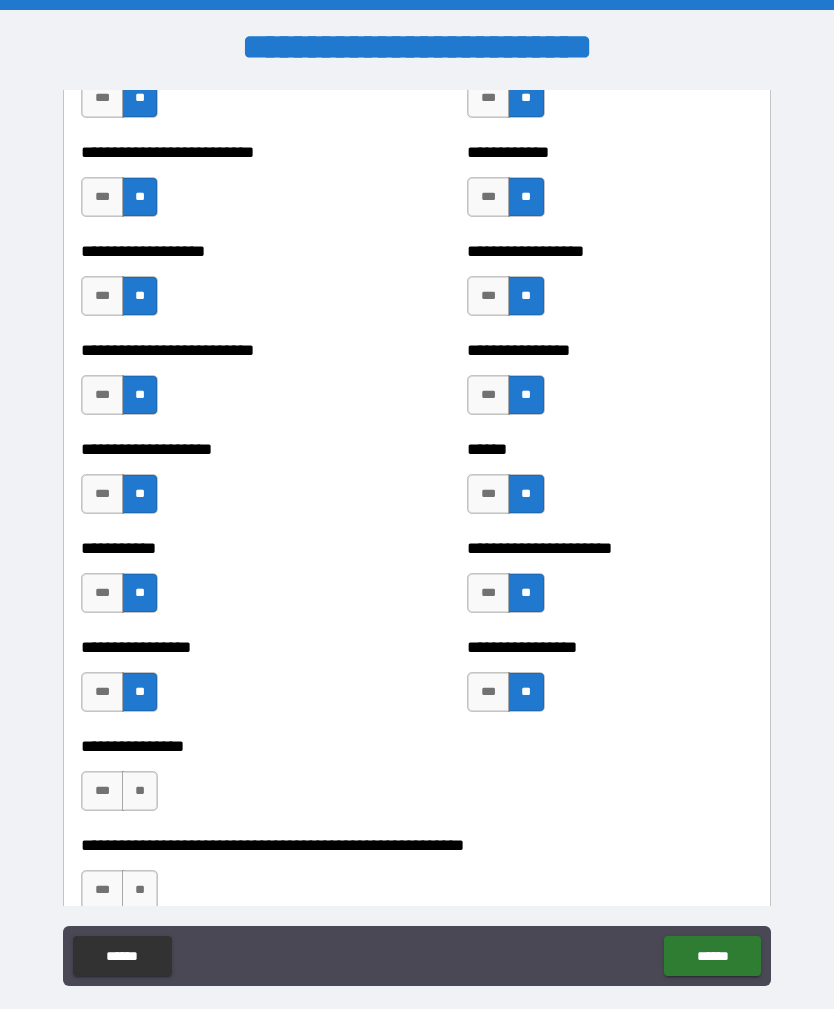 click on "**" at bounding box center [140, 791] 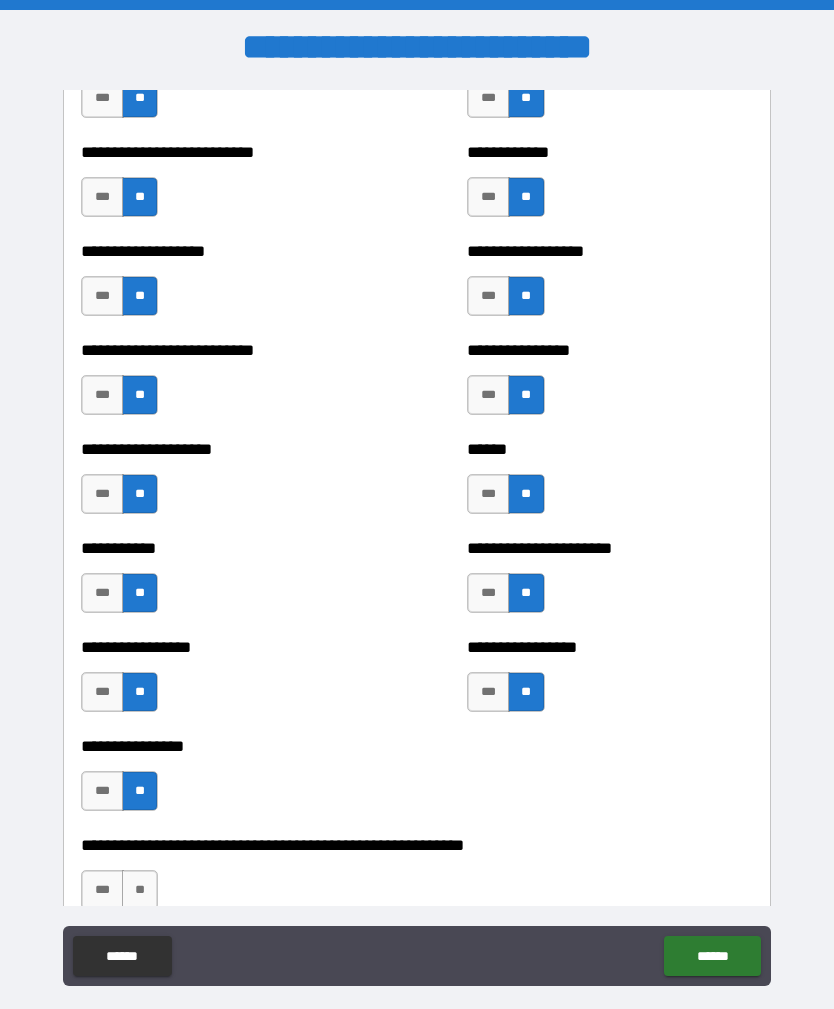 click on "**" at bounding box center [140, 890] 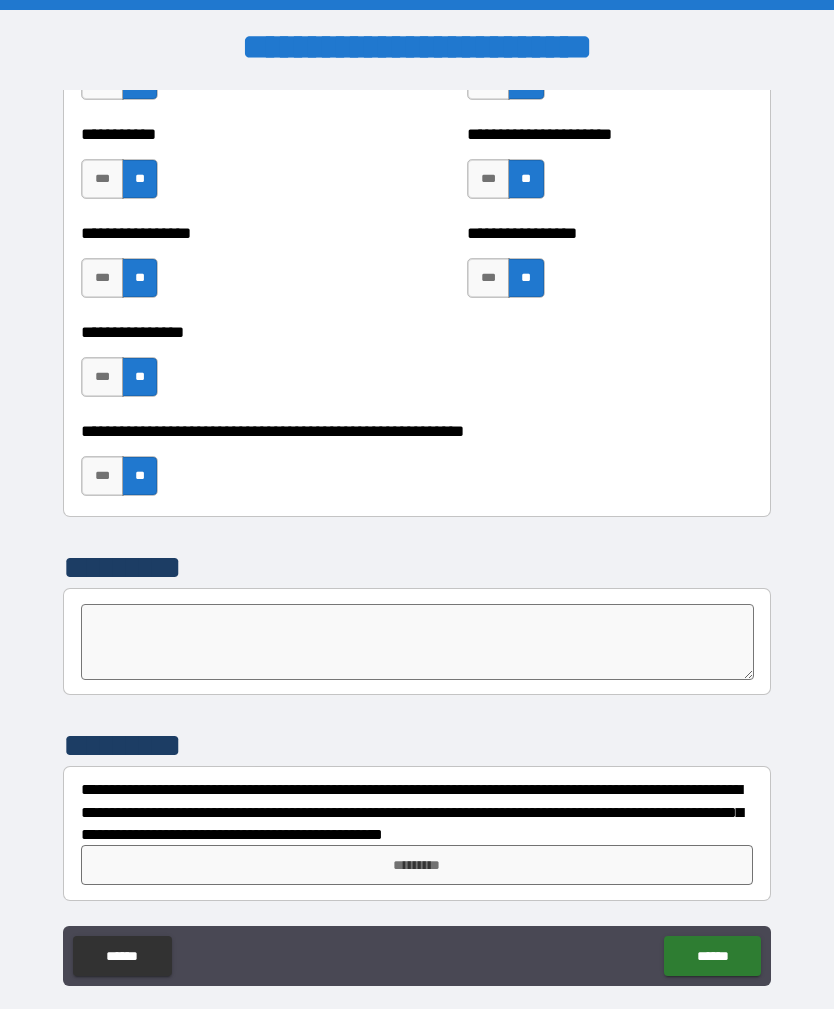 scroll, scrollTop: 6003, scrollLeft: 0, axis: vertical 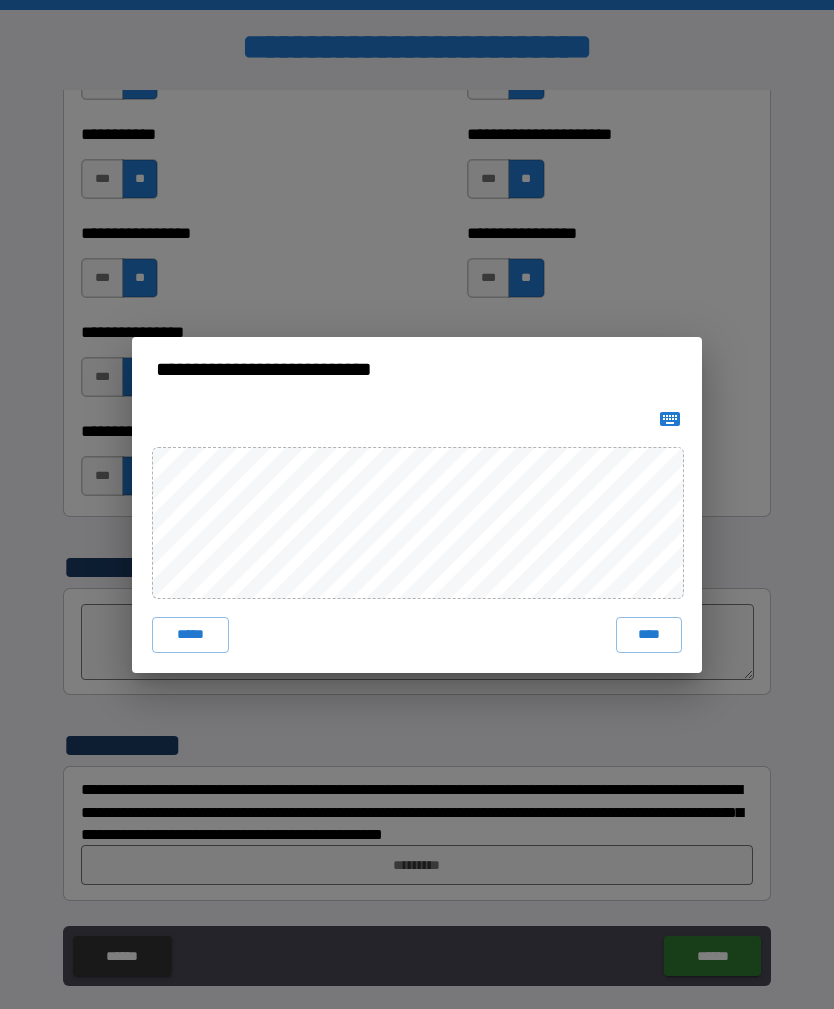 click on "****" at bounding box center [649, 635] 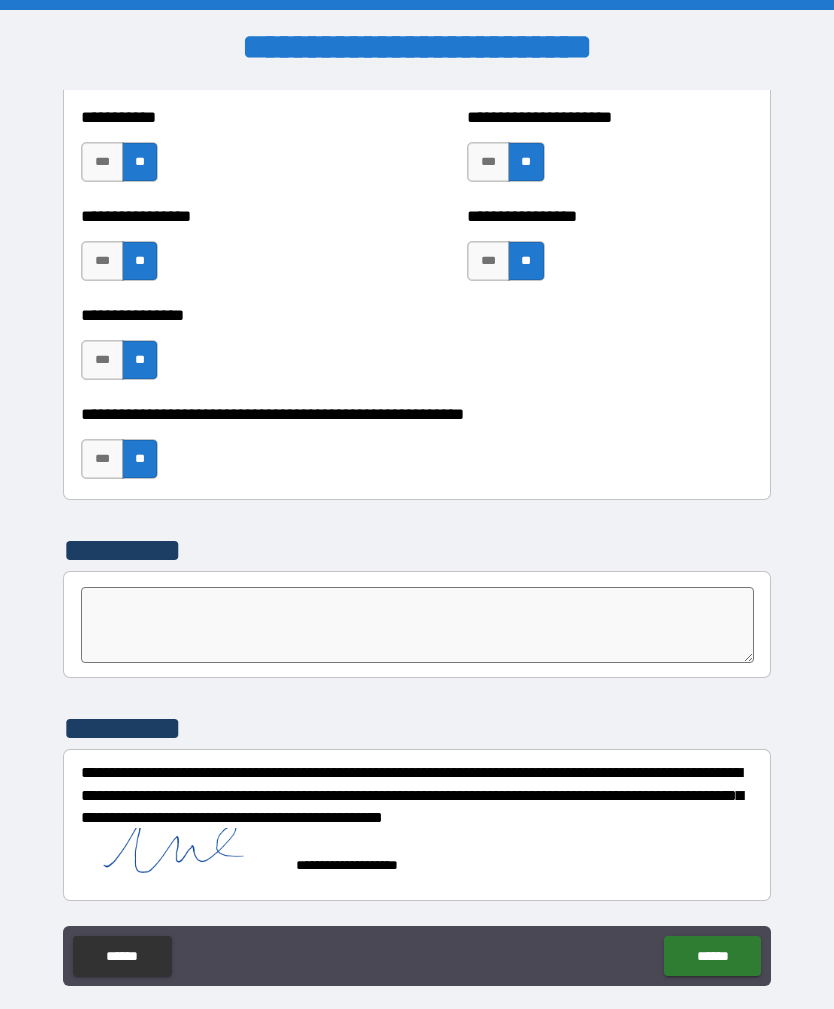 scroll, scrollTop: 6022, scrollLeft: 0, axis: vertical 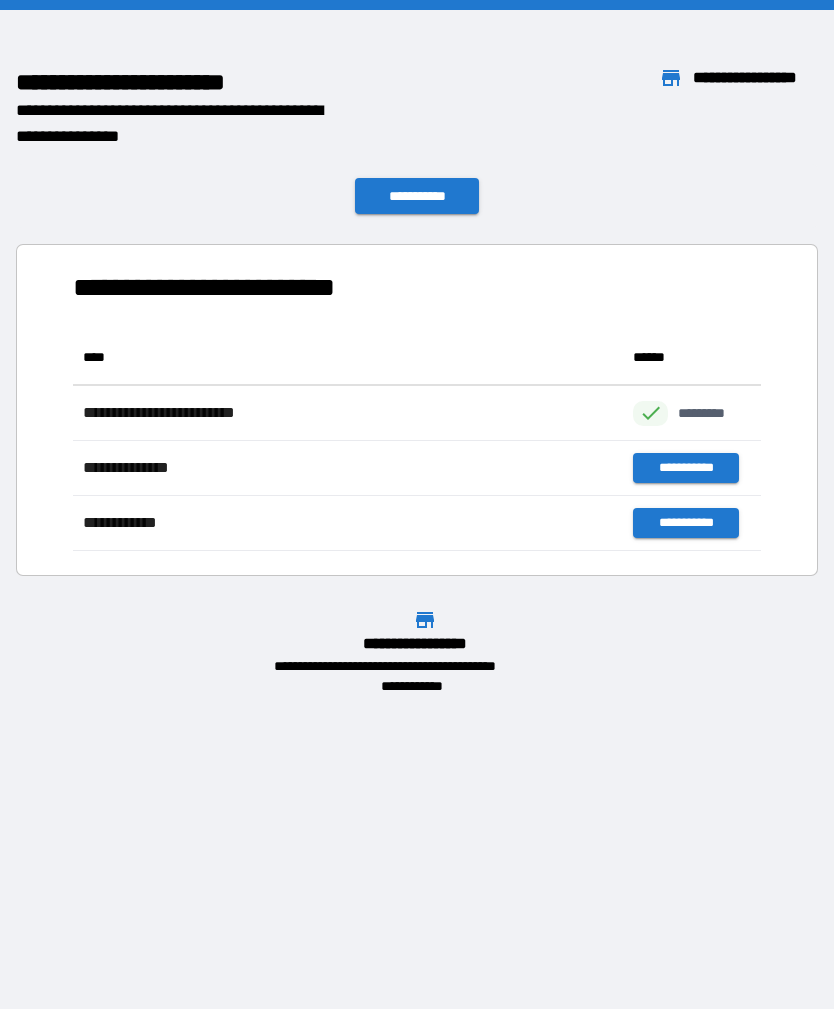 click on "**********" at bounding box center [417, 196] 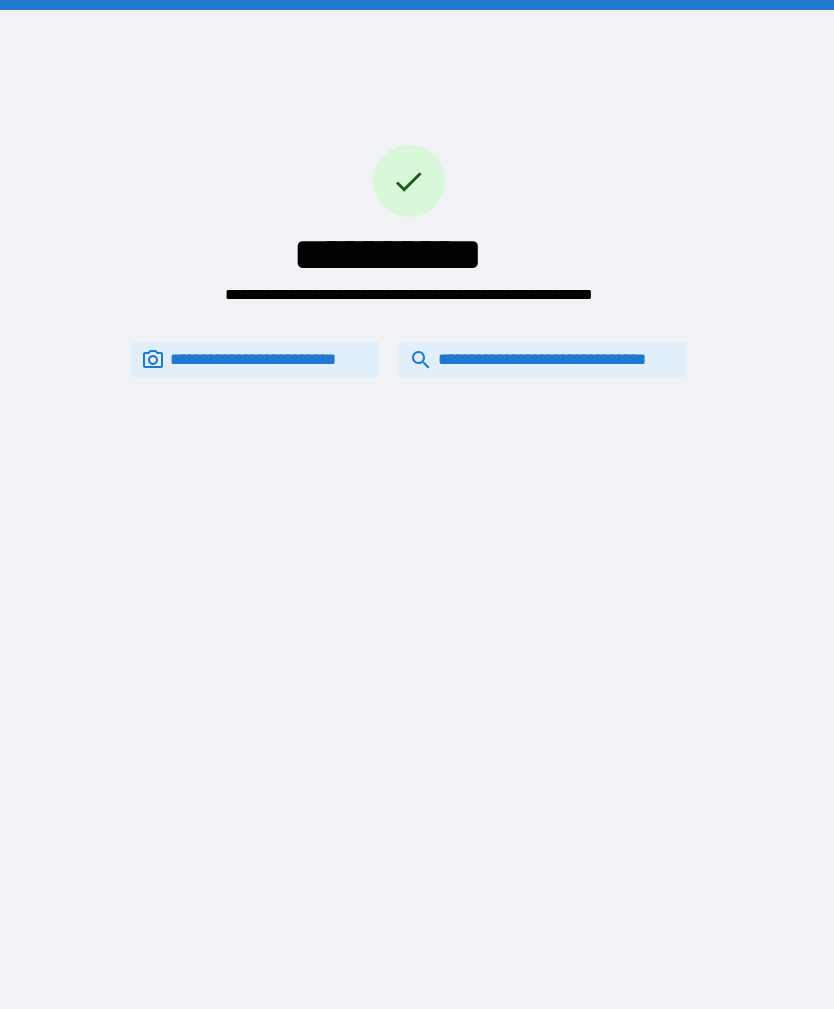 click on "**********" at bounding box center (543, 359) 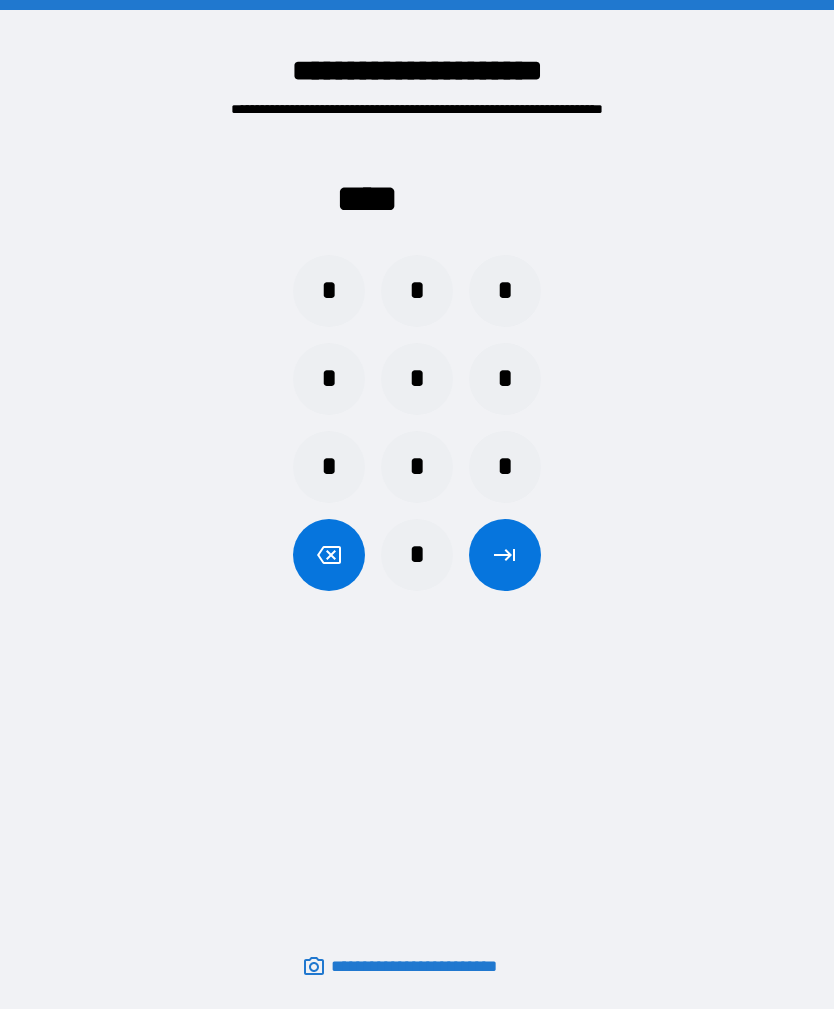 click on "*" at bounding box center (417, 379) 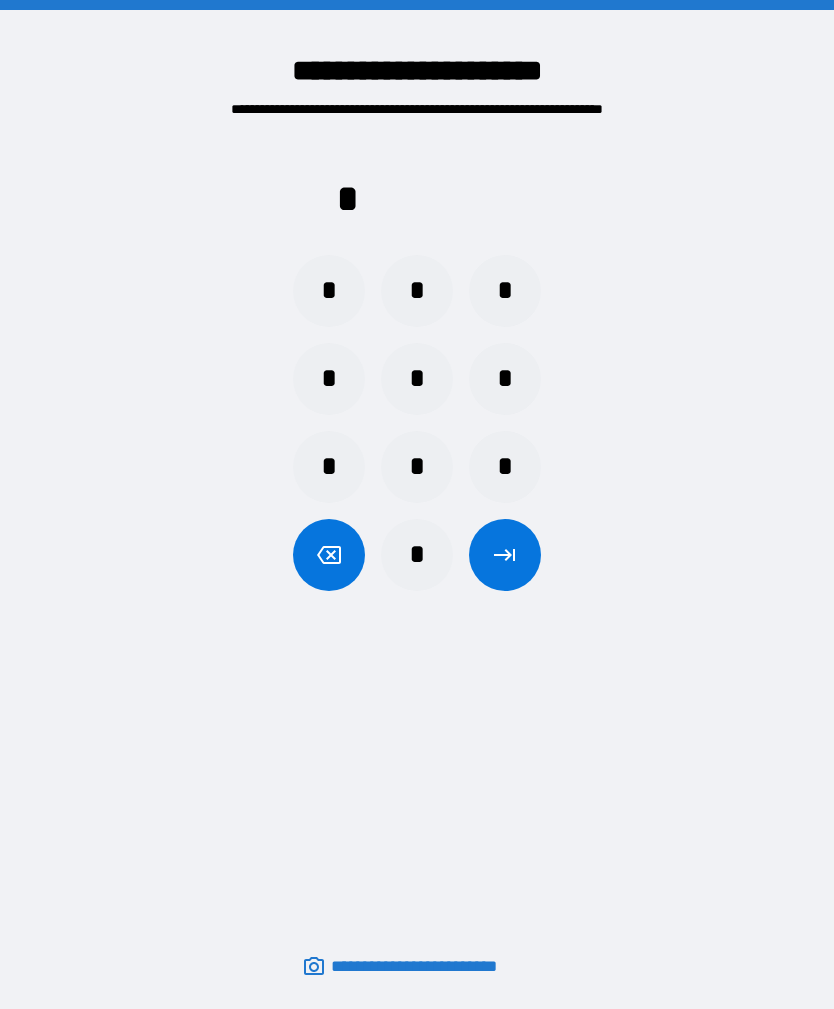 click on "*" at bounding box center (417, 467) 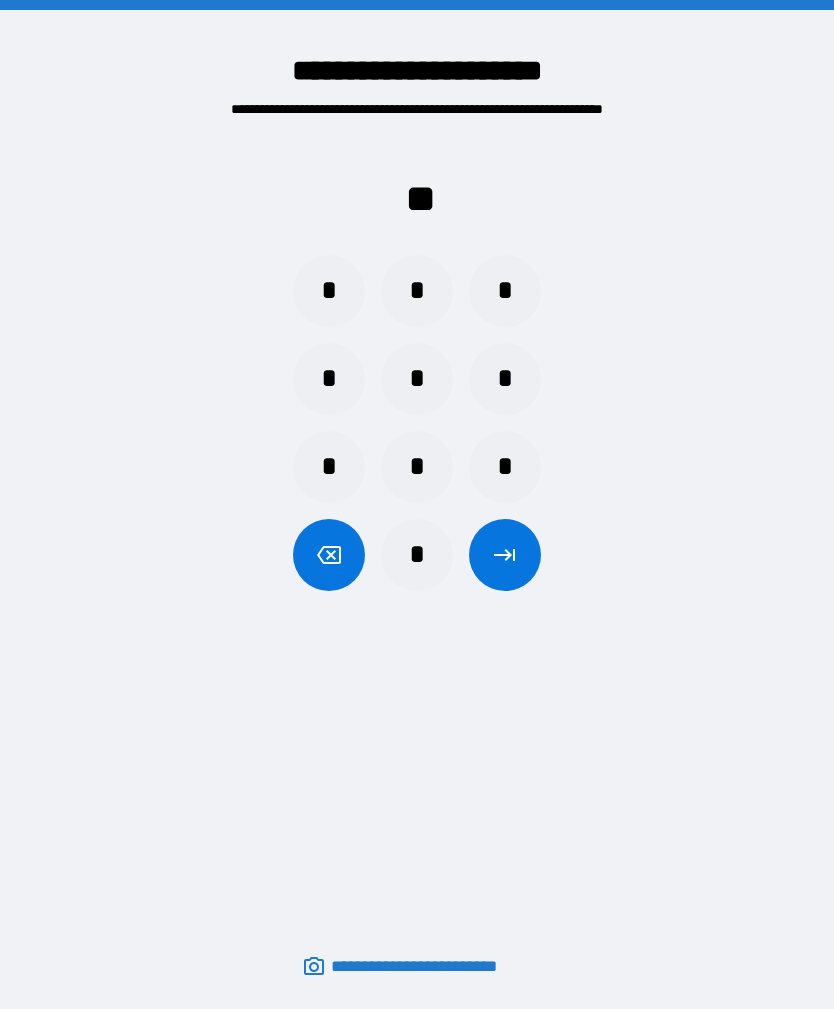 click on "*" at bounding box center [417, 291] 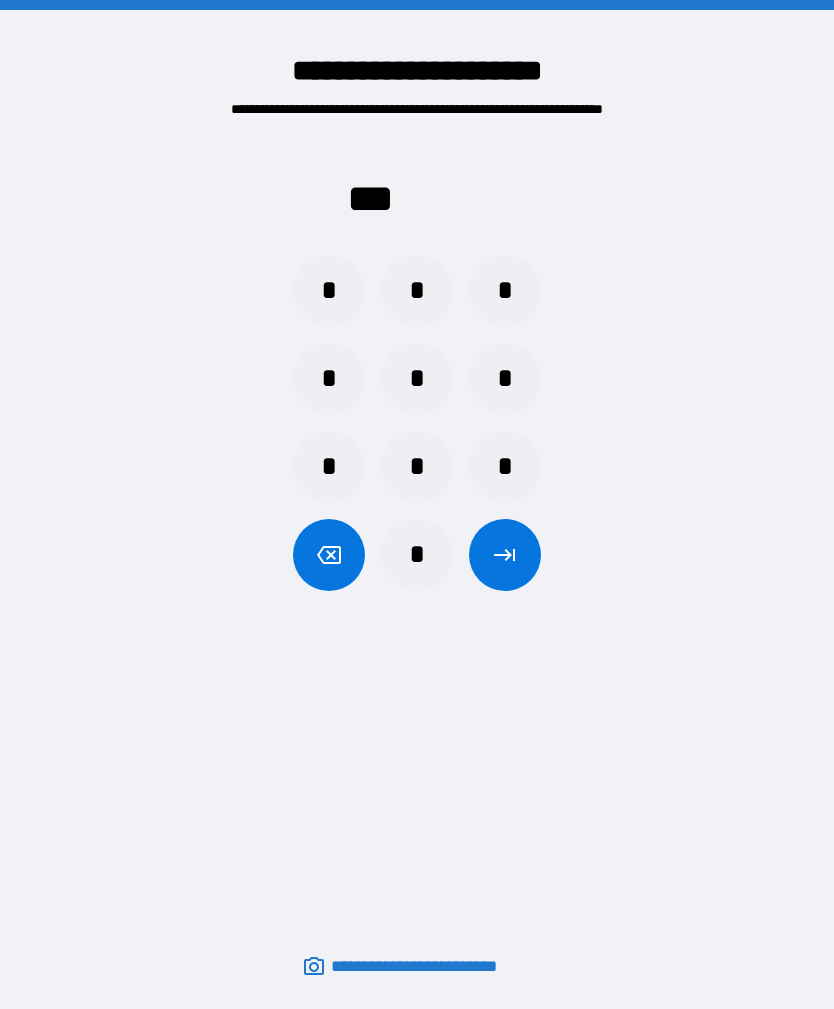 click on "*" at bounding box center [329, 379] 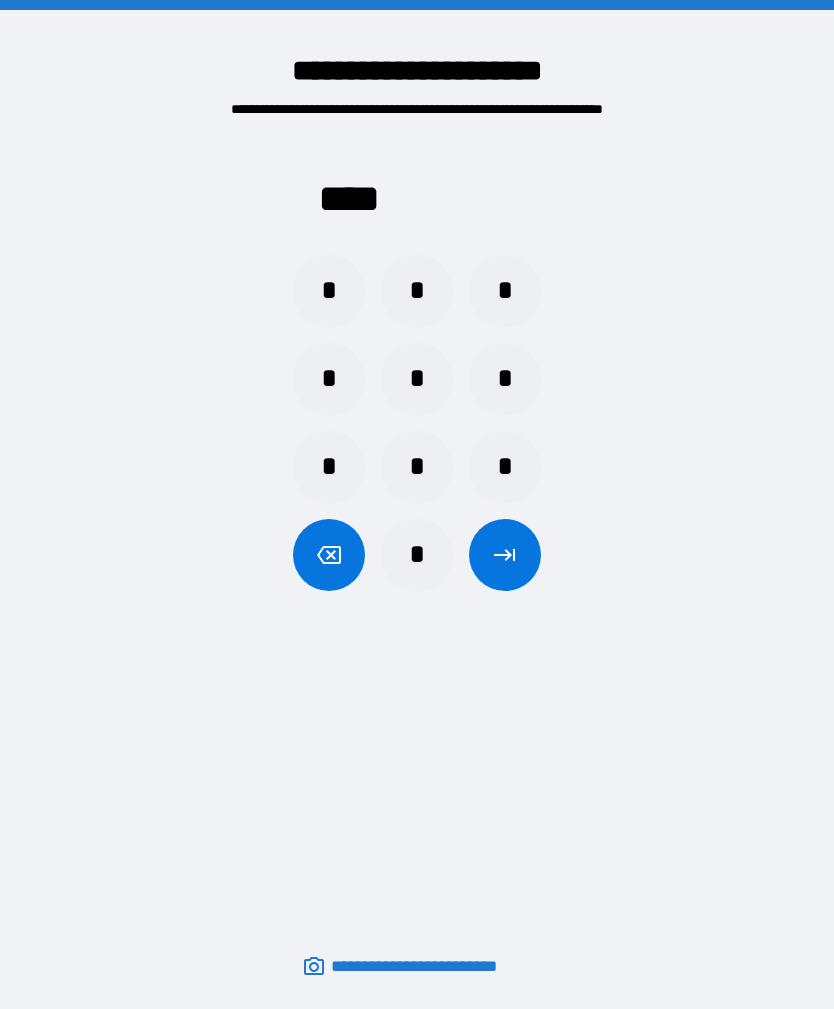click 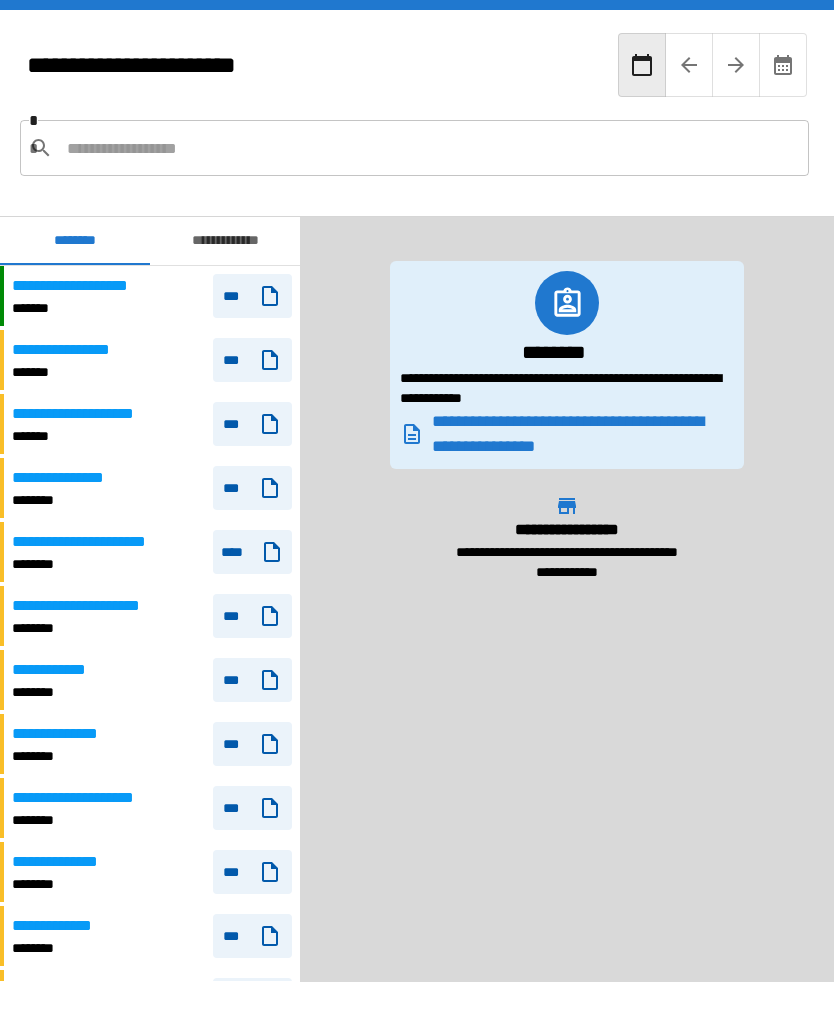 scroll, scrollTop: 120, scrollLeft: 0, axis: vertical 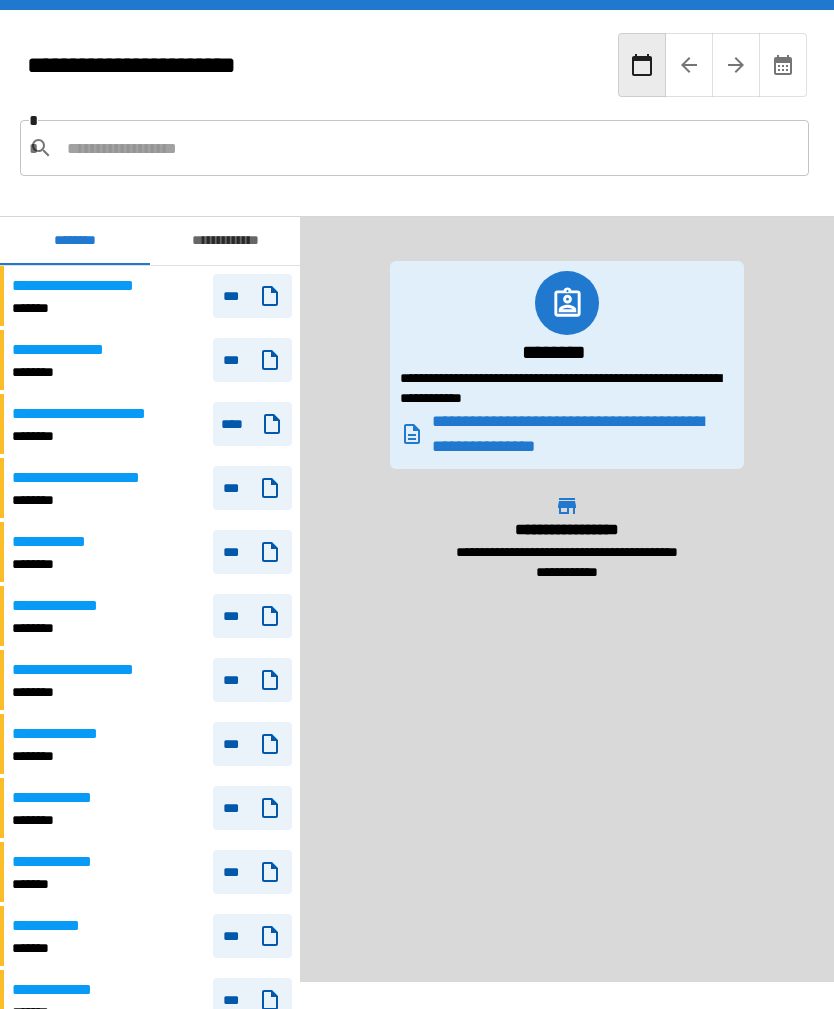 click on "********" at bounding box center (76, 372) 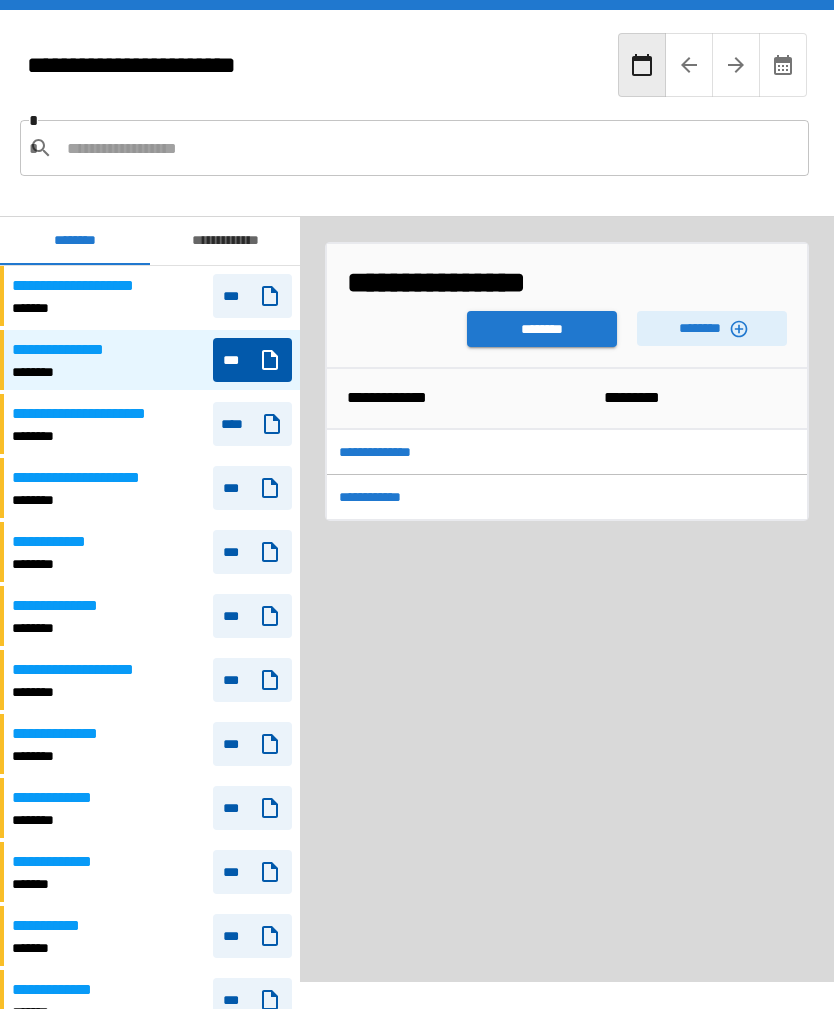 click on "********" at bounding box center [712, 328] 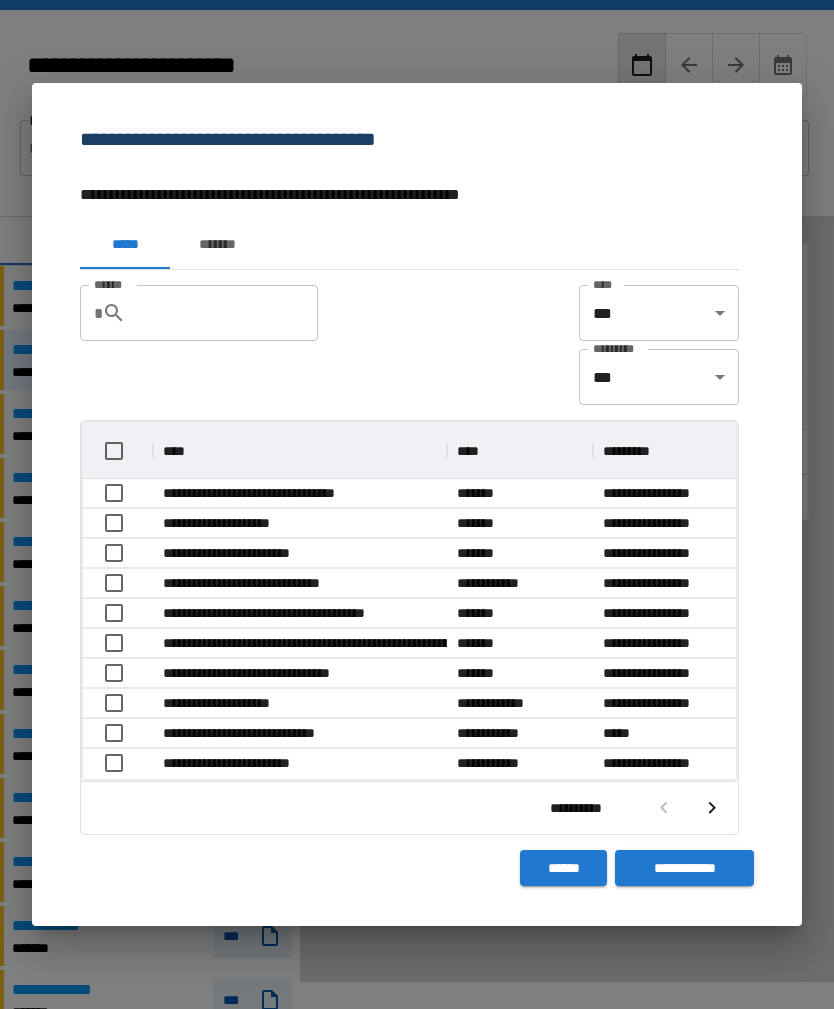 scroll, scrollTop: 116, scrollLeft: 653, axis: both 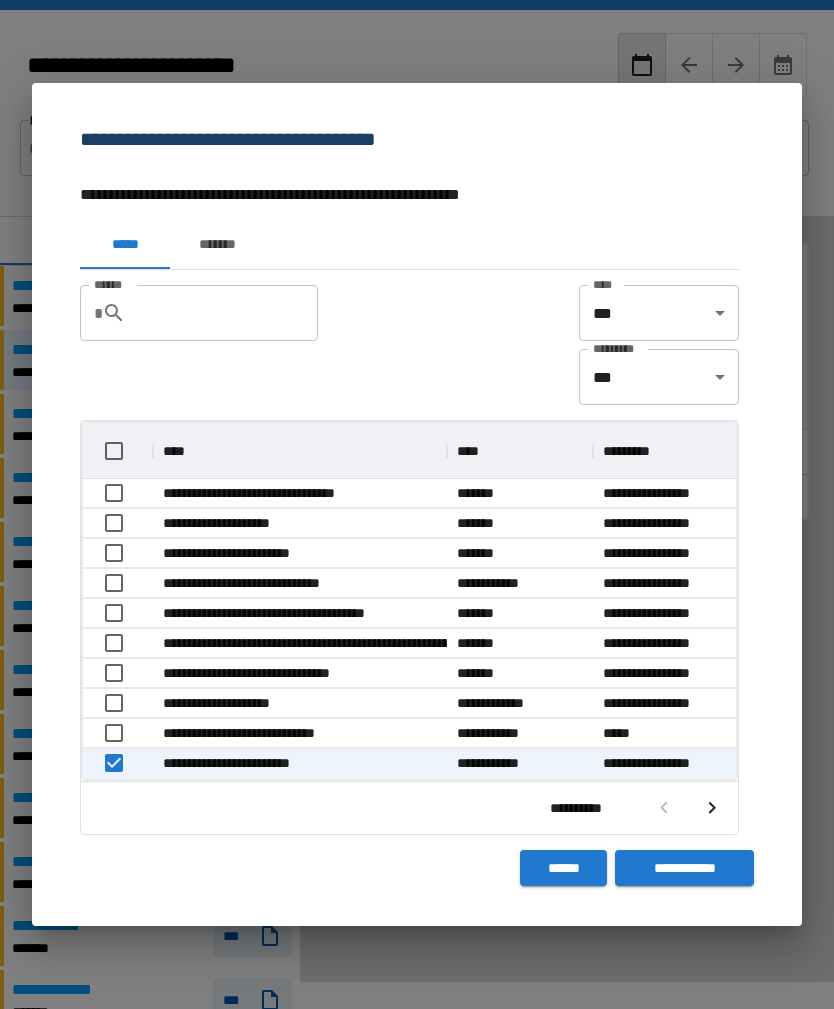 click on "**********" at bounding box center (684, 868) 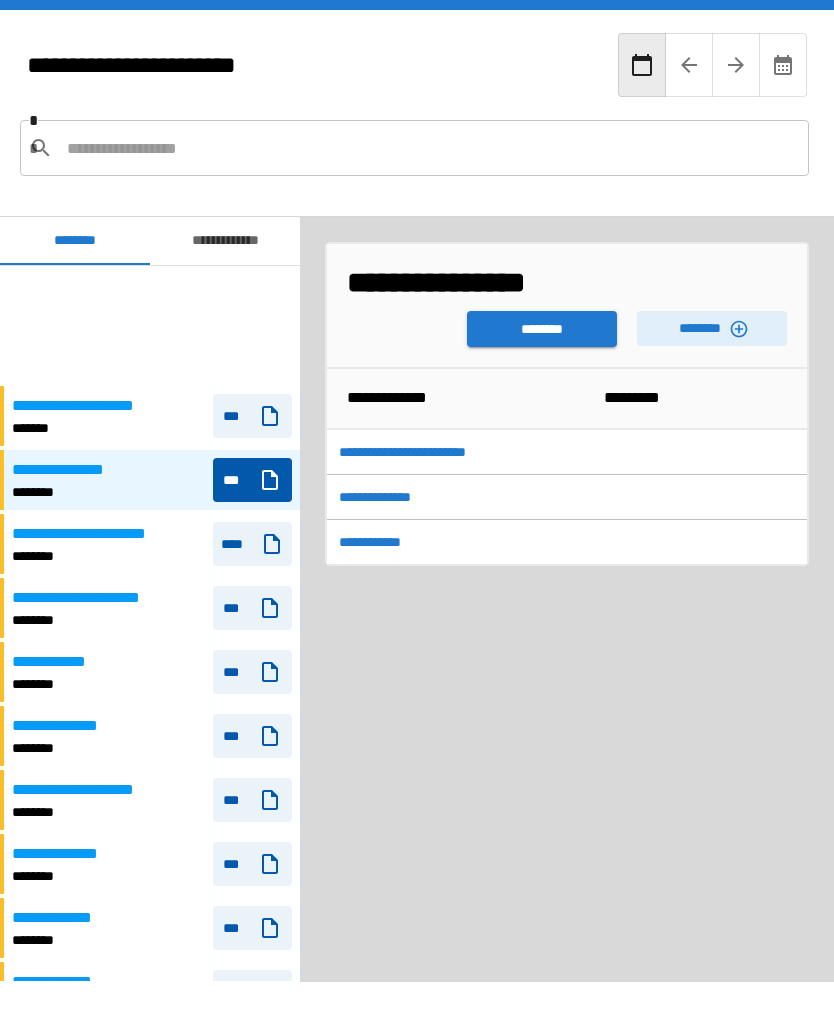 scroll, scrollTop: 120, scrollLeft: 0, axis: vertical 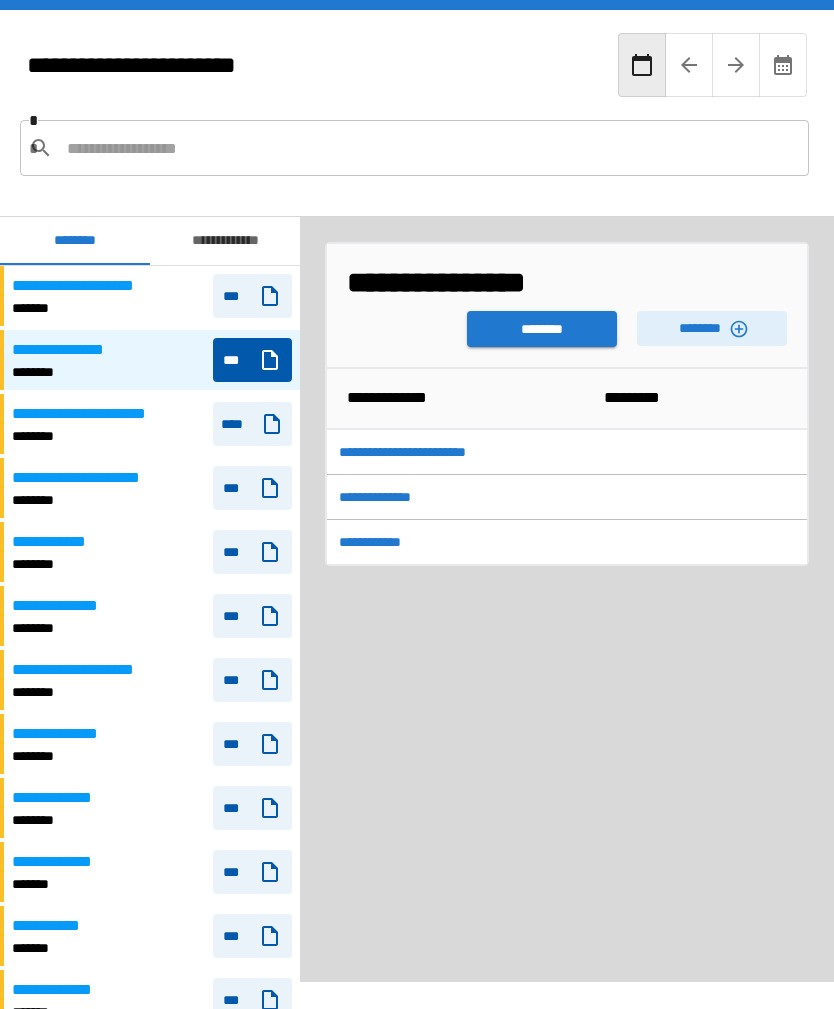 click on "********" at bounding box center (542, 329) 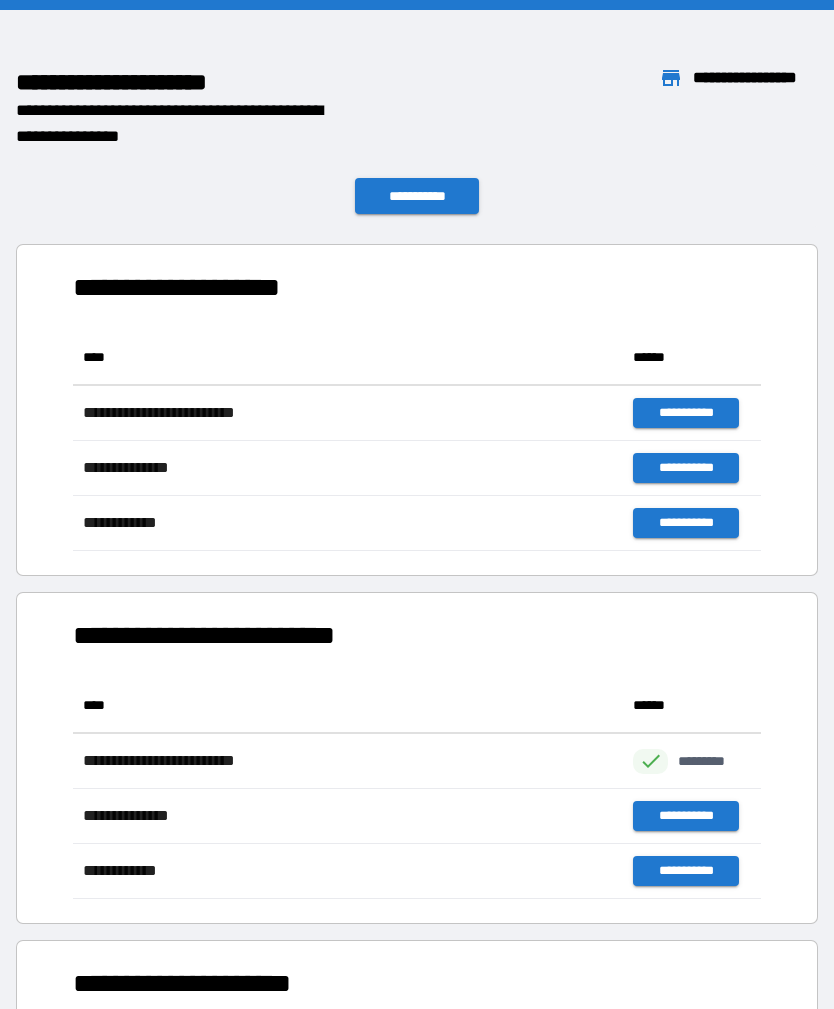 scroll, scrollTop: 1, scrollLeft: 1, axis: both 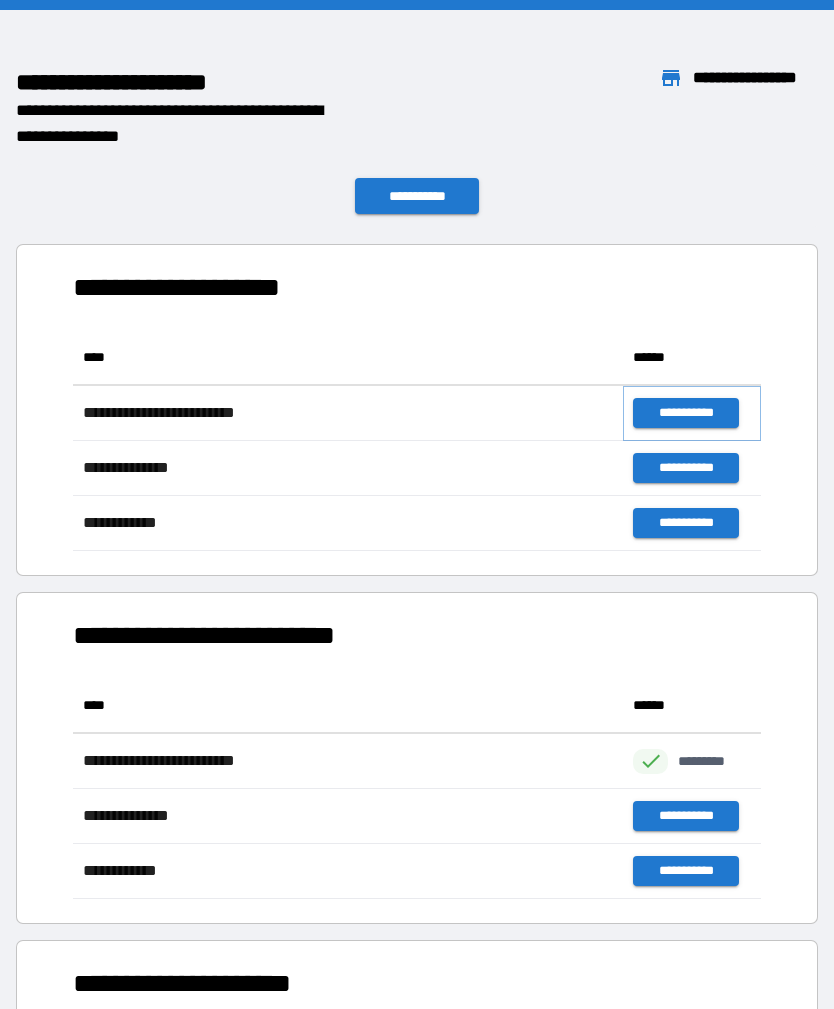 click on "**********" at bounding box center (685, 413) 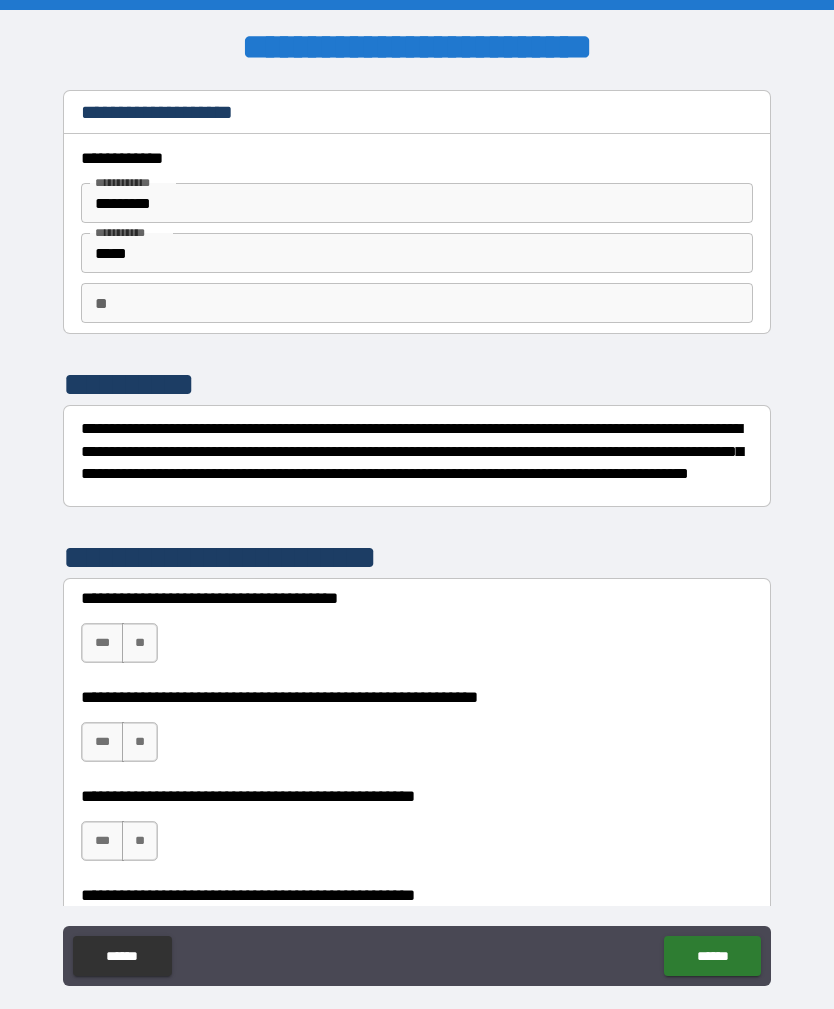 click on "**" at bounding box center [140, 841] 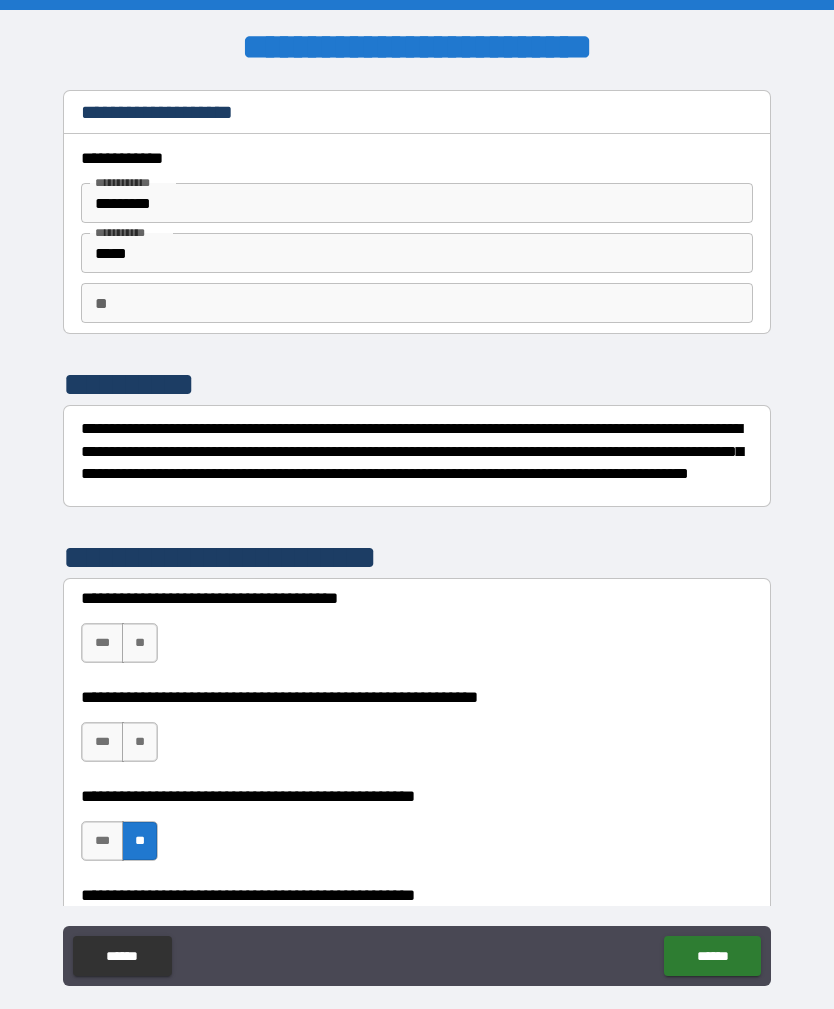 click on "***" at bounding box center (102, 643) 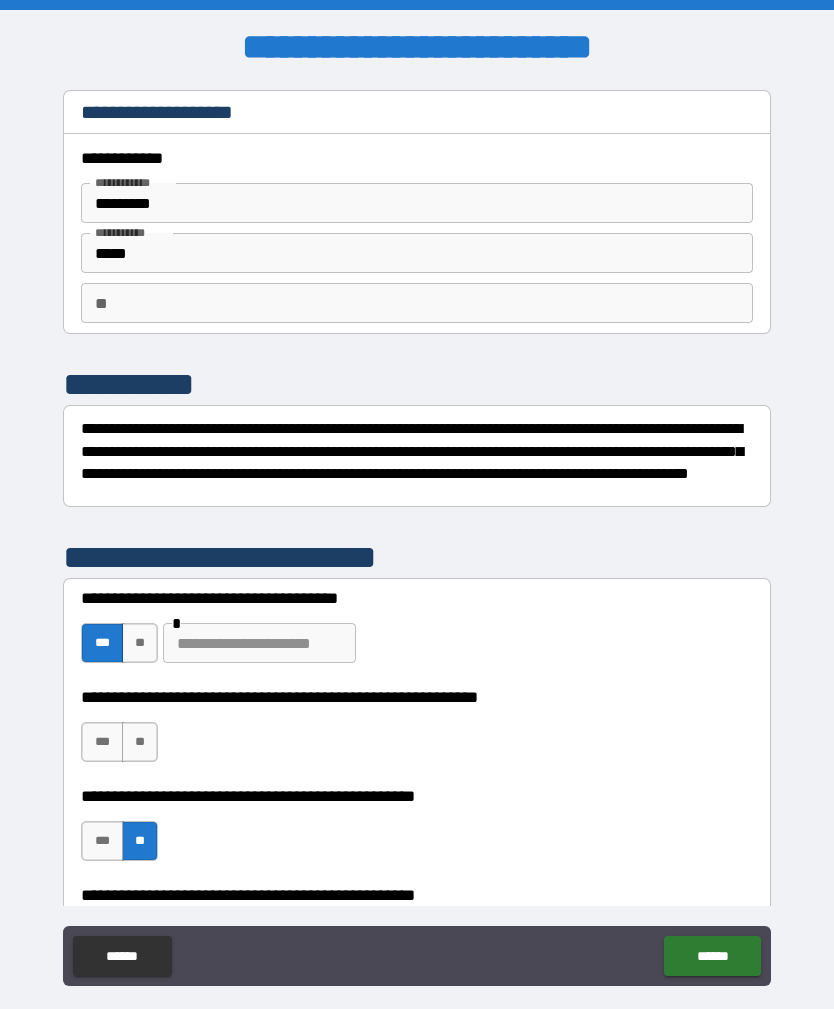 click on "**" at bounding box center [140, 643] 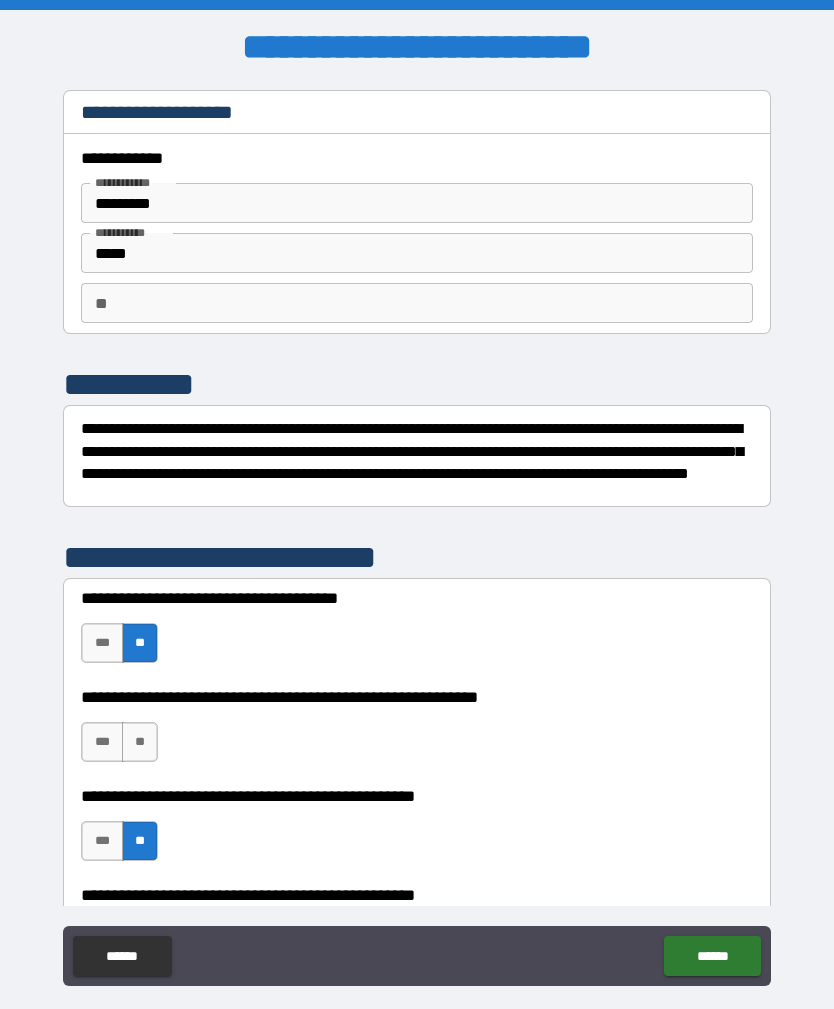 click on "**" at bounding box center (140, 742) 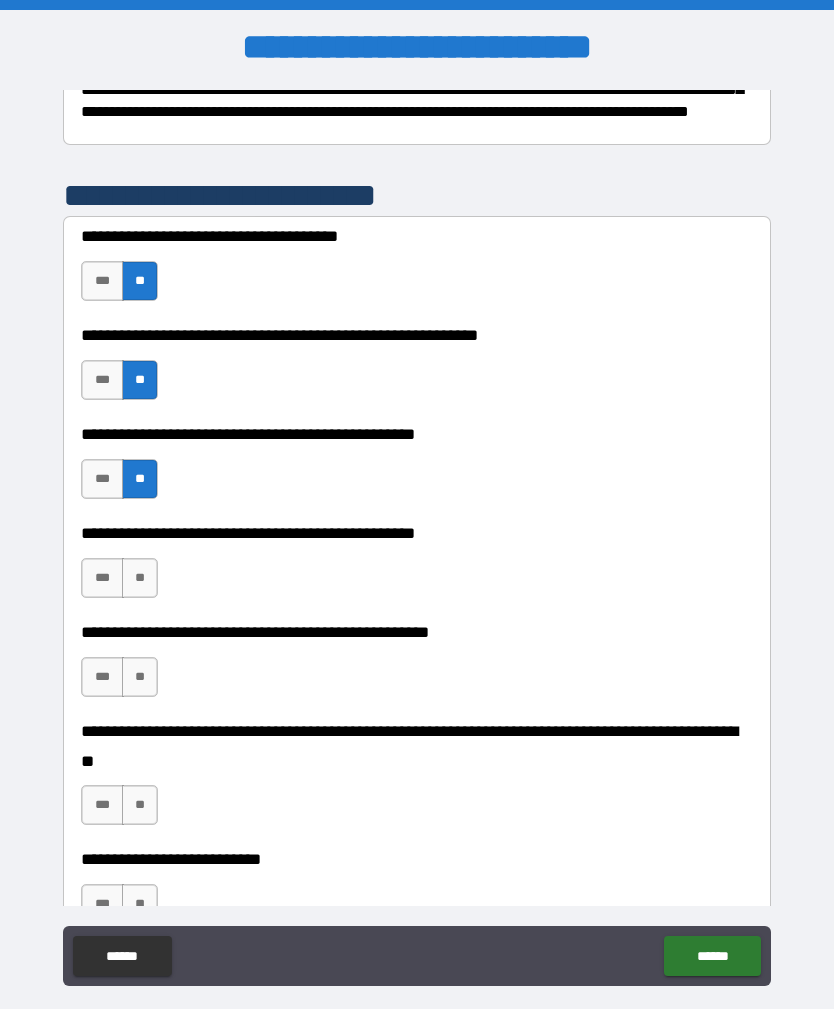 scroll, scrollTop: 364, scrollLeft: 0, axis: vertical 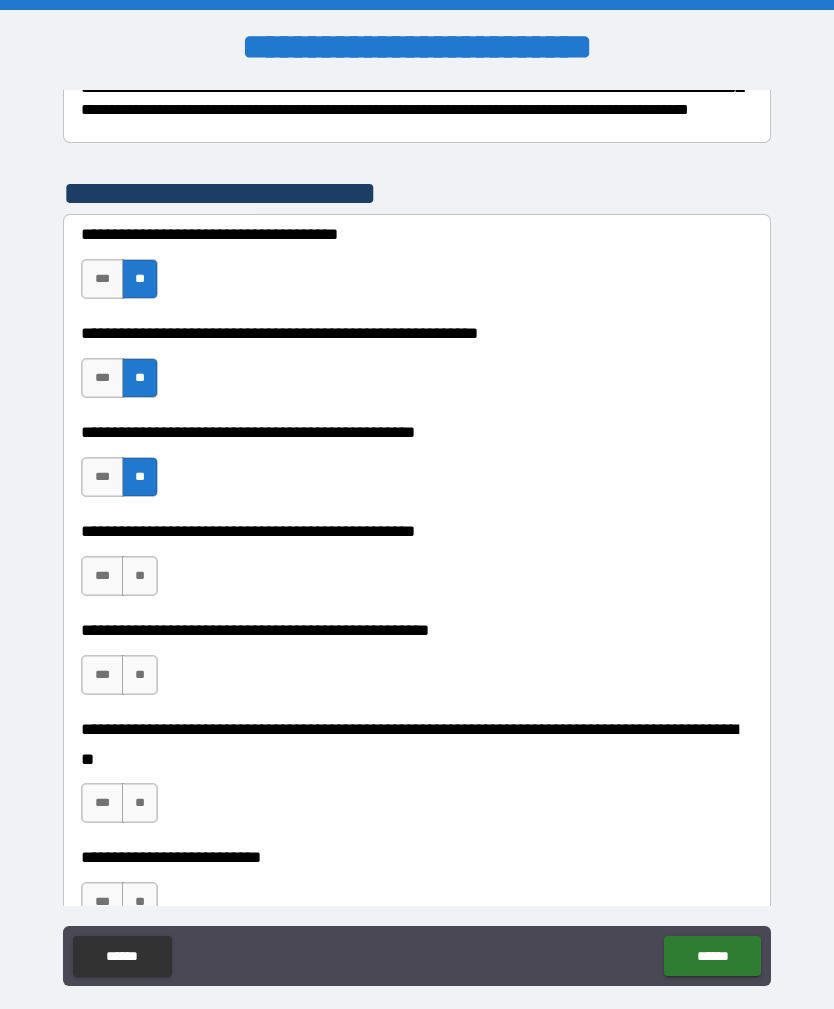 click on "**" at bounding box center (140, 576) 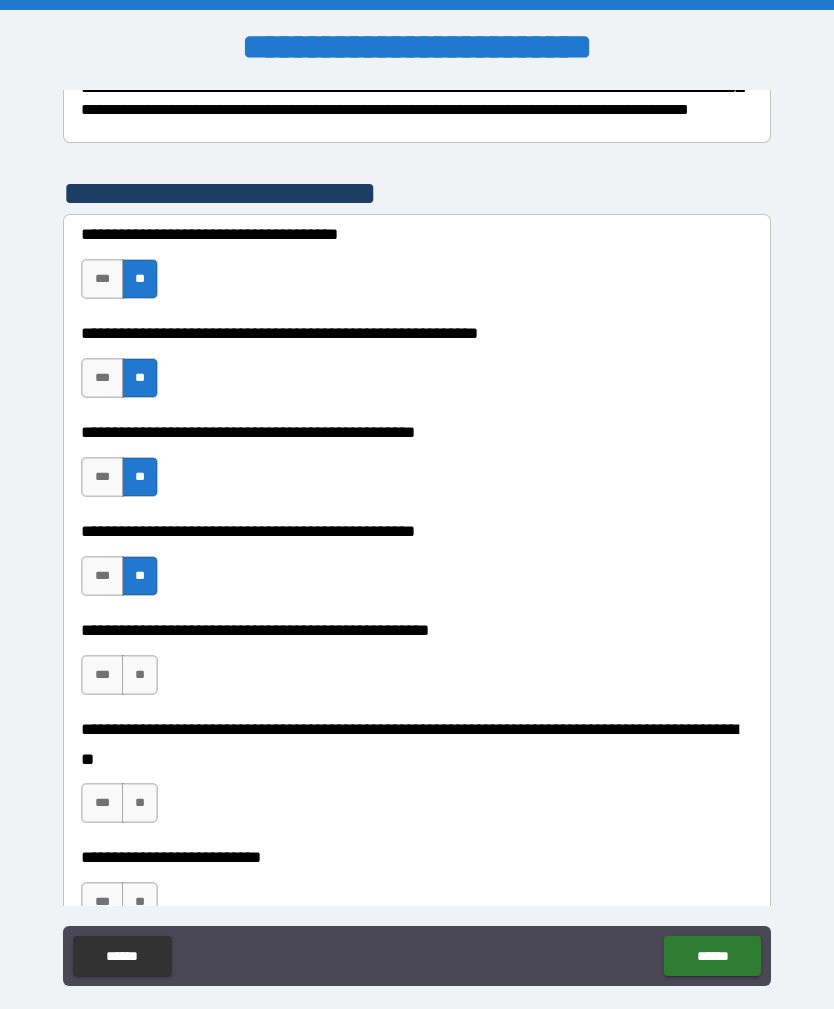click on "**" at bounding box center (140, 675) 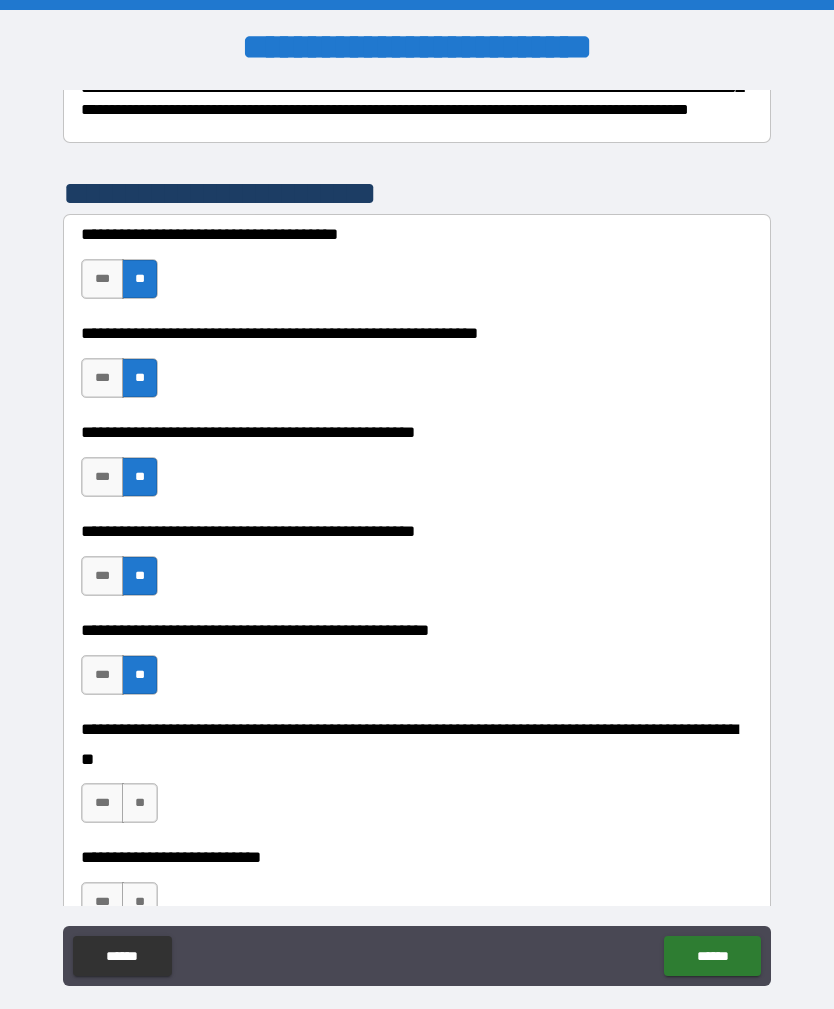 click on "**" at bounding box center [140, 803] 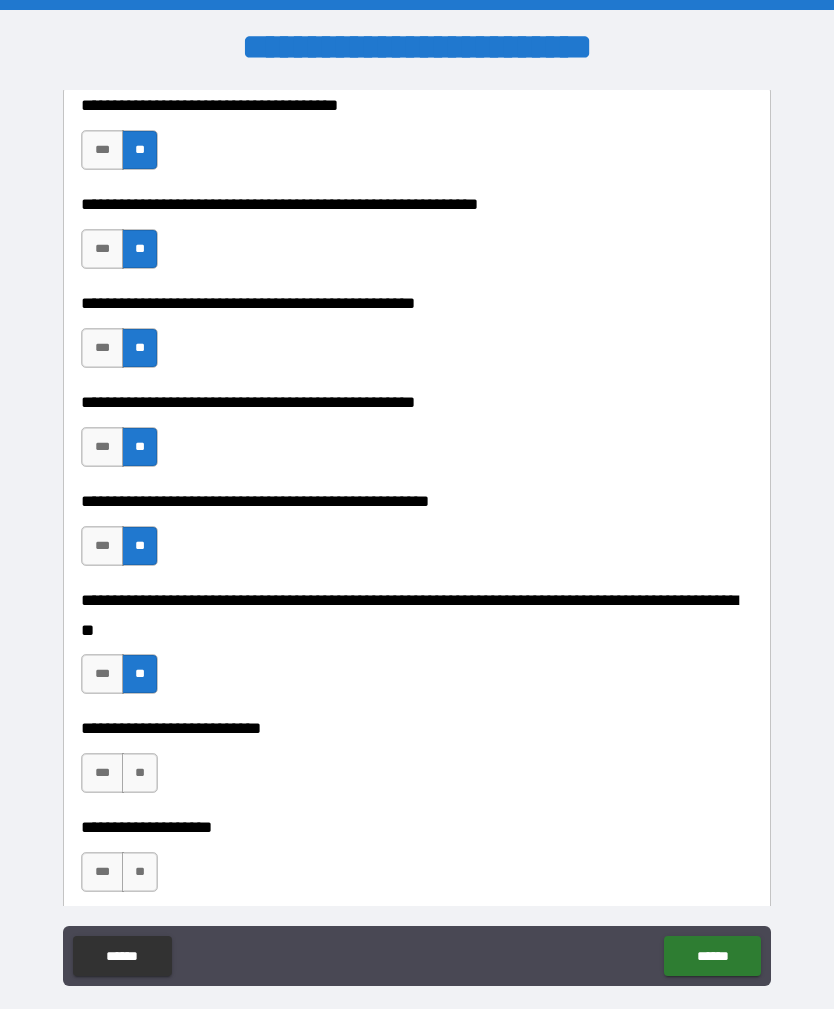 scroll, scrollTop: 496, scrollLeft: 0, axis: vertical 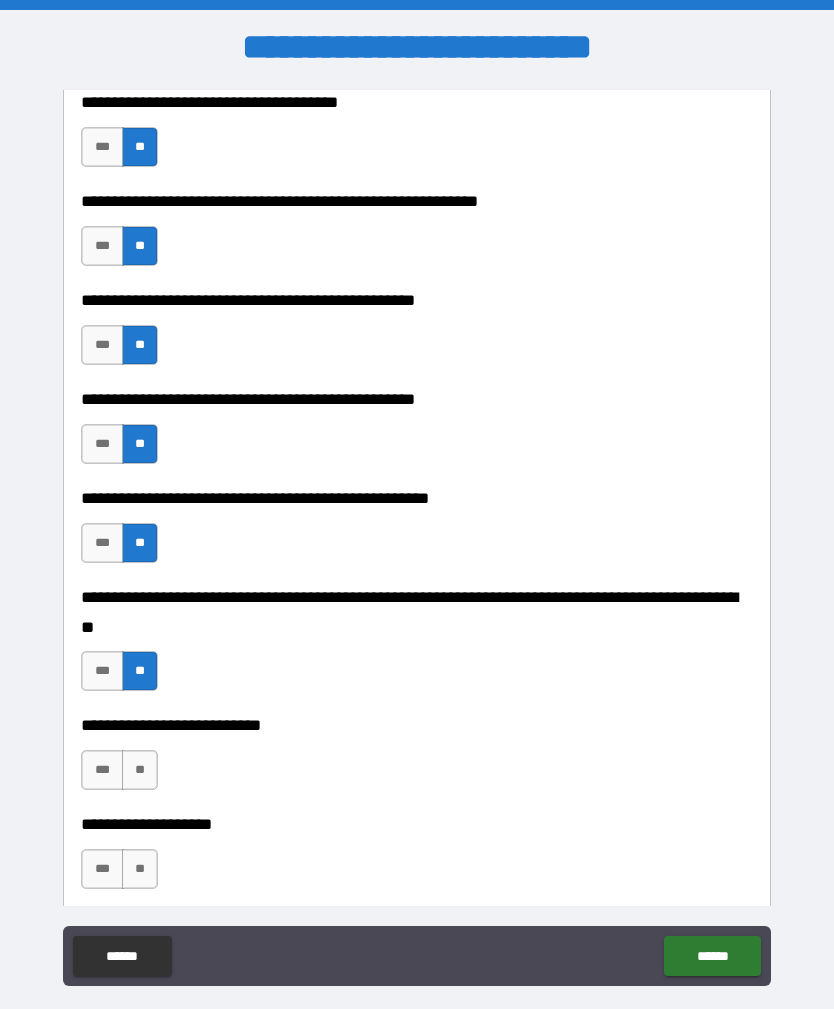 click on "**" at bounding box center (140, 770) 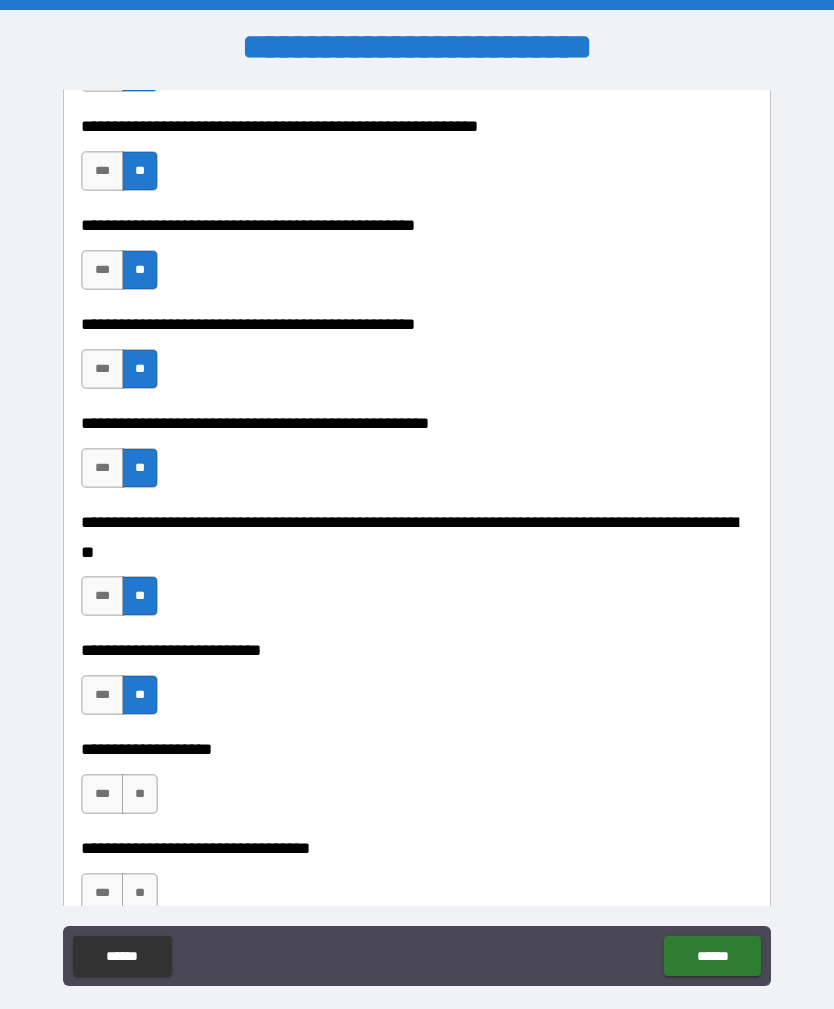 click on "**" at bounding box center (140, 794) 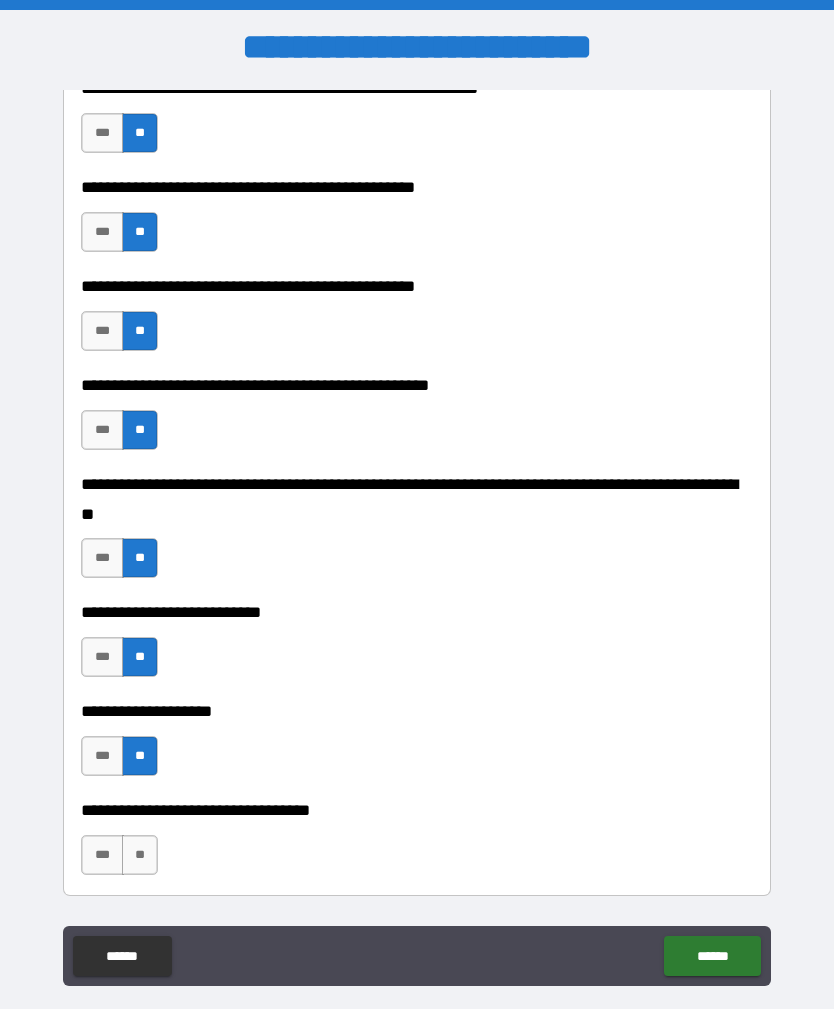 scroll, scrollTop: 643, scrollLeft: 0, axis: vertical 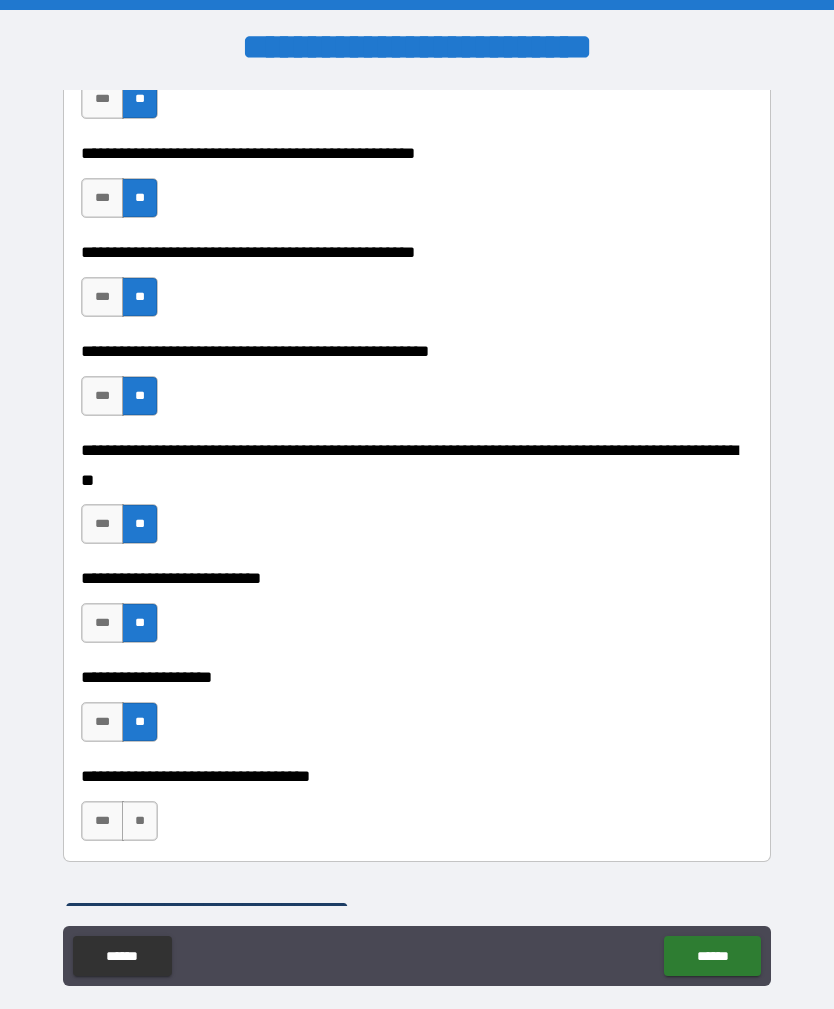 click on "**" at bounding box center [140, 821] 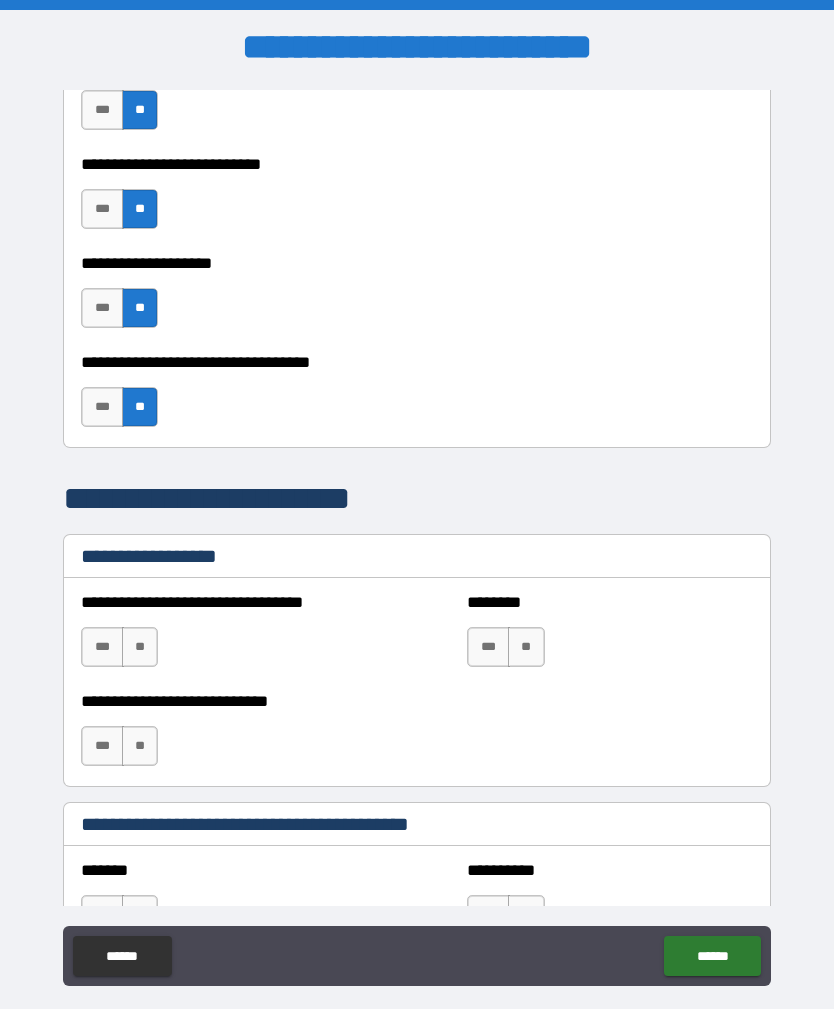 scroll, scrollTop: 1074, scrollLeft: 0, axis: vertical 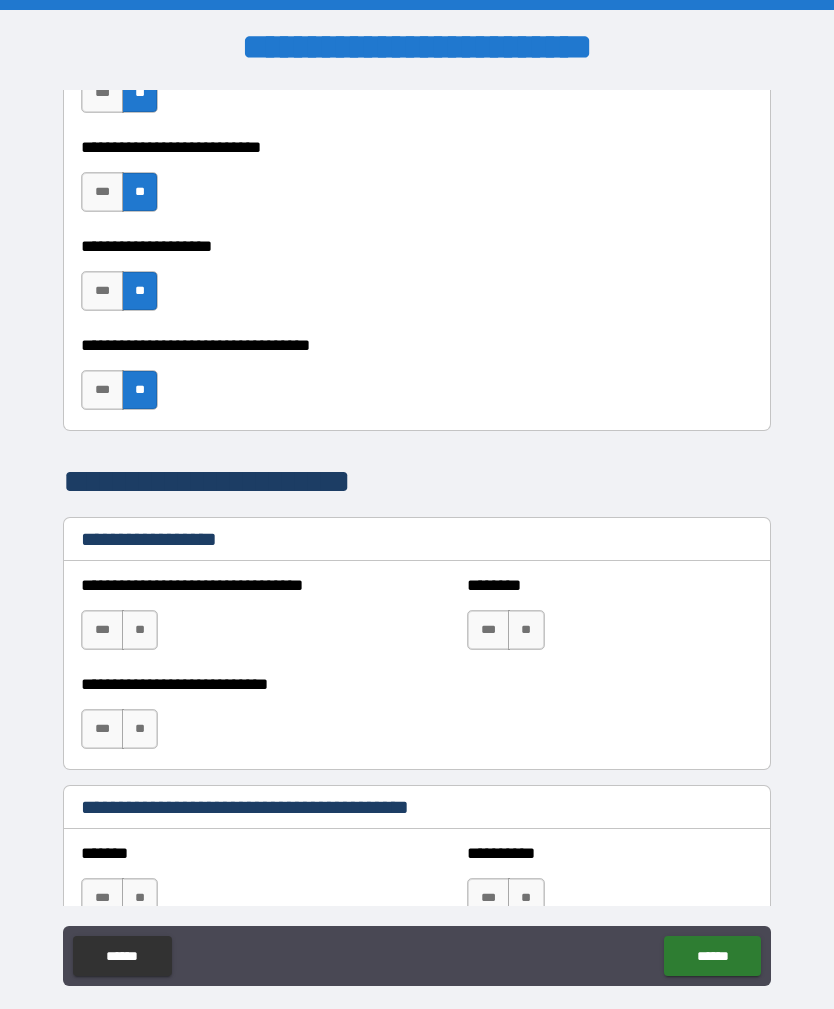 click on "**" at bounding box center (140, 630) 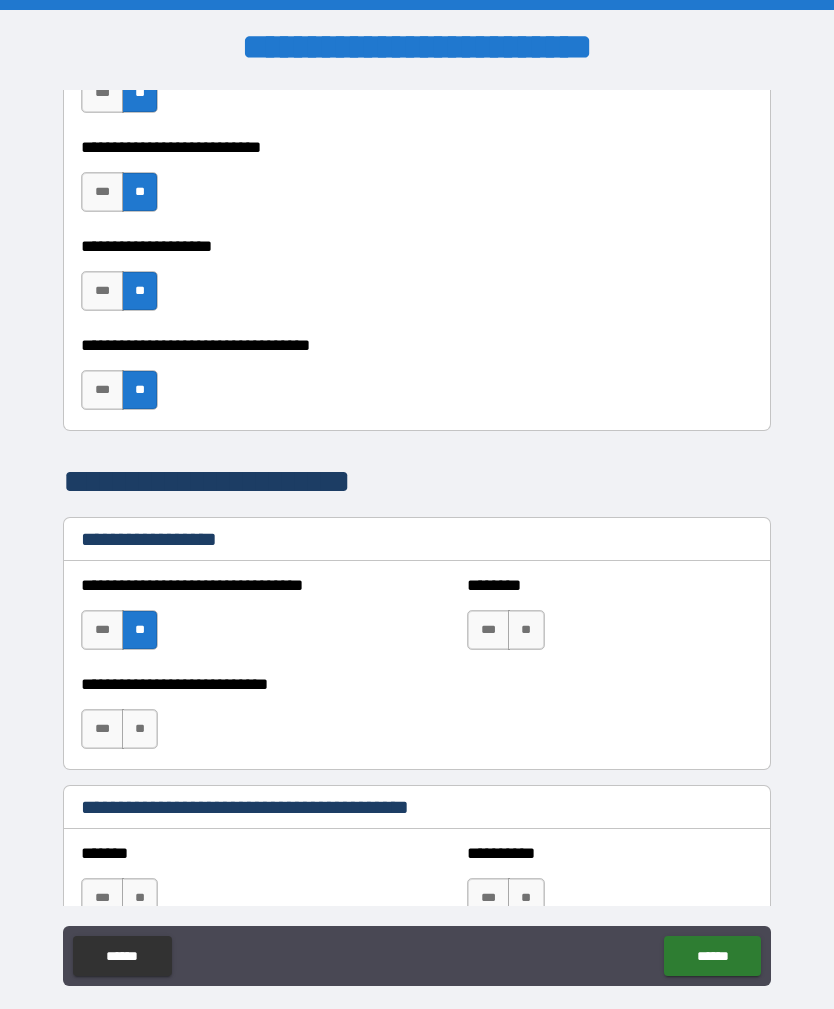 click on "**" at bounding box center (526, 630) 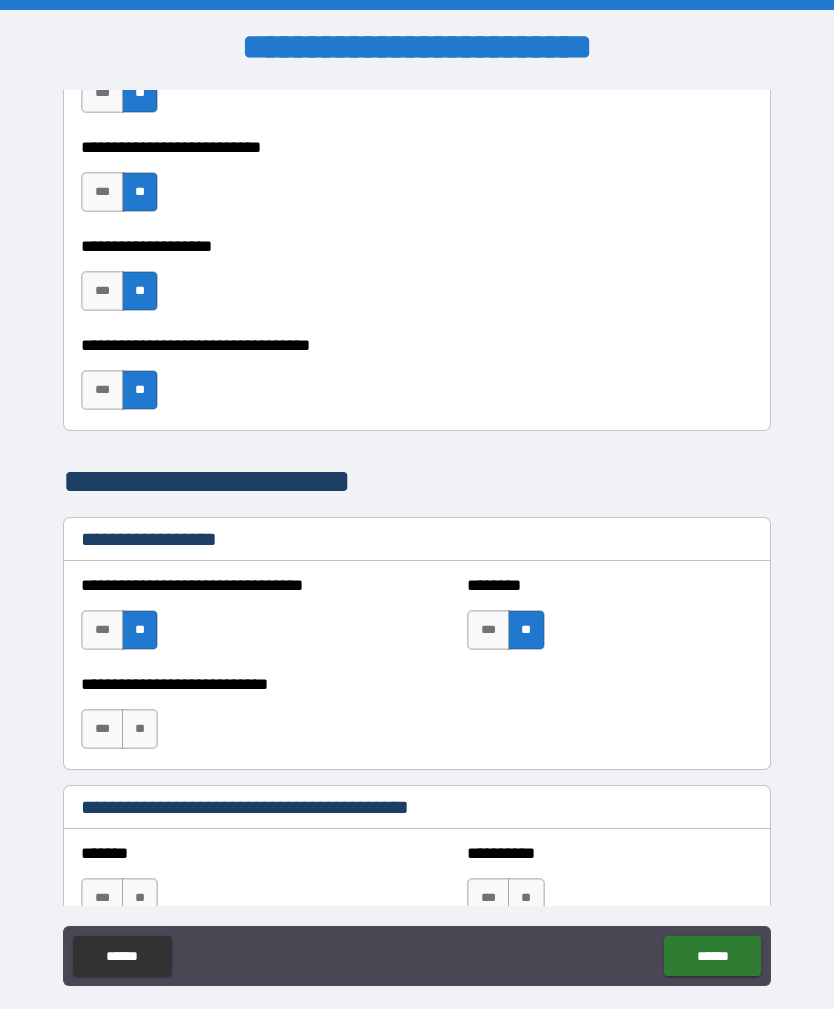 click on "**" at bounding box center [140, 729] 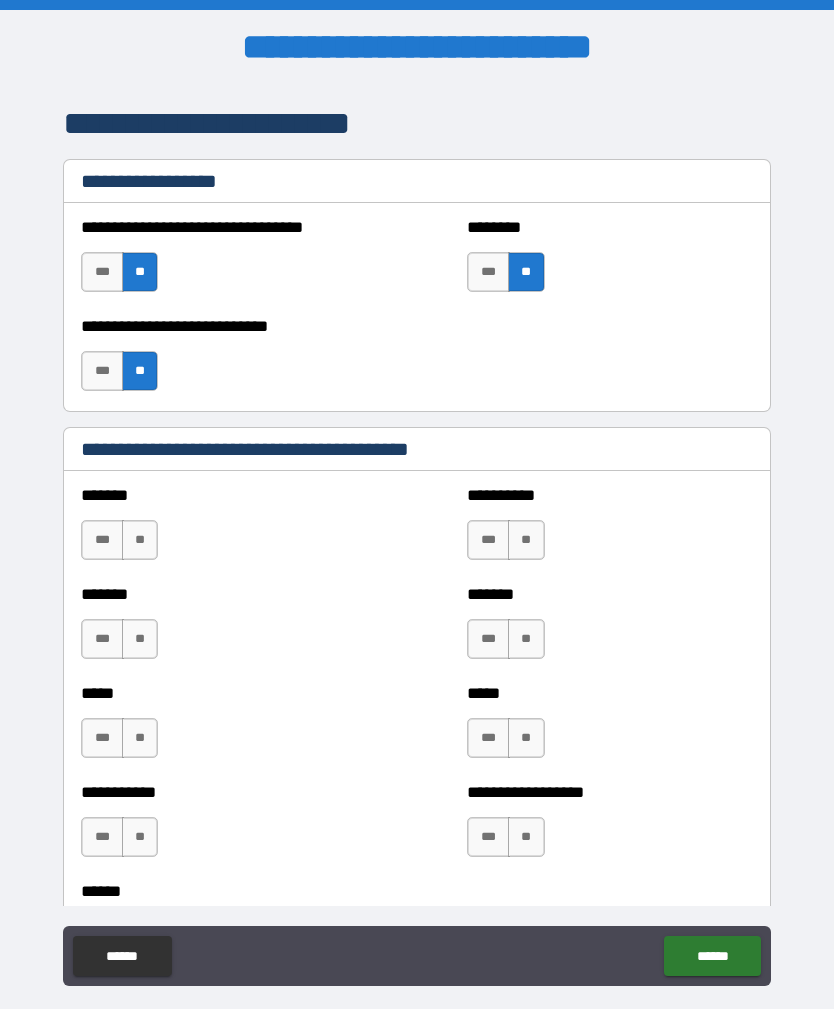 scroll, scrollTop: 1433, scrollLeft: 0, axis: vertical 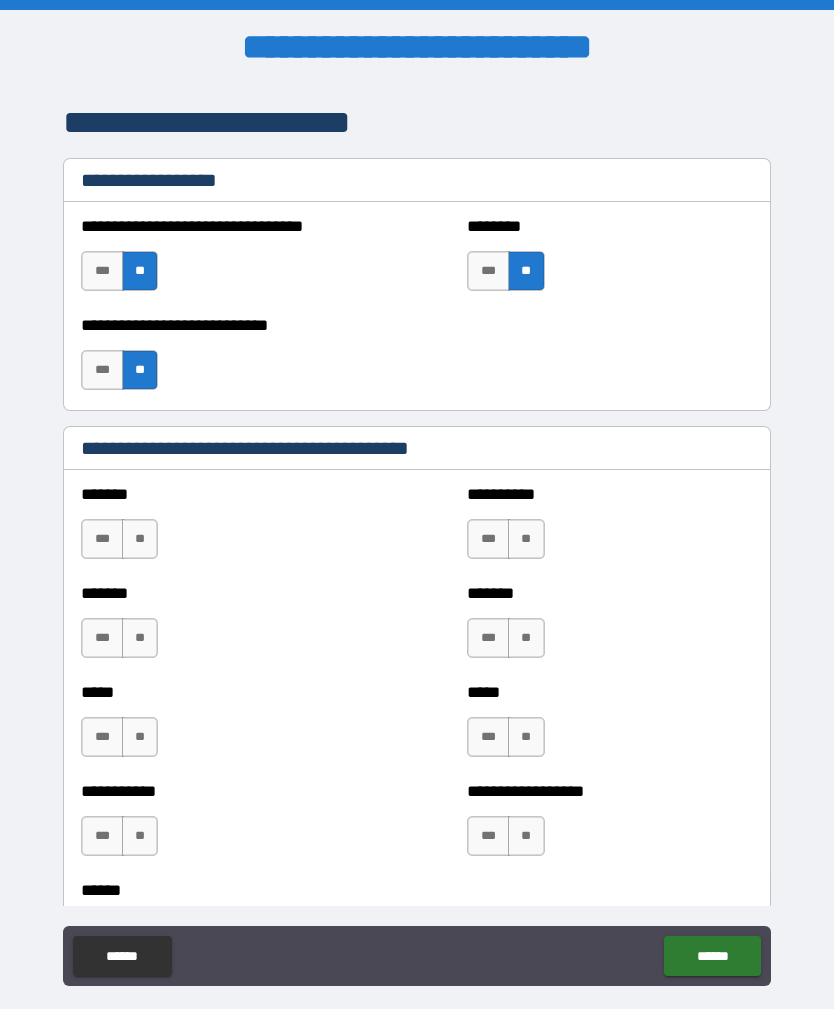 click on "**" at bounding box center (140, 539) 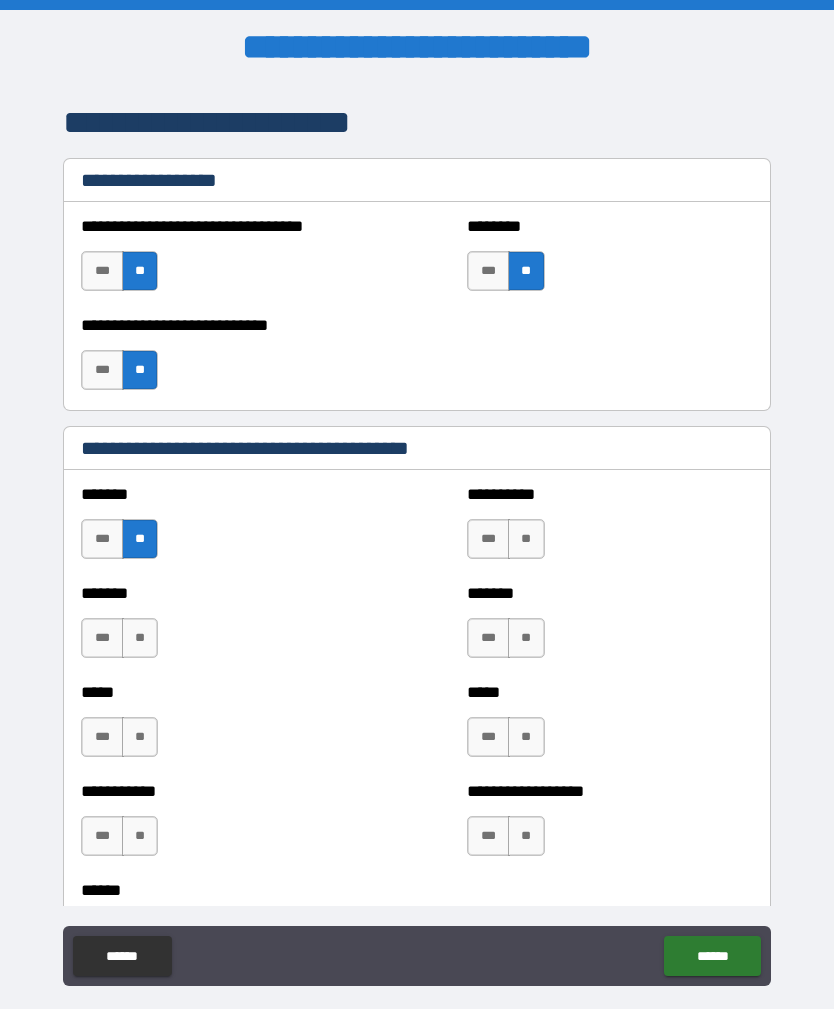 click on "**" at bounding box center (140, 638) 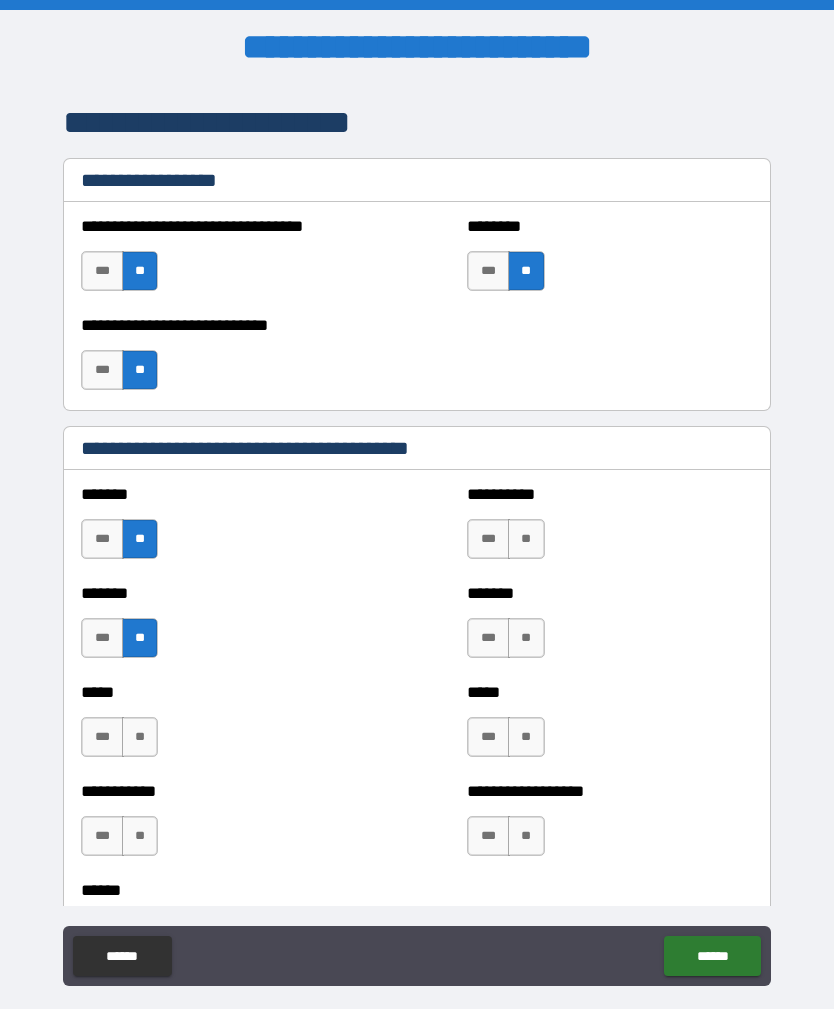 click on "**" at bounding box center (140, 737) 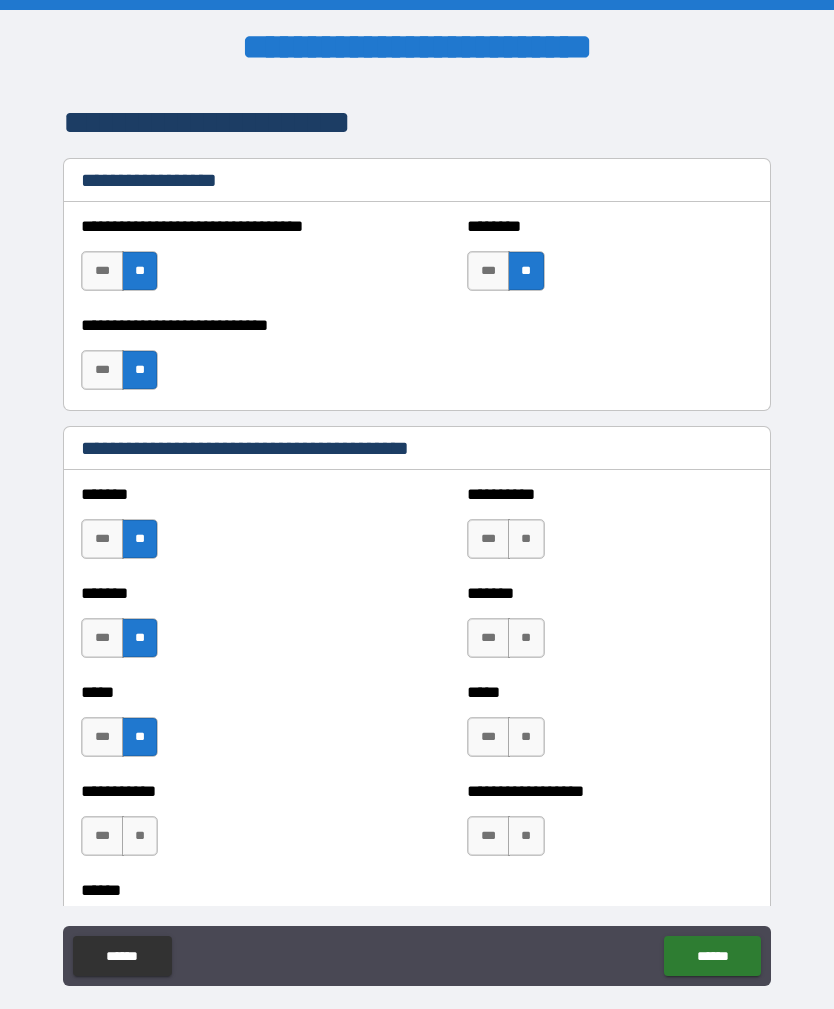 click on "**" at bounding box center (526, 539) 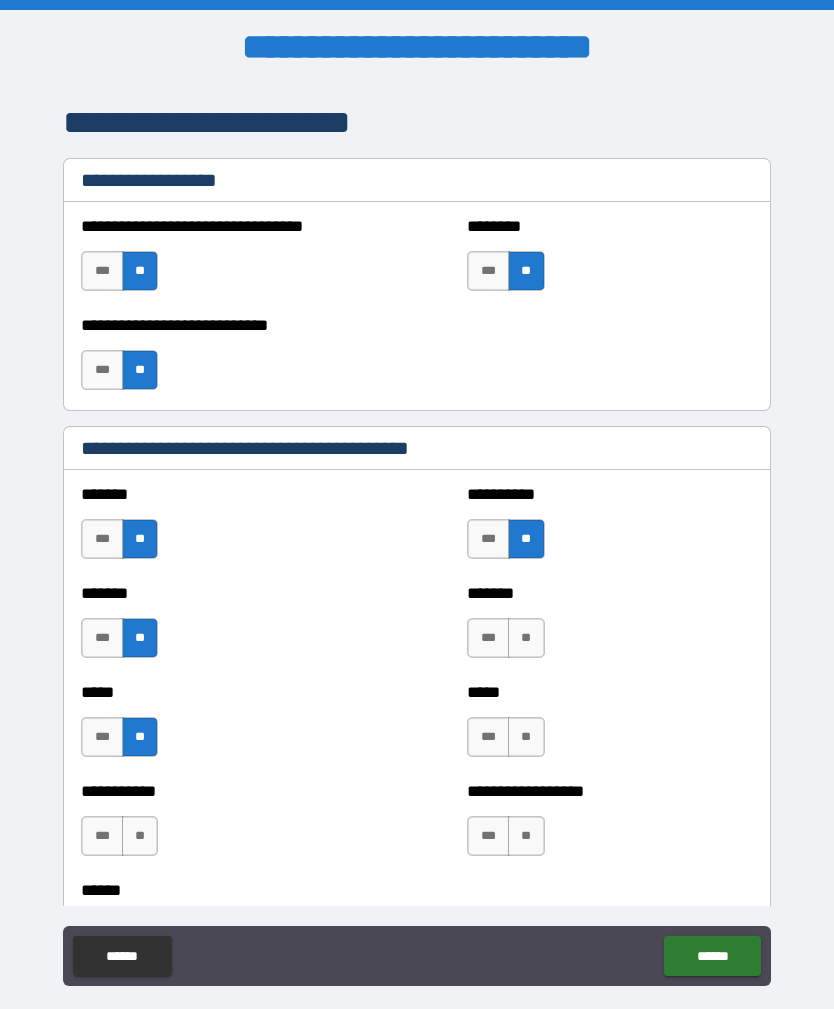 click on "**" at bounding box center (526, 638) 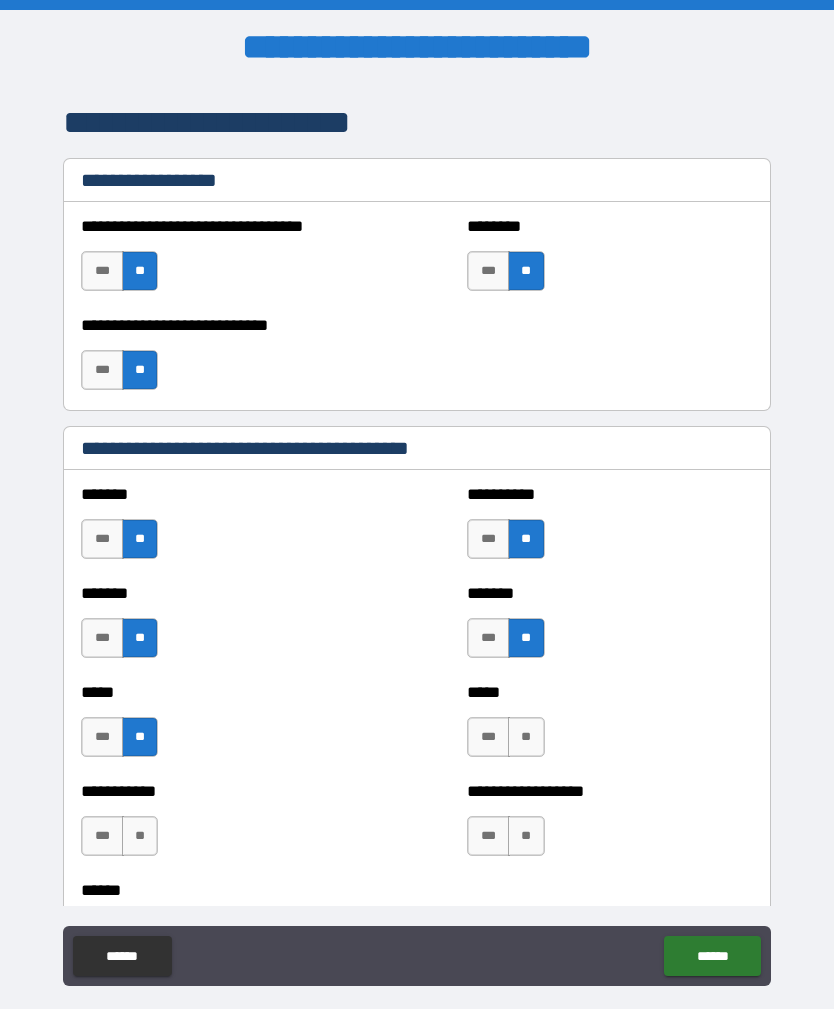 click on "**" at bounding box center [526, 737] 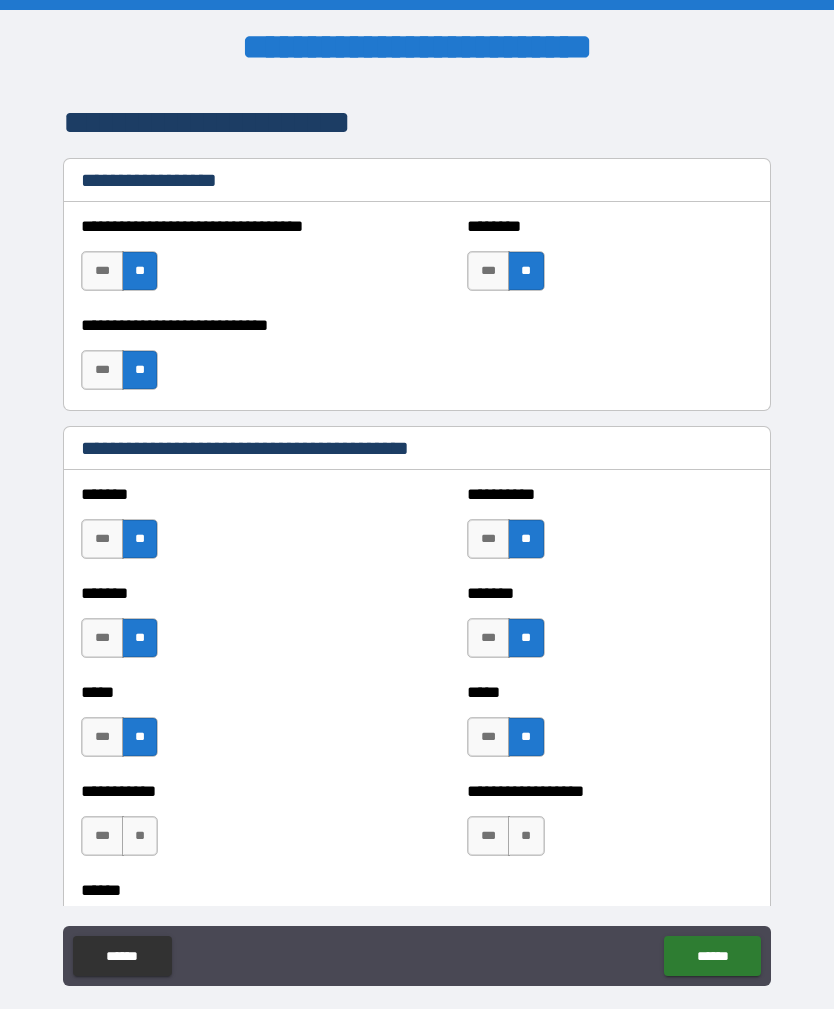 click on "**" at bounding box center (526, 836) 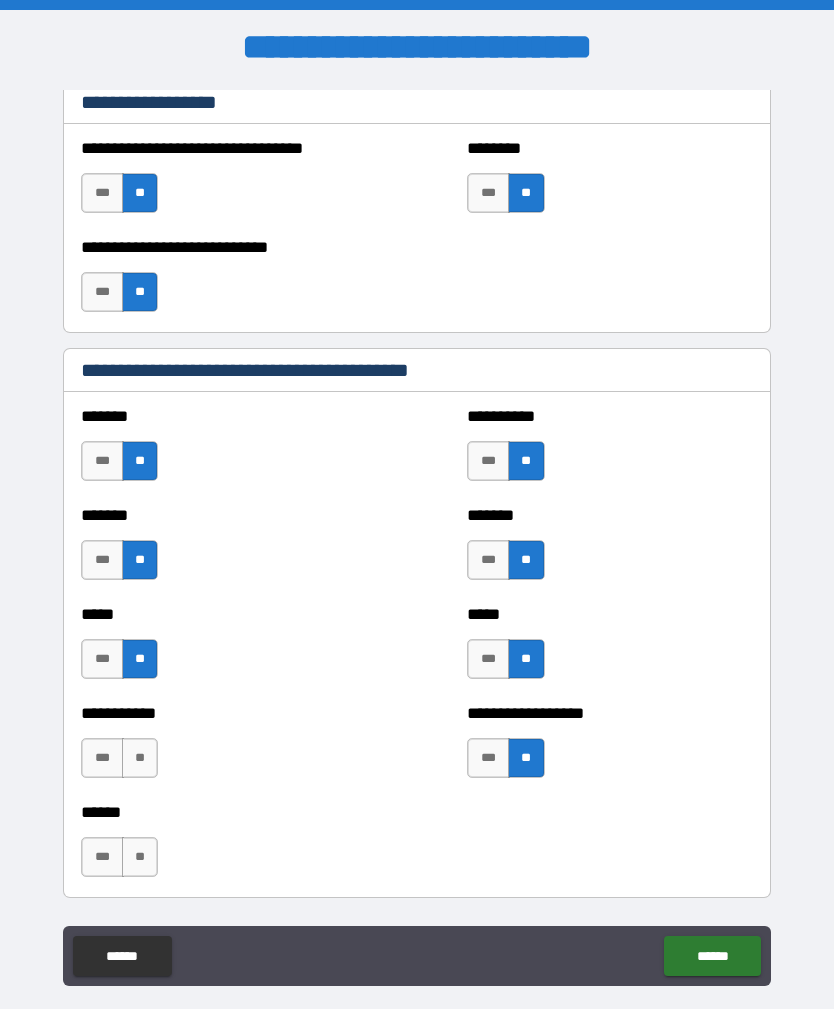 scroll, scrollTop: 1552, scrollLeft: 0, axis: vertical 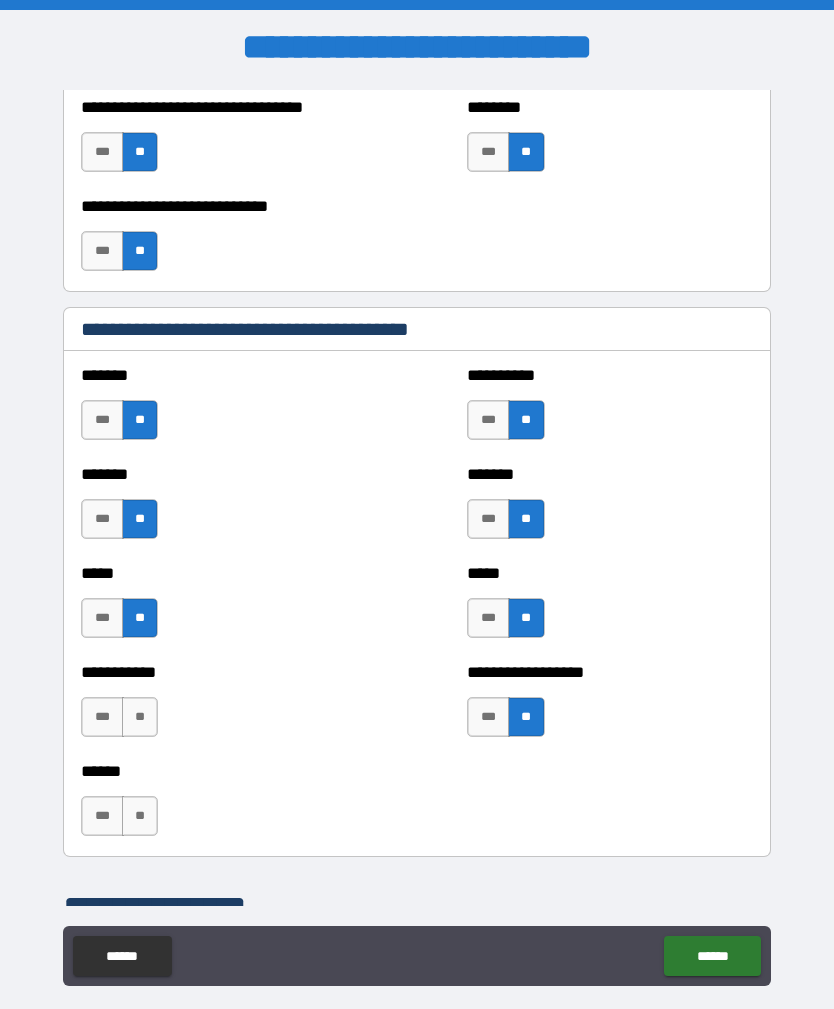 click on "**" at bounding box center (140, 717) 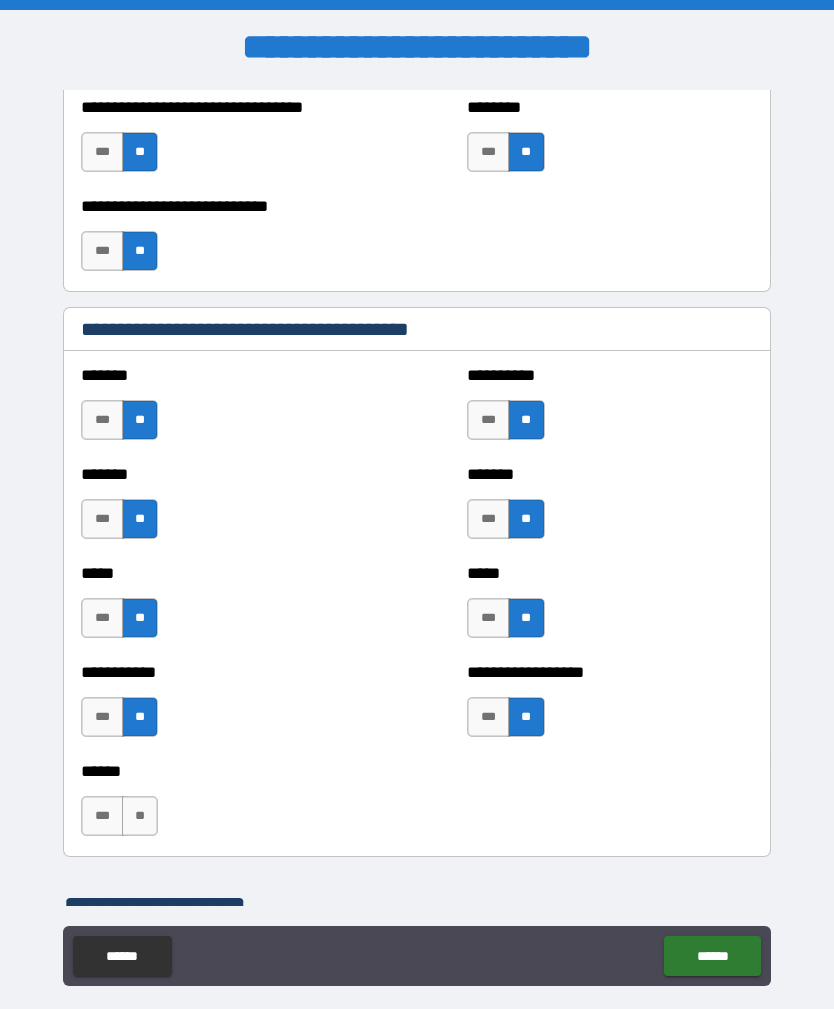 click on "**" at bounding box center [140, 816] 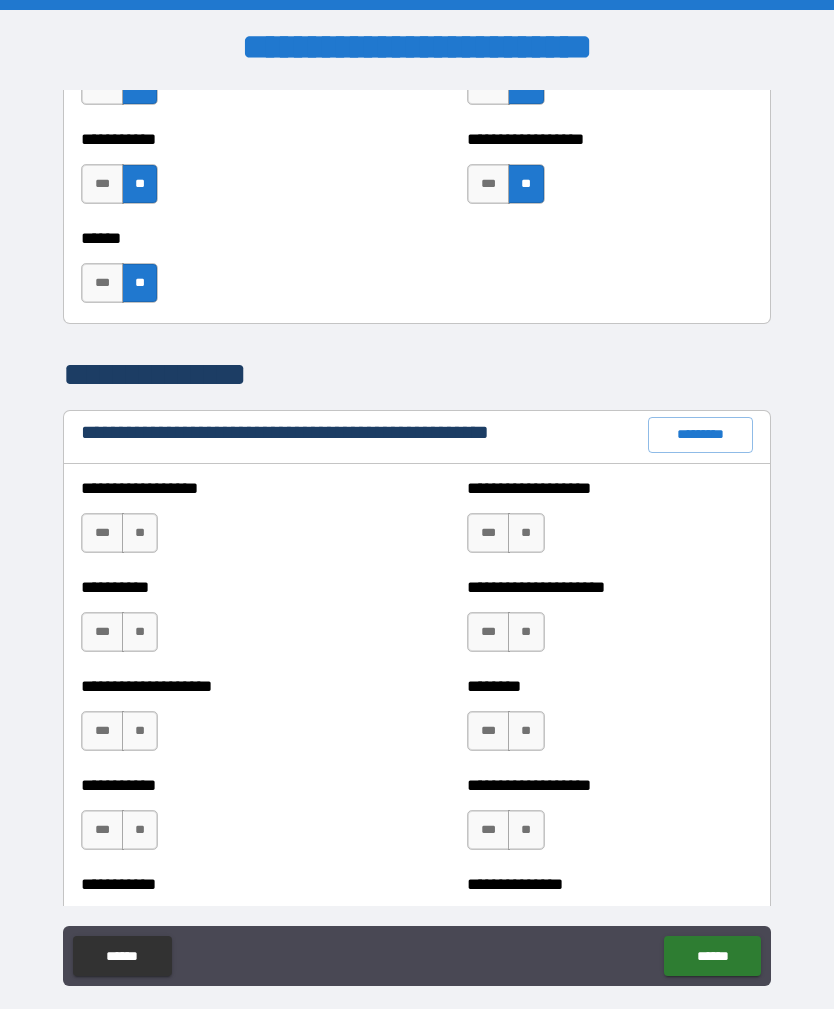 scroll, scrollTop: 2082, scrollLeft: 0, axis: vertical 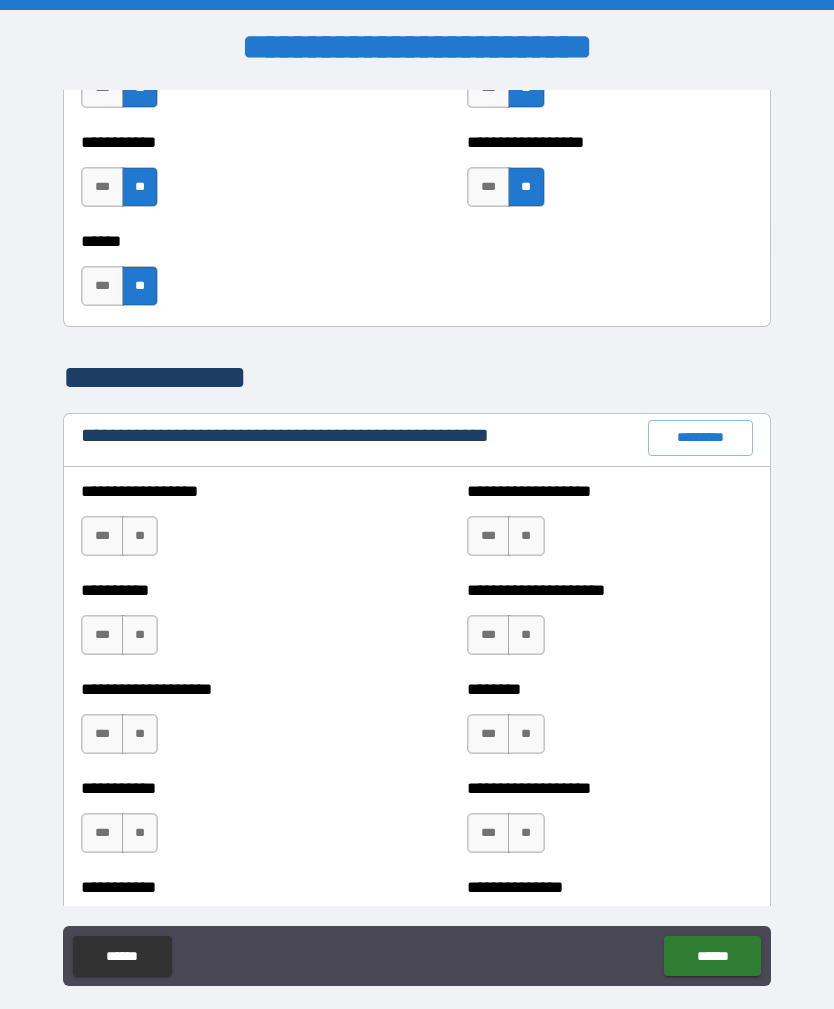 click on "**" at bounding box center (140, 536) 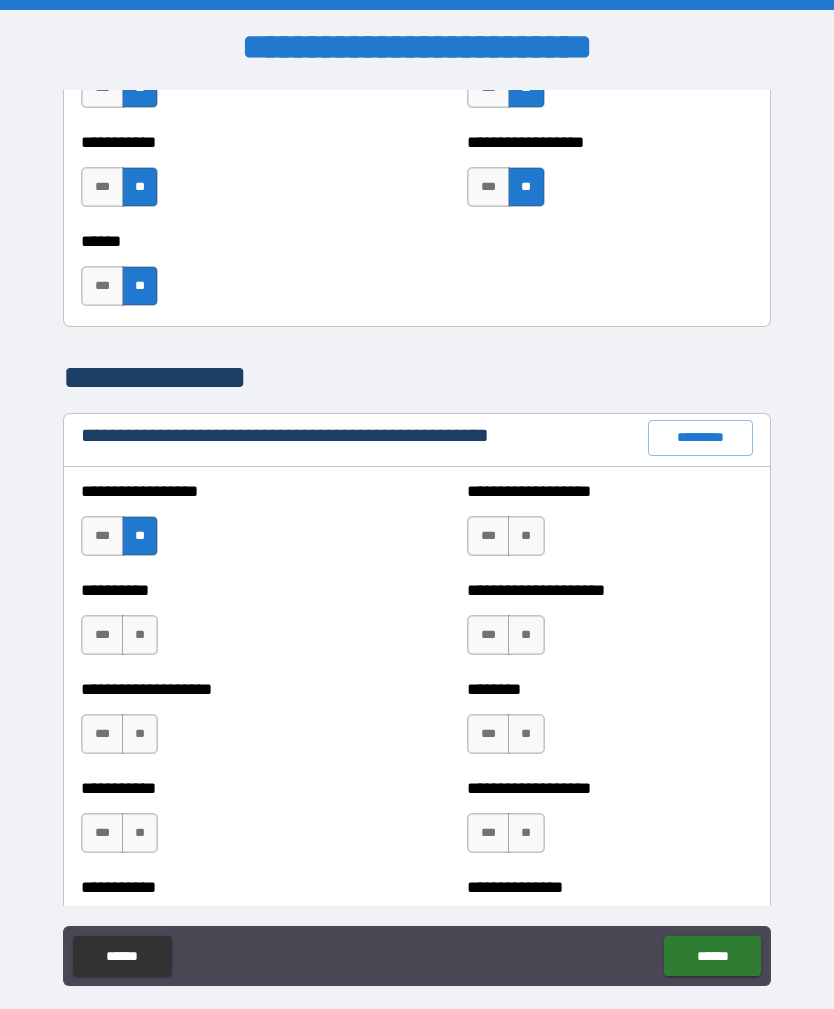 click on "**" at bounding box center (140, 635) 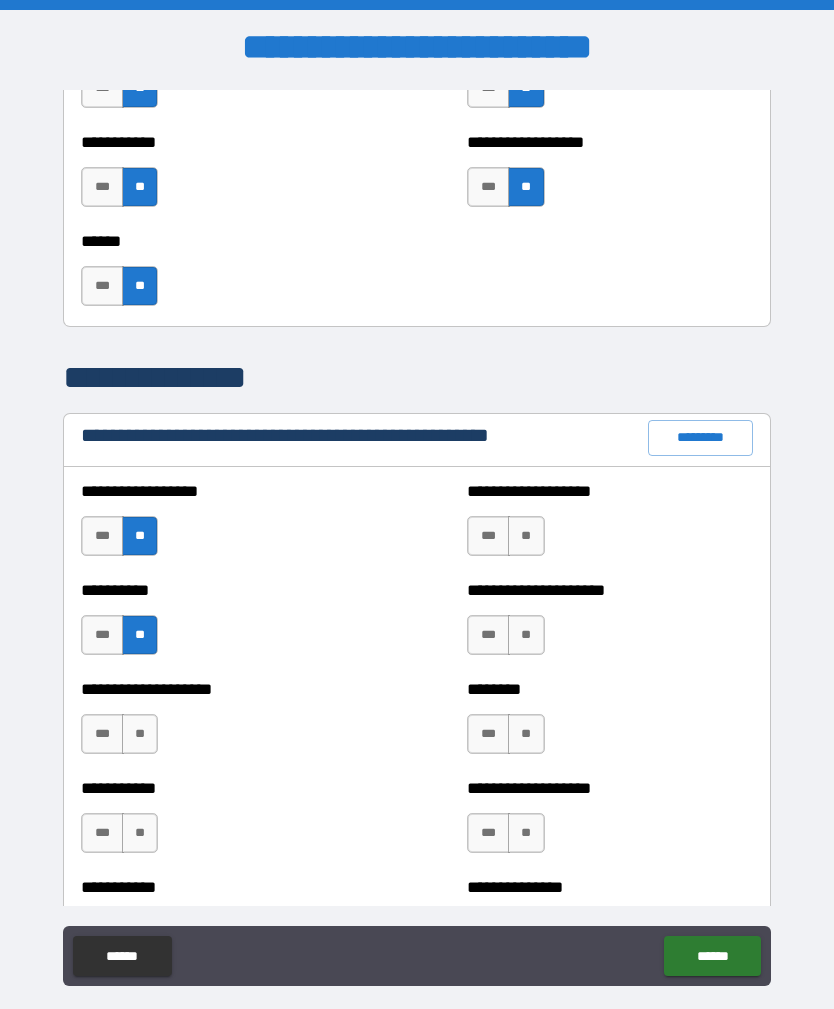 click on "**" at bounding box center [140, 734] 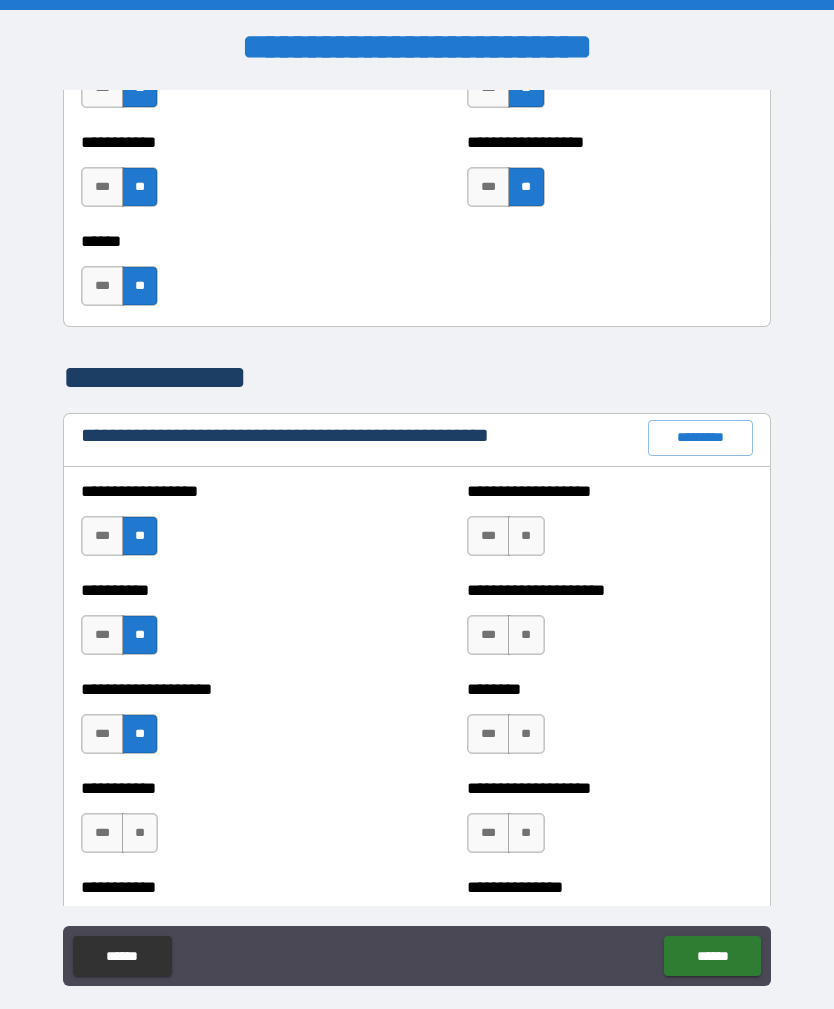 click on "**" at bounding box center [140, 833] 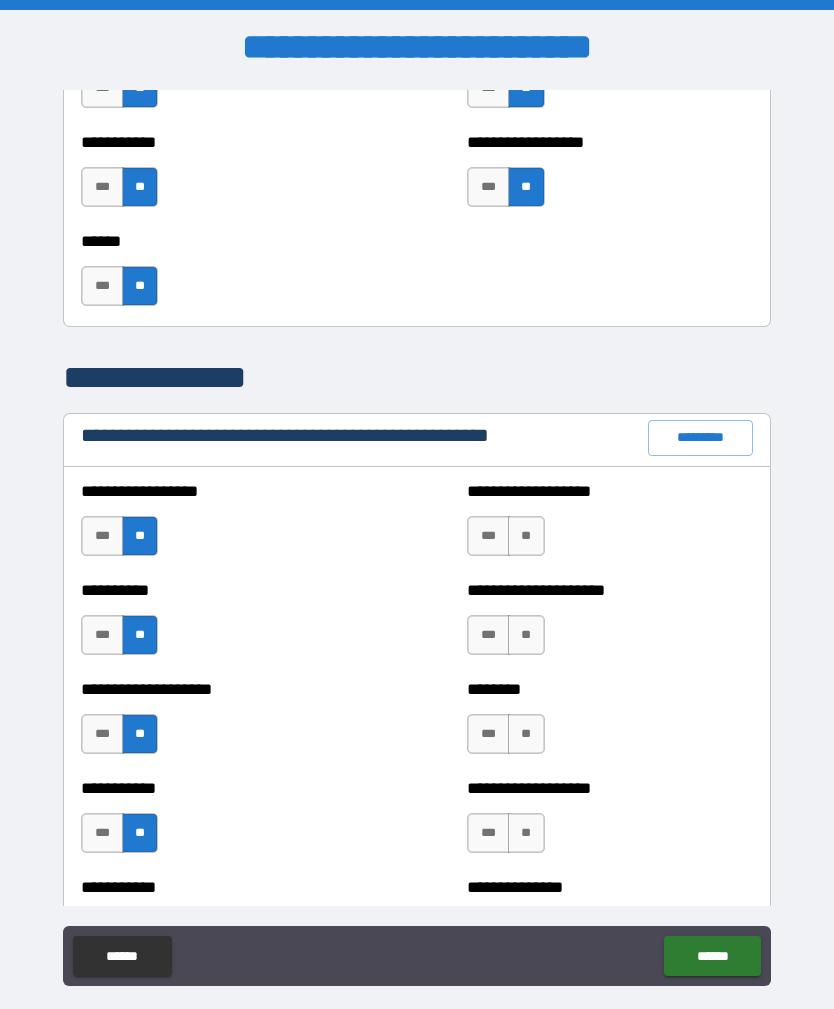click on "**" at bounding box center (526, 536) 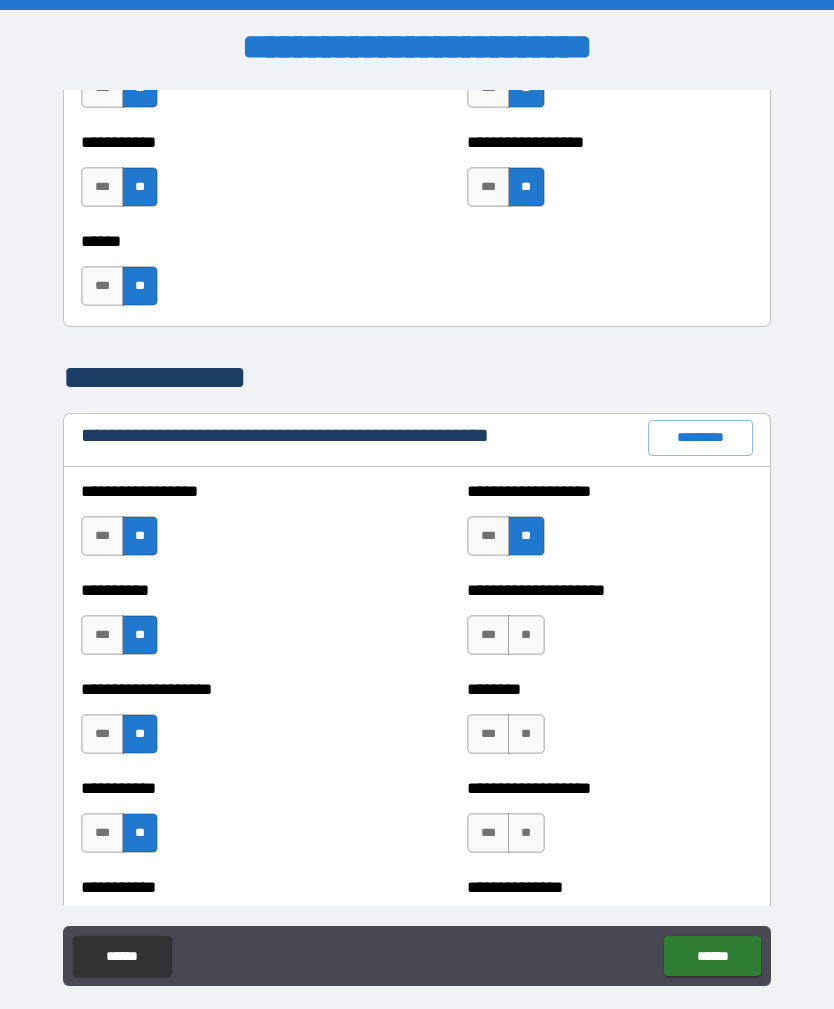 click on "**" at bounding box center (526, 635) 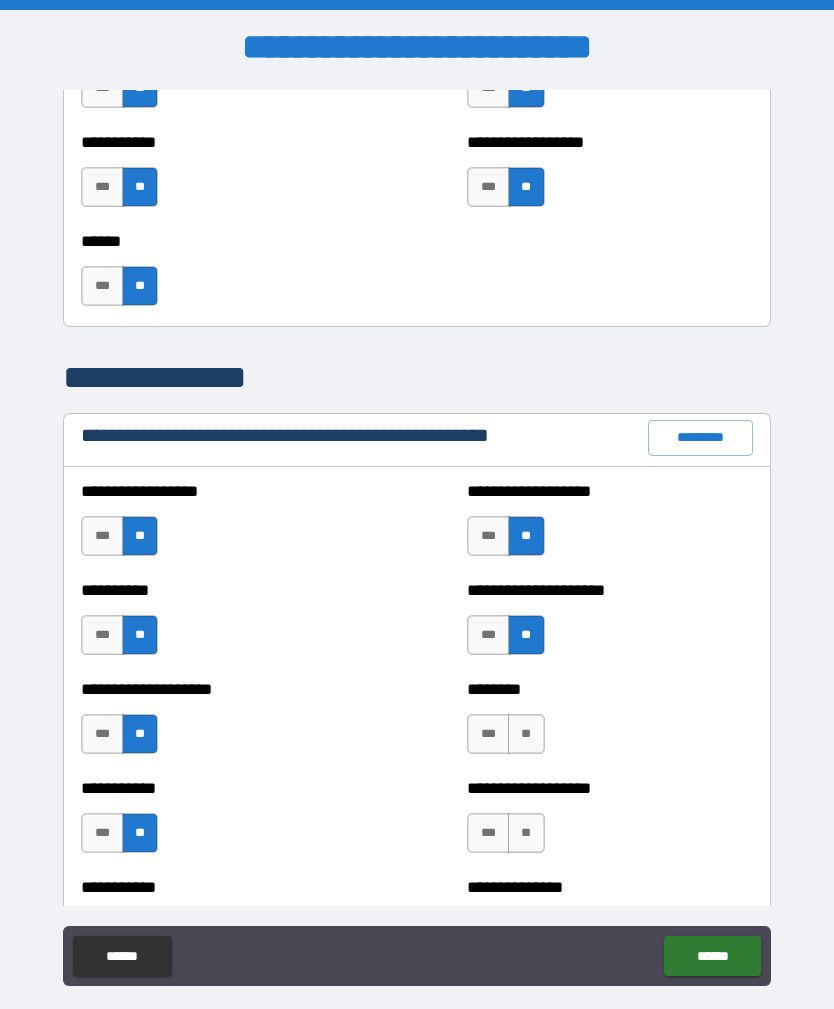 click on "**" at bounding box center (526, 734) 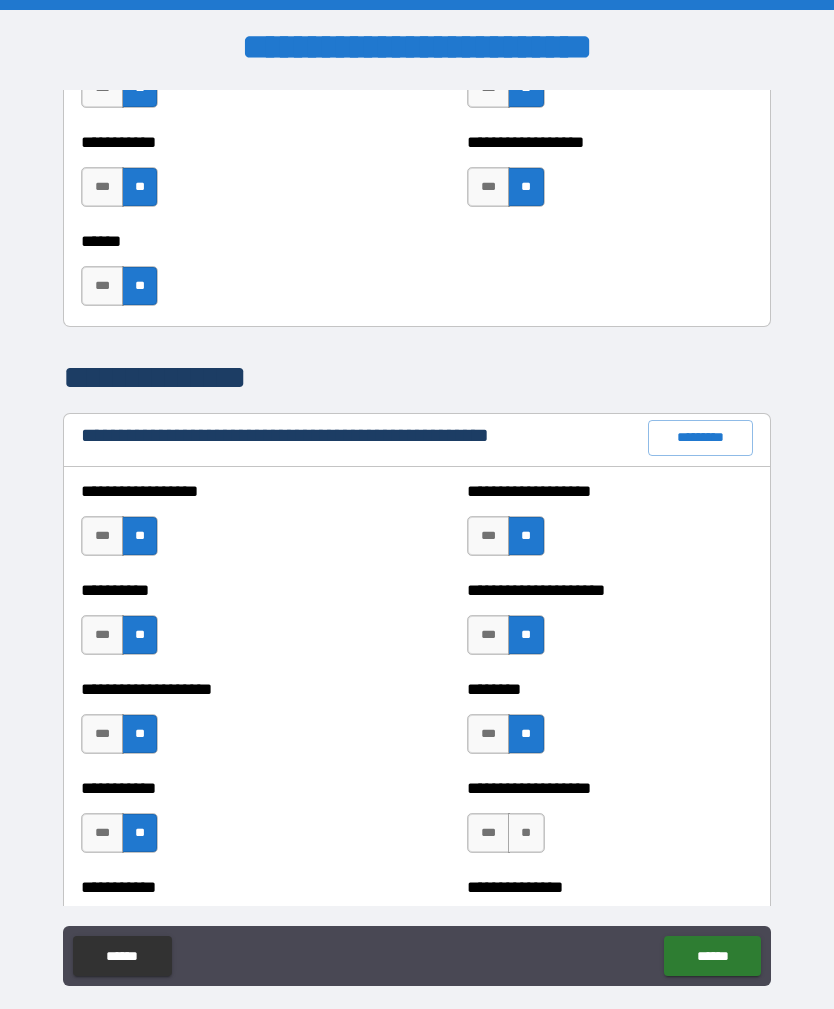 click on "**" at bounding box center [526, 833] 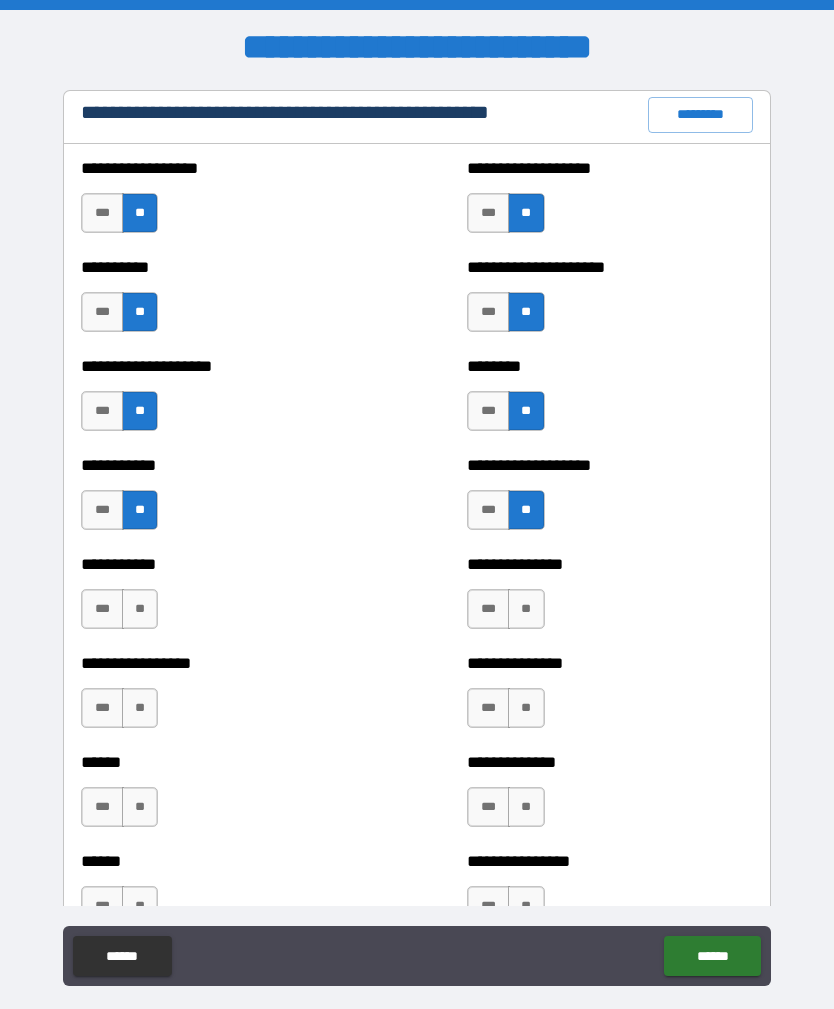 scroll, scrollTop: 2420, scrollLeft: 0, axis: vertical 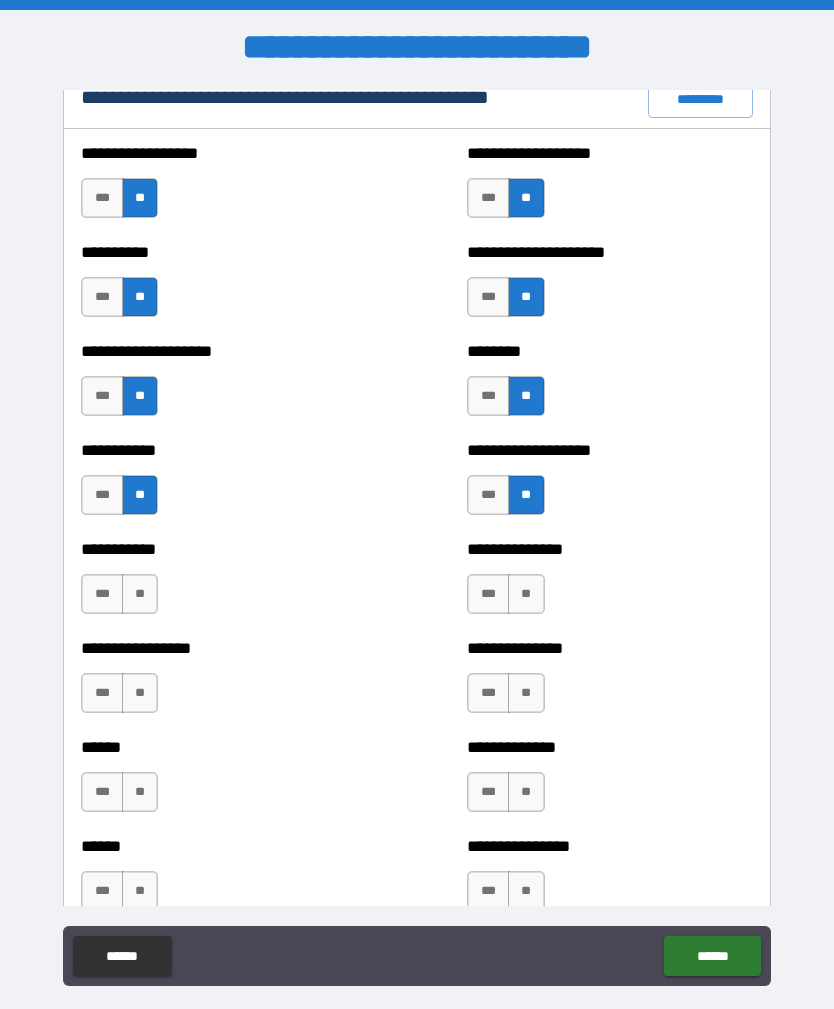 click on "**" at bounding box center [140, 594] 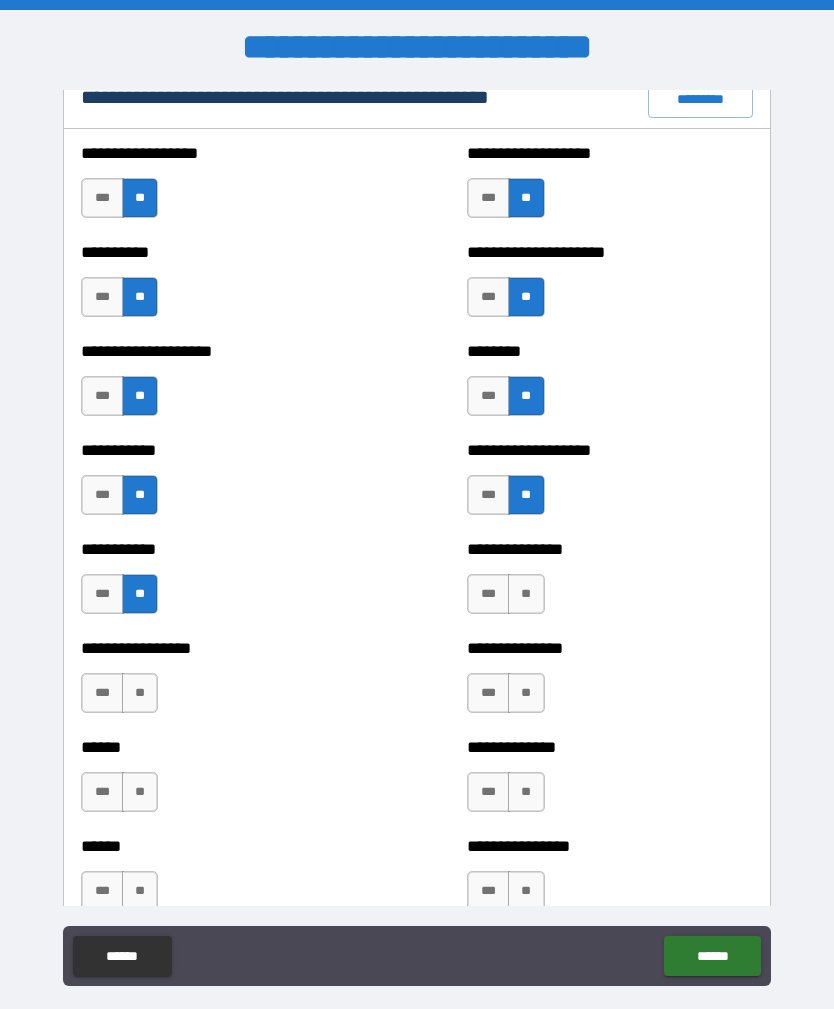 click on "**" at bounding box center [526, 594] 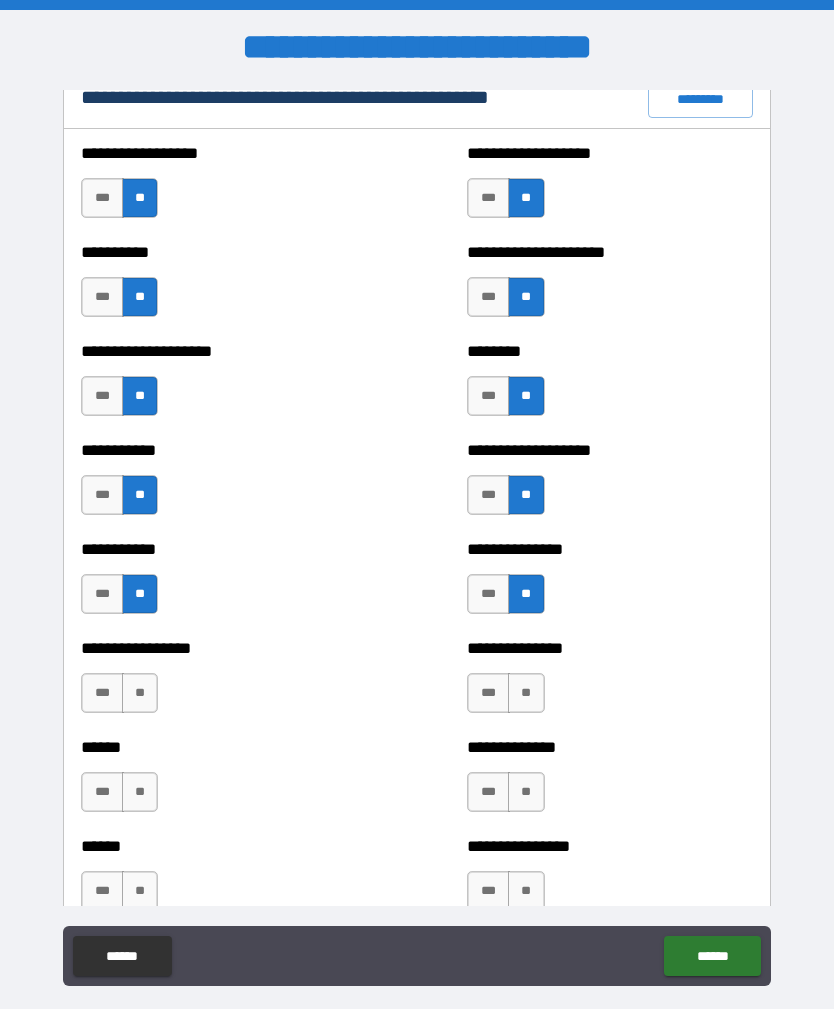 click on "**" at bounding box center (526, 693) 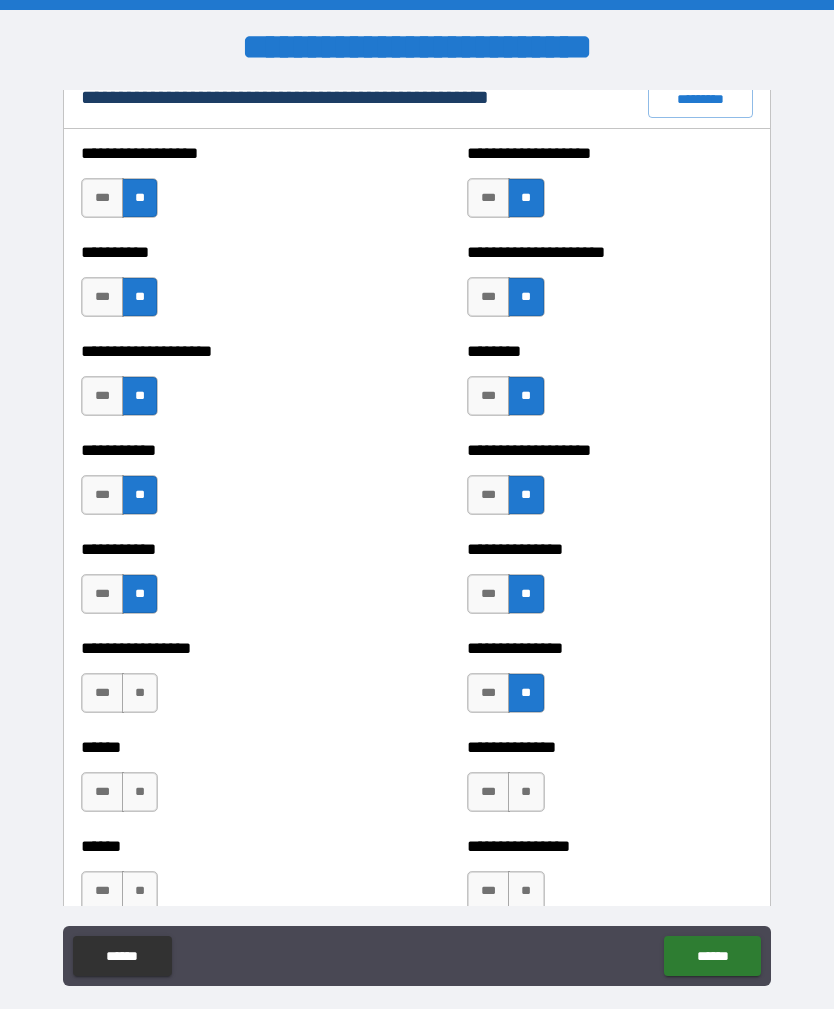 click on "**" at bounding box center (526, 792) 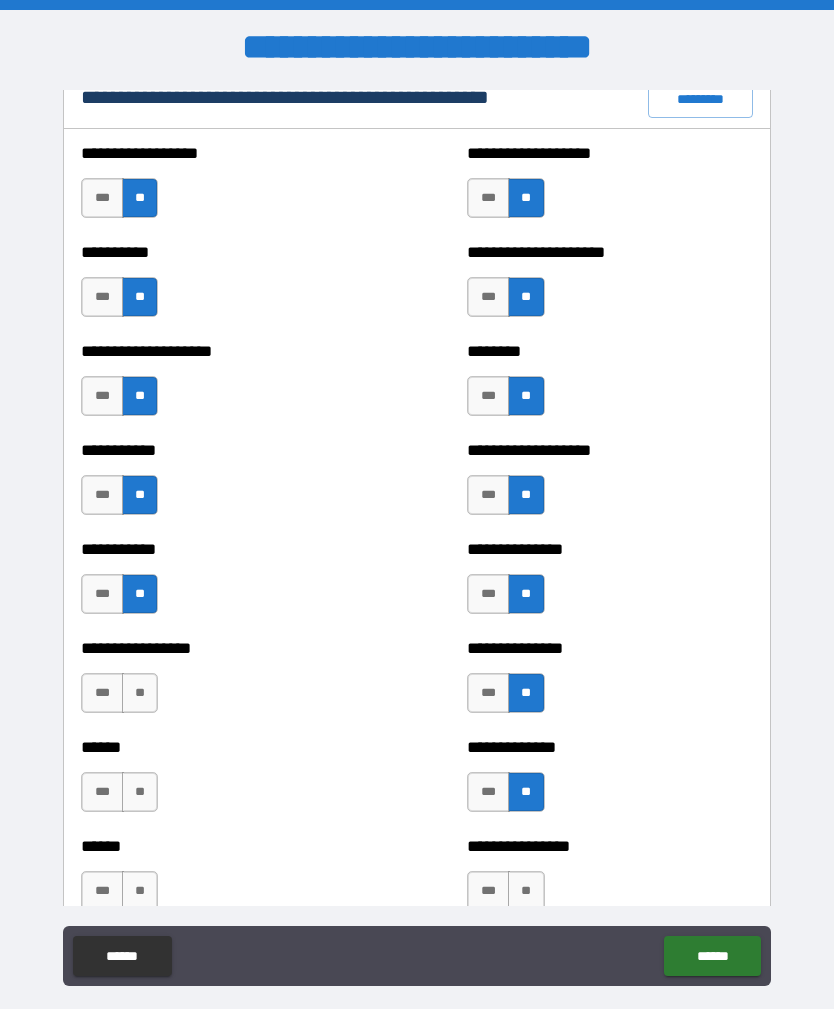 click on "**" at bounding box center (526, 891) 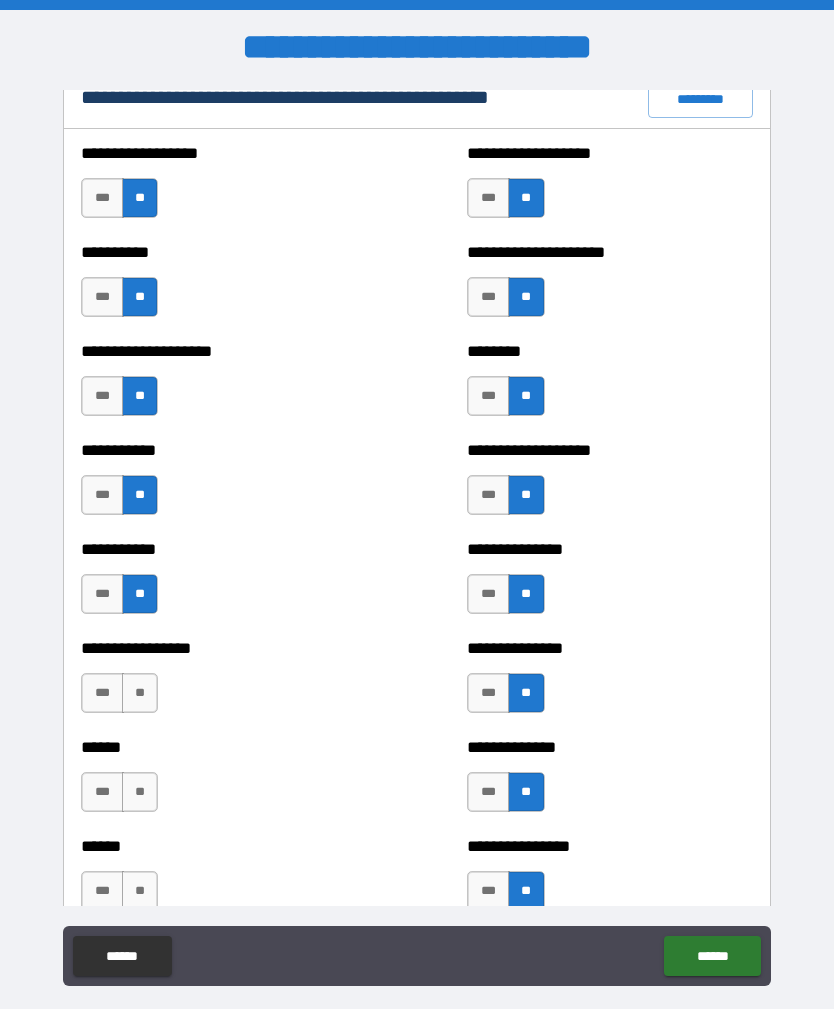 click on "**" at bounding box center (140, 891) 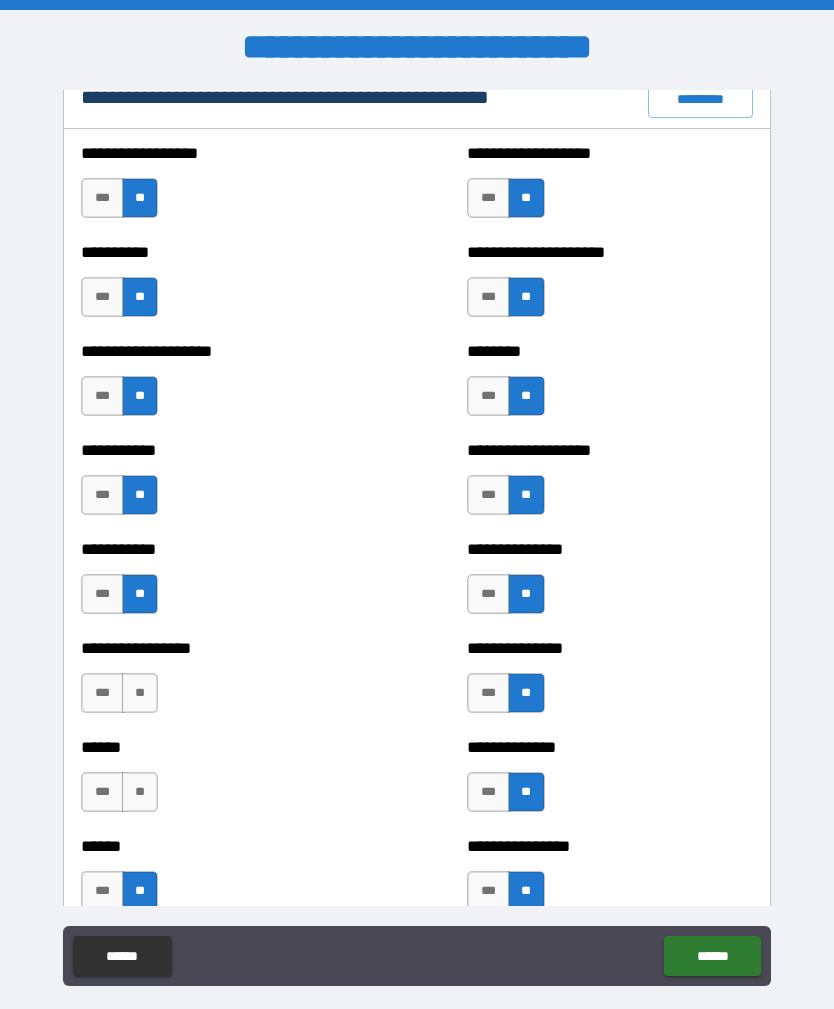 click on "**" at bounding box center [140, 792] 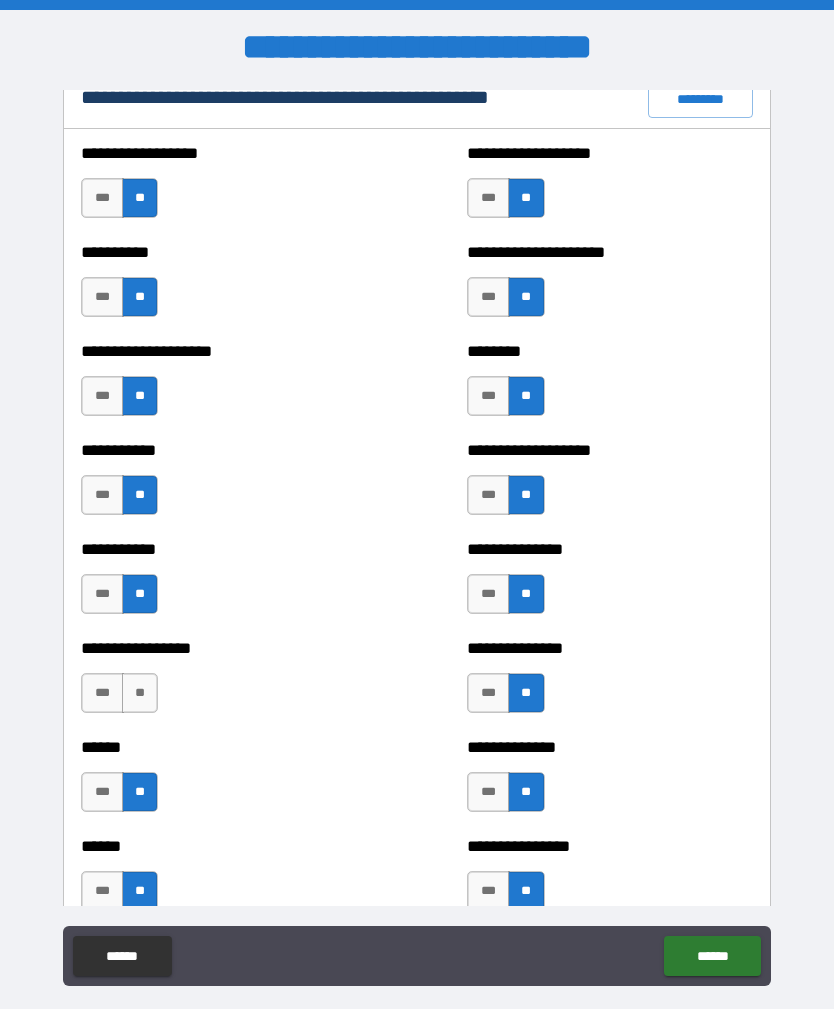 click on "**" at bounding box center [140, 693] 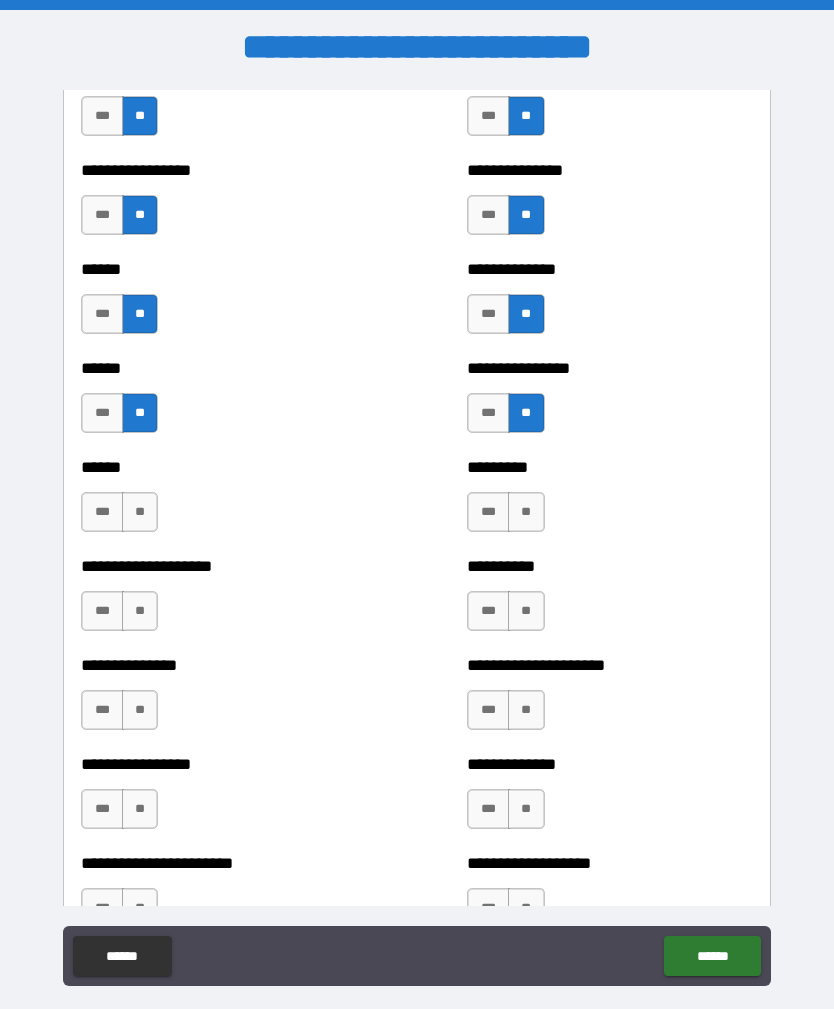 scroll, scrollTop: 2894, scrollLeft: 0, axis: vertical 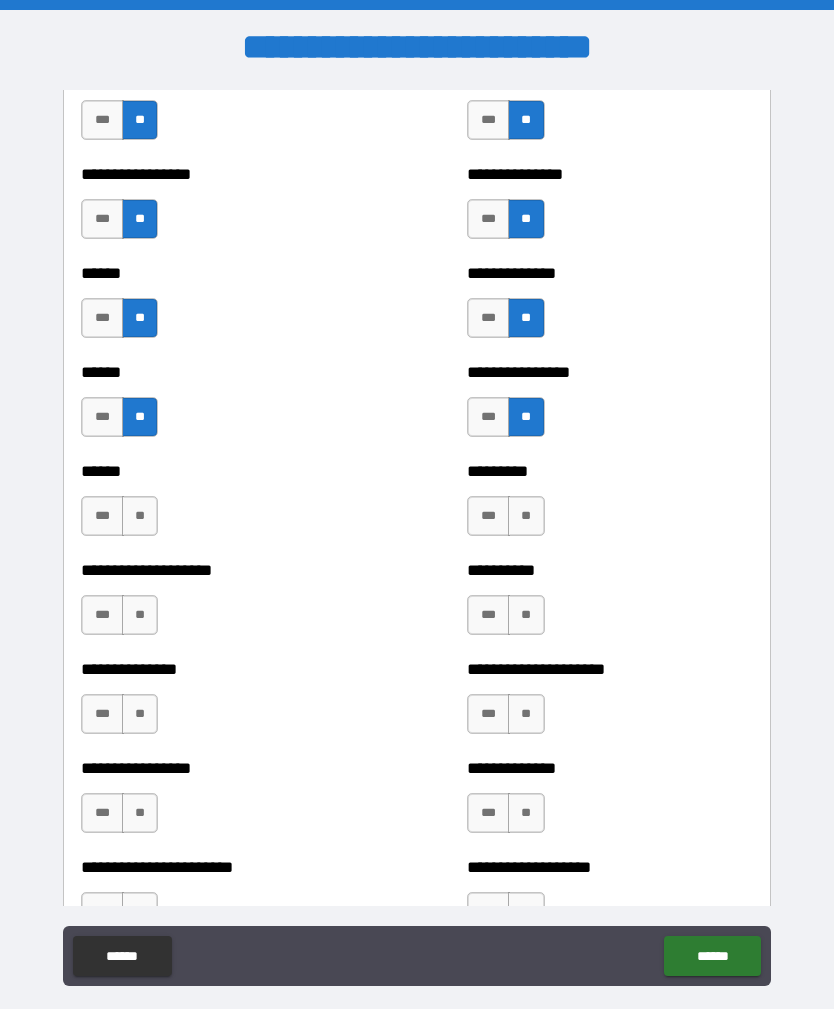 click on "**" at bounding box center (140, 516) 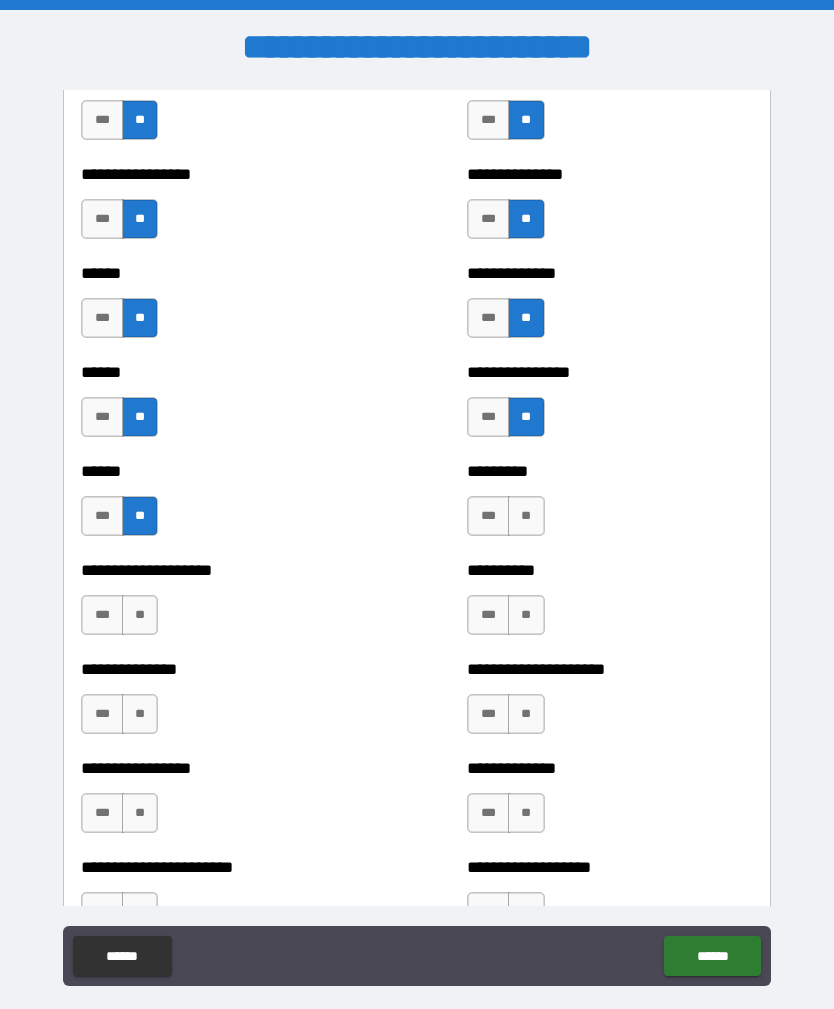 click on "**" at bounding box center (140, 615) 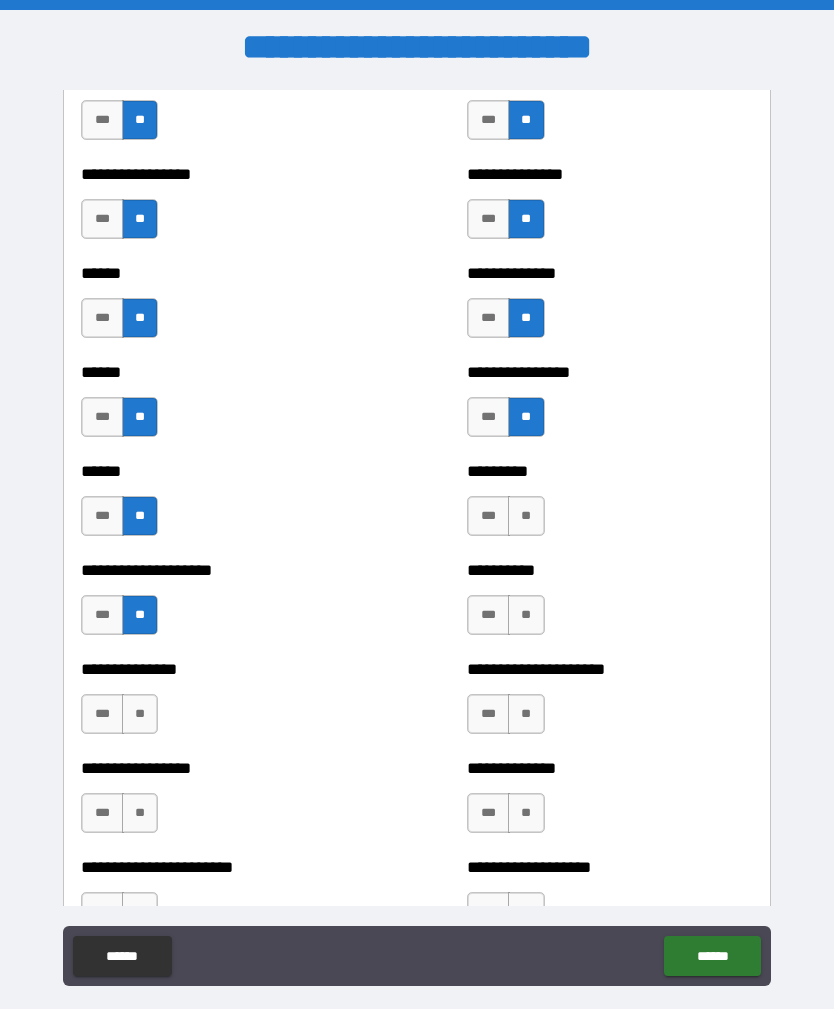 click on "**" at bounding box center (140, 714) 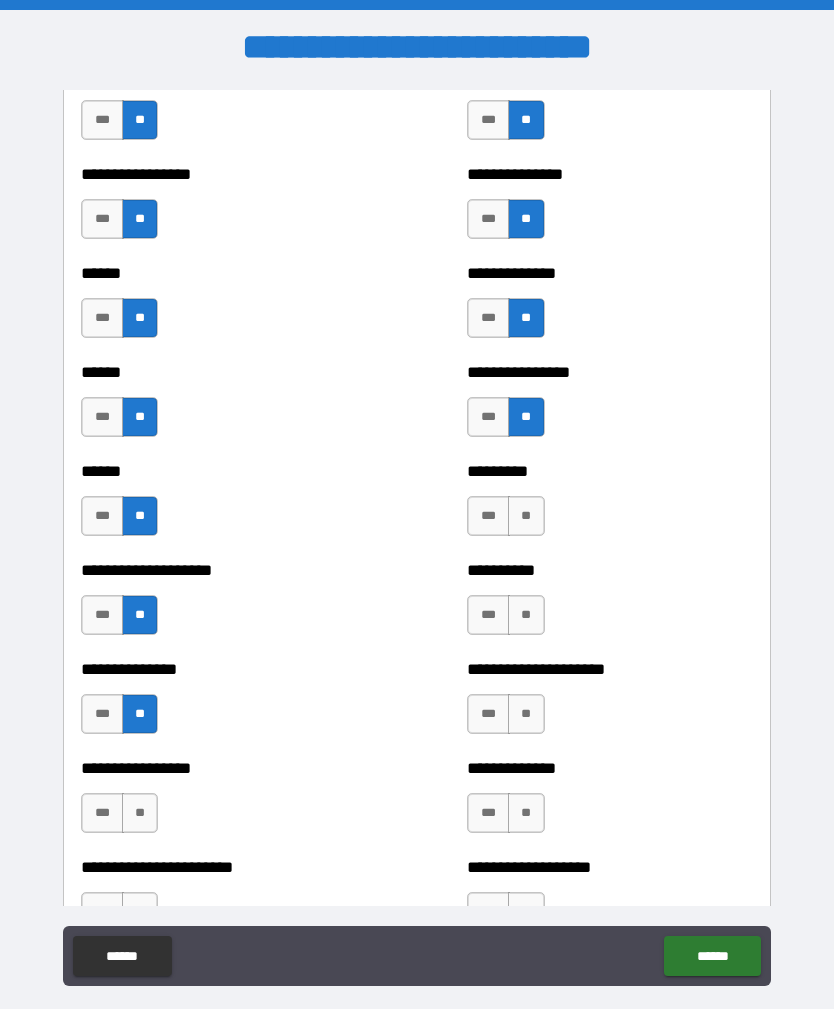 click on "**" at bounding box center (140, 813) 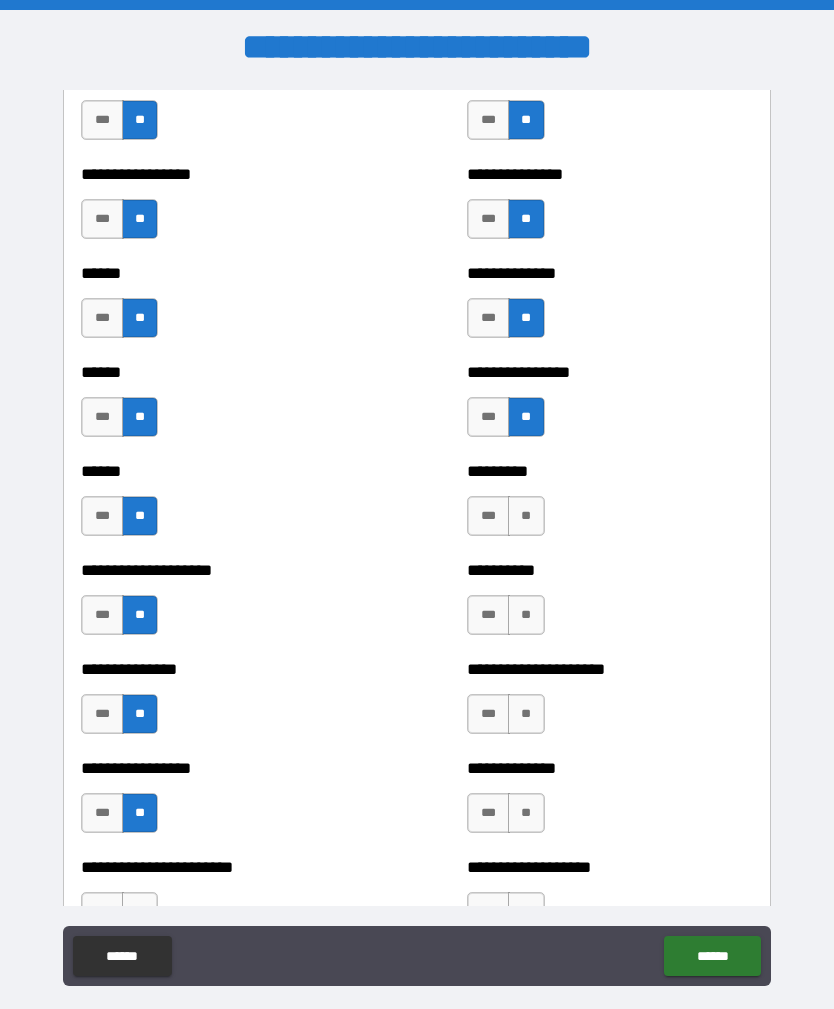 click on "**" at bounding box center (526, 714) 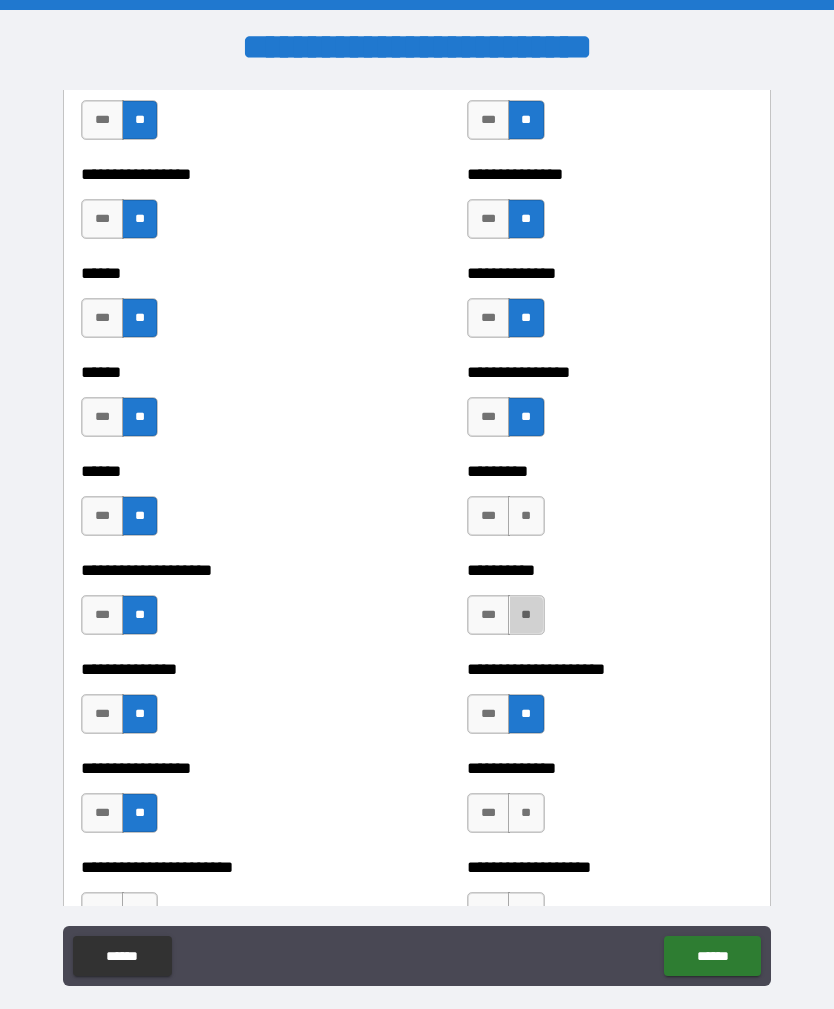 click on "**" at bounding box center (526, 615) 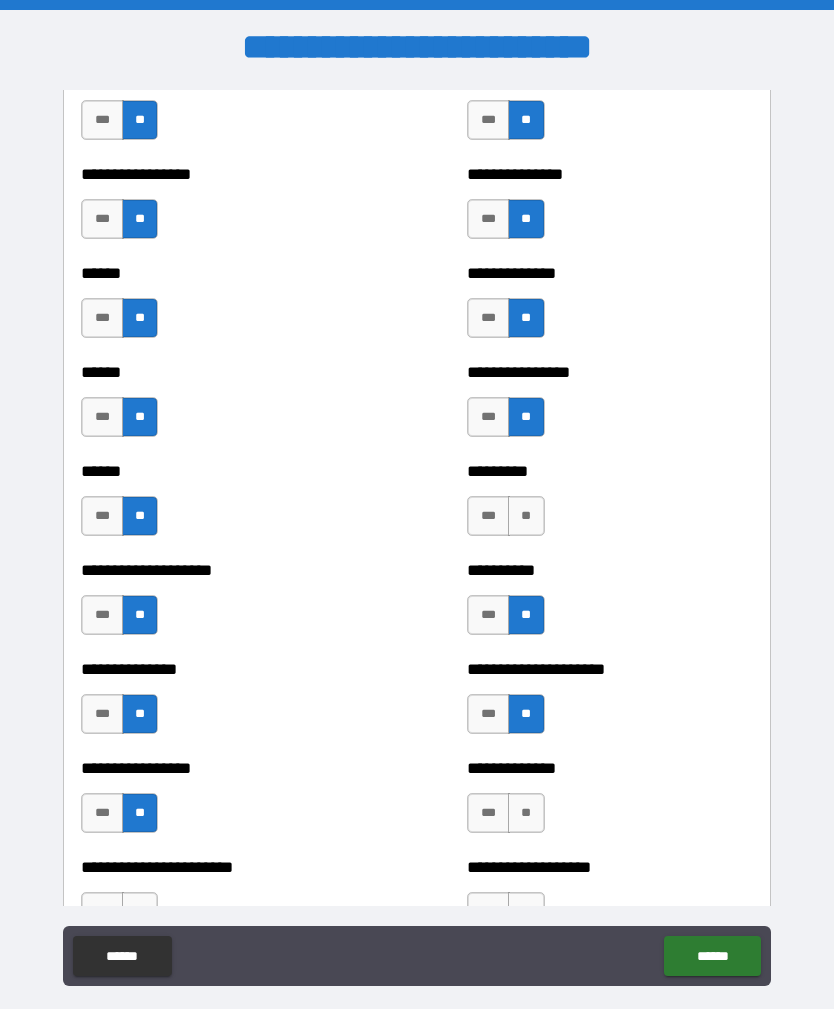 click on "**" at bounding box center [526, 516] 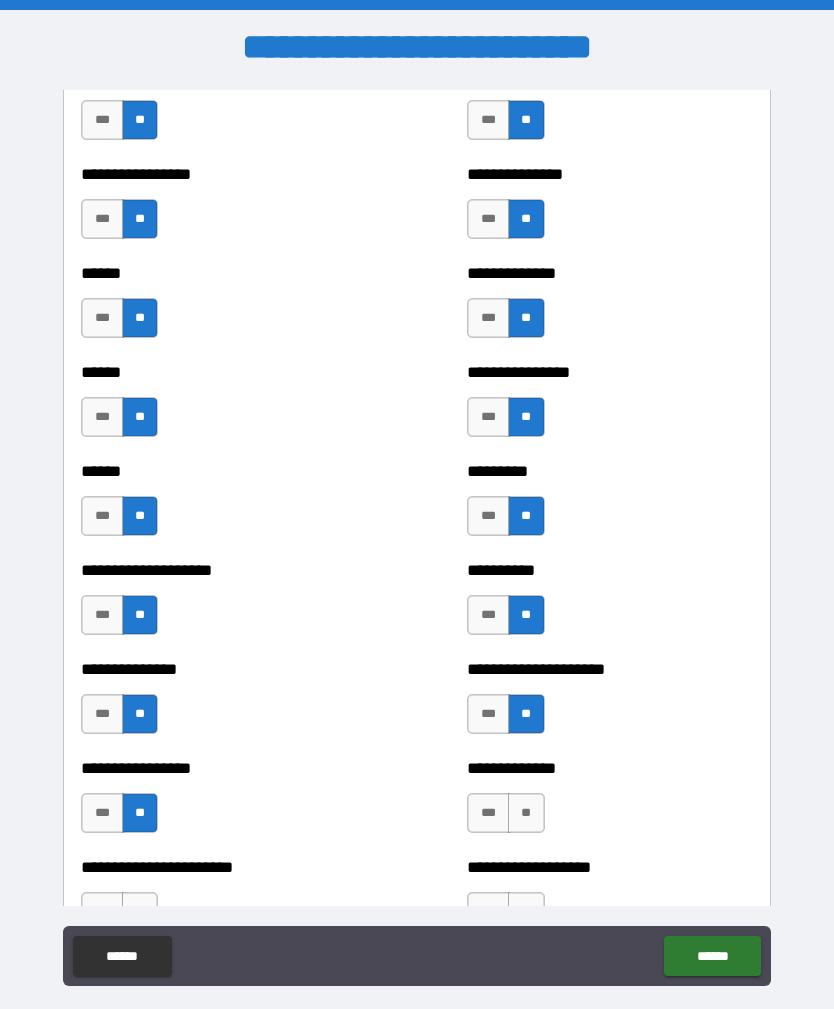 click on "**" at bounding box center (526, 813) 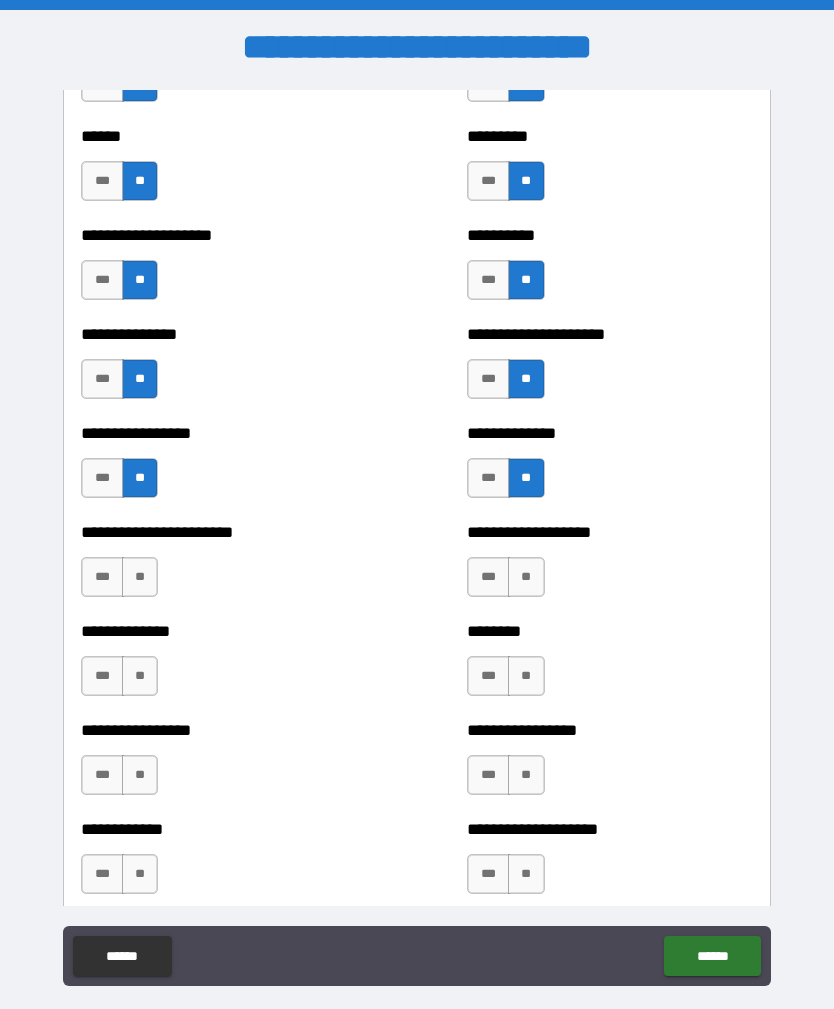 scroll, scrollTop: 3253, scrollLeft: 0, axis: vertical 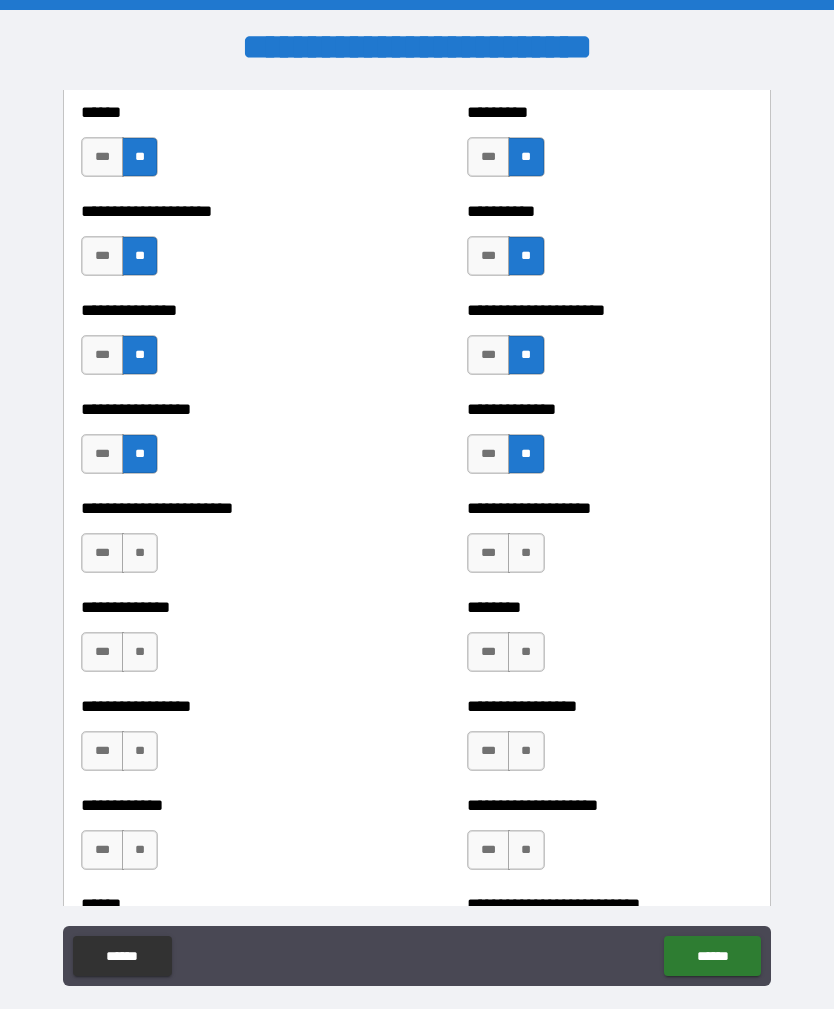 click on "**" at bounding box center [140, 553] 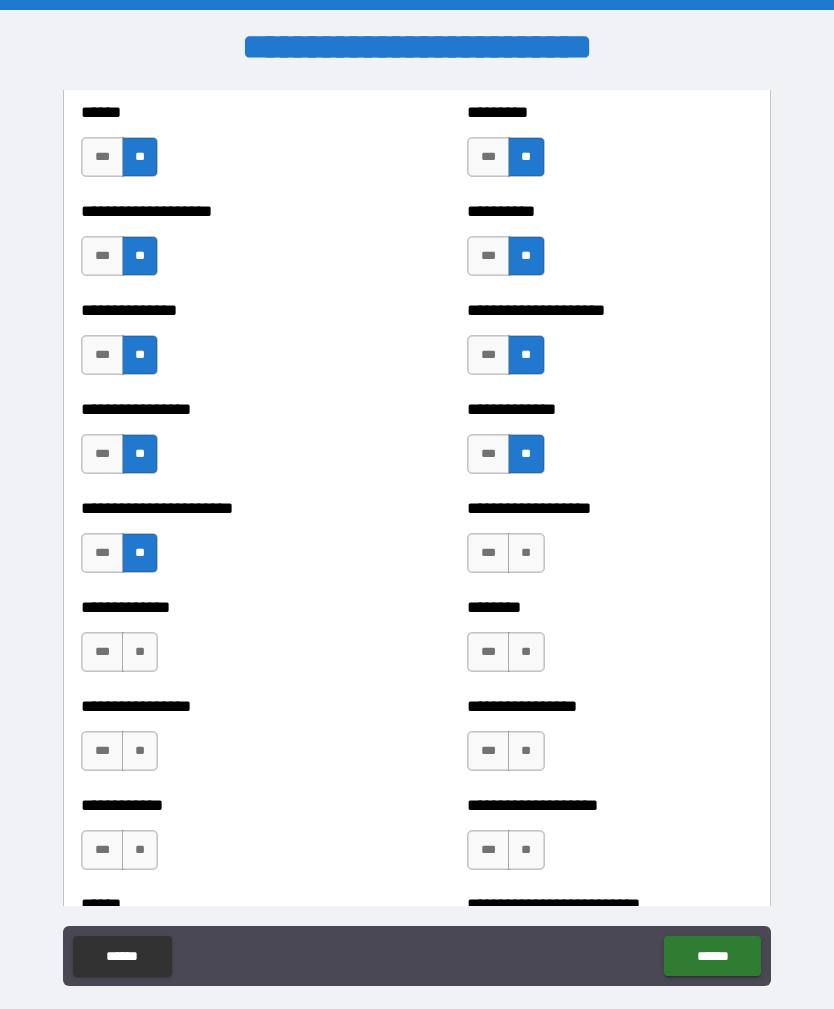 click on "**" at bounding box center (526, 553) 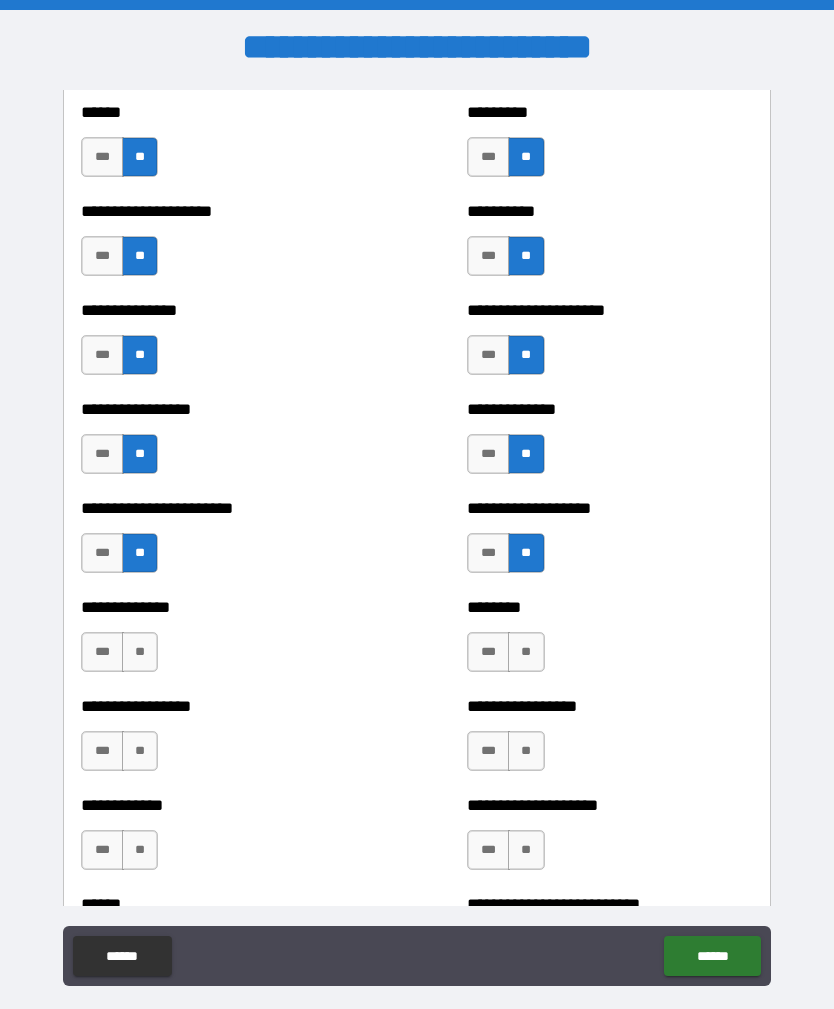 click on "**" at bounding box center [526, 652] 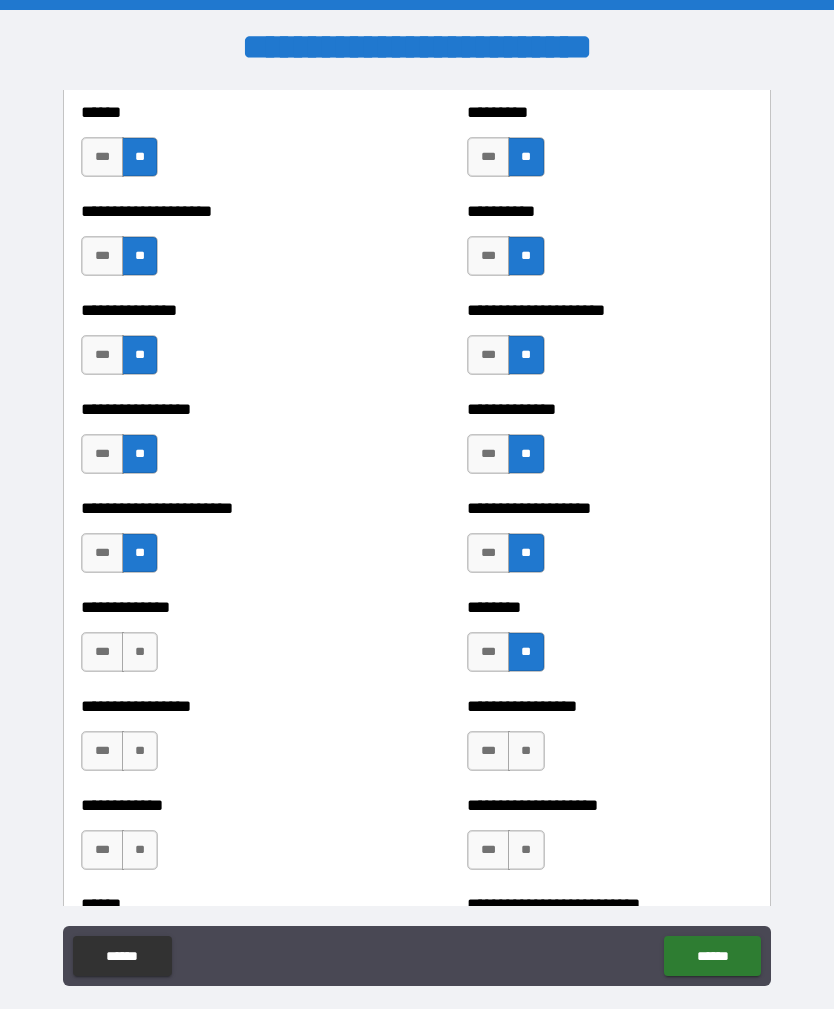 click on "**" at bounding box center (526, 751) 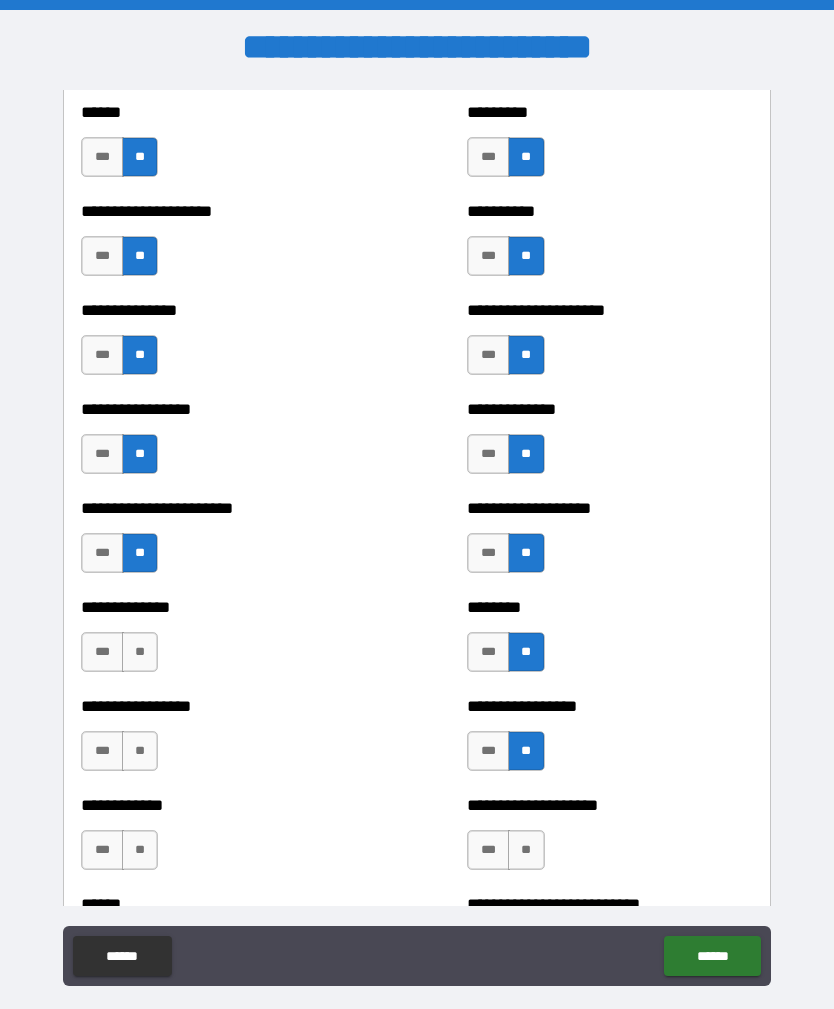 click on "**" at bounding box center (526, 850) 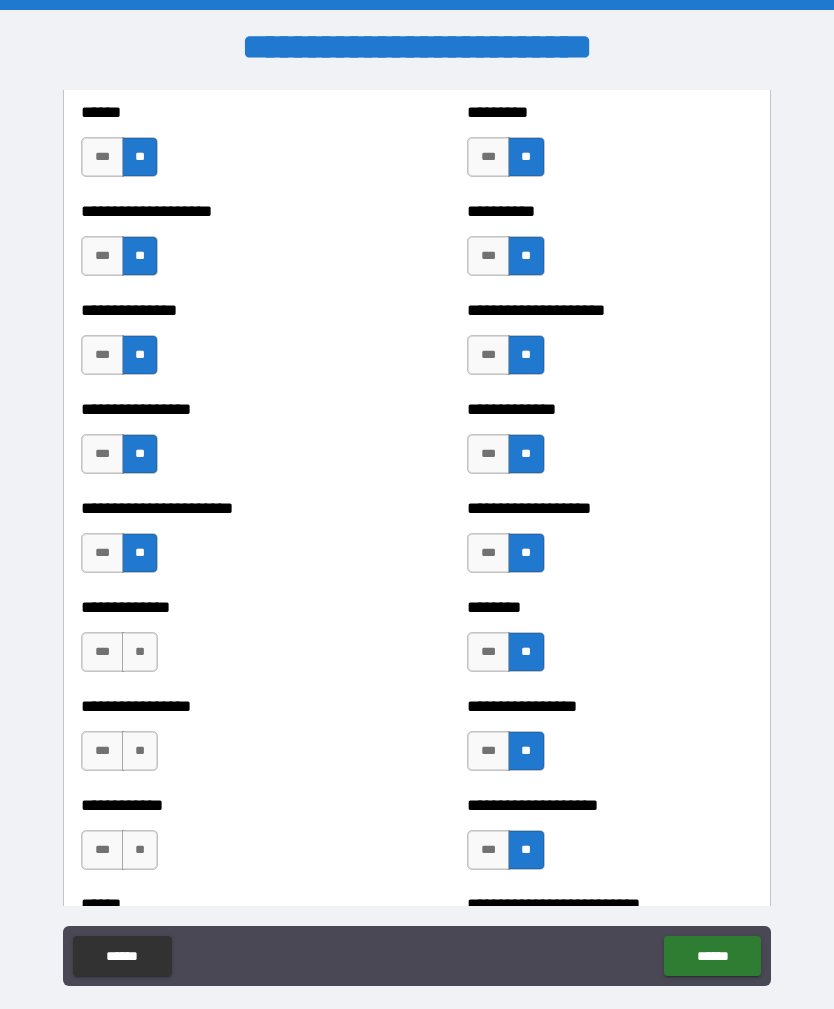 click on "**" at bounding box center [140, 850] 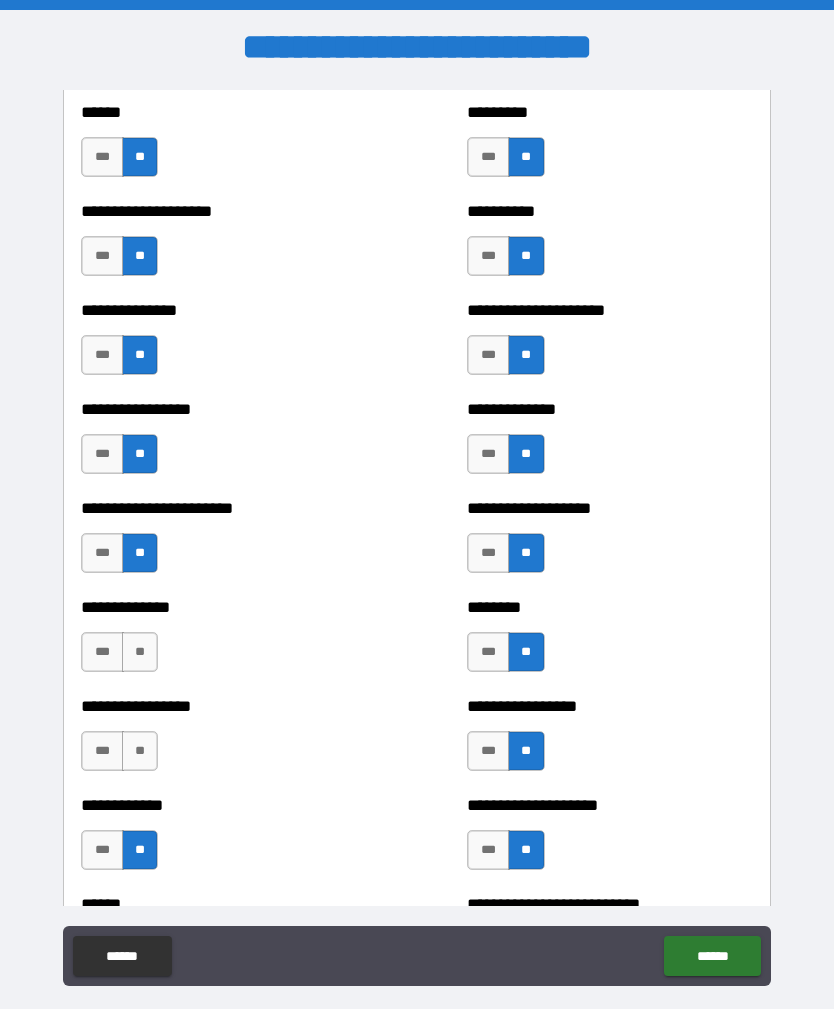 click on "**" at bounding box center (140, 652) 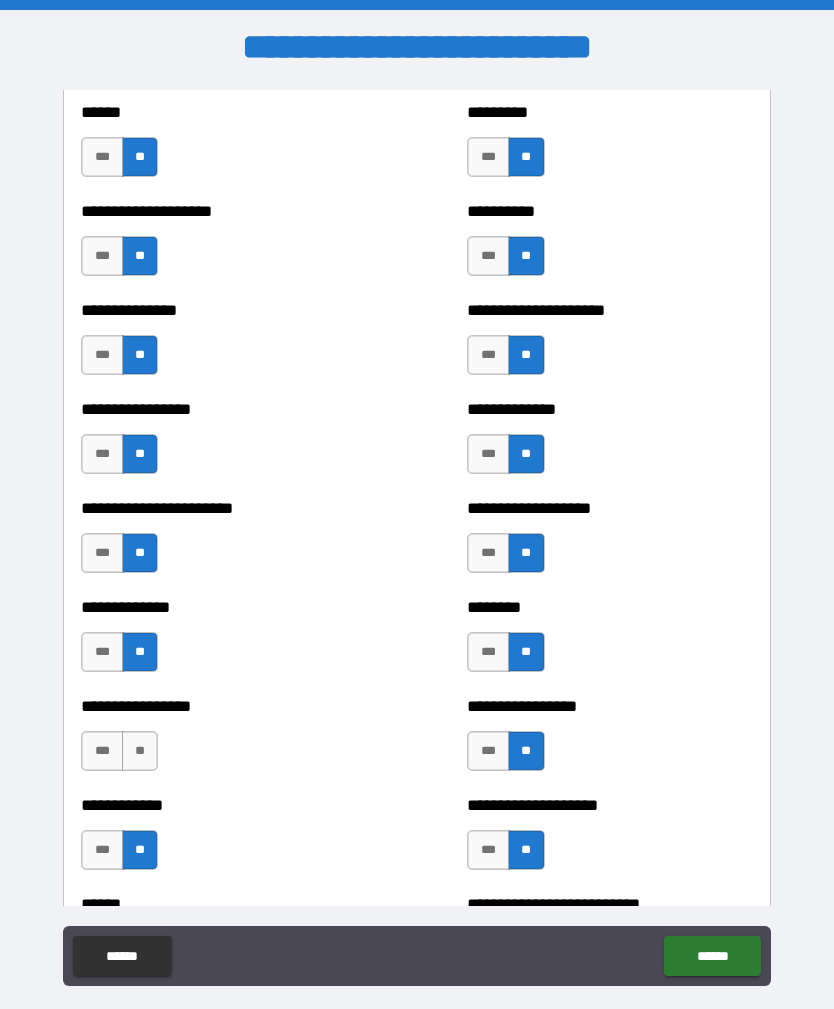 click on "**" at bounding box center (140, 751) 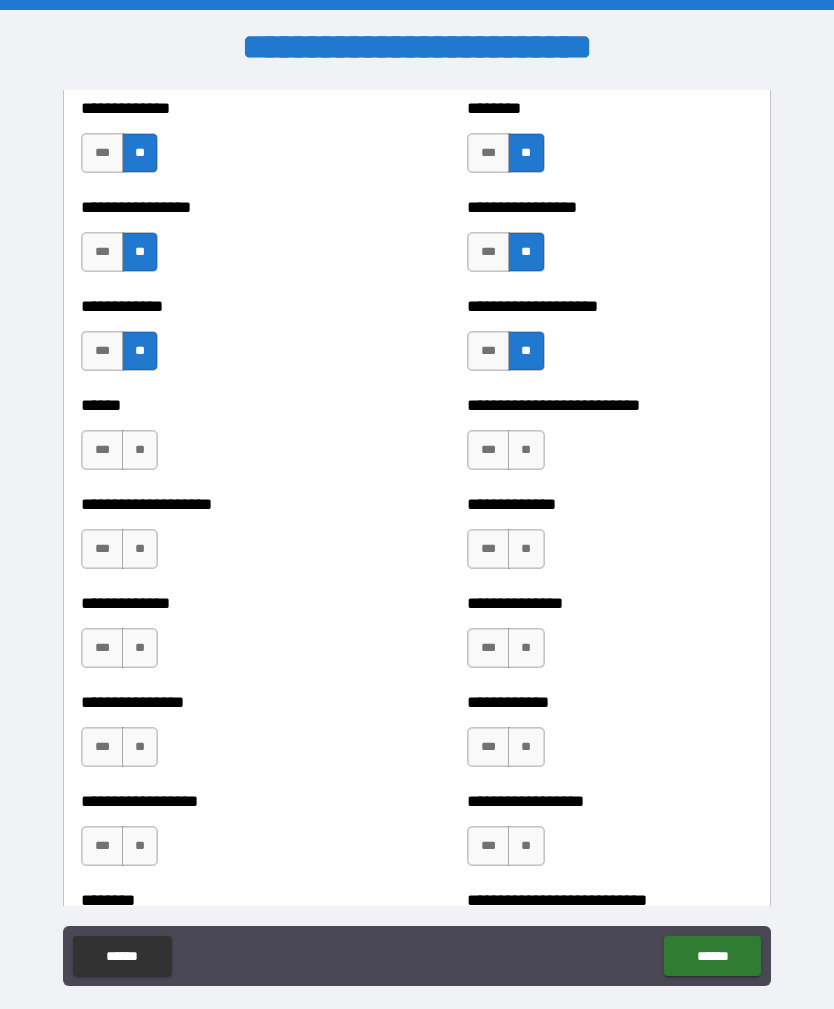 scroll, scrollTop: 3747, scrollLeft: 0, axis: vertical 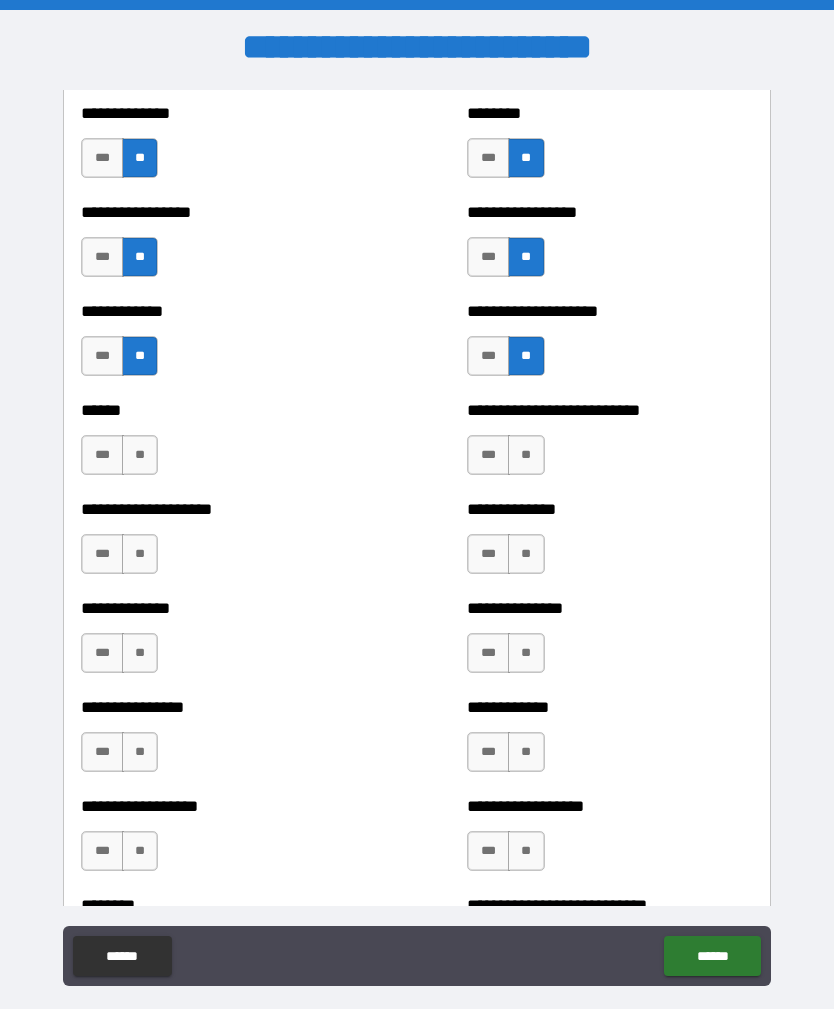 click on "**" at bounding box center [526, 455] 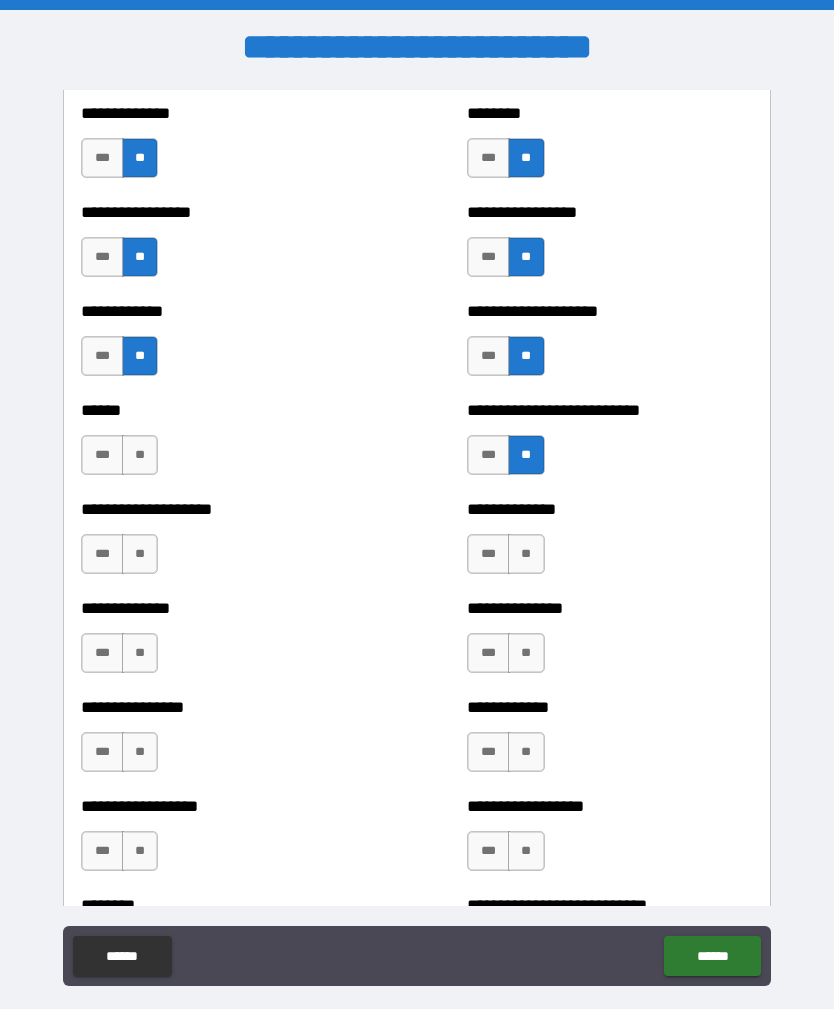 click on "**" at bounding box center [526, 554] 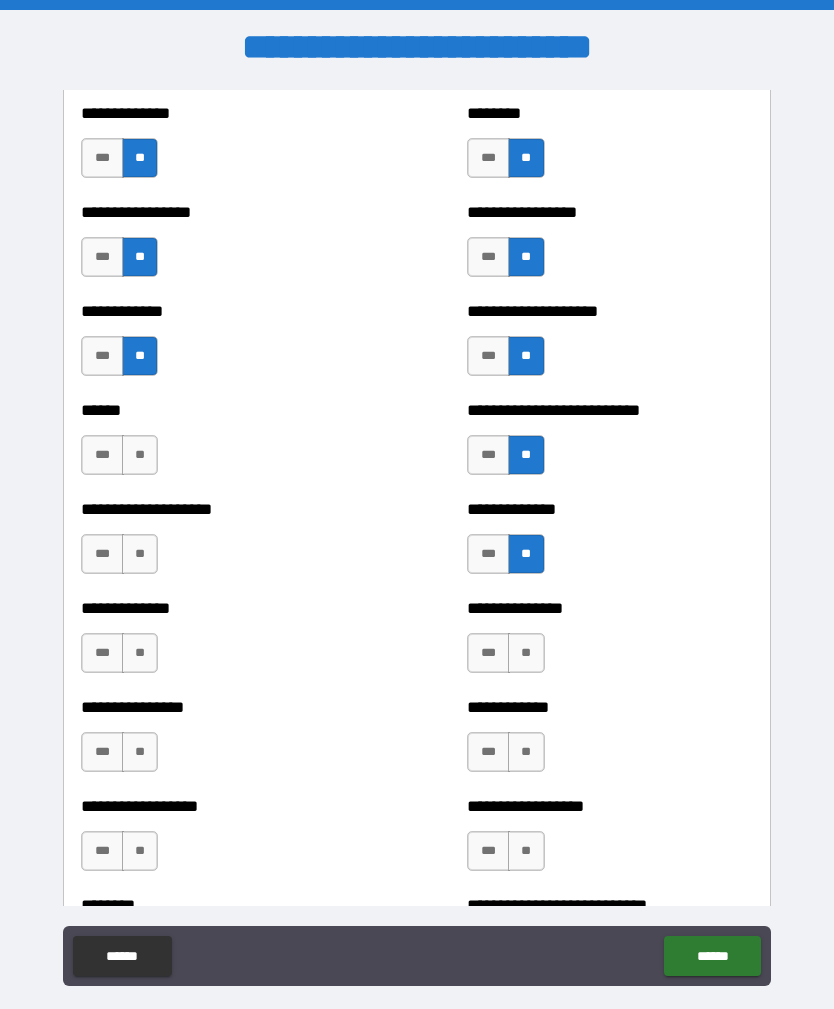 click on "**********" at bounding box center [609, 643] 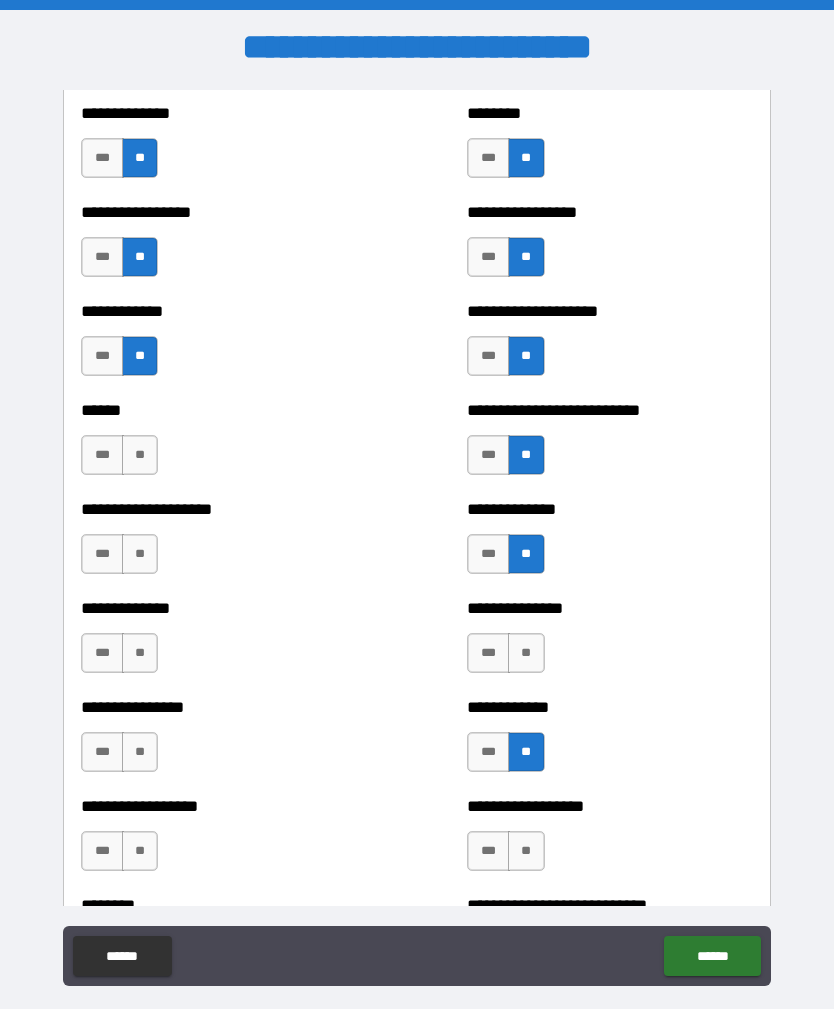 click on "**" at bounding box center (526, 653) 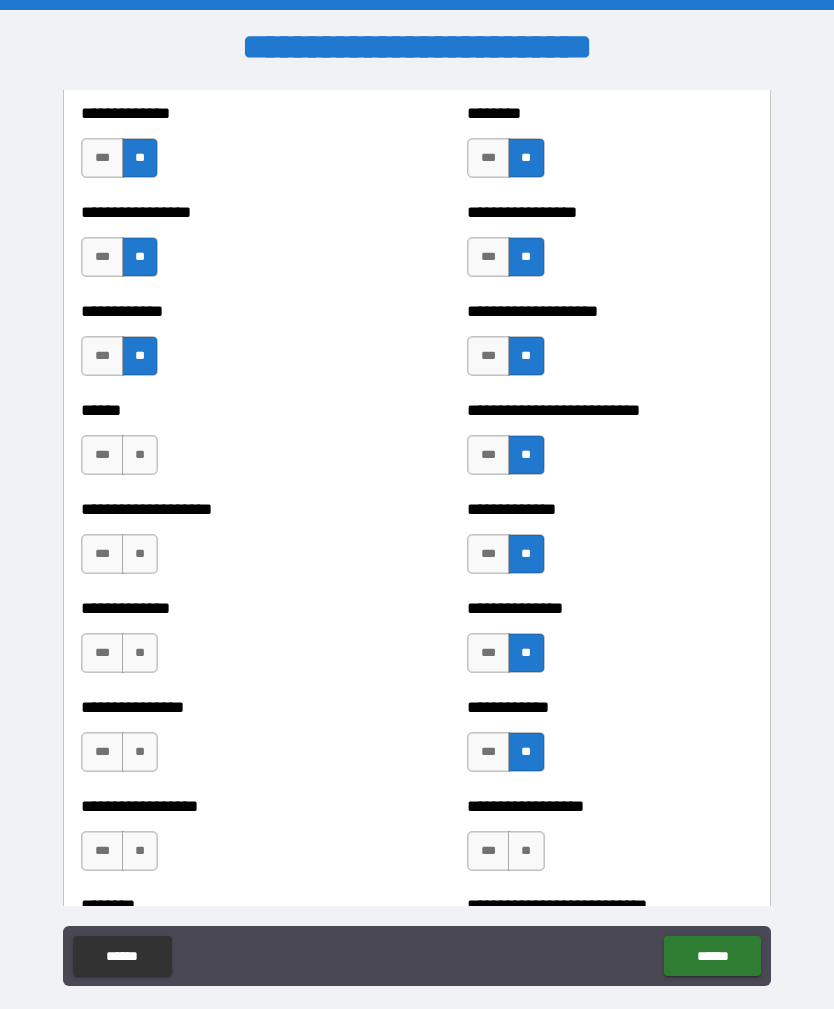 click on "**" at bounding box center [526, 851] 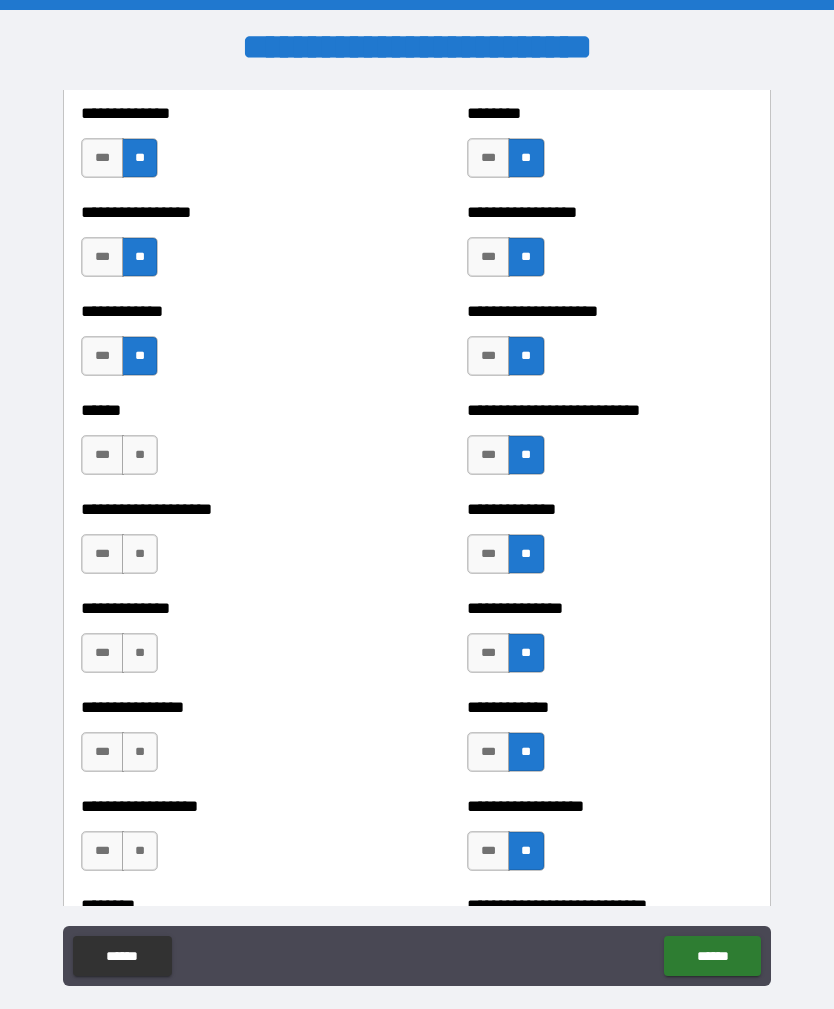 click on "**" at bounding box center (140, 851) 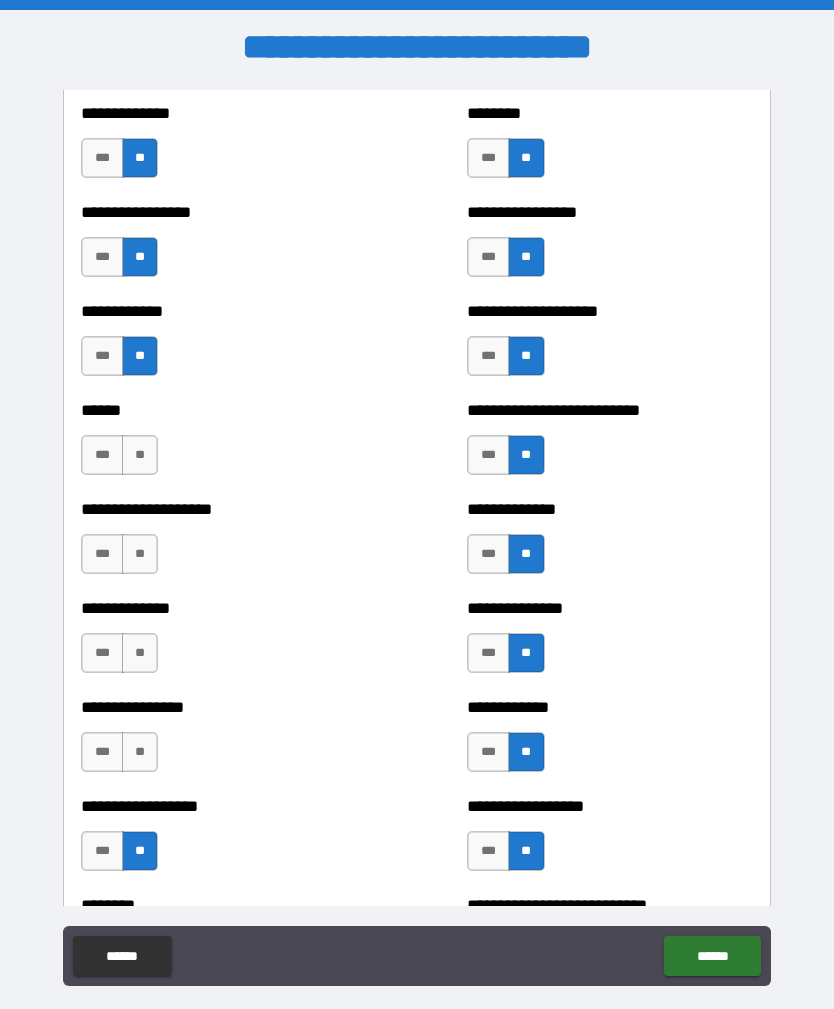 click on "**" at bounding box center [140, 752] 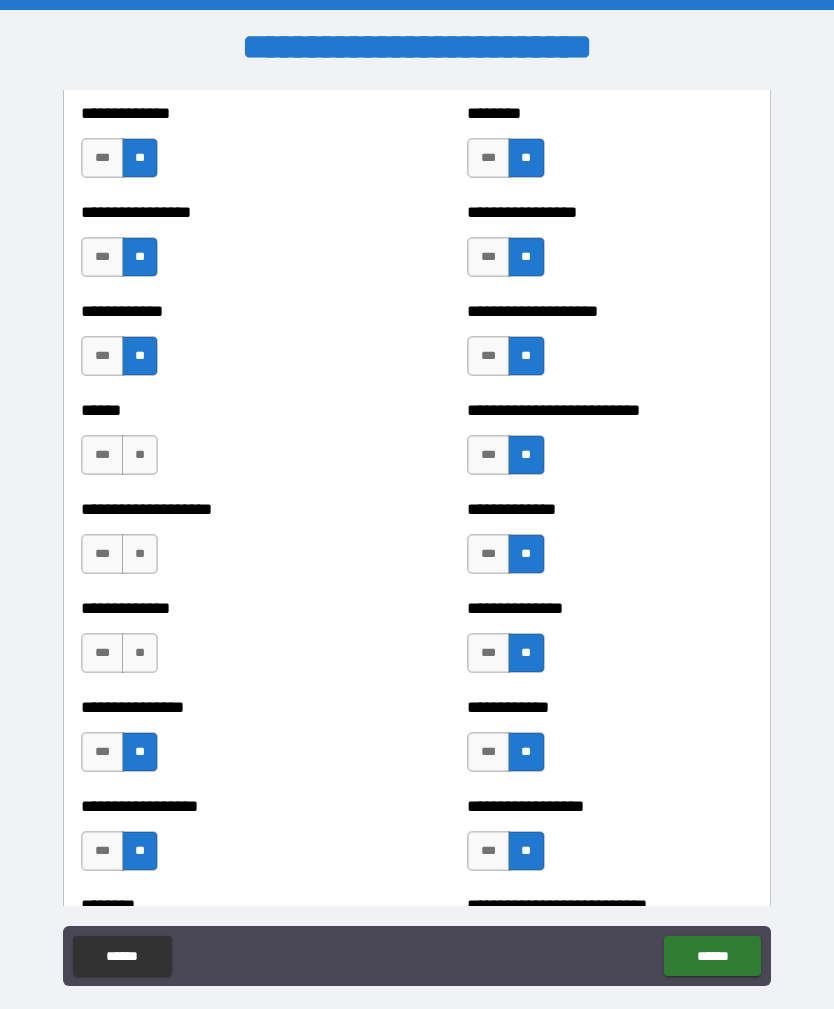 click on "**" at bounding box center [140, 653] 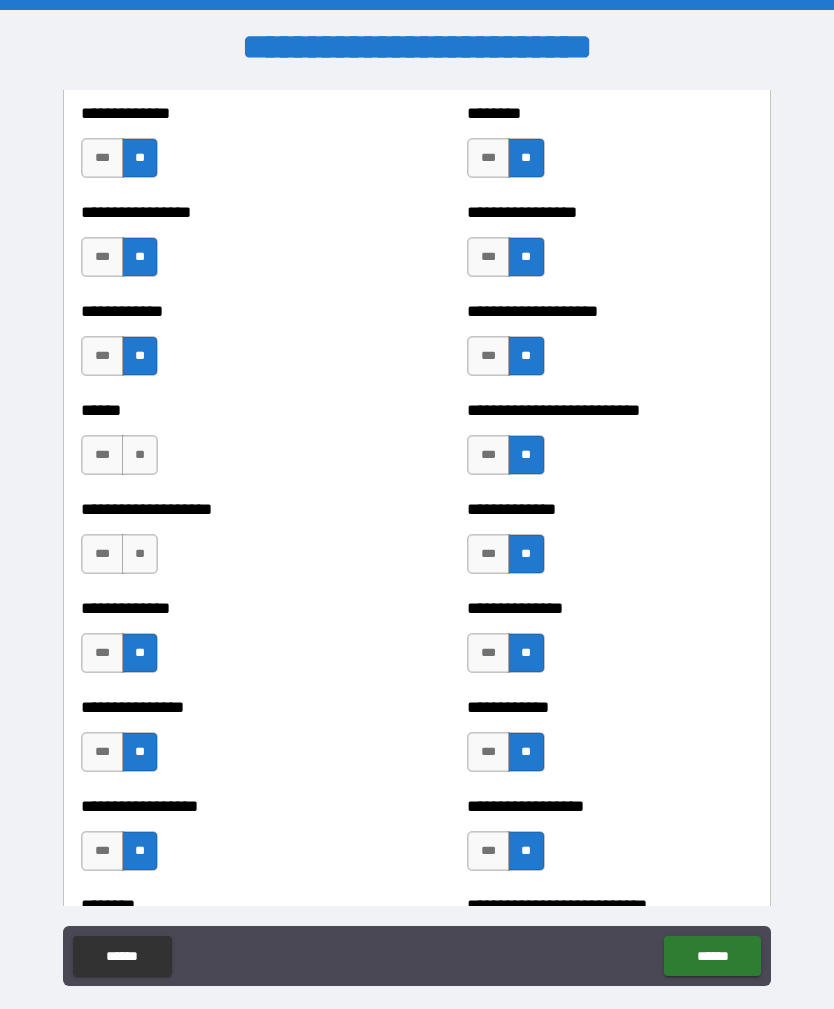 click on "**" at bounding box center (140, 554) 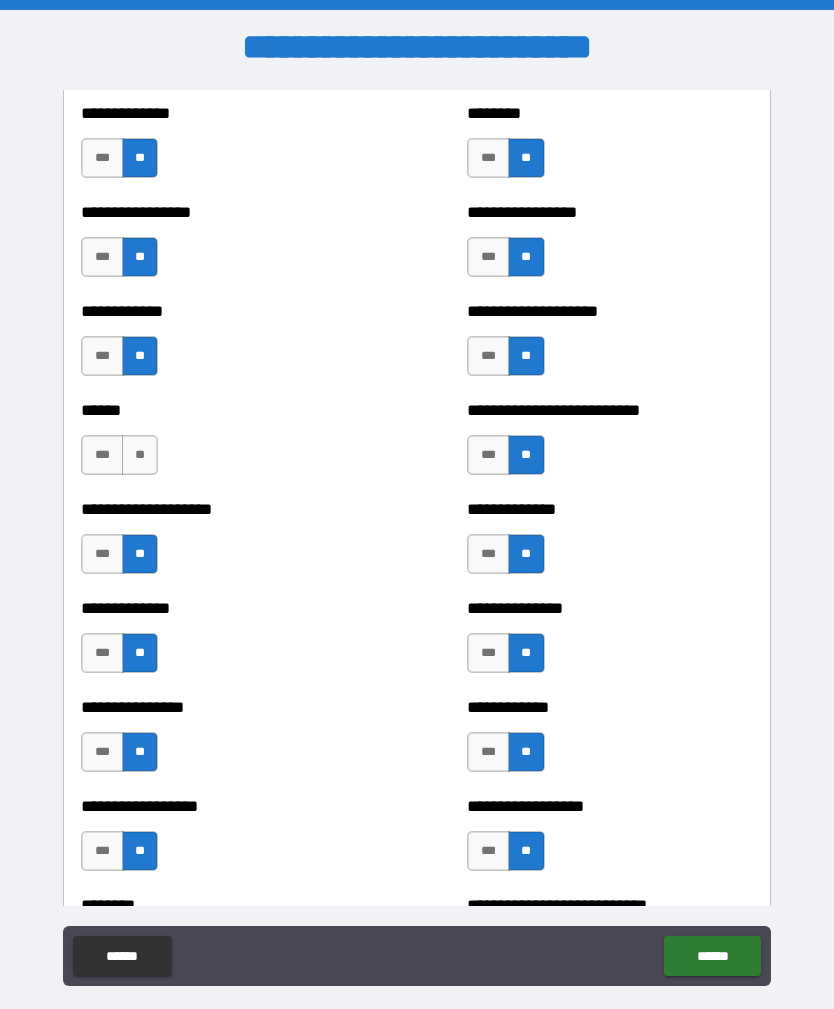 click on "**" at bounding box center [140, 455] 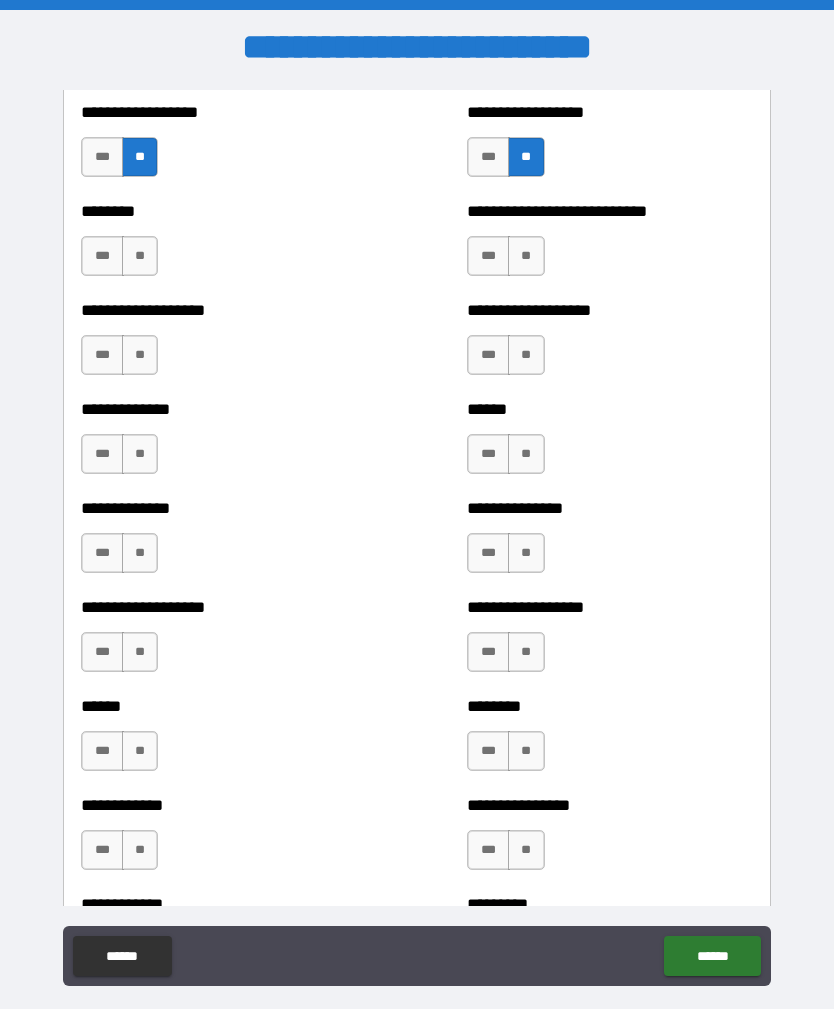 scroll, scrollTop: 4443, scrollLeft: 0, axis: vertical 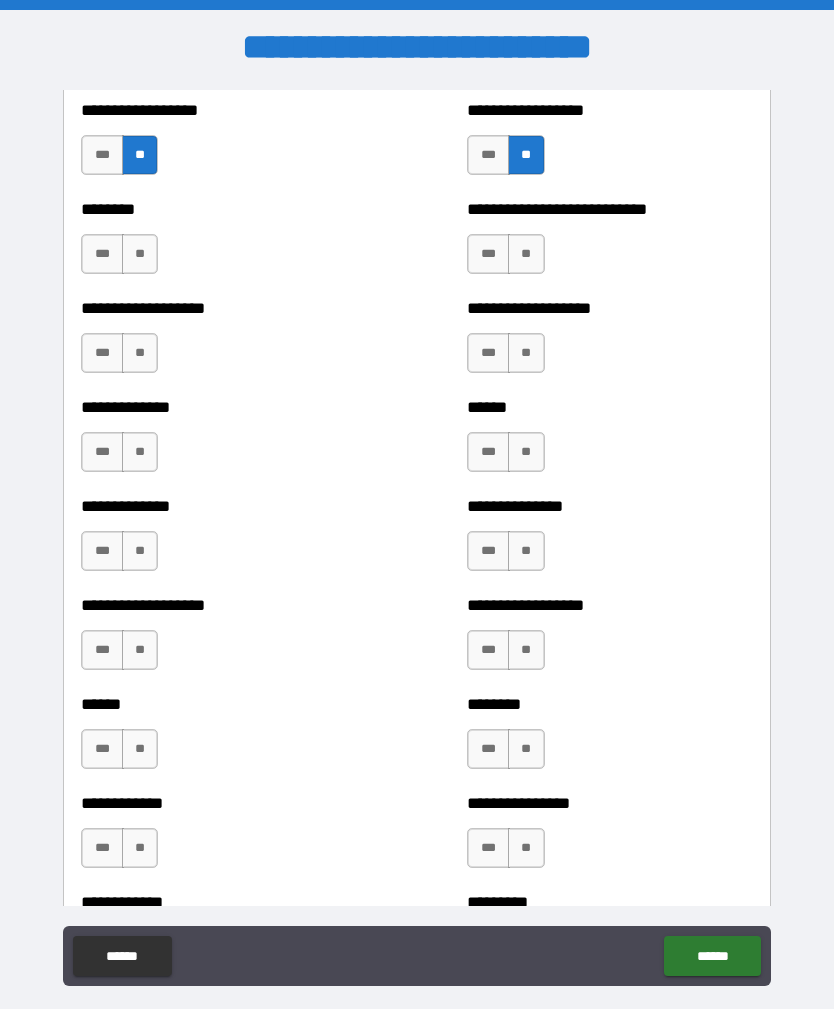 click on "**" at bounding box center (140, 650) 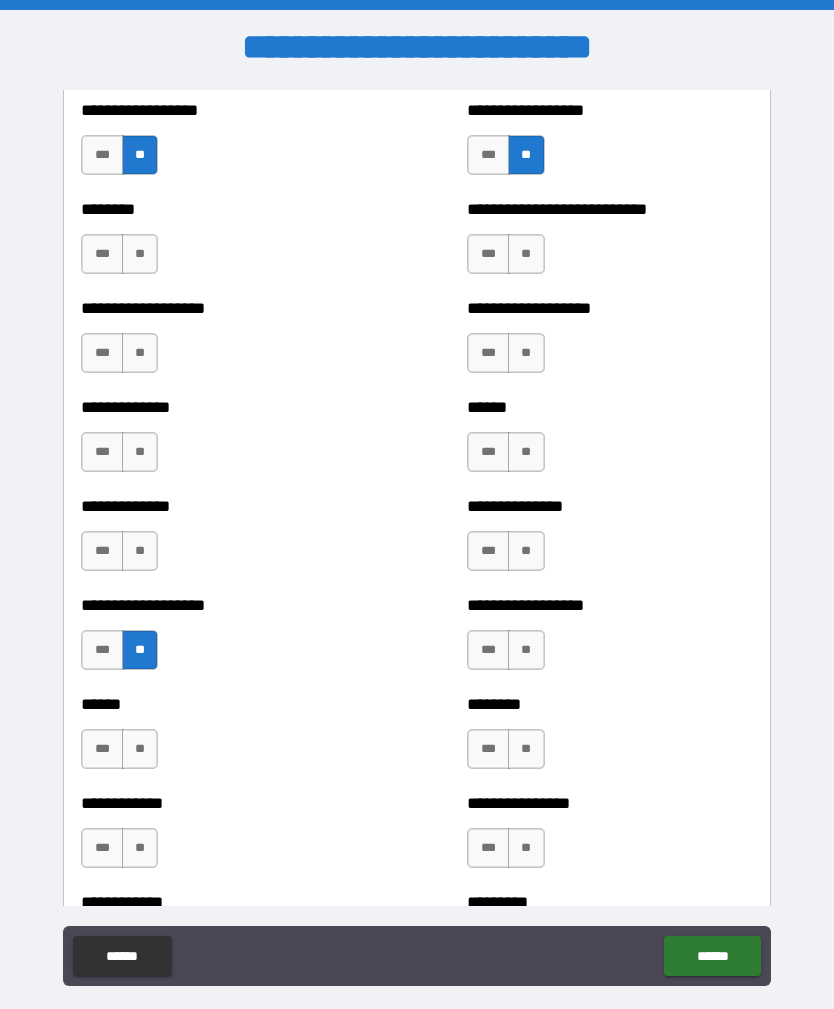 click on "**" at bounding box center [140, 749] 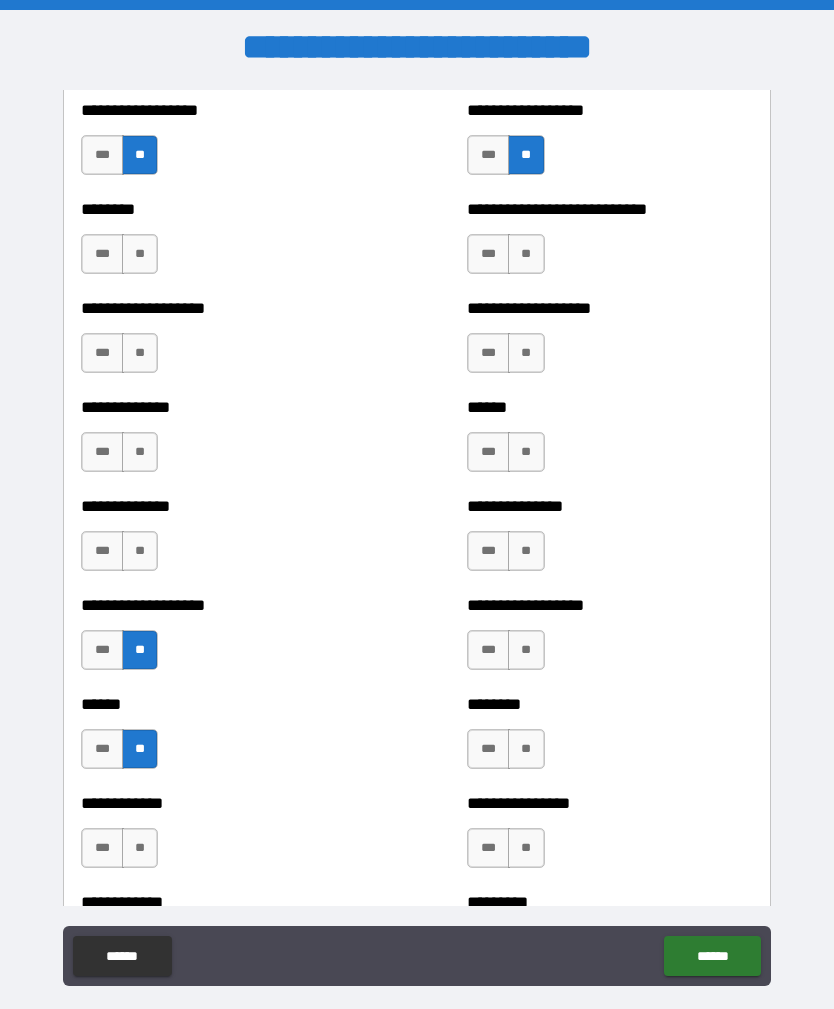 click on "**" at bounding box center (140, 551) 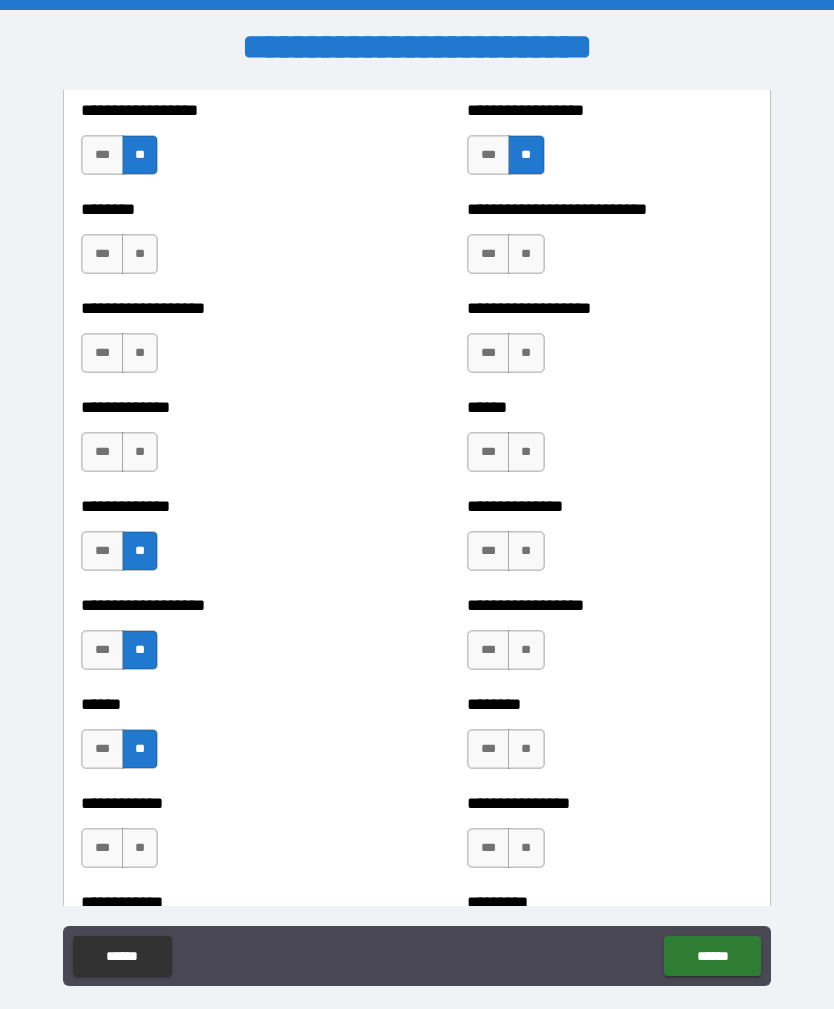 click on "**" at bounding box center [140, 452] 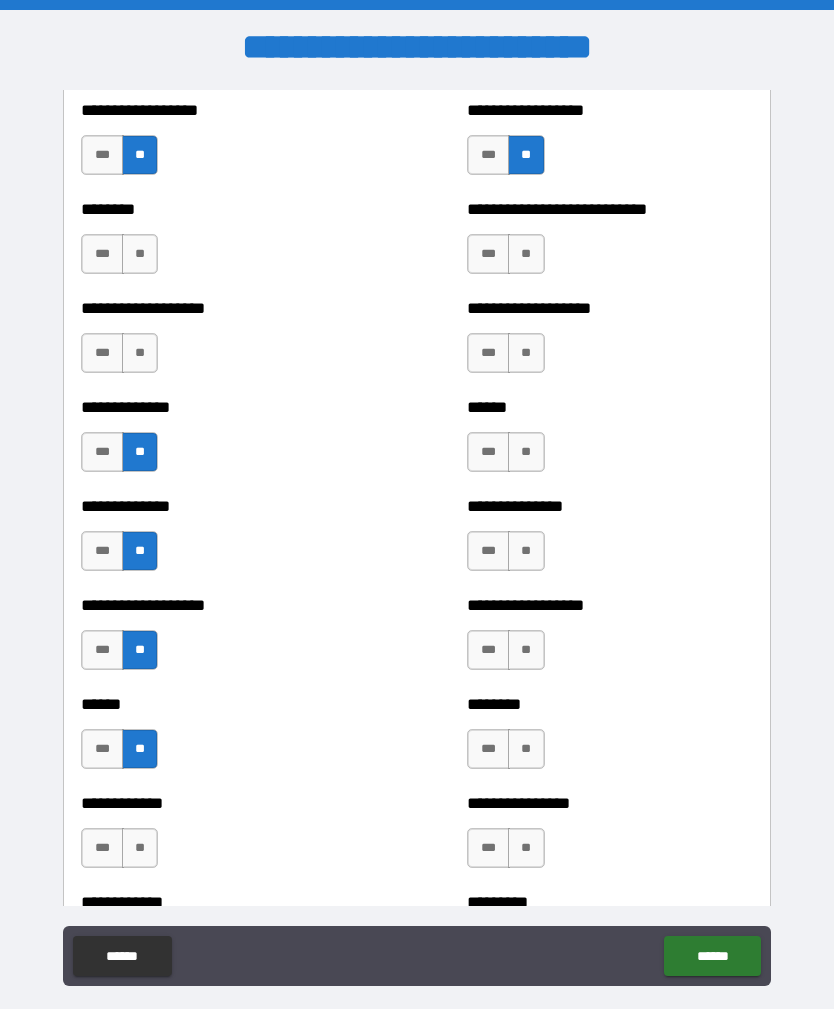 click on "**" at bounding box center [140, 353] 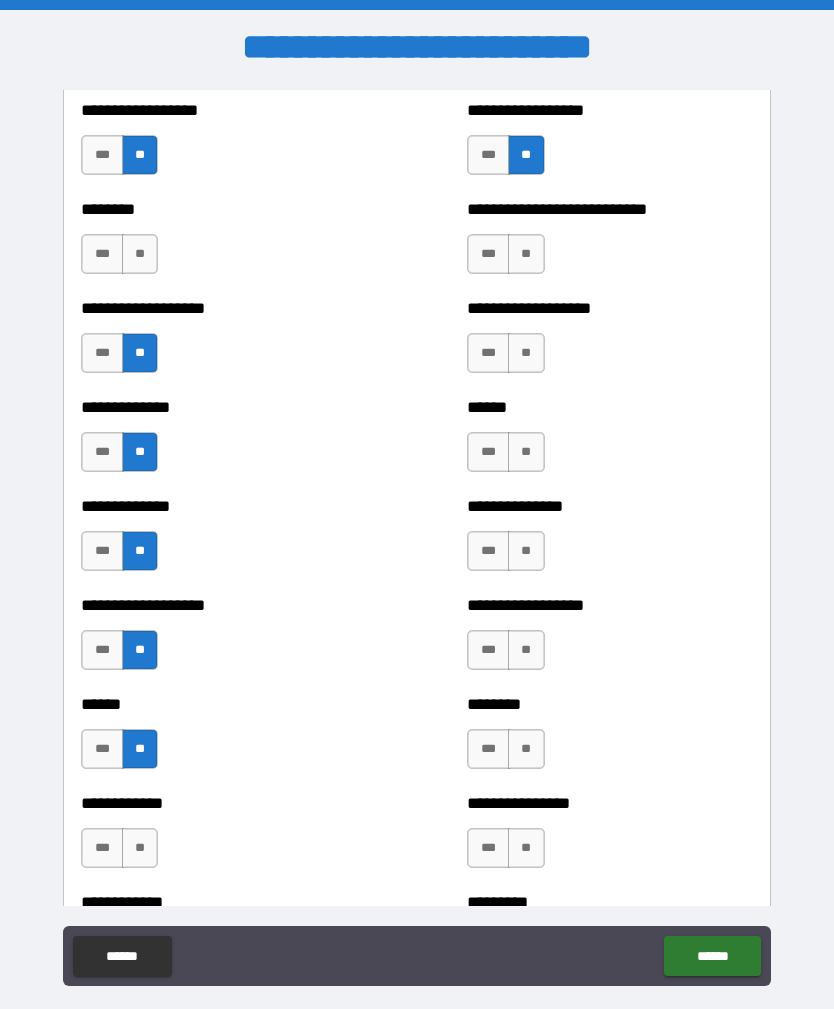 click on "**" at bounding box center [140, 254] 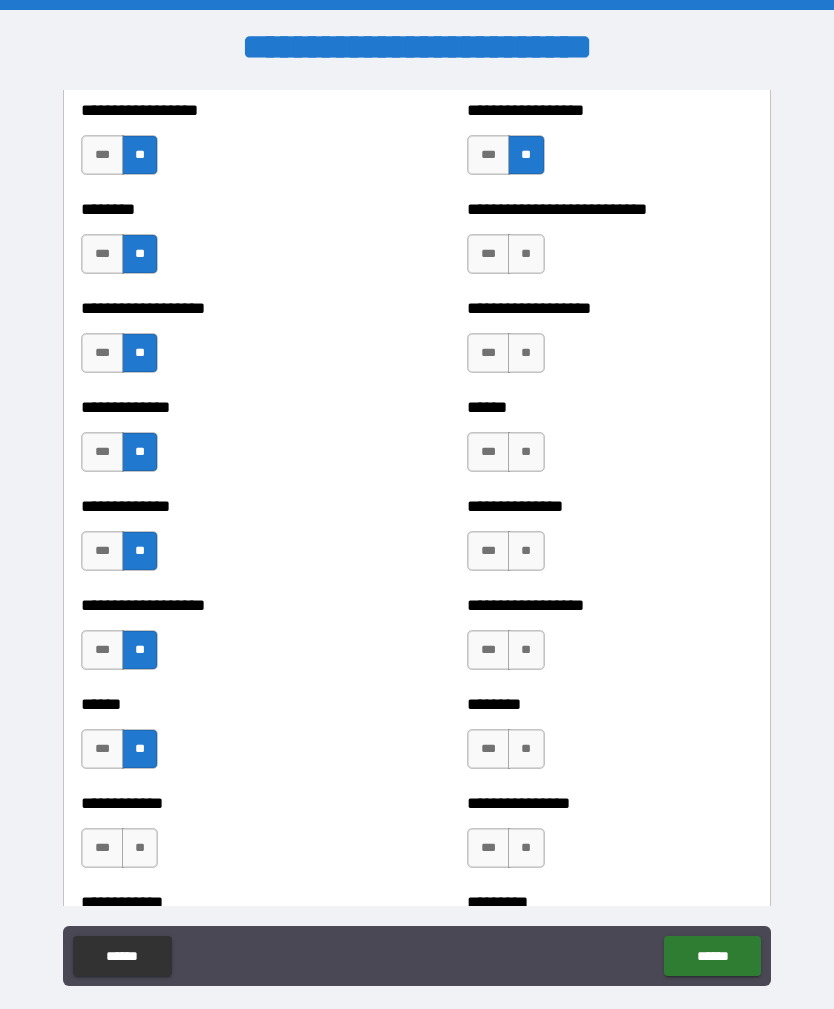 click on "**********" at bounding box center [223, 838] 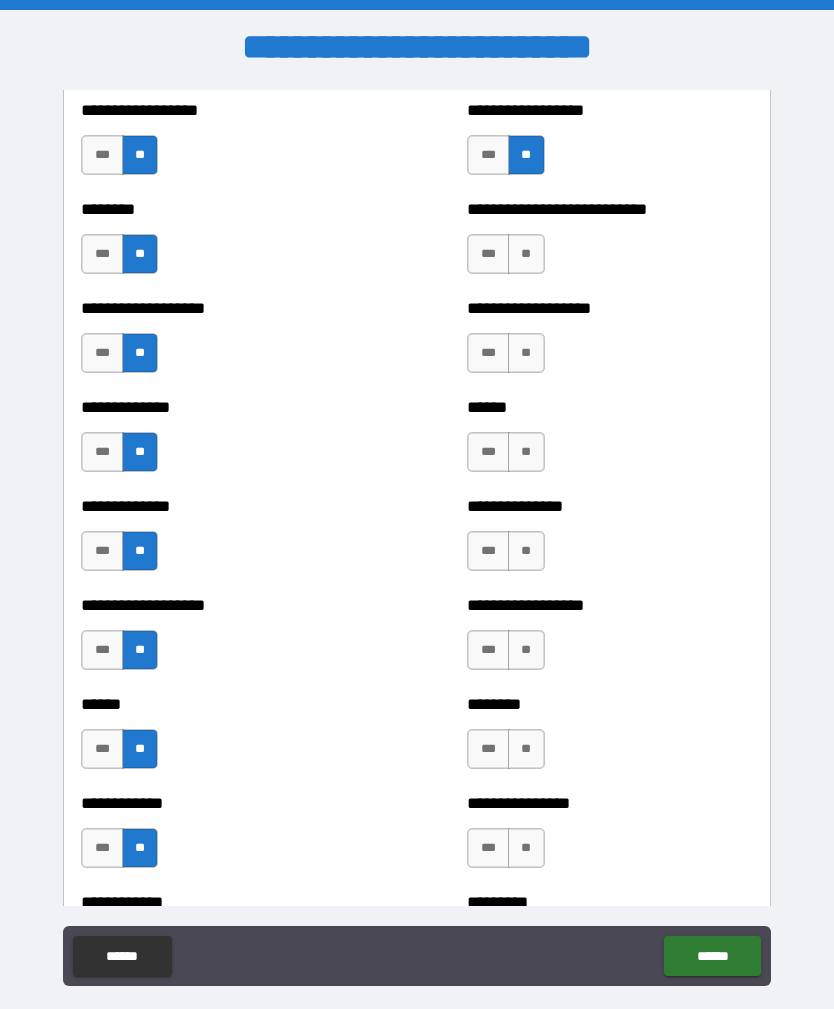 click on "**" at bounding box center (526, 848) 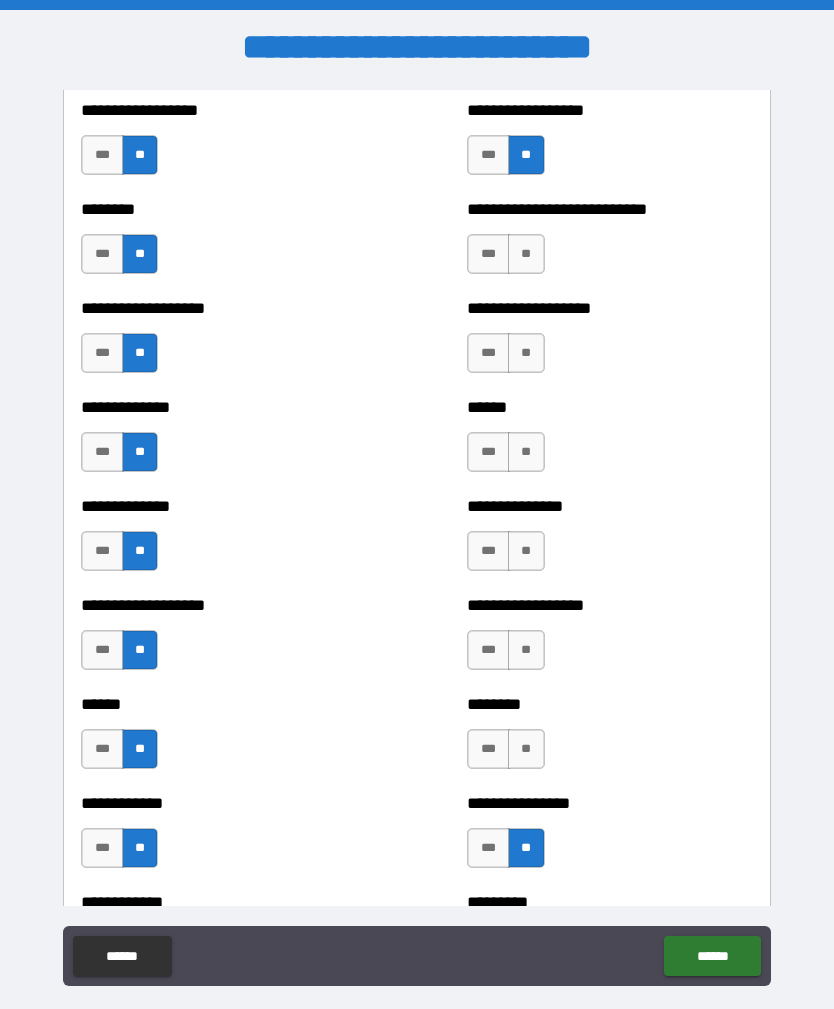 click on "**" at bounding box center [526, 749] 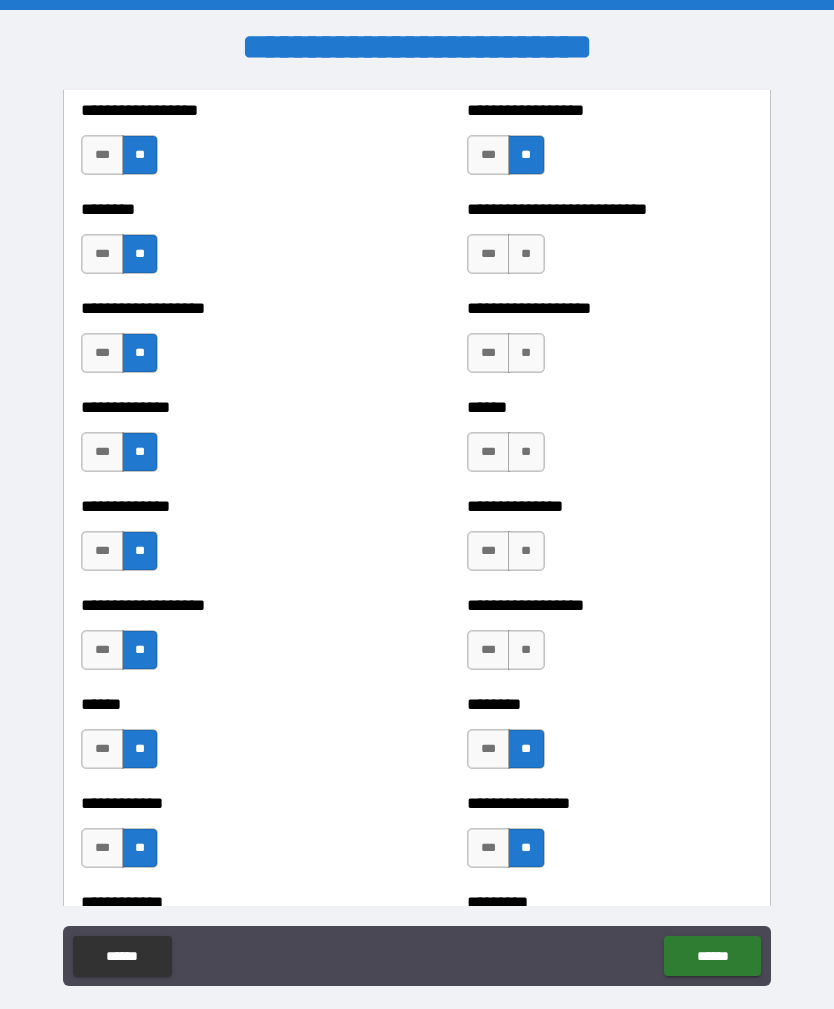 click on "**" at bounding box center [526, 650] 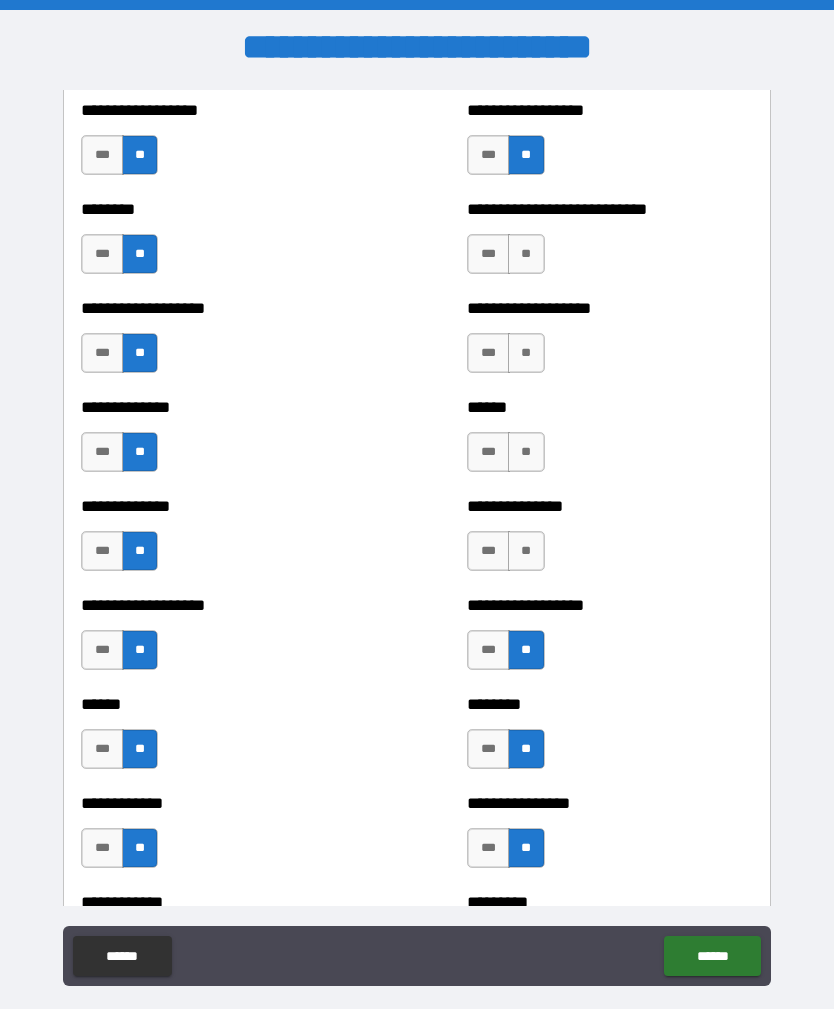 click on "**" at bounding box center [526, 551] 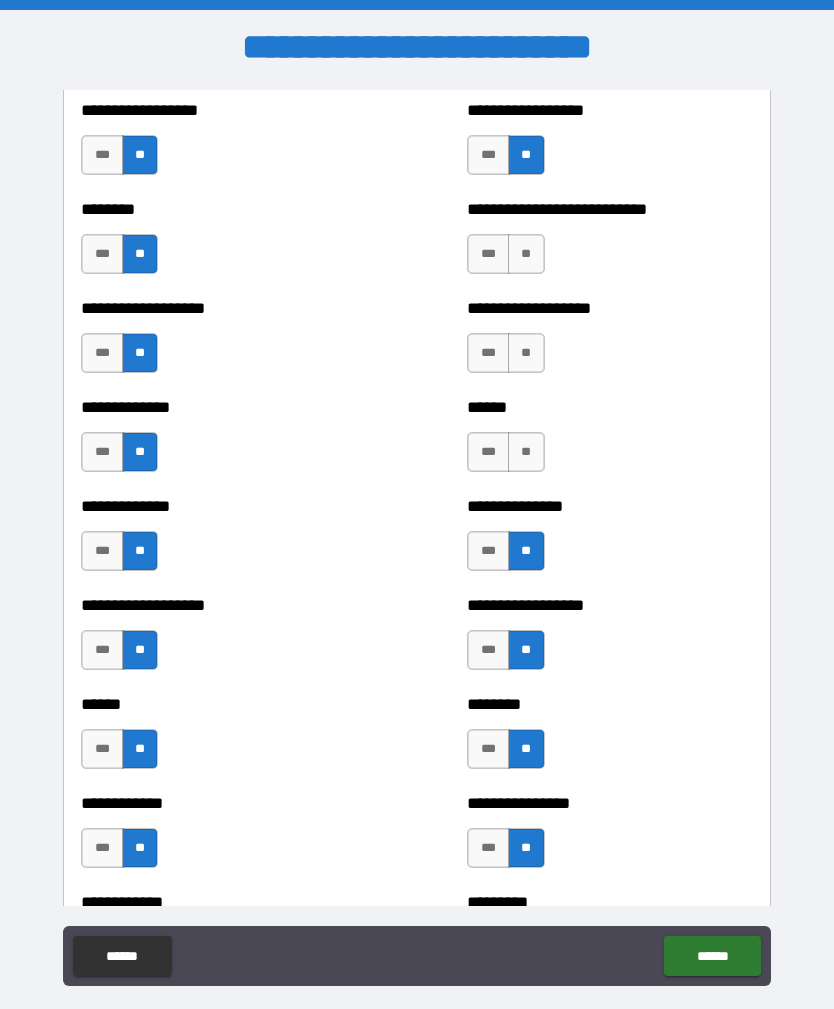 click on "**" at bounding box center [526, 452] 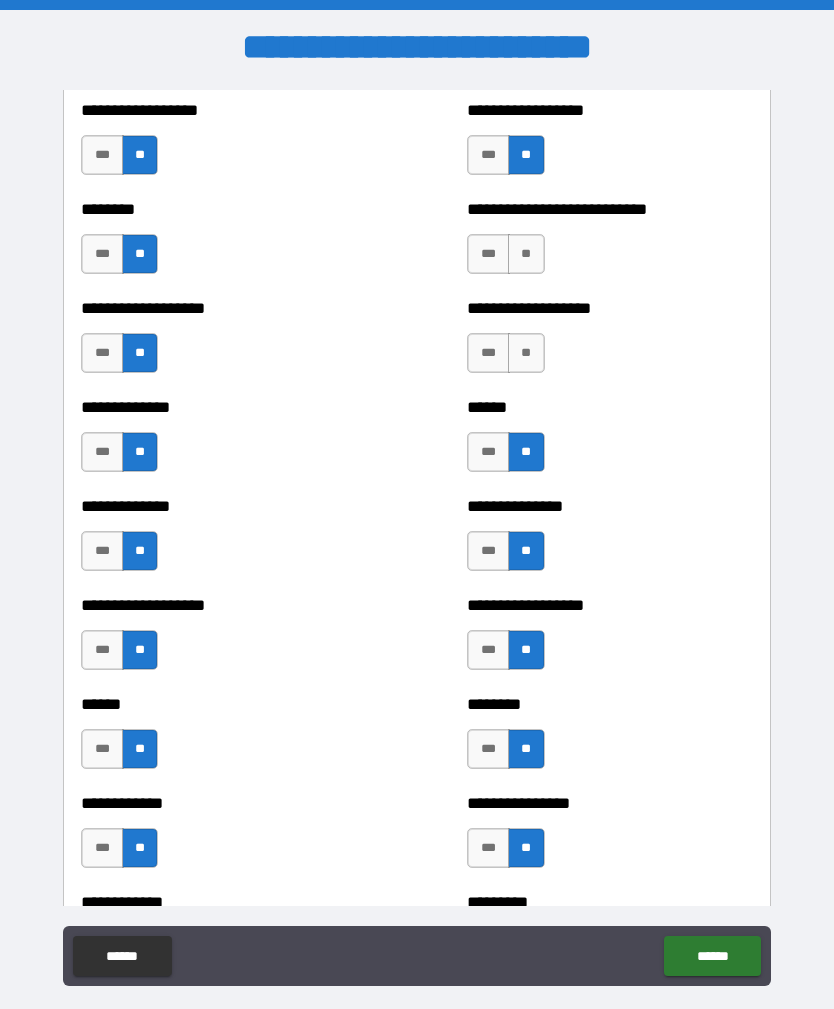 click on "**" at bounding box center (526, 353) 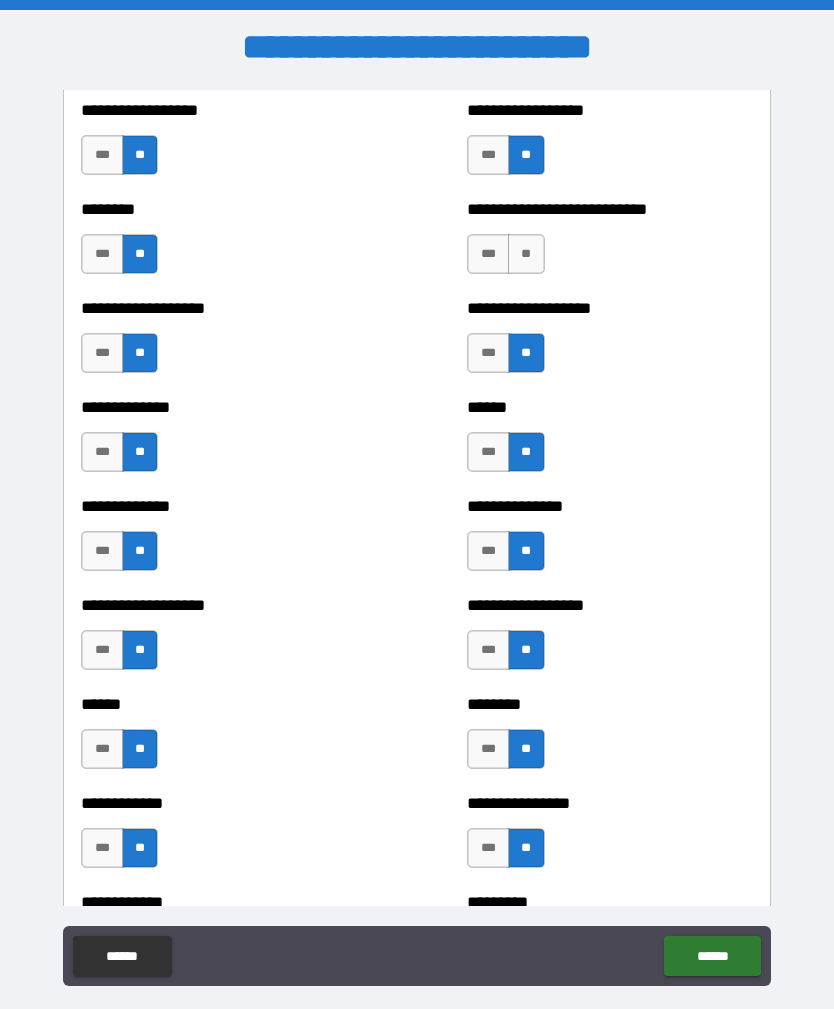 click on "**********" at bounding box center [609, 244] 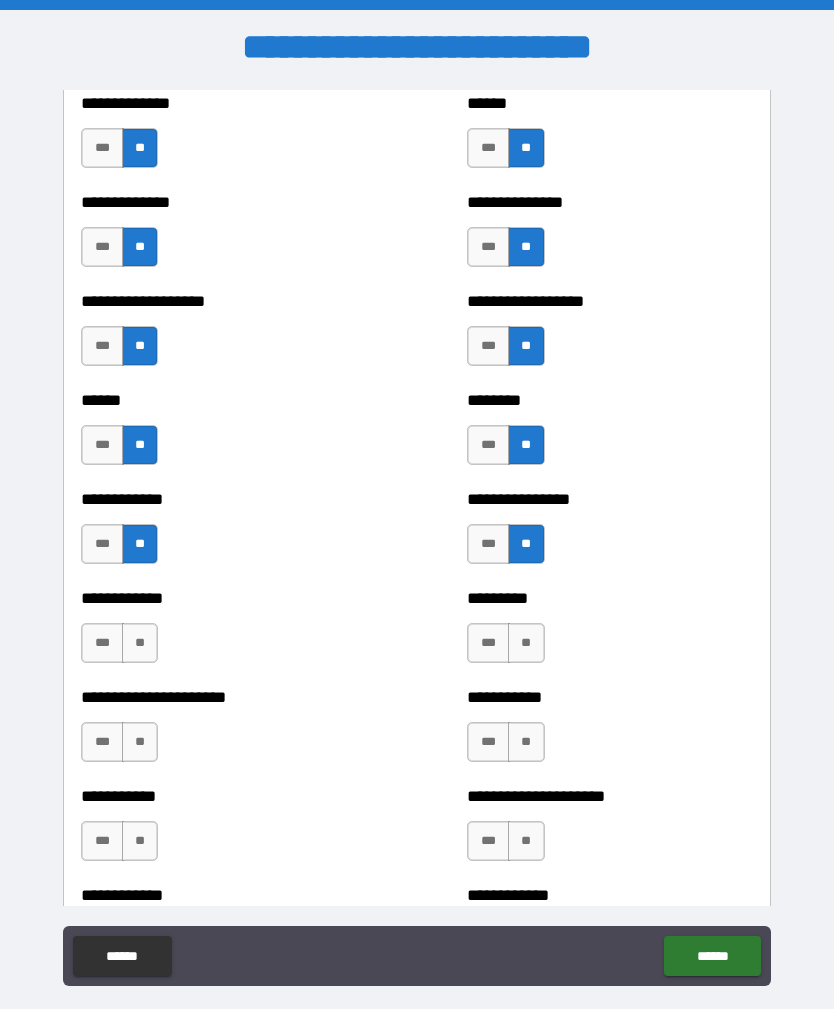 scroll, scrollTop: 4767, scrollLeft: 0, axis: vertical 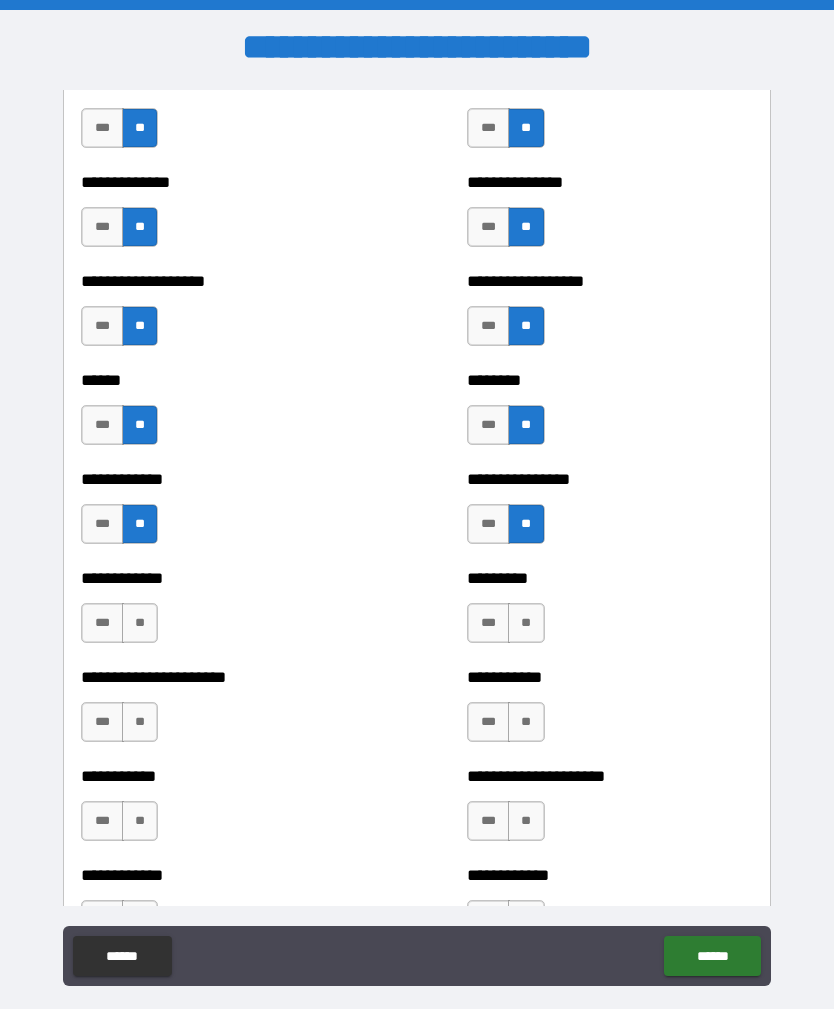 click on "**" at bounding box center (526, 623) 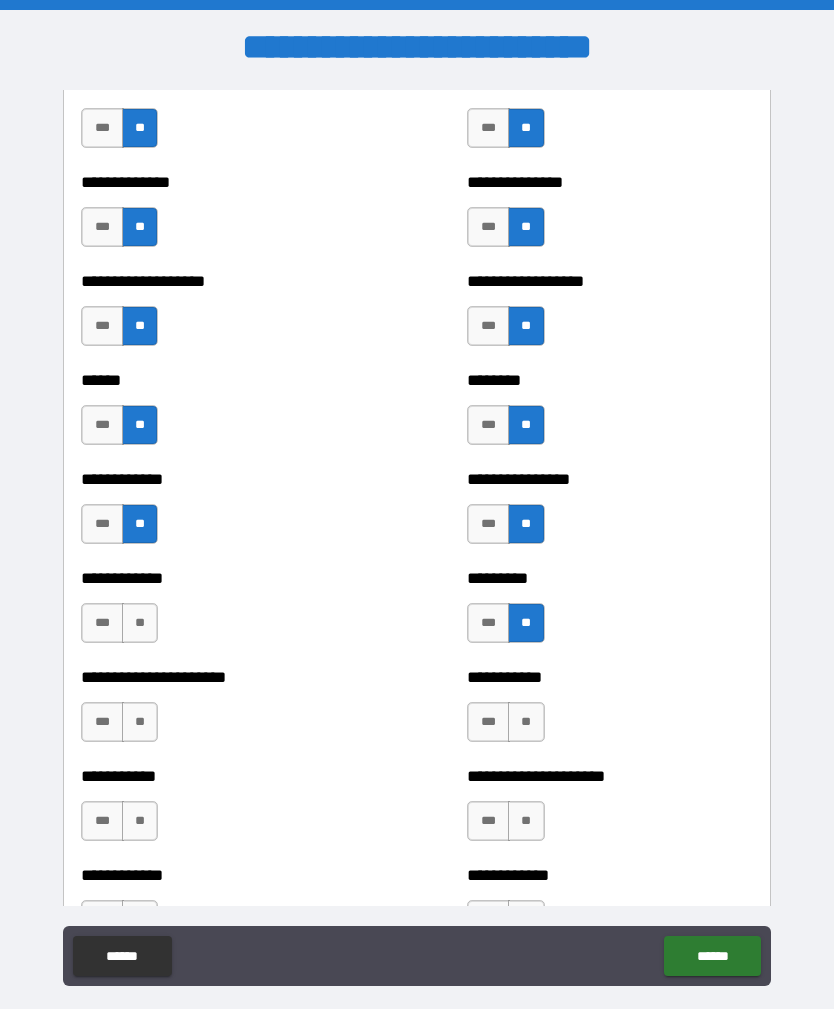 click on "**" at bounding box center (526, 722) 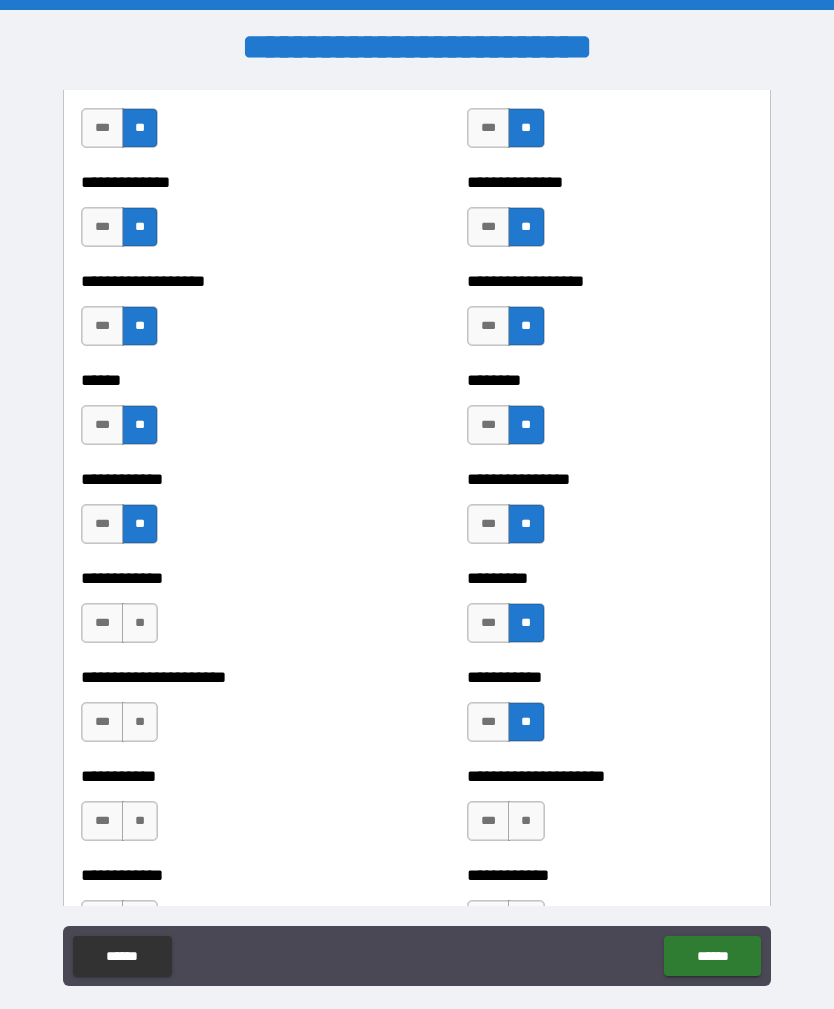 click on "**" at bounding box center [526, 821] 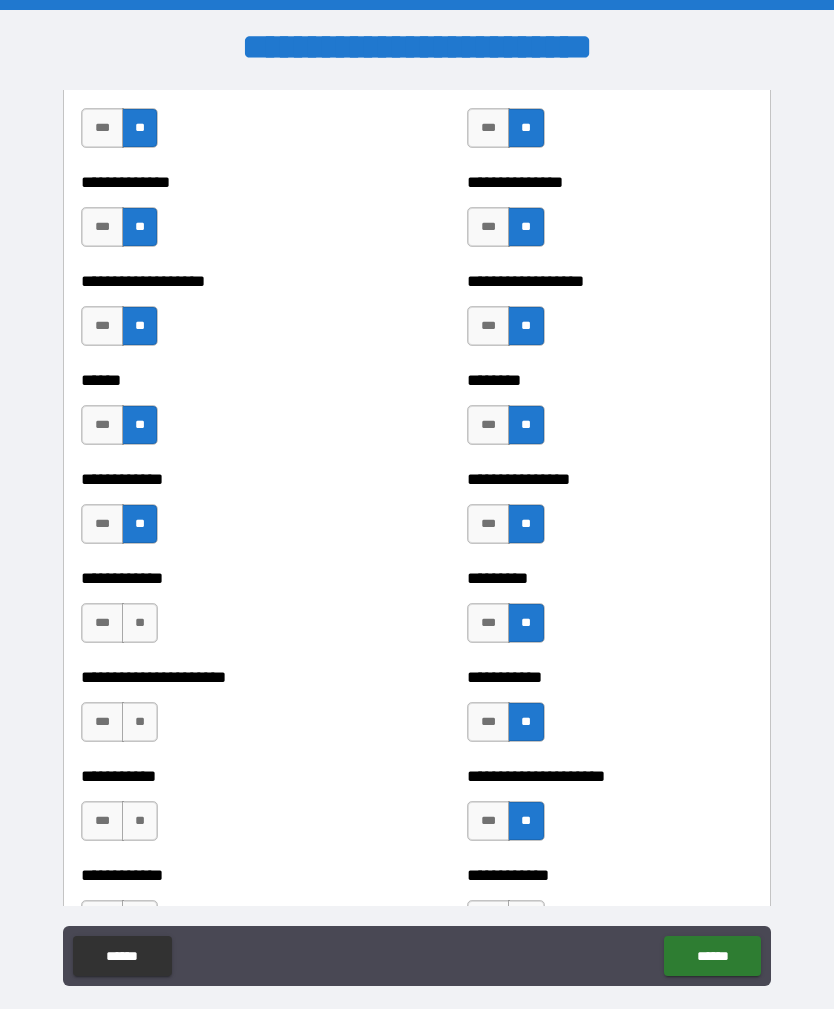click on "**" at bounding box center (140, 821) 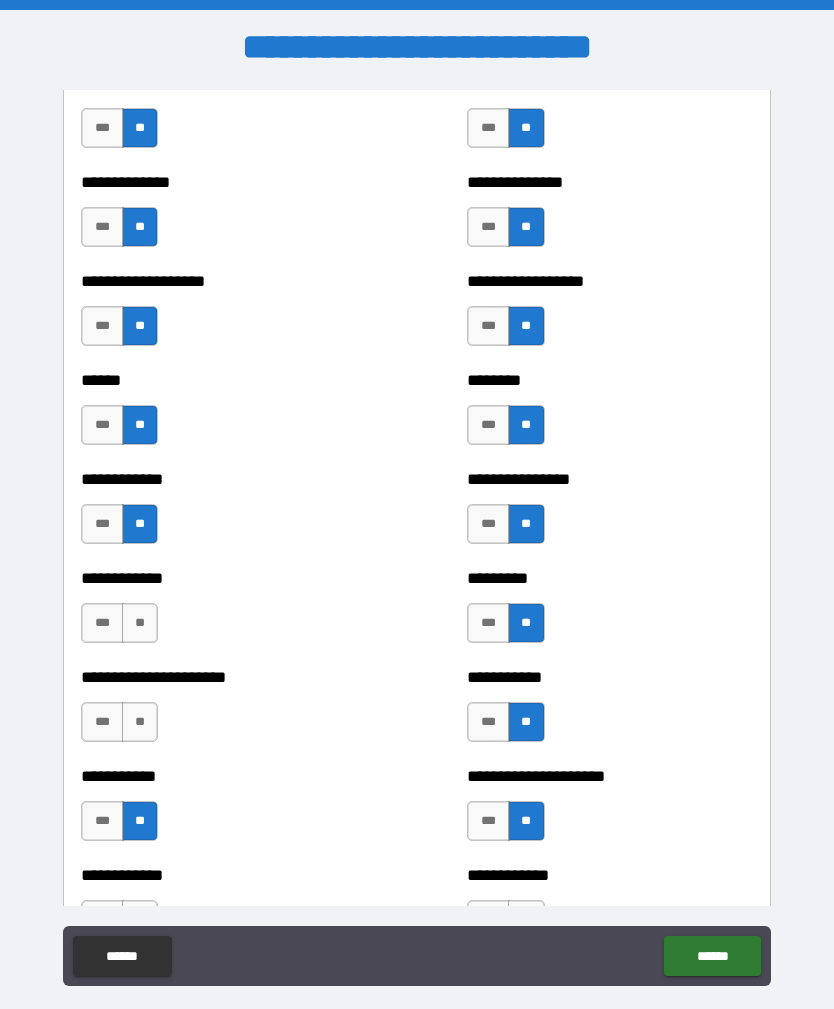 click on "**********" at bounding box center (223, 712) 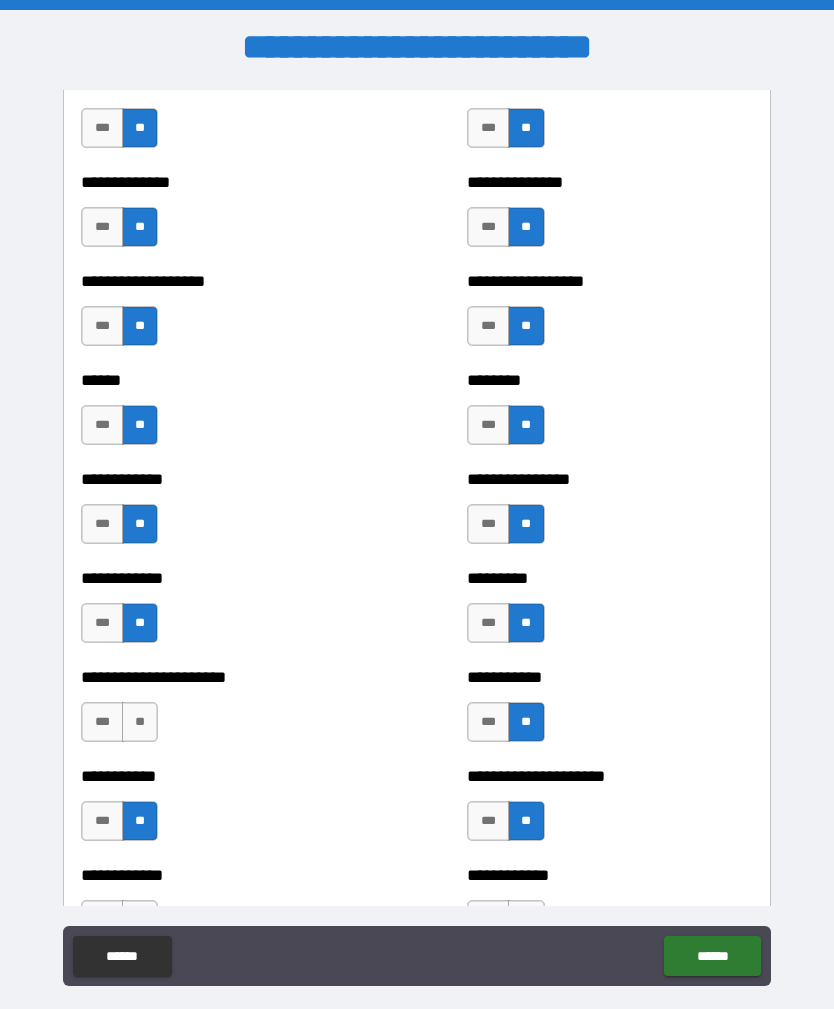 click on "**" at bounding box center [140, 722] 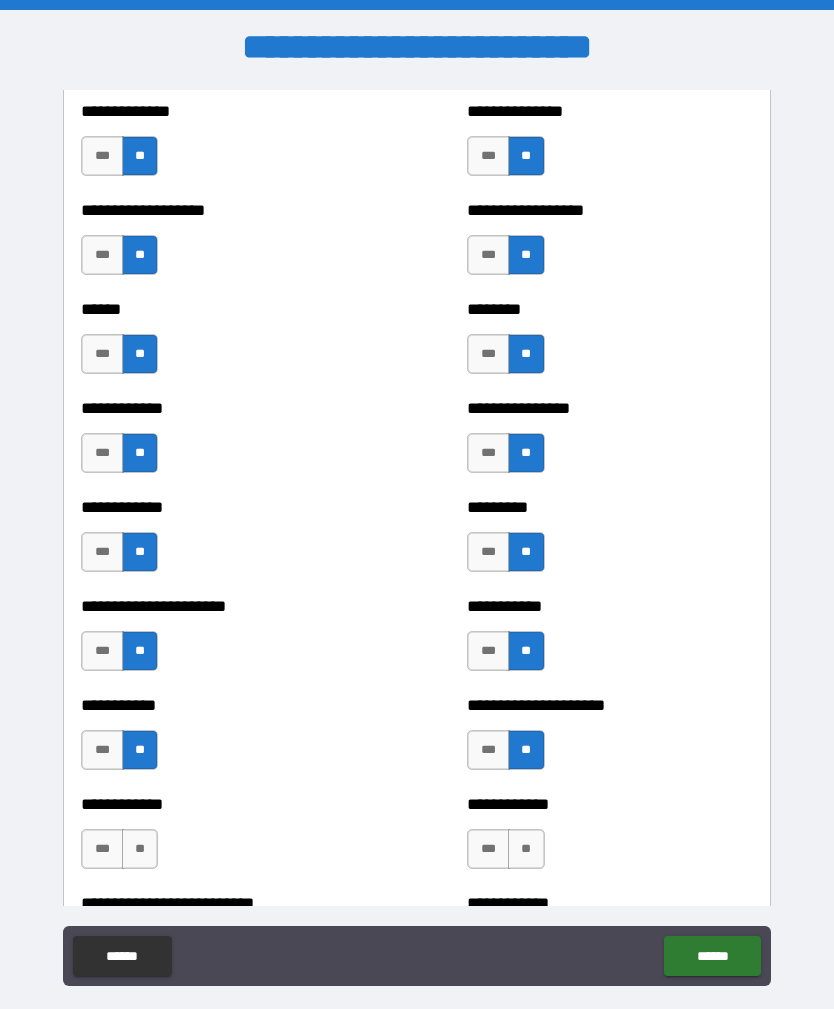 scroll, scrollTop: 4825, scrollLeft: 0, axis: vertical 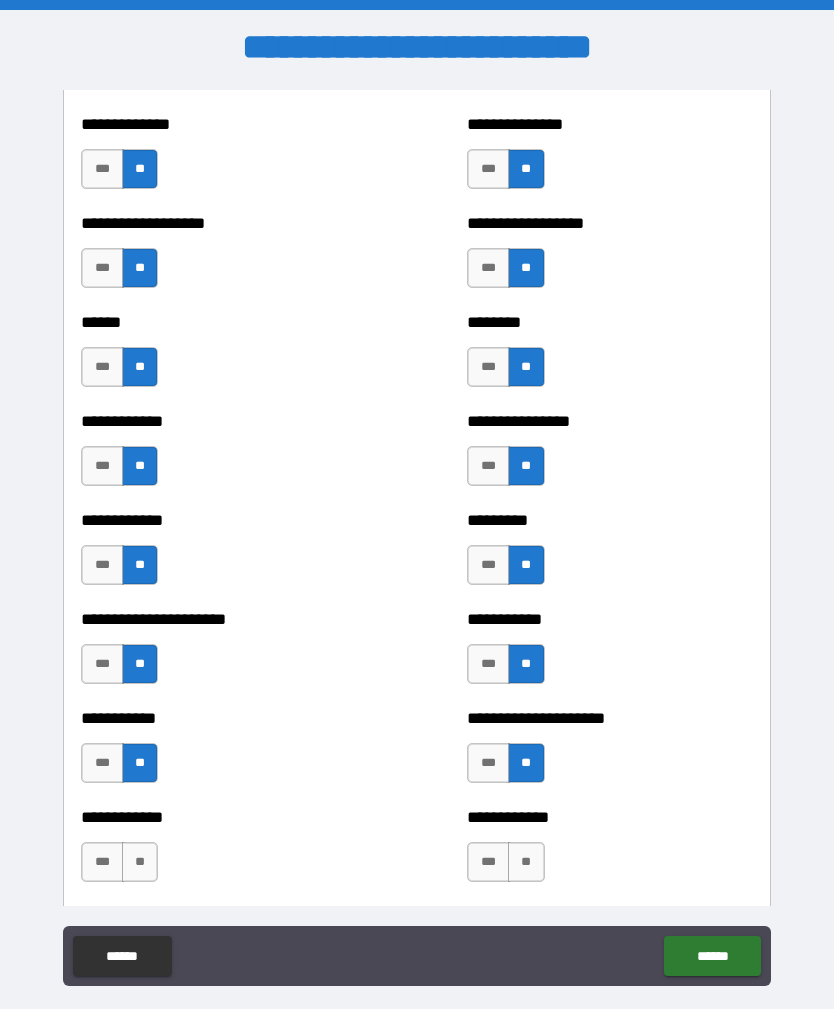 click on "**********" at bounding box center (223, 852) 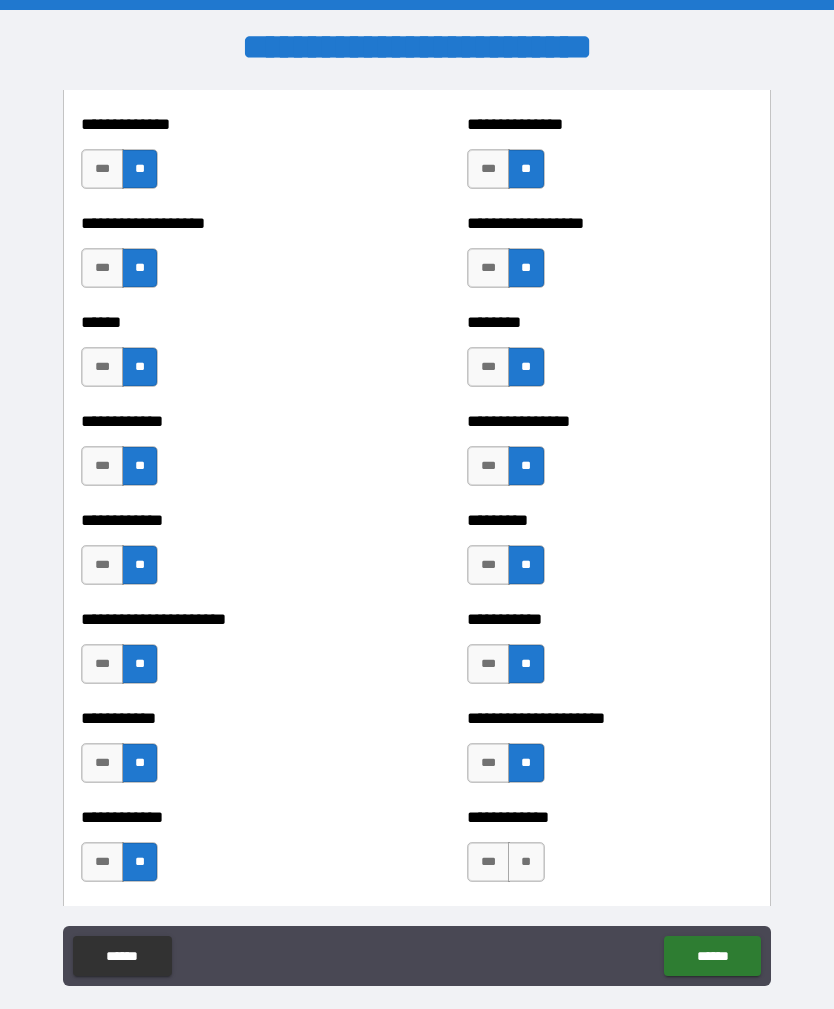 click on "**" at bounding box center [526, 862] 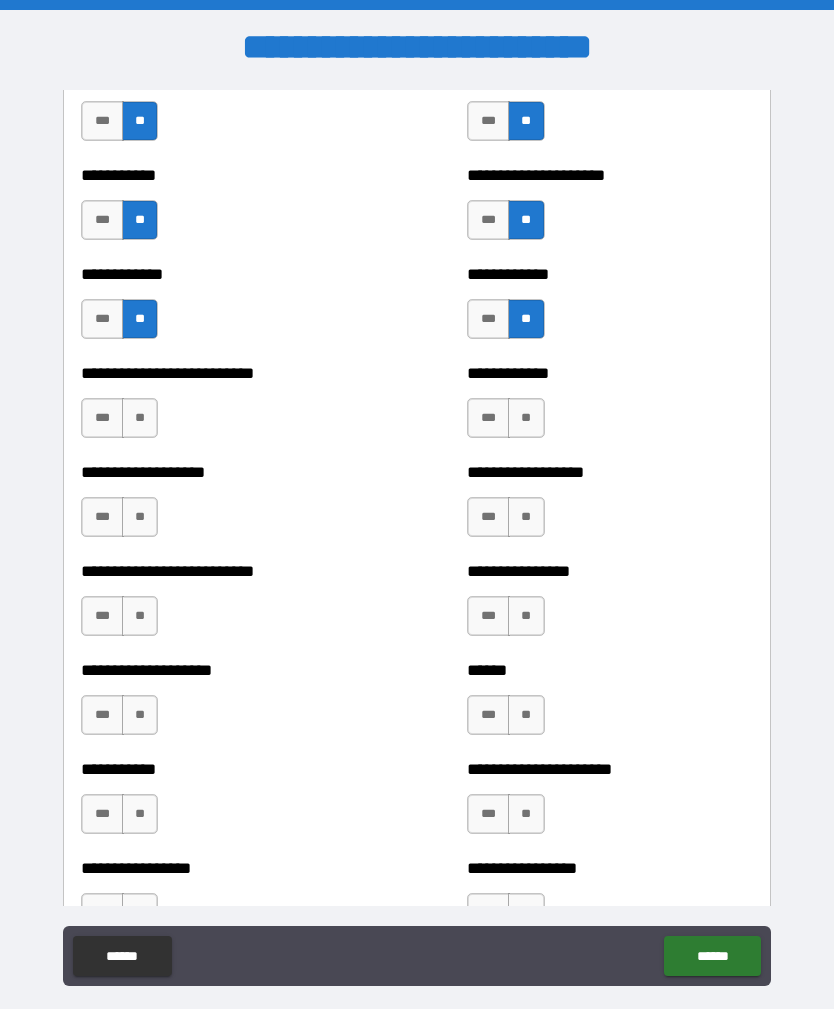 scroll, scrollTop: 5369, scrollLeft: 0, axis: vertical 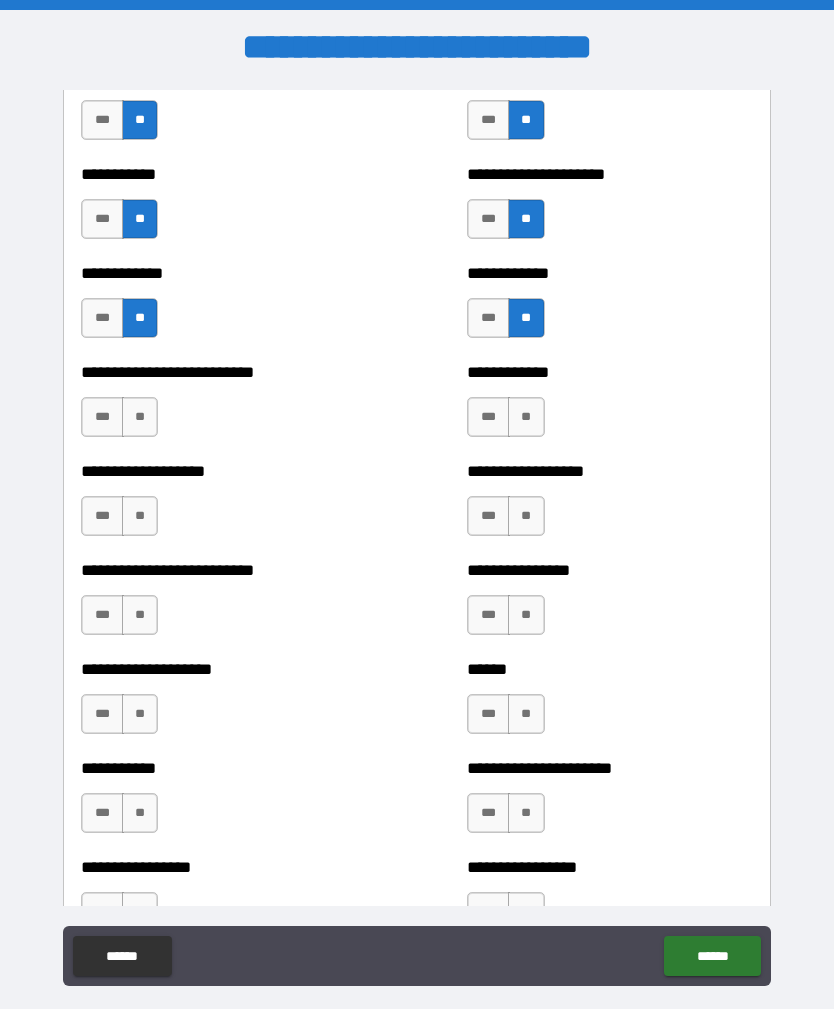click on "**" at bounding box center (526, 417) 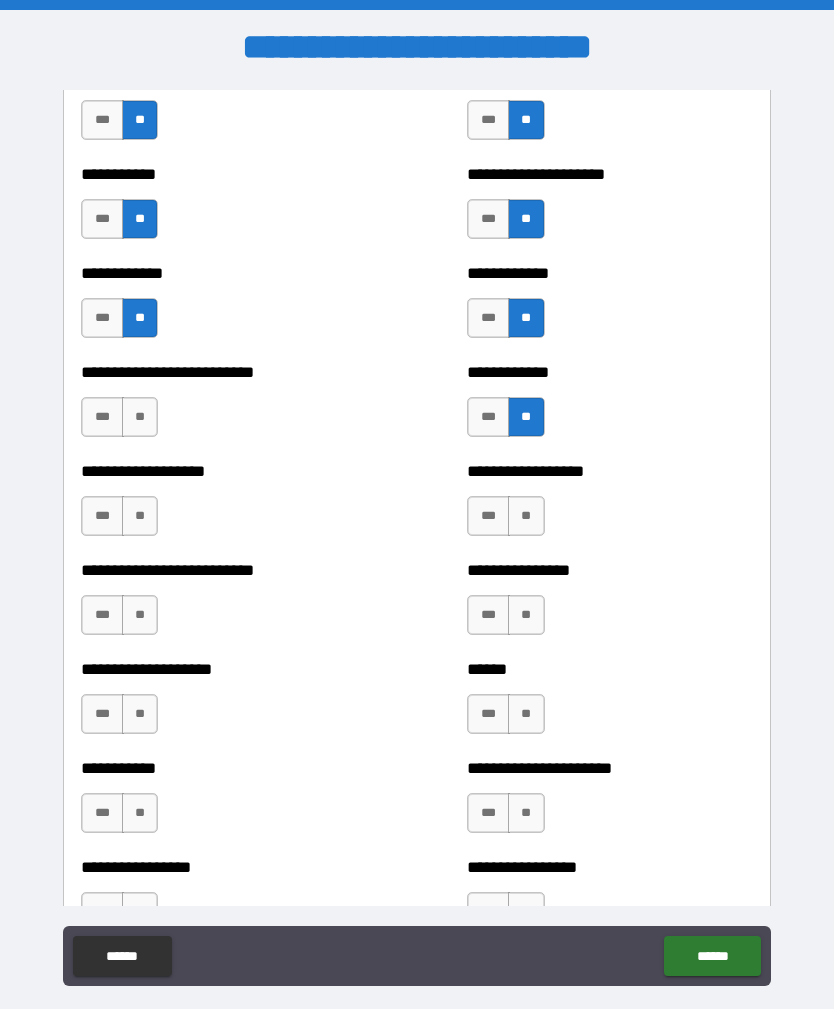 click on "**" at bounding box center (526, 516) 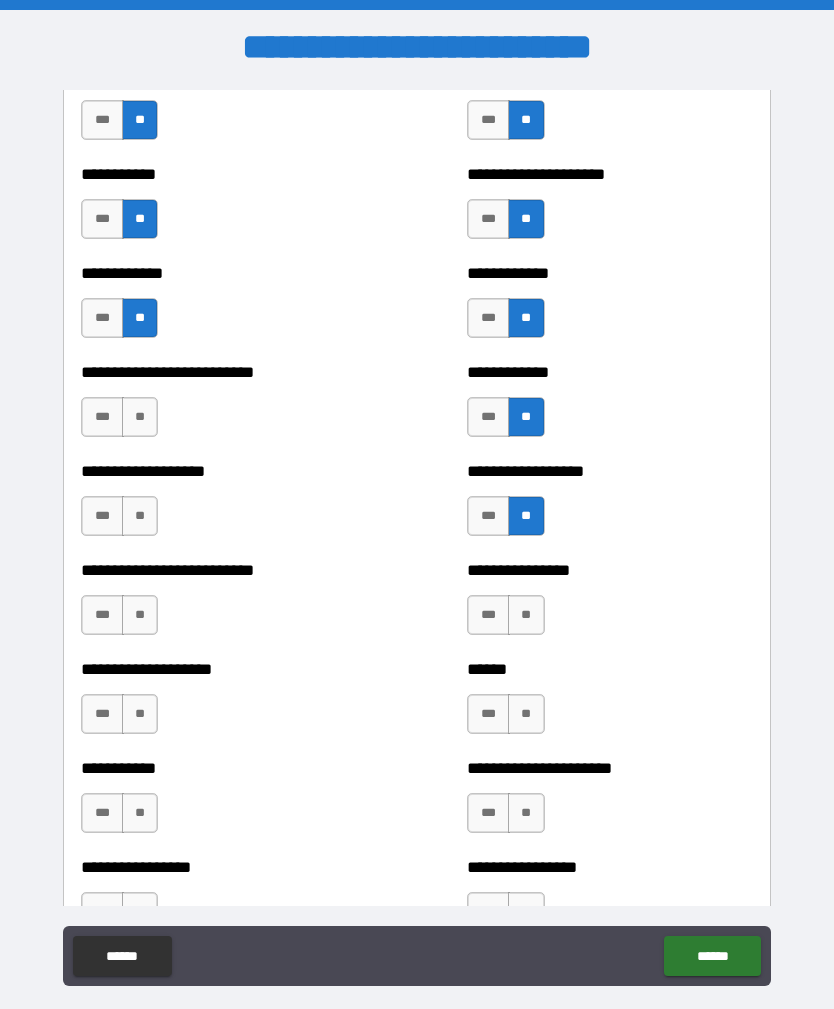 click on "**" at bounding box center [526, 615] 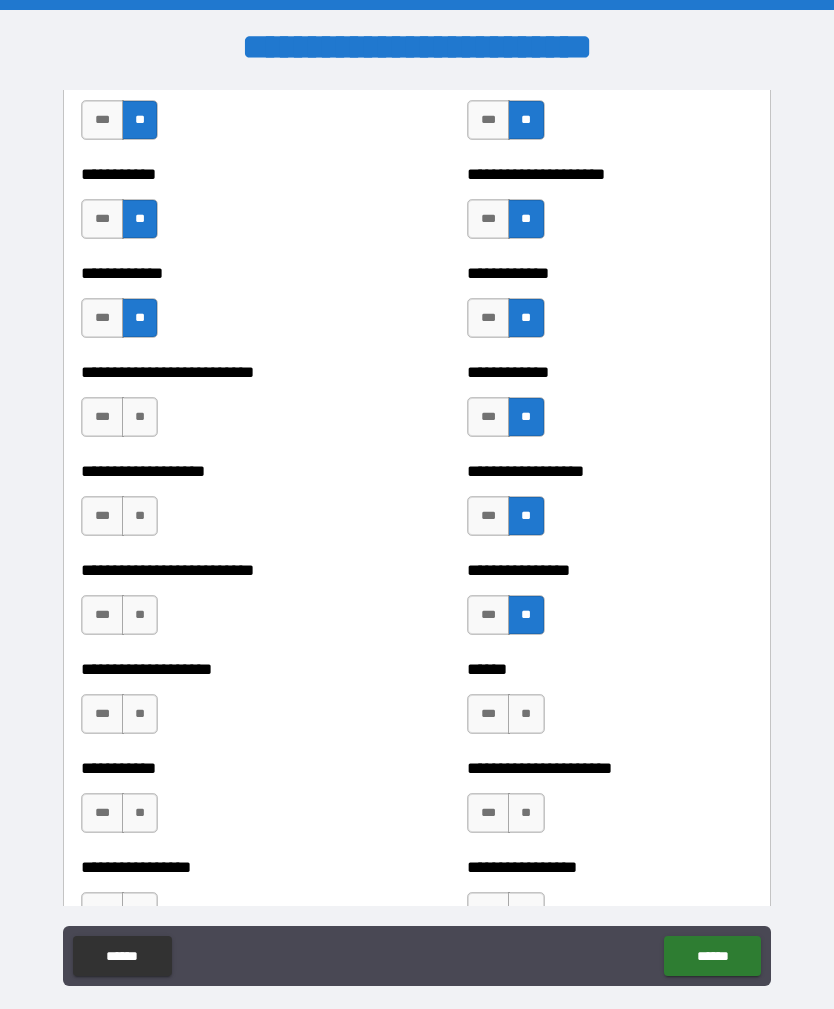 click on "**" at bounding box center [526, 714] 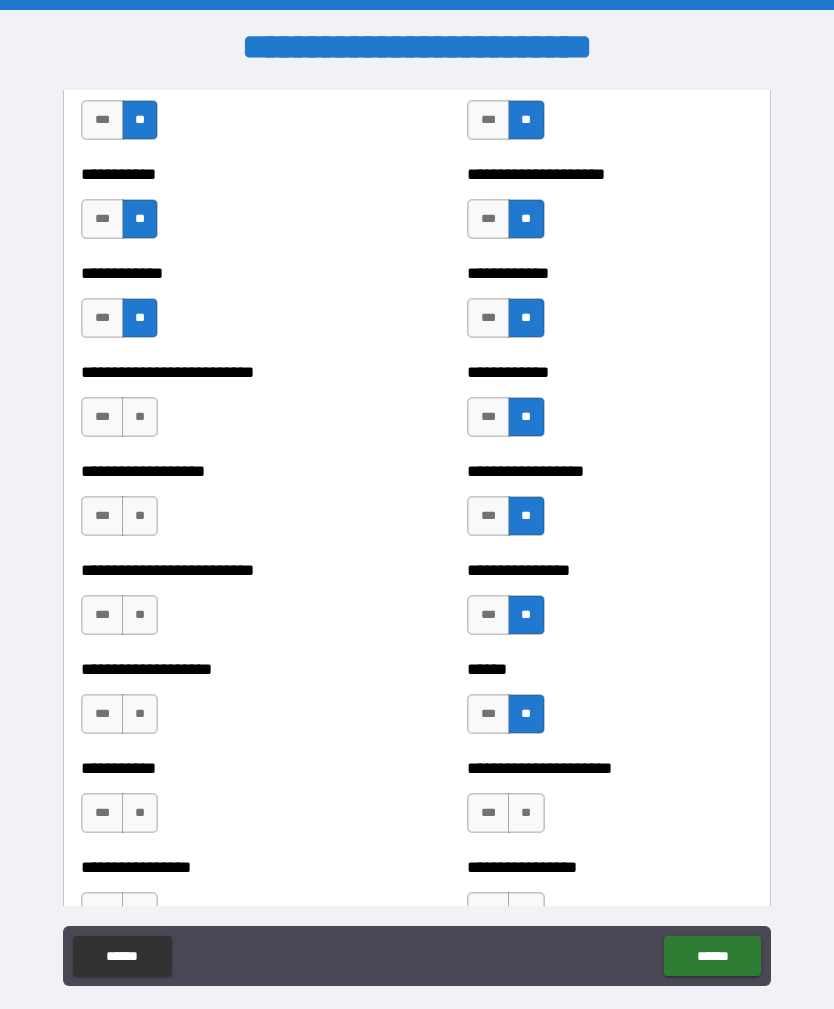 click on "**" at bounding box center (526, 813) 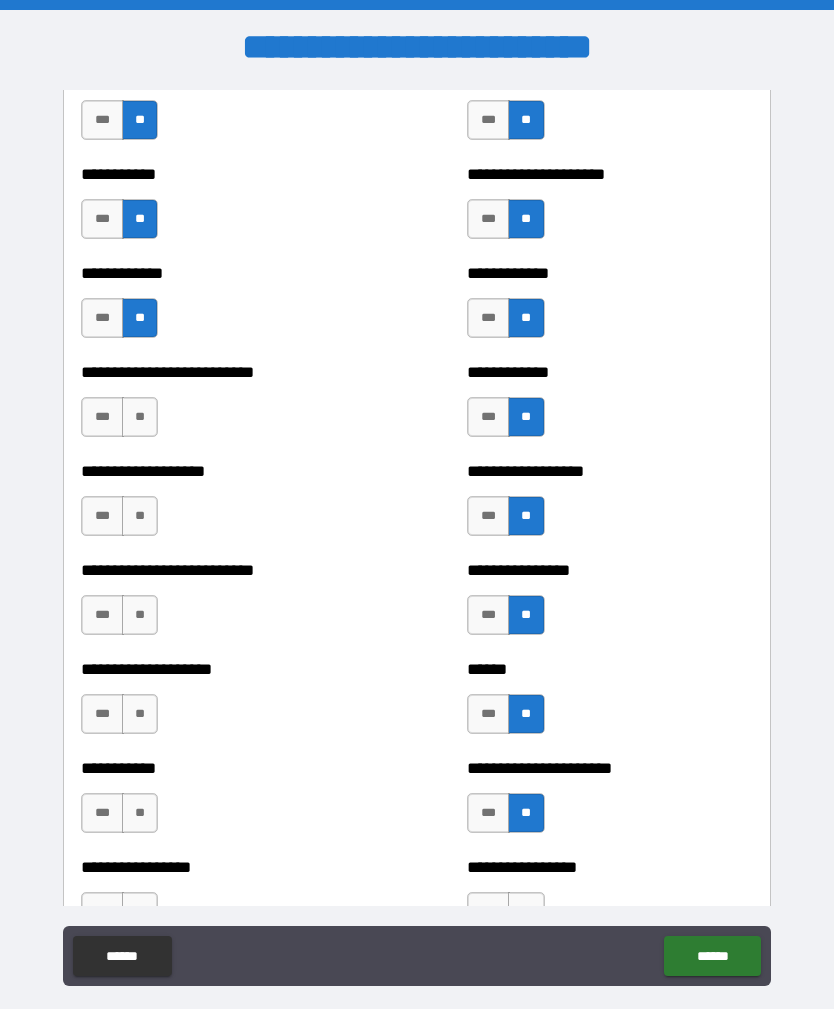 click on "**********" at bounding box center (609, 902) 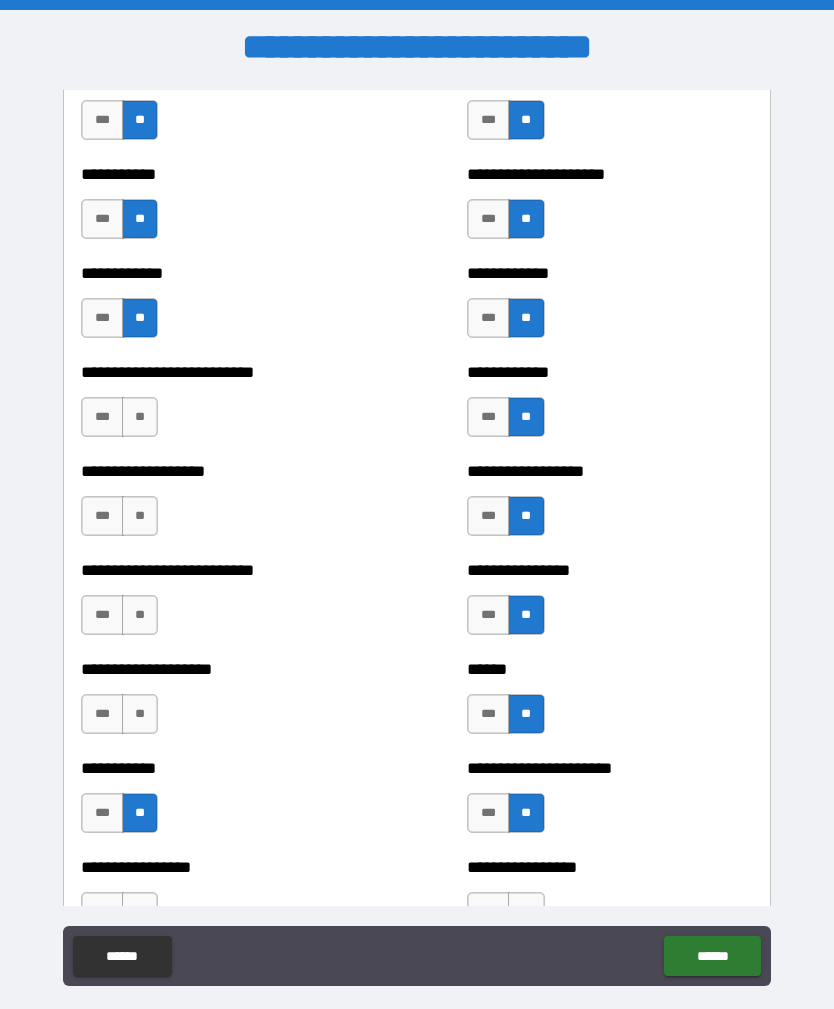 click on "**" at bounding box center [140, 714] 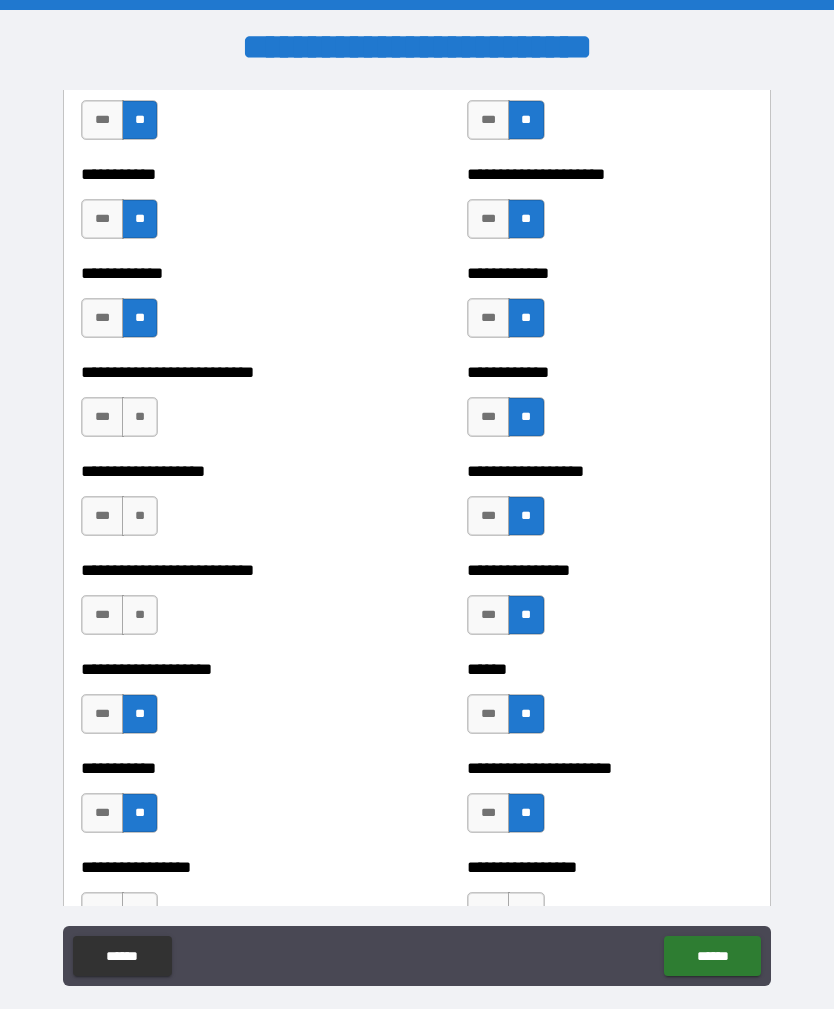click on "**" at bounding box center [140, 615] 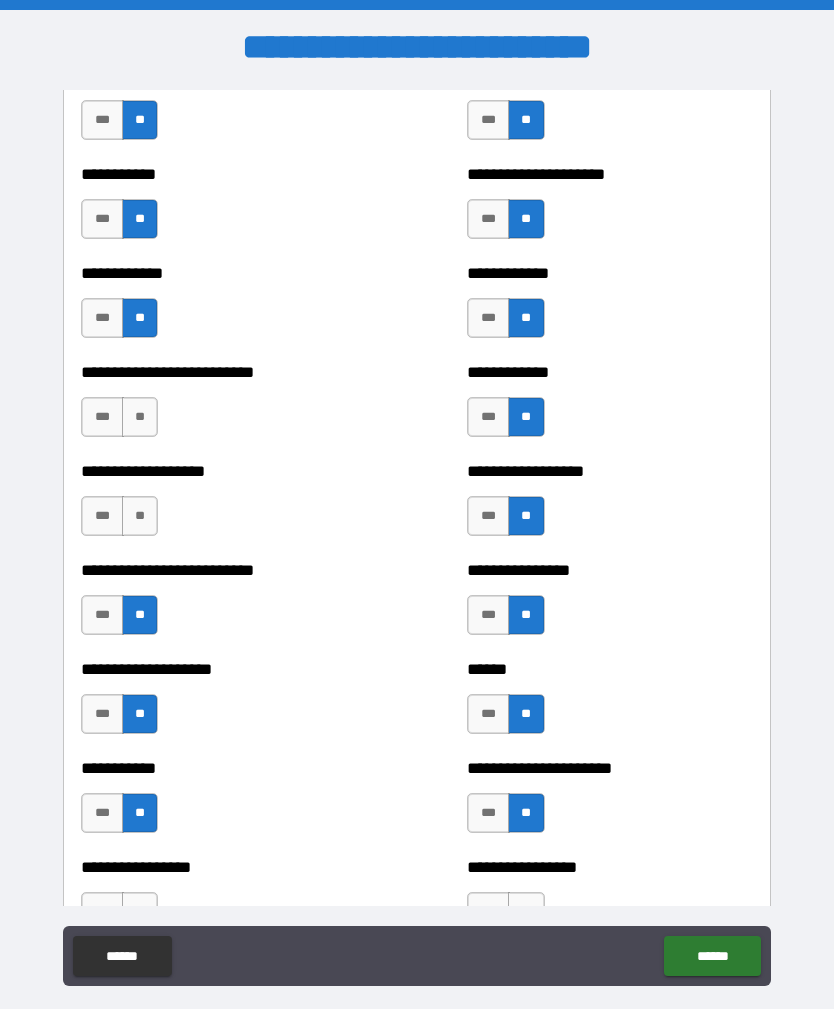 click on "**" at bounding box center [140, 516] 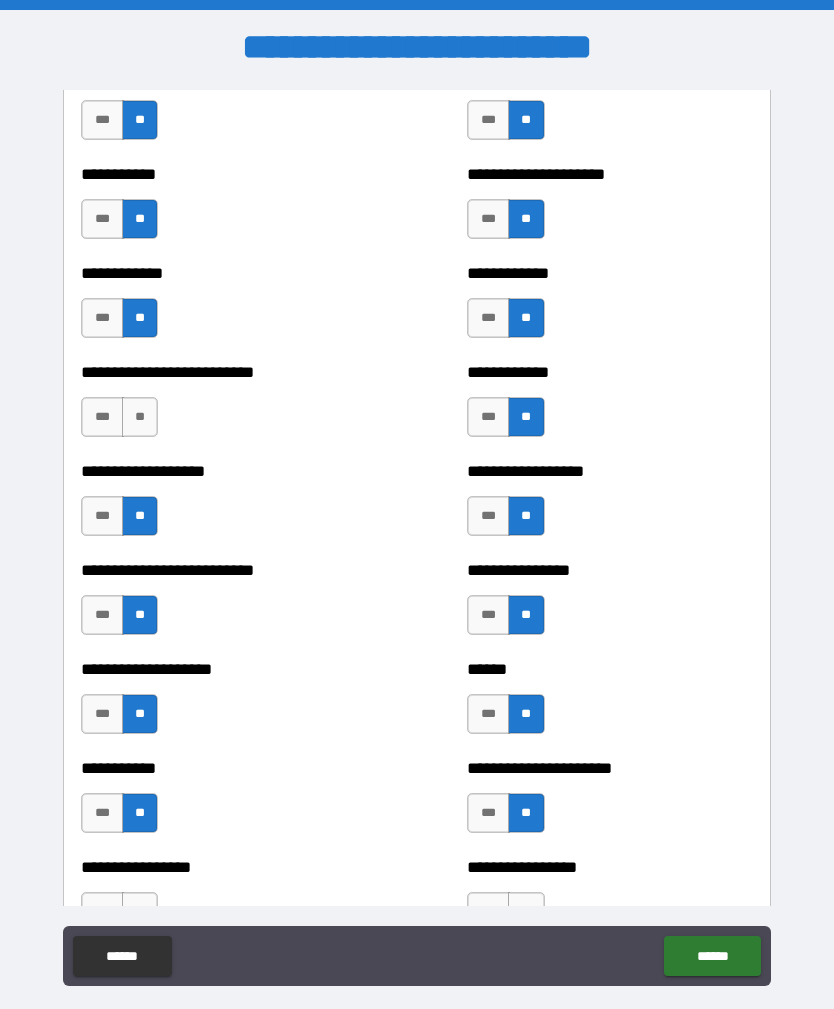 click on "**" at bounding box center (140, 417) 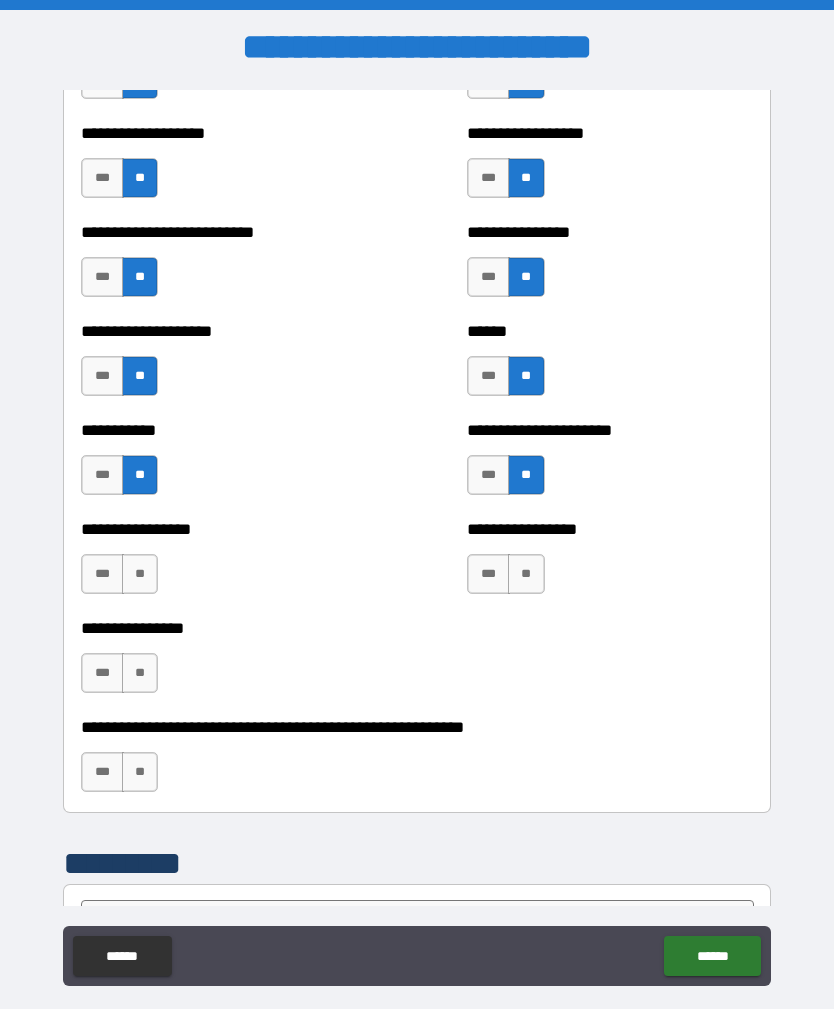scroll, scrollTop: 5721, scrollLeft: 0, axis: vertical 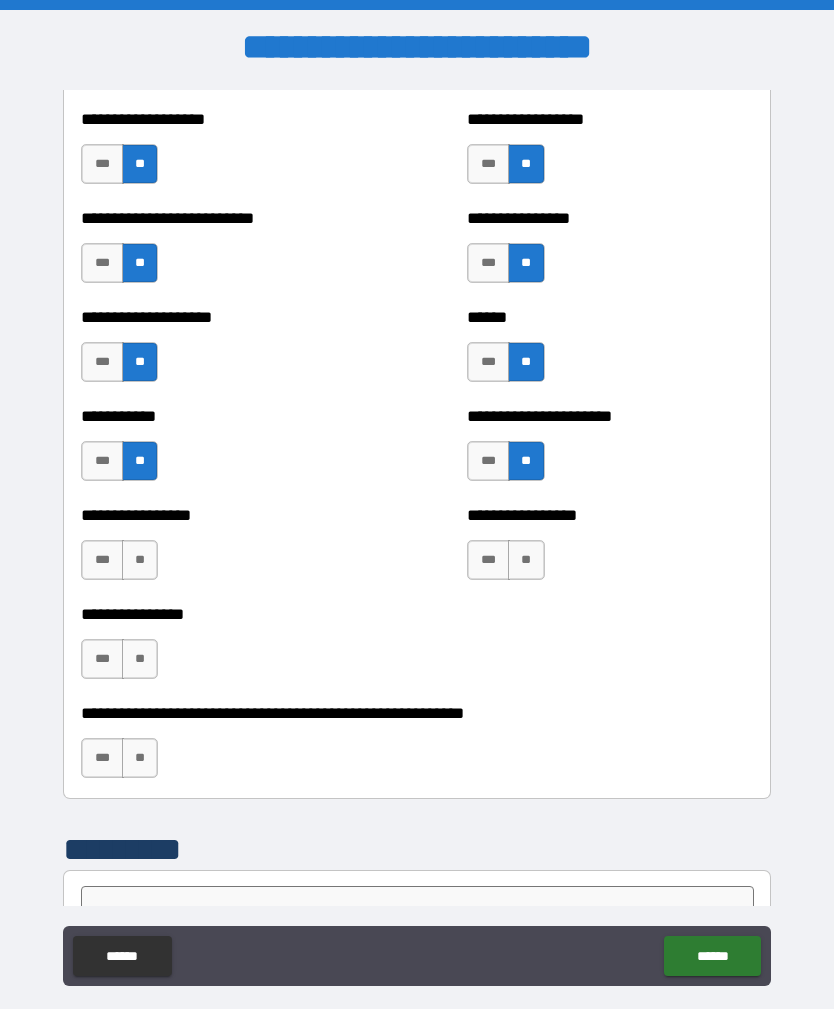 click on "**" at bounding box center (140, 659) 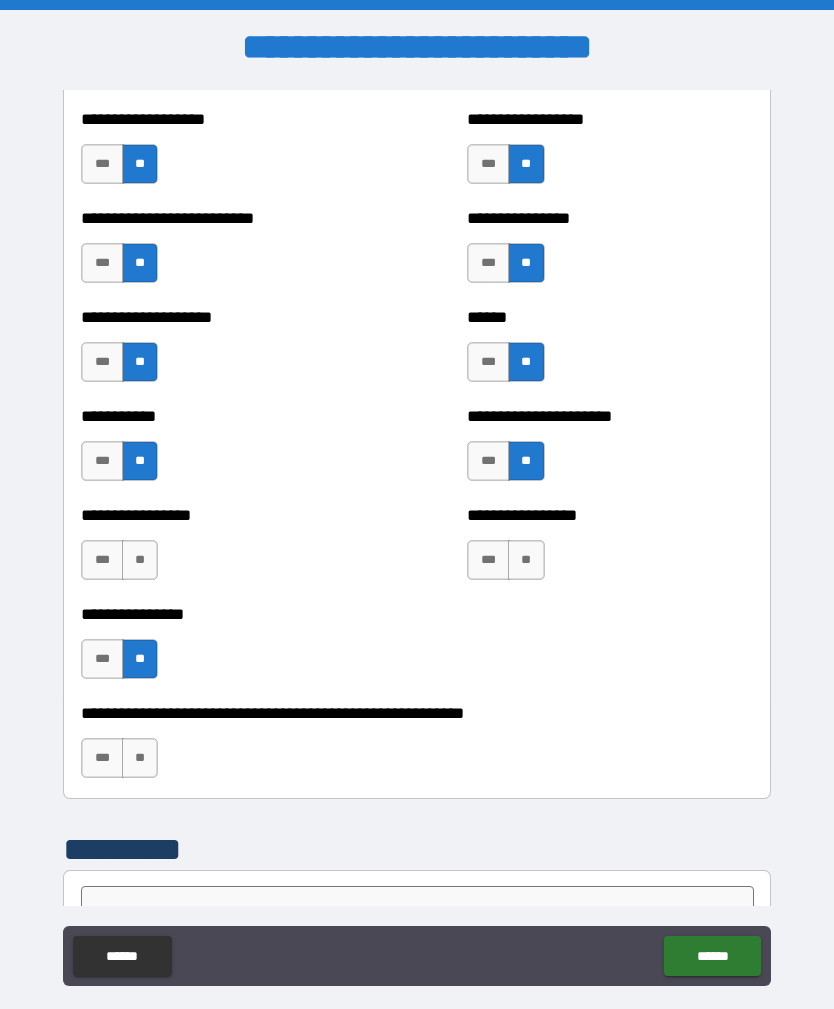 click on "**********" at bounding box center [223, 550] 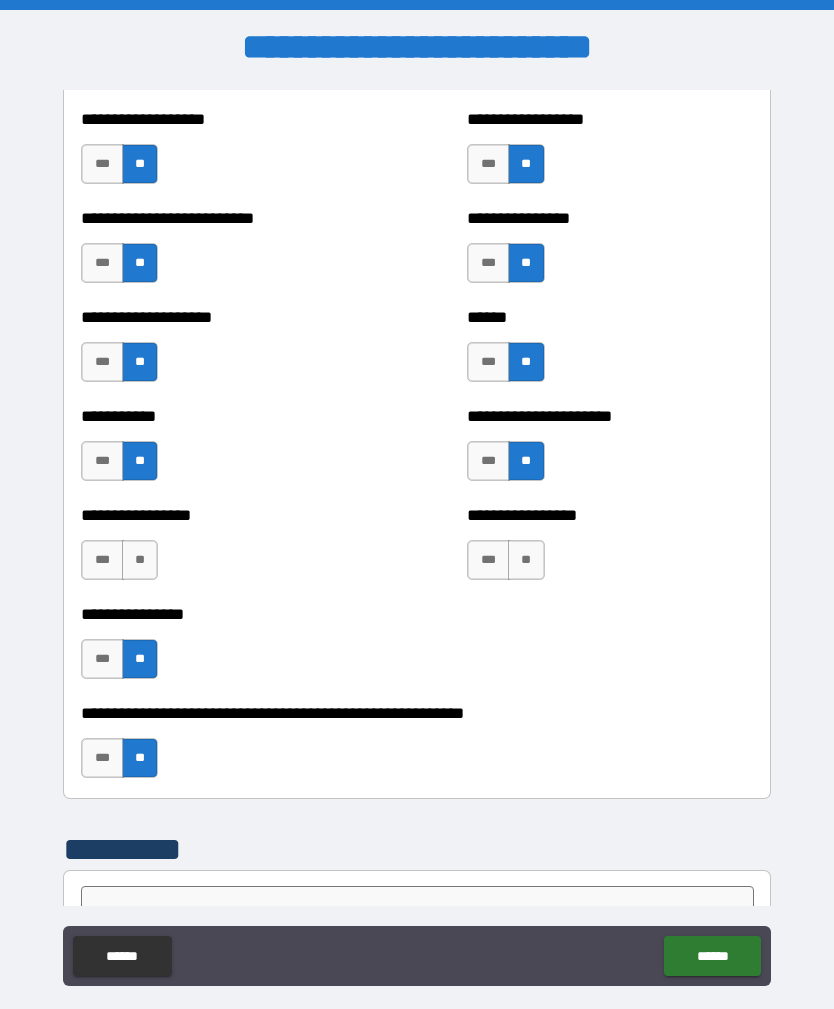 click on "**" at bounding box center (140, 560) 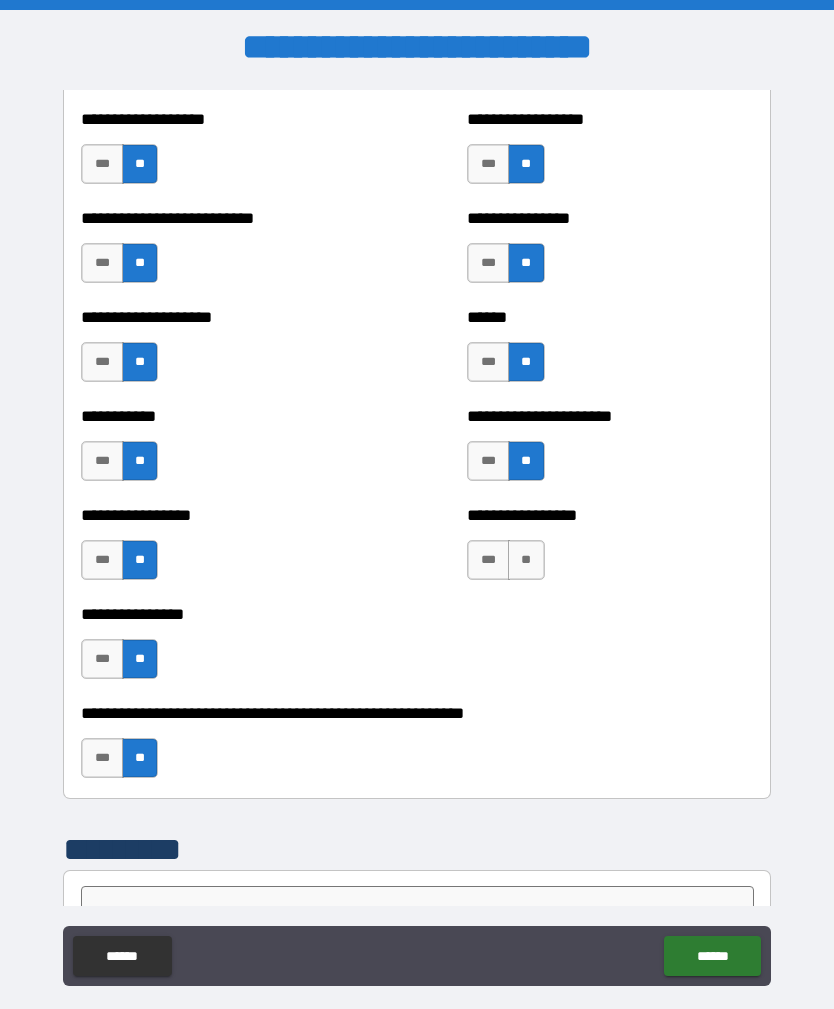 click on "**" at bounding box center (526, 560) 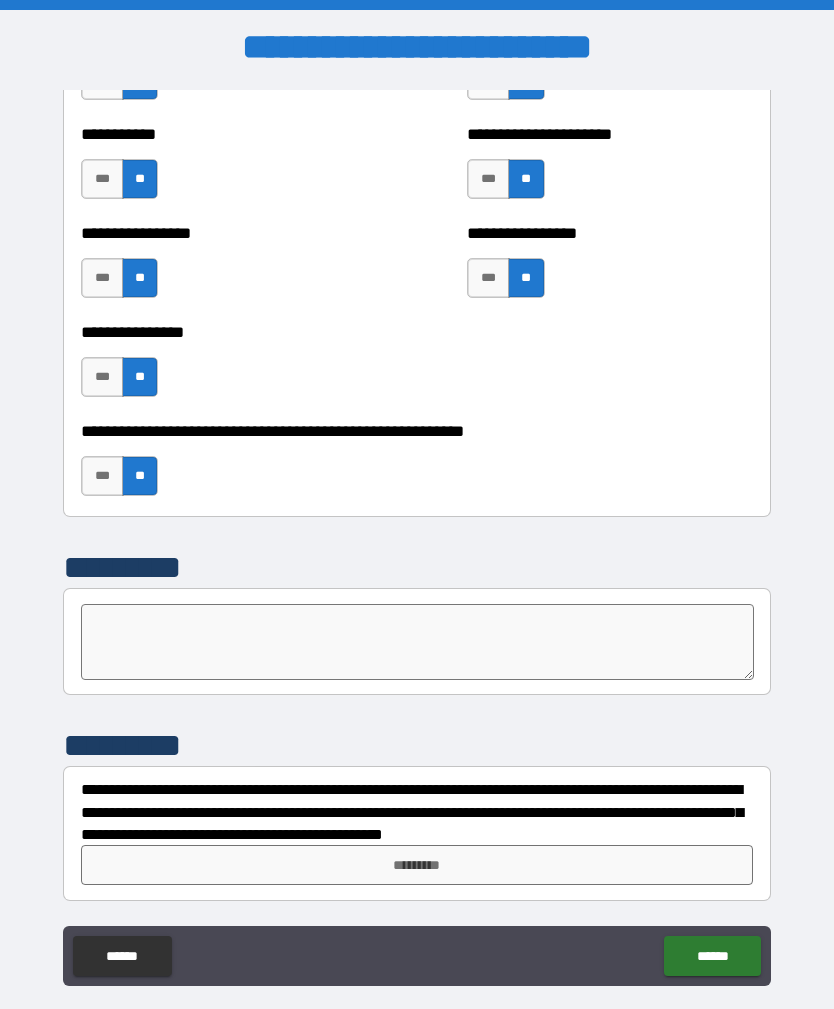 scroll, scrollTop: 6003, scrollLeft: 0, axis: vertical 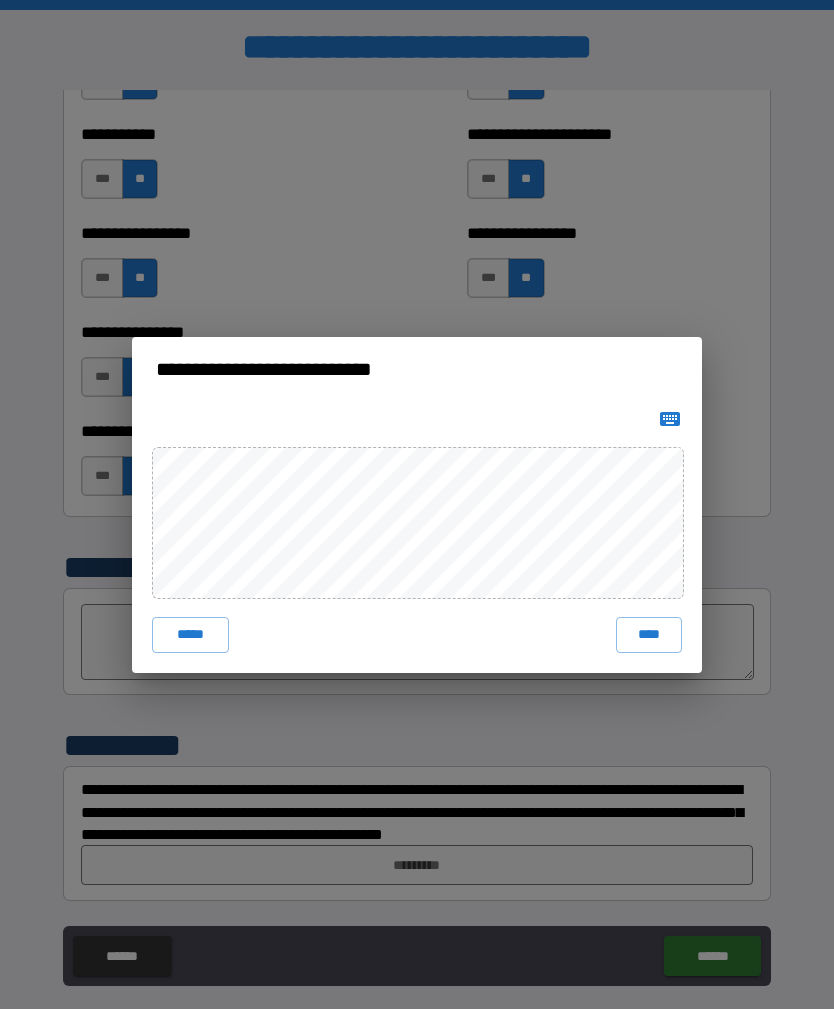 click on "****" at bounding box center (649, 635) 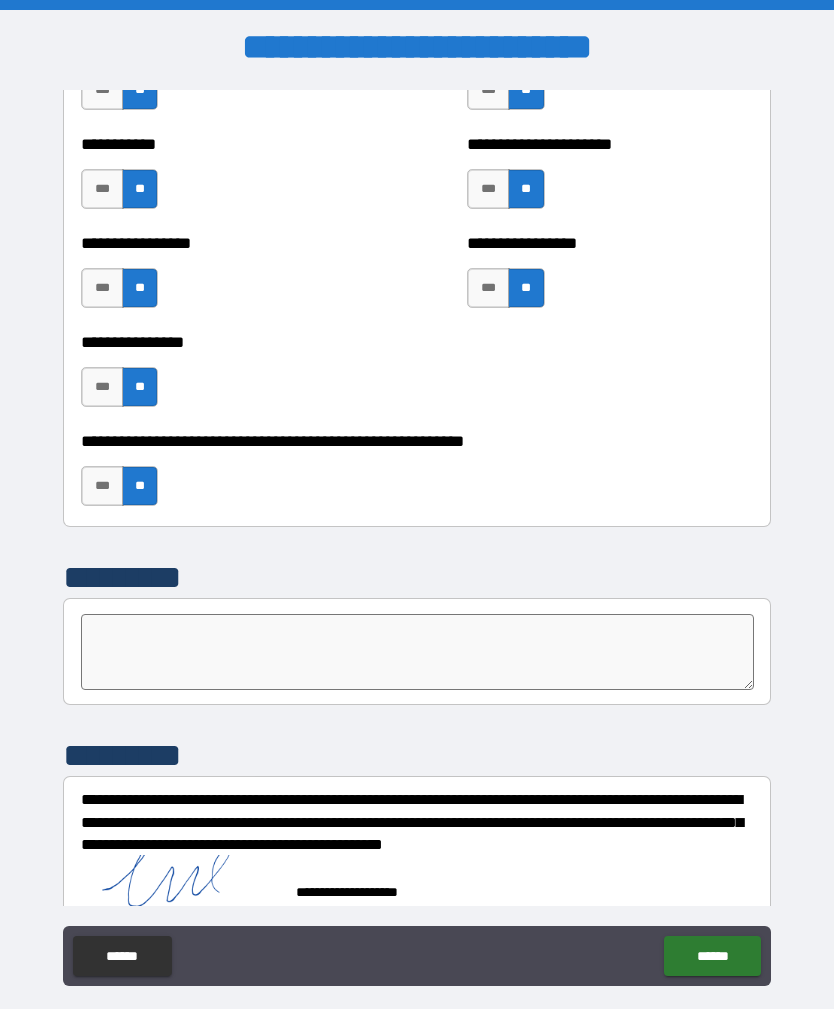 click on "******" at bounding box center (712, 956) 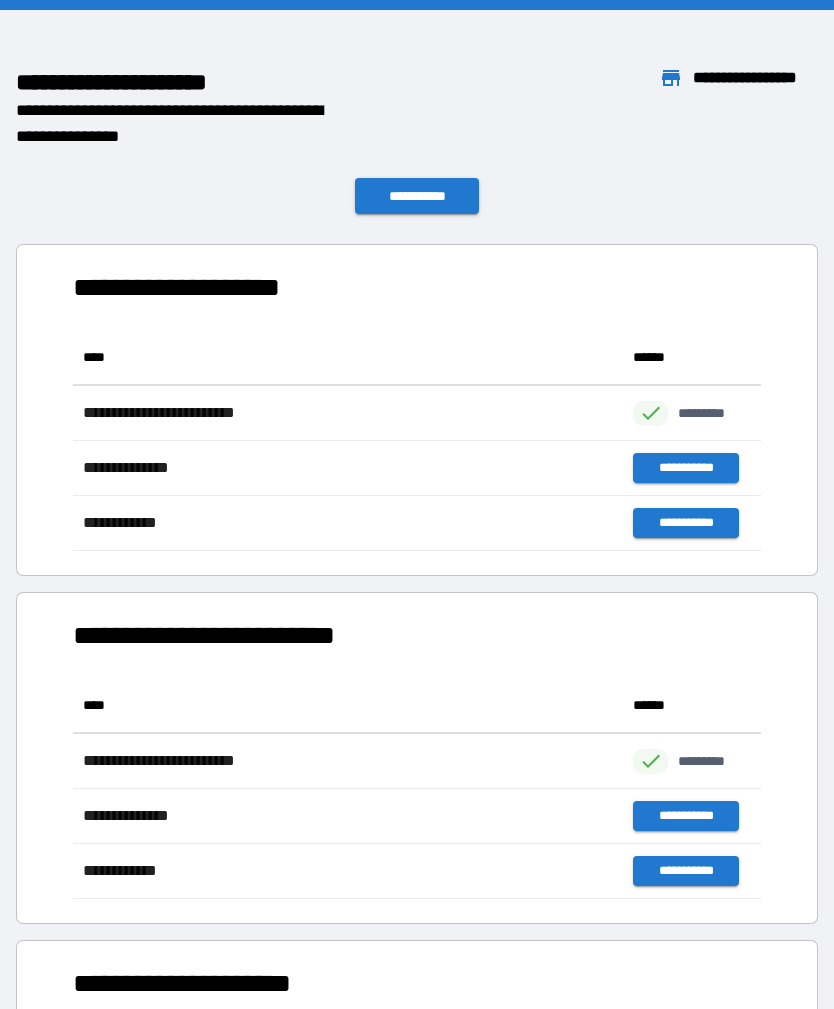scroll, scrollTop: 221, scrollLeft: 688, axis: both 